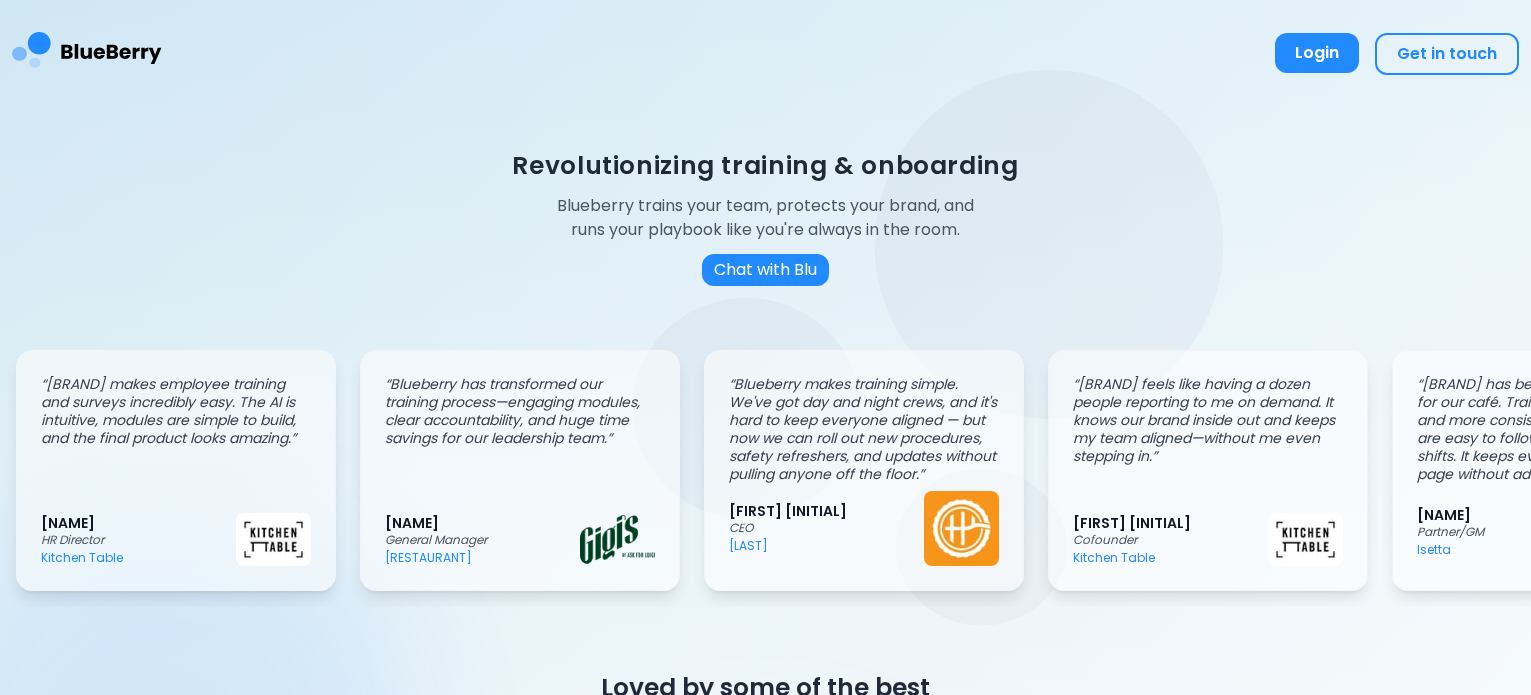 scroll, scrollTop: 0, scrollLeft: 0, axis: both 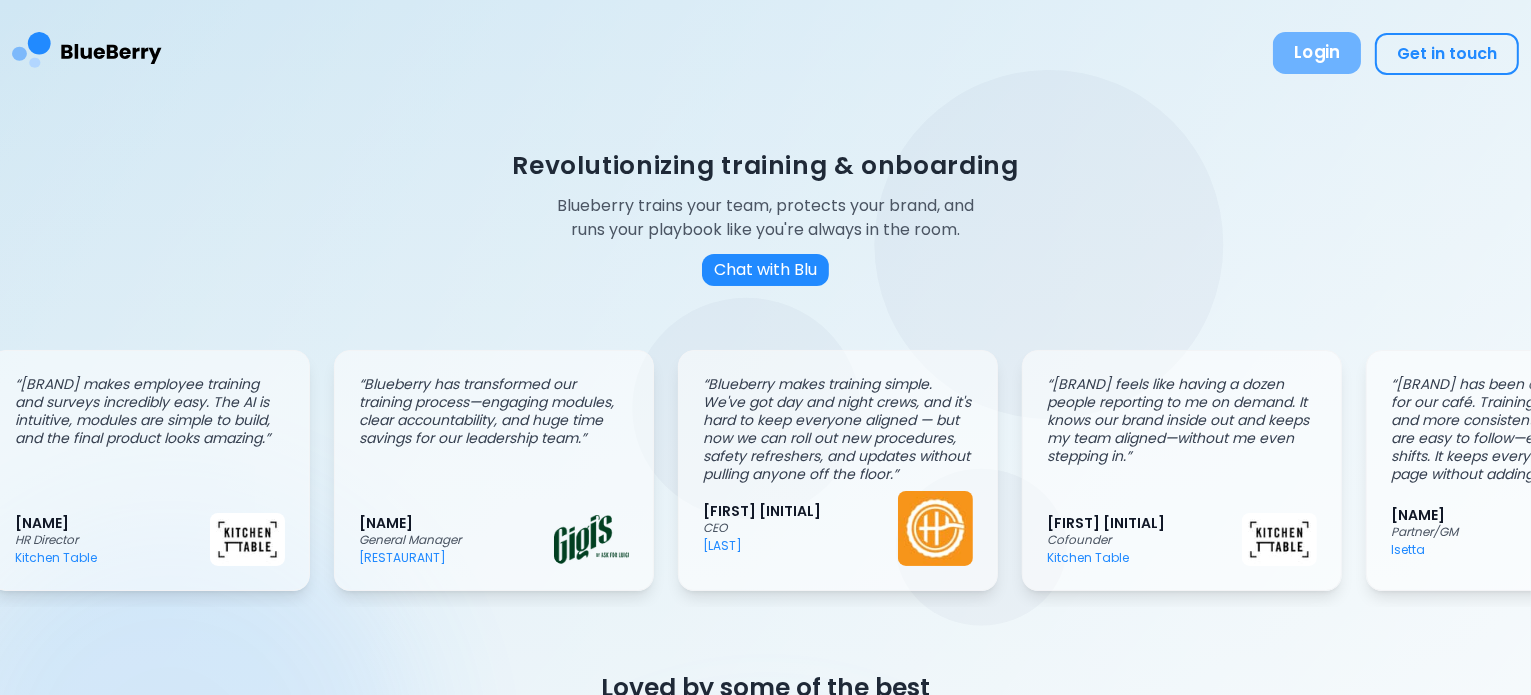click on "Login" at bounding box center [1317, 53] 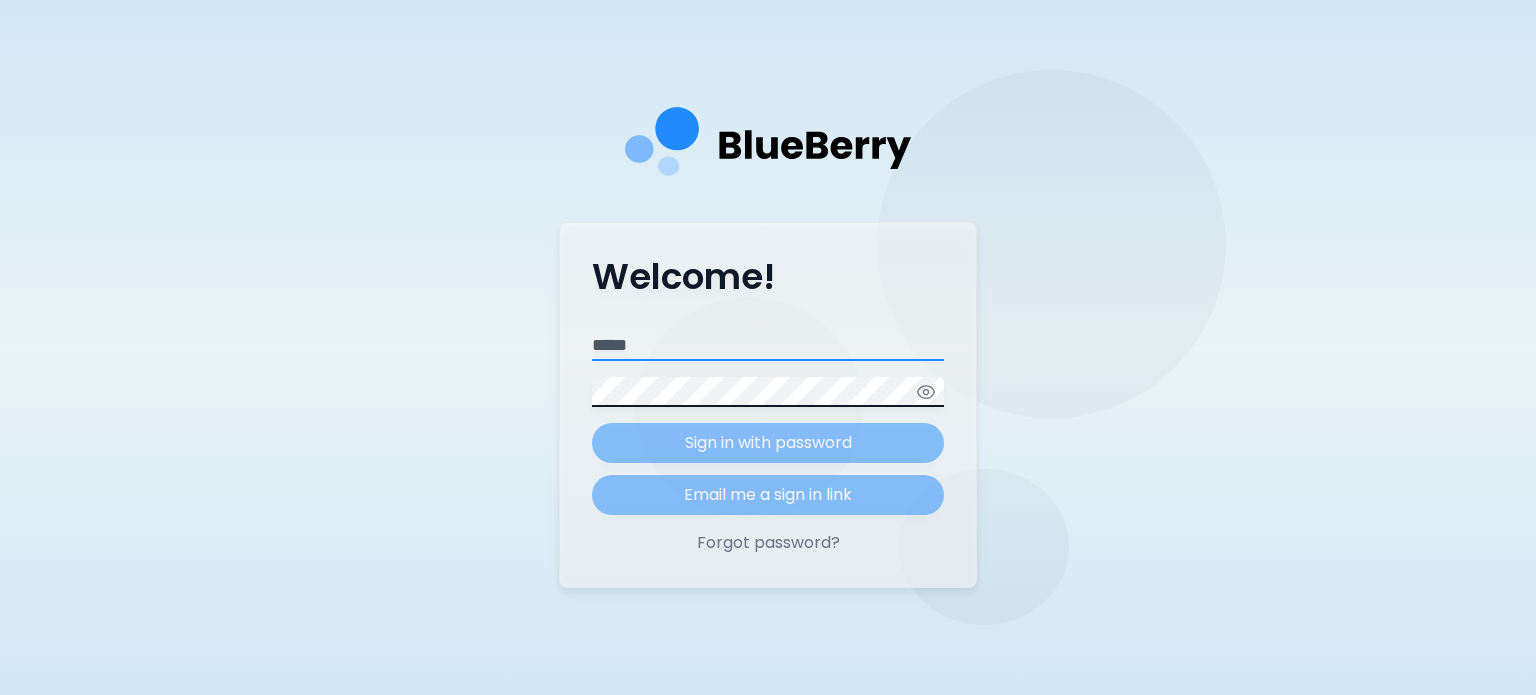 click on "Email" at bounding box center (768, 346) 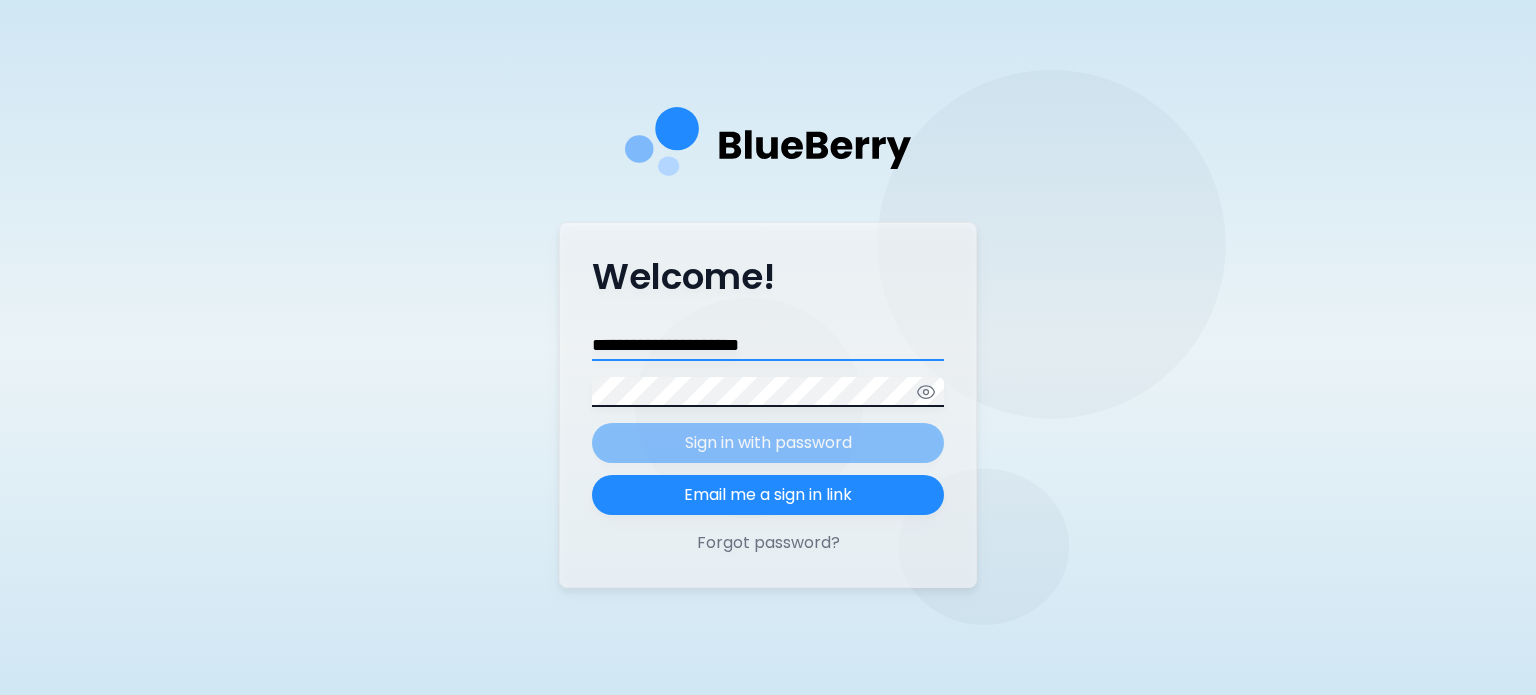 click on "**********" at bounding box center [768, 346] 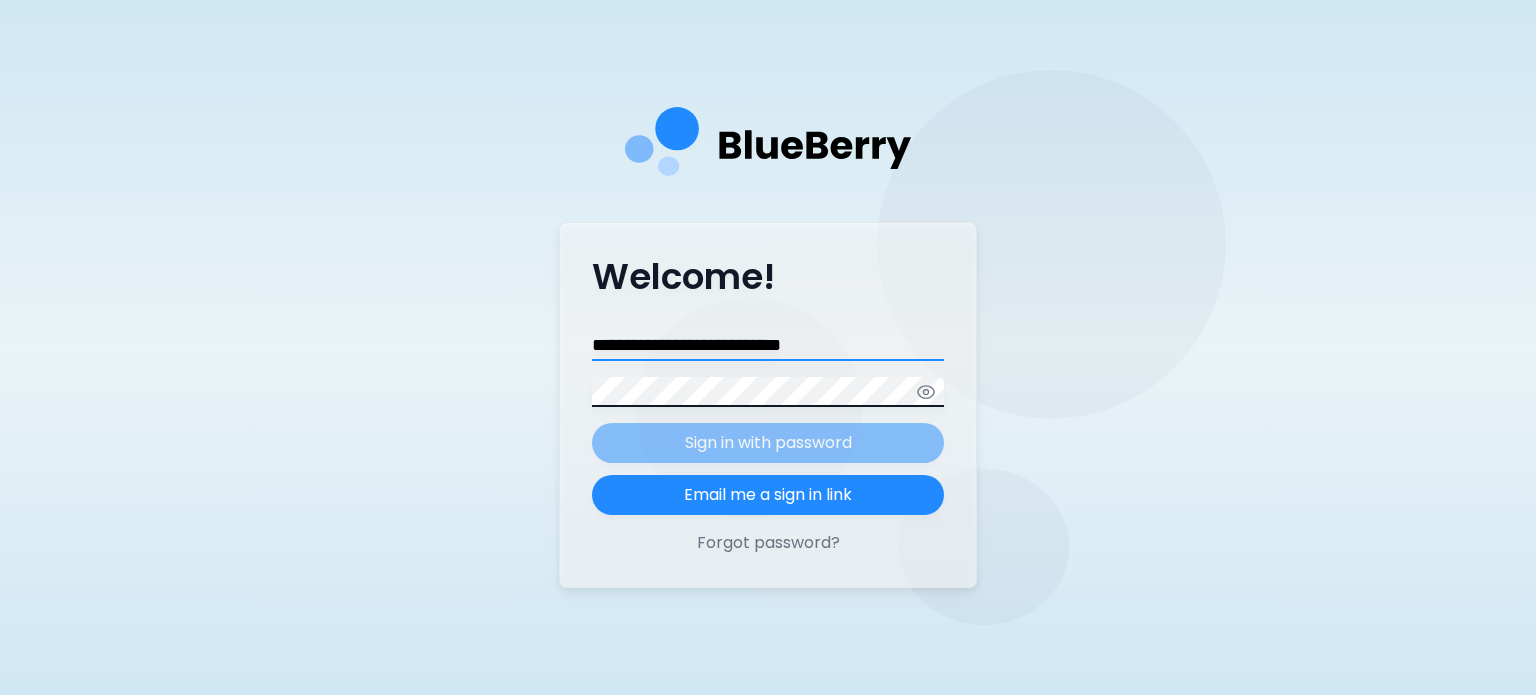 type on "**********" 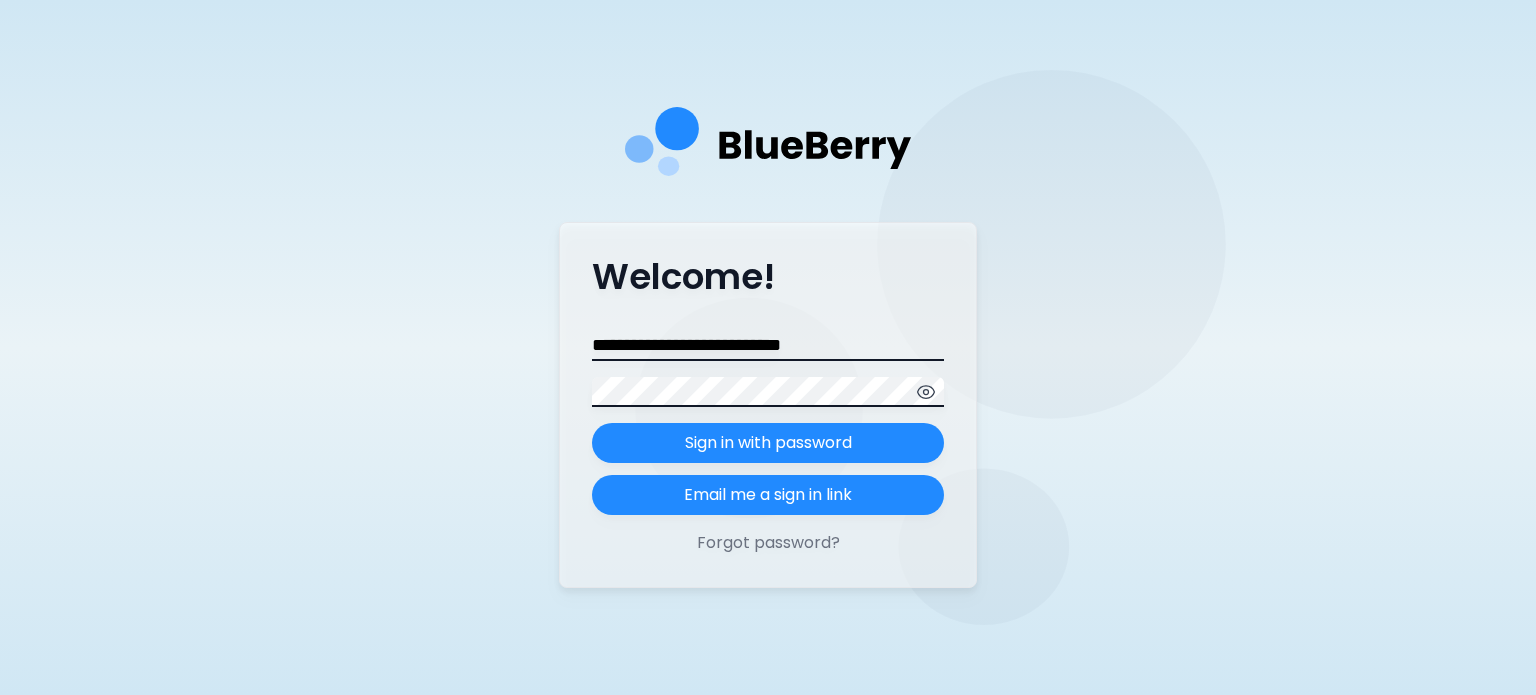 click 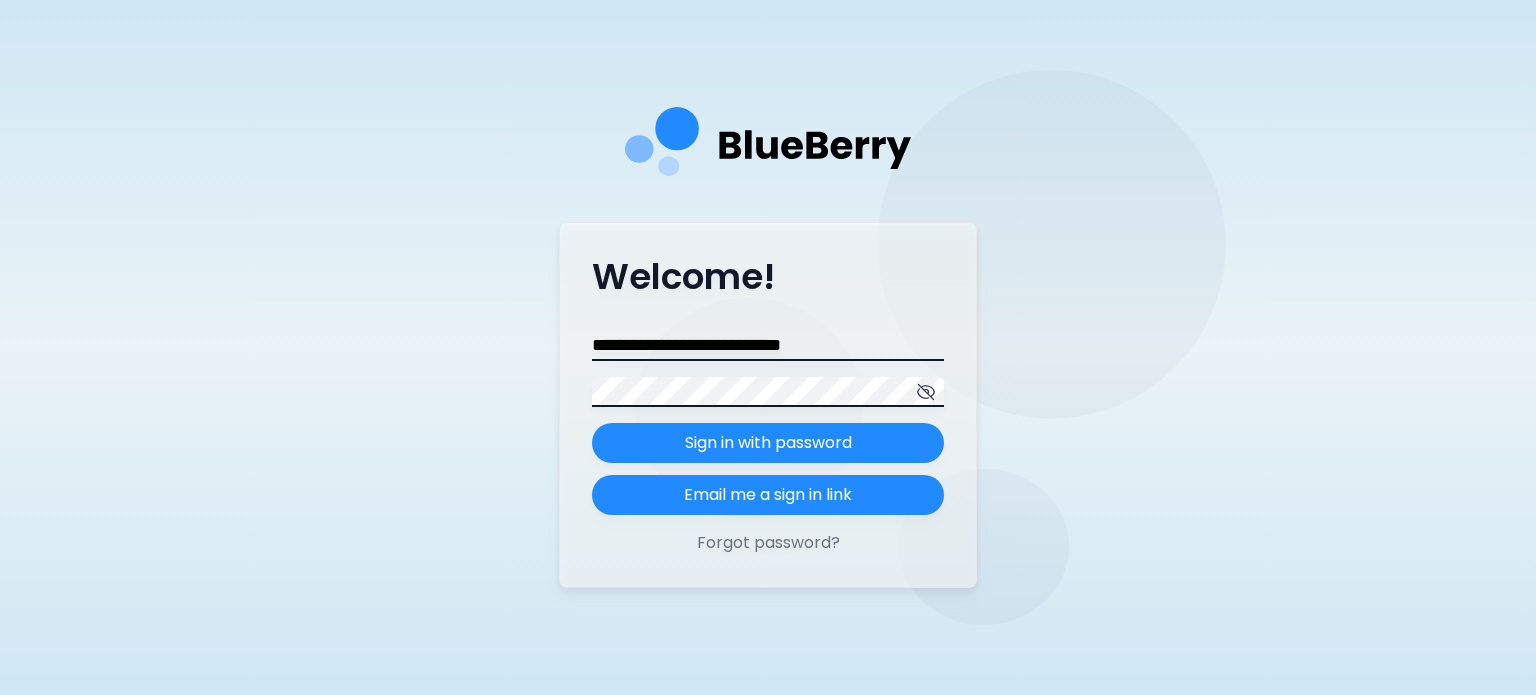 click 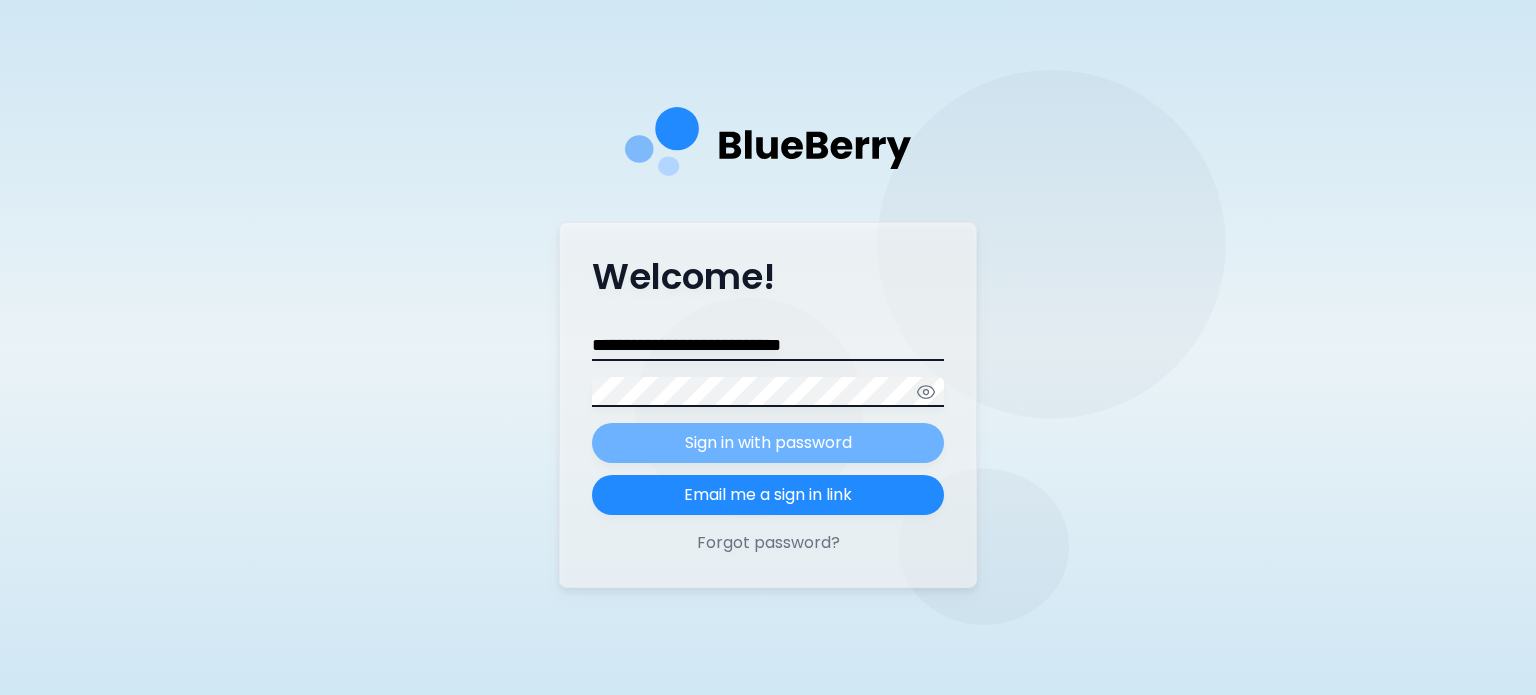 click on "Sign in with password" at bounding box center (768, 443) 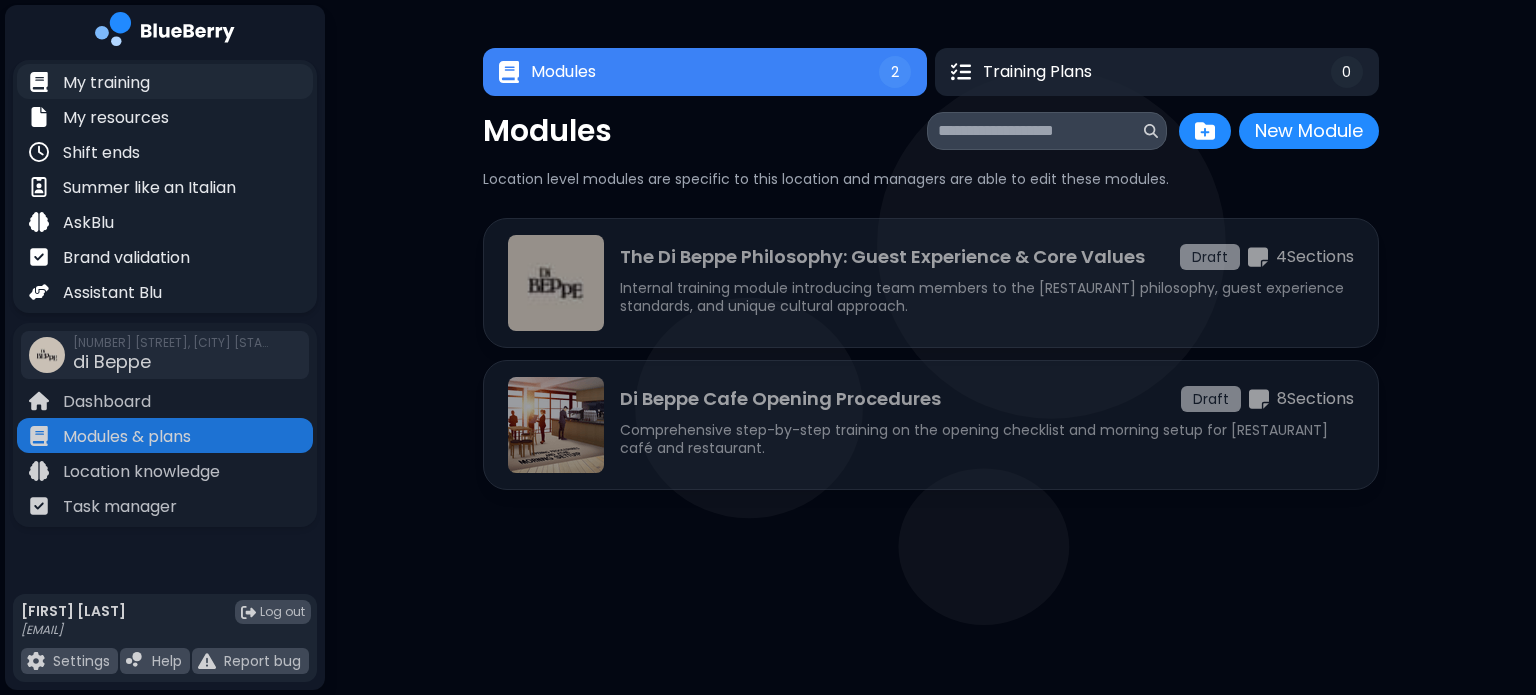 click on "My training" at bounding box center [106, 83] 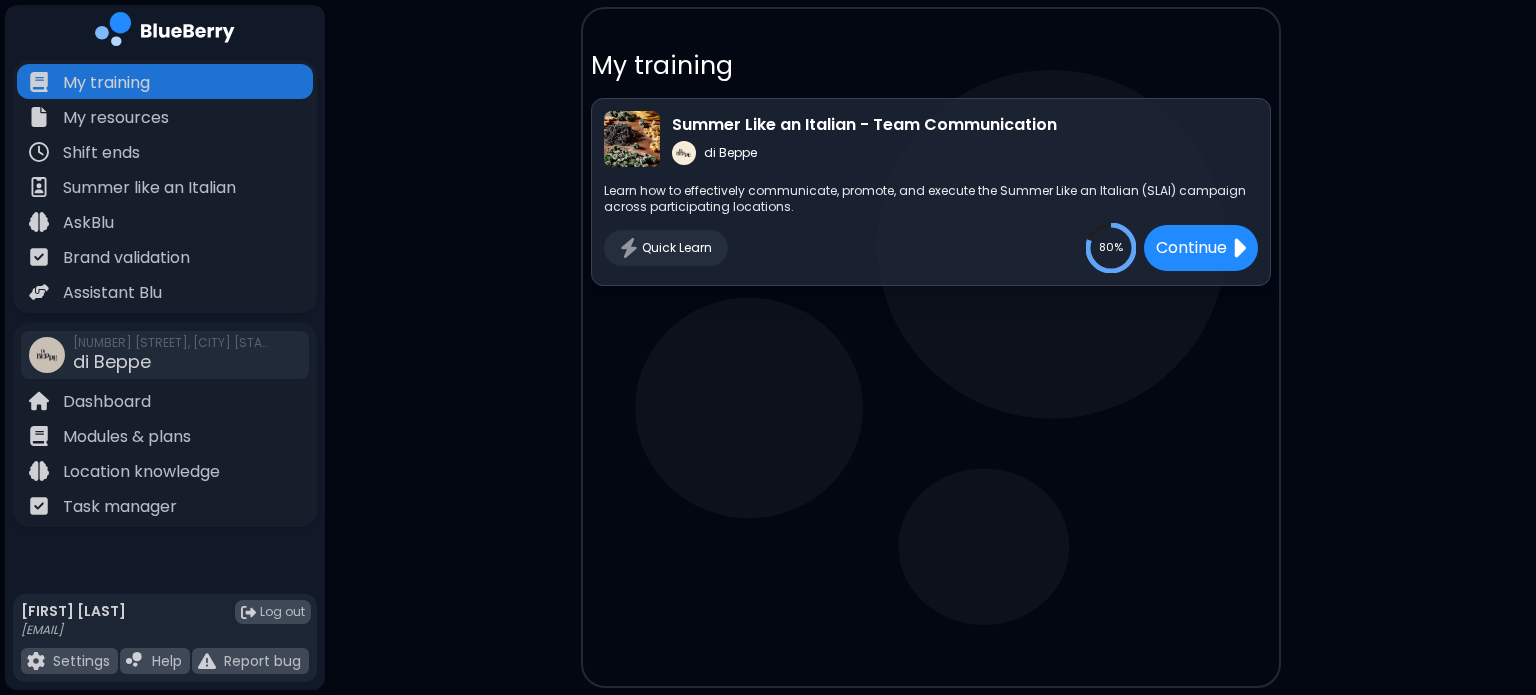 click on "Learn how to effectively communicate, promote, and execute the Summer Like an Italian (SLAI) campaign across participating locations." at bounding box center [931, 199] 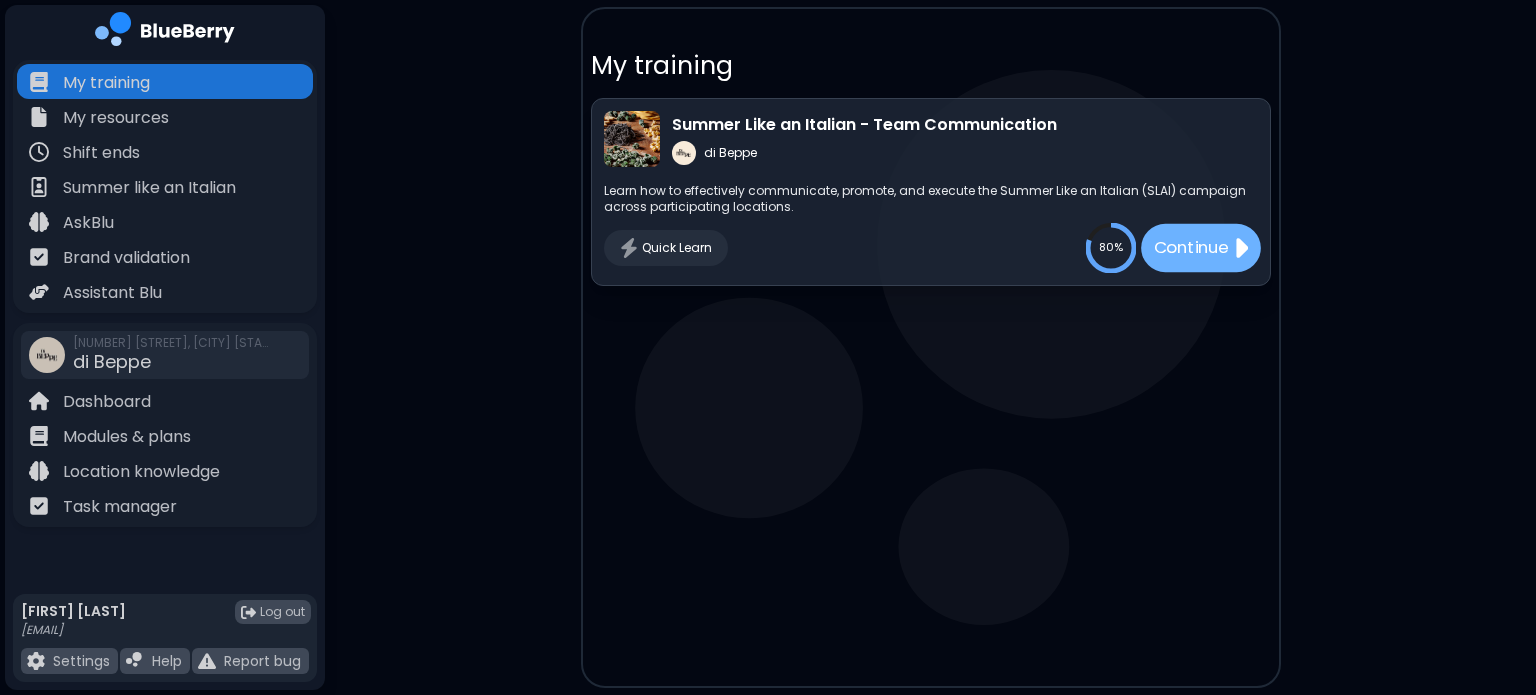 click on "Continue" at bounding box center (1190, 247) 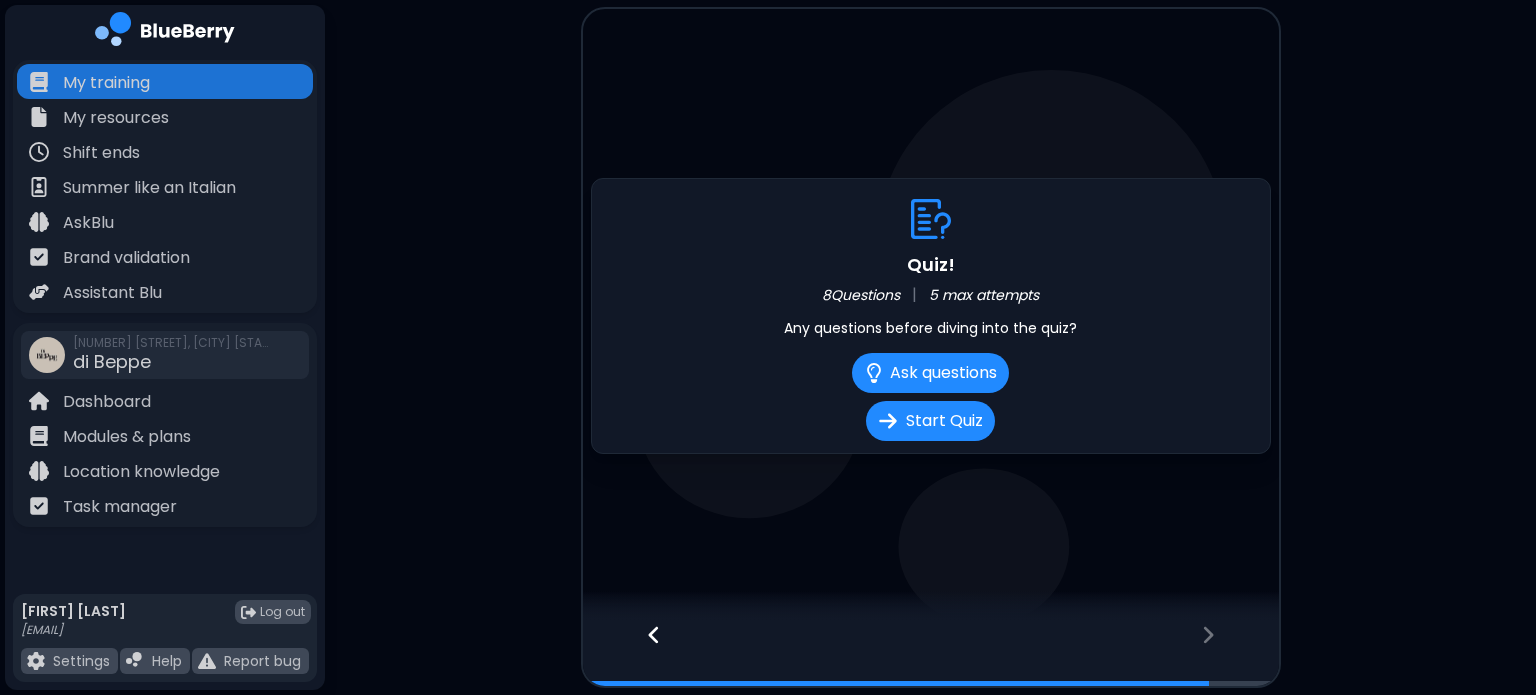 click 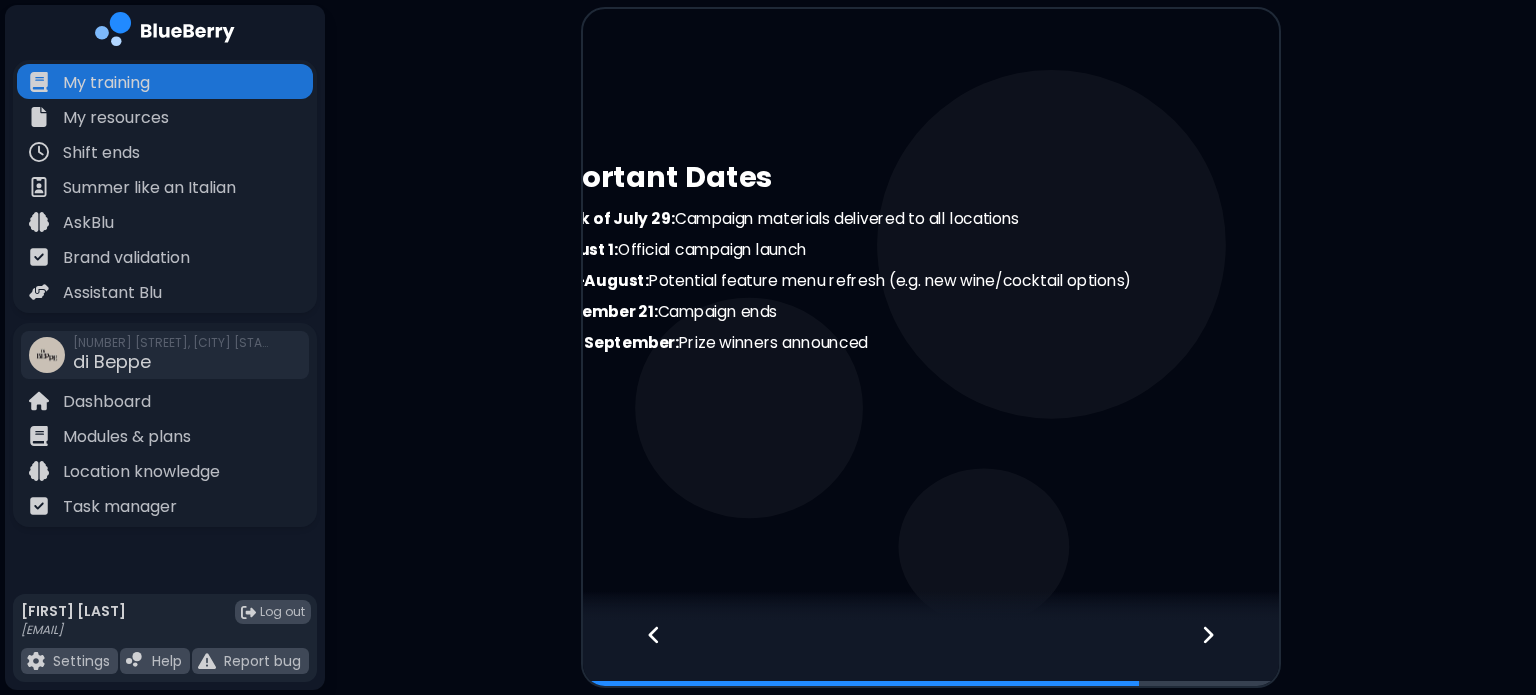 click 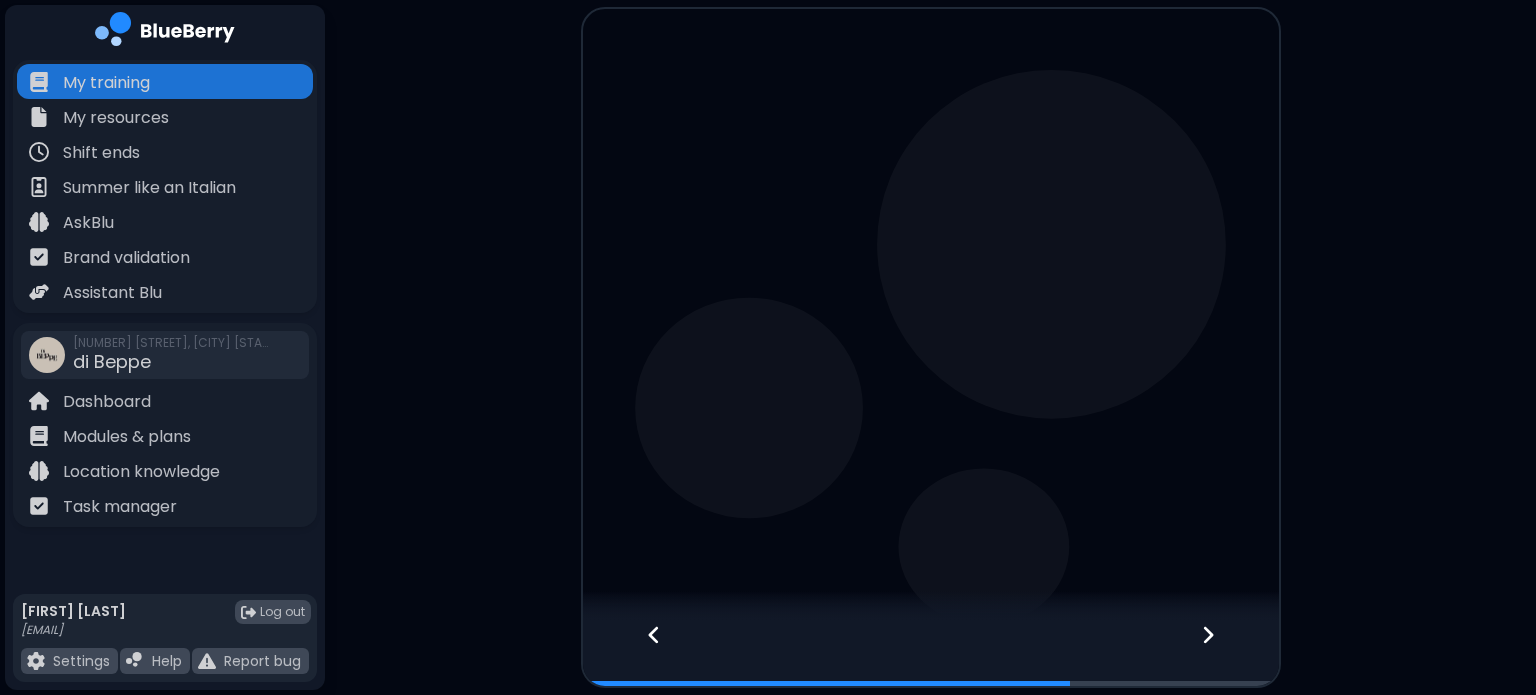 click 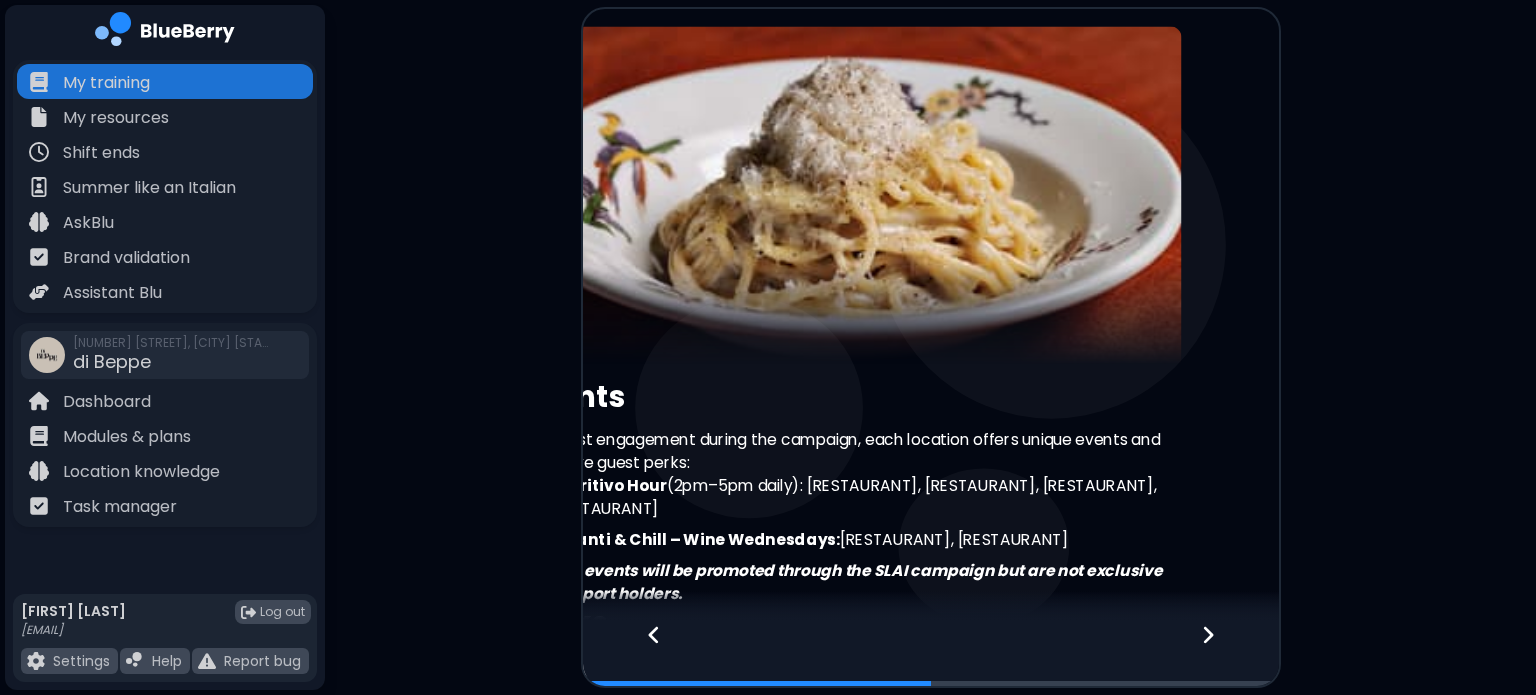 click 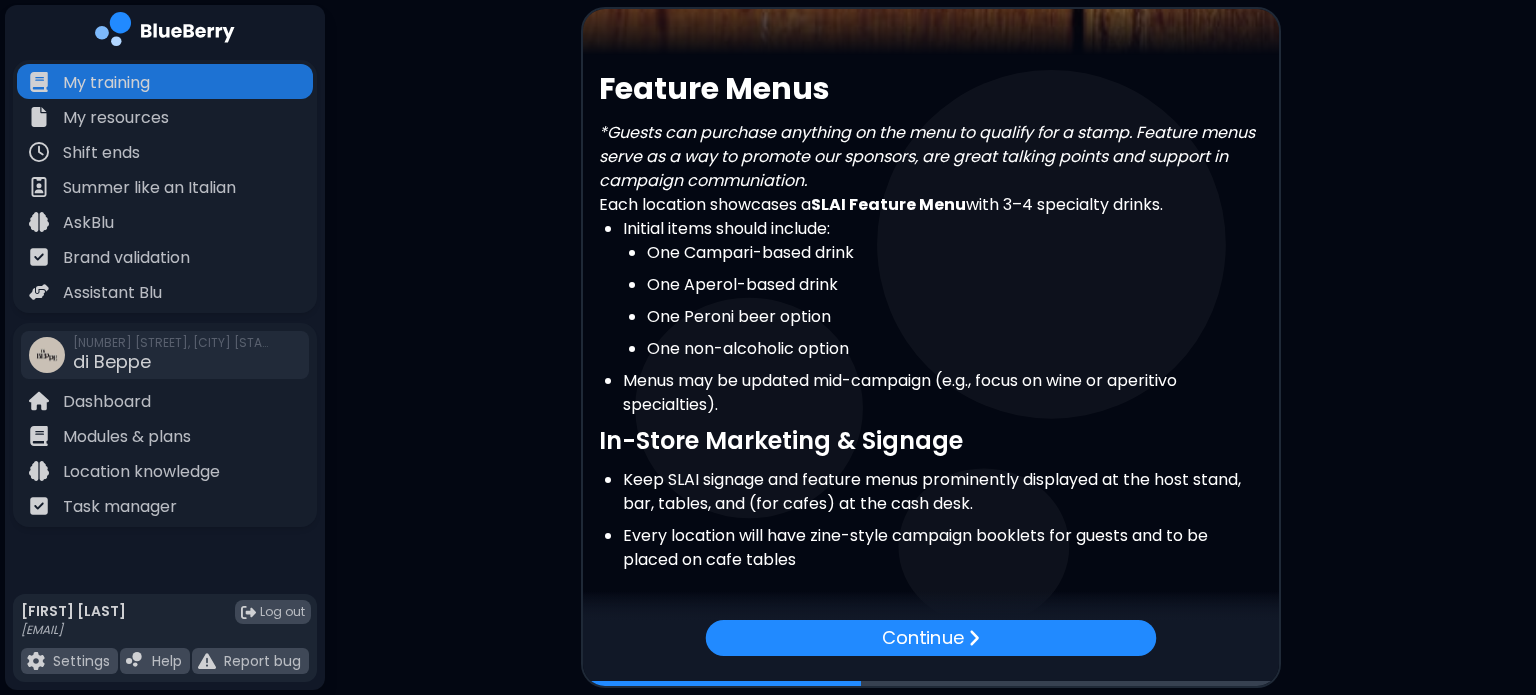 scroll, scrollTop: 308, scrollLeft: 0, axis: vertical 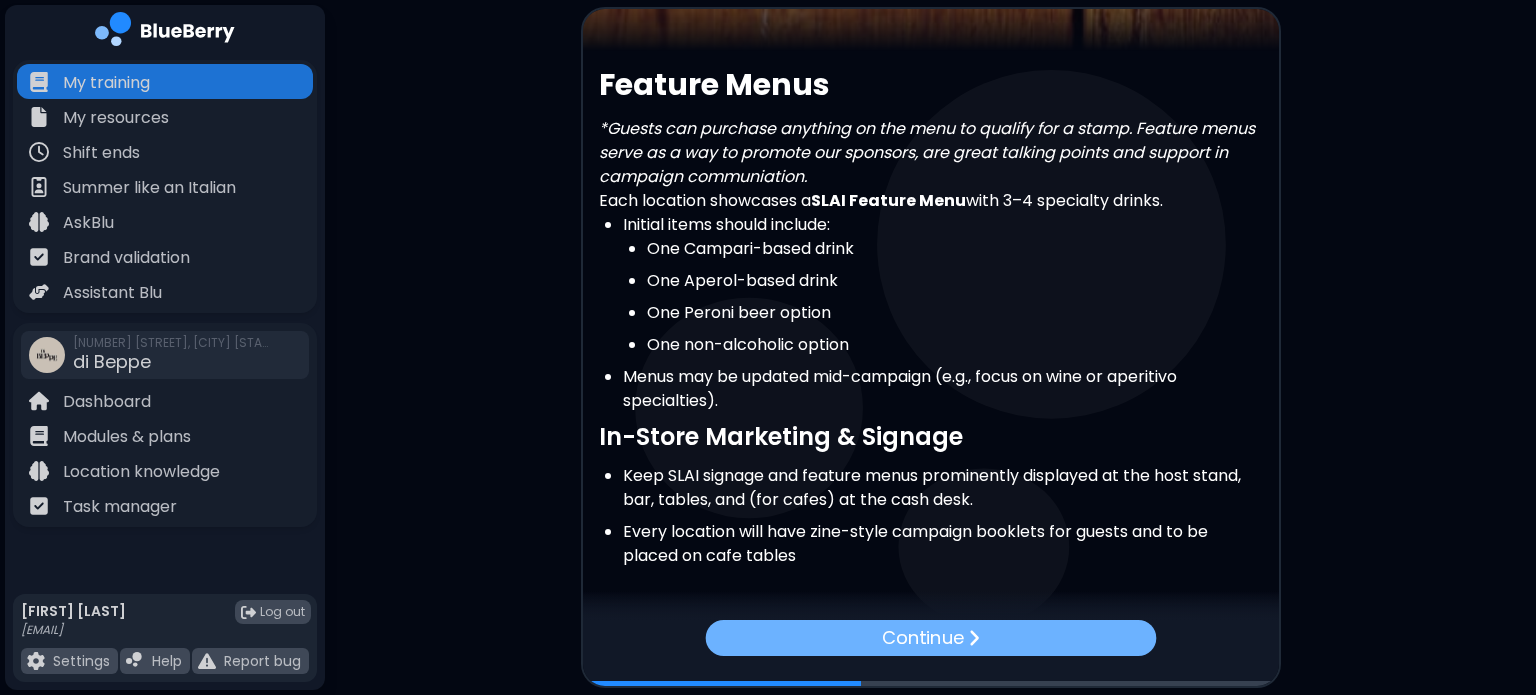 click at bounding box center [973, 637] 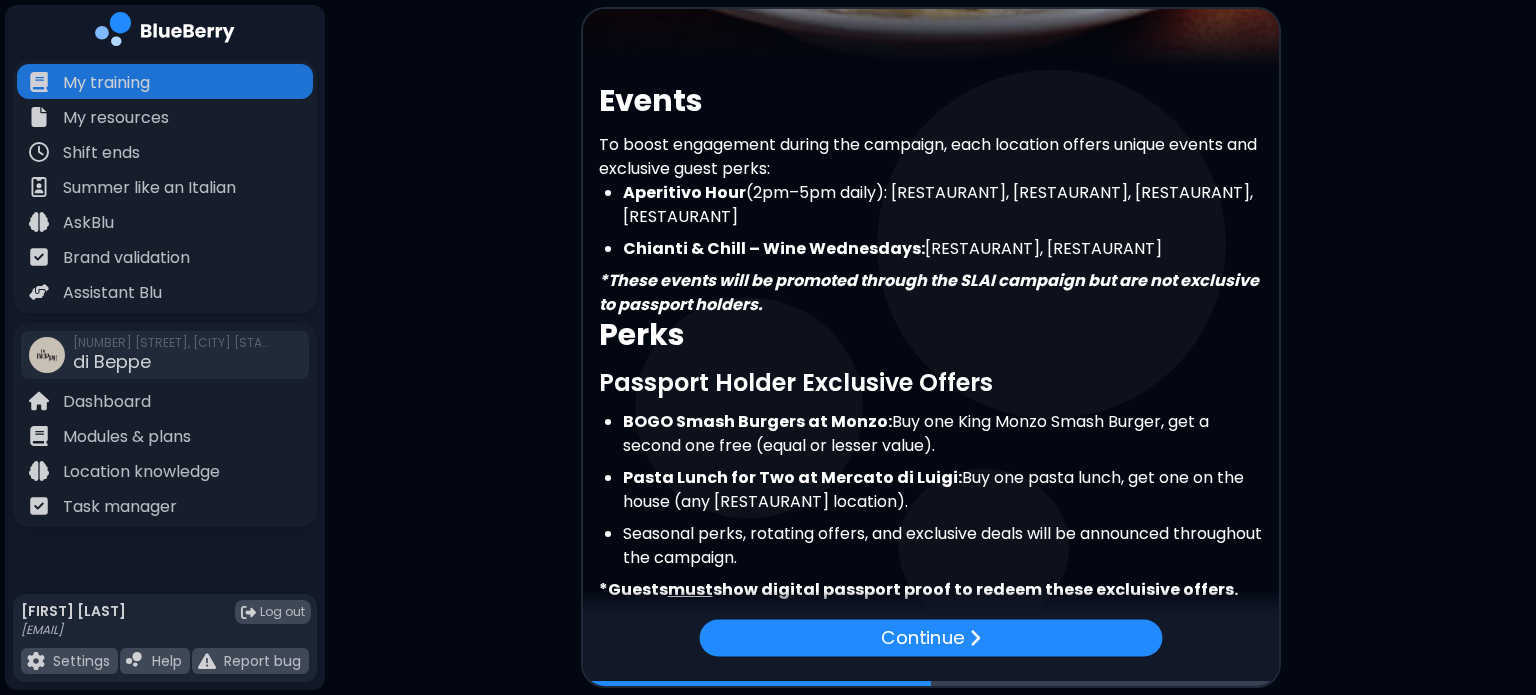 scroll, scrollTop: 293, scrollLeft: 0, axis: vertical 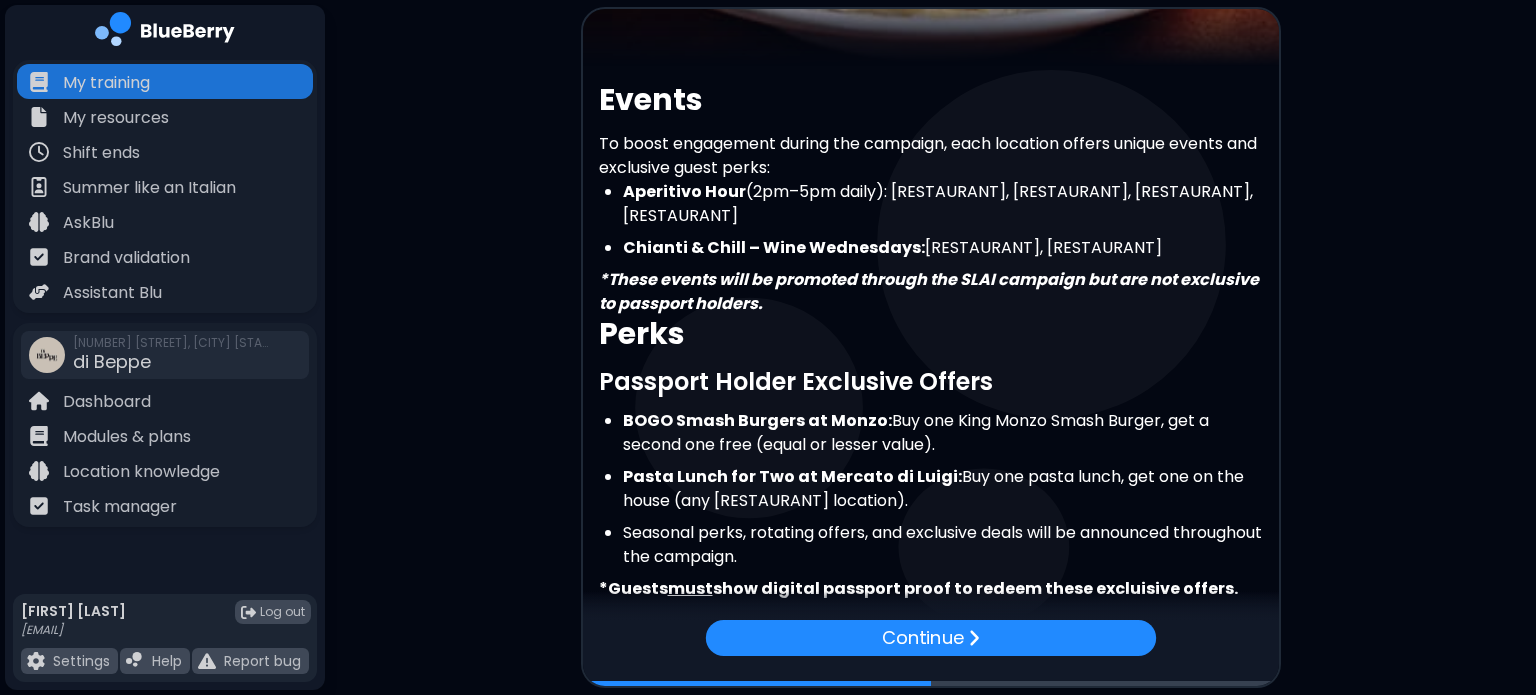 click on "Continue" at bounding box center [931, 653] 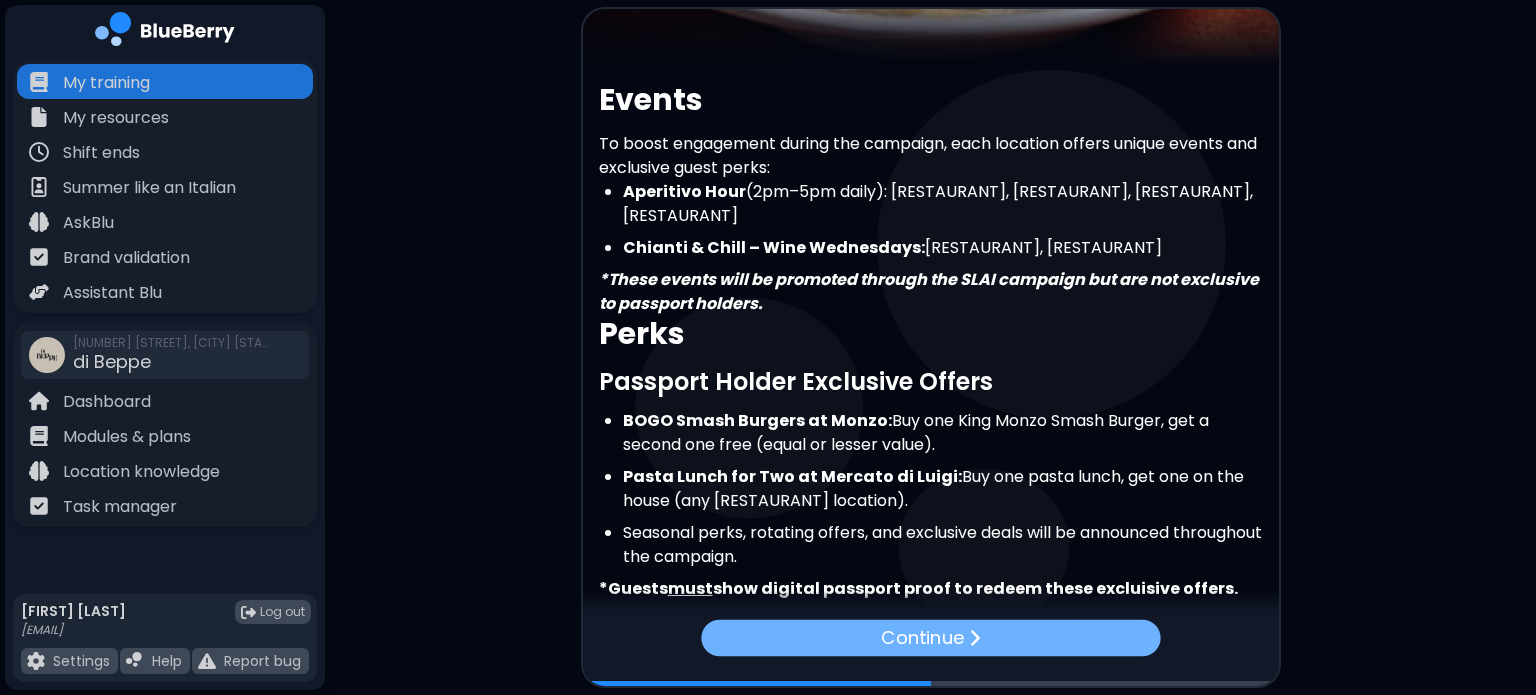 click on "Continue" at bounding box center (930, 638) 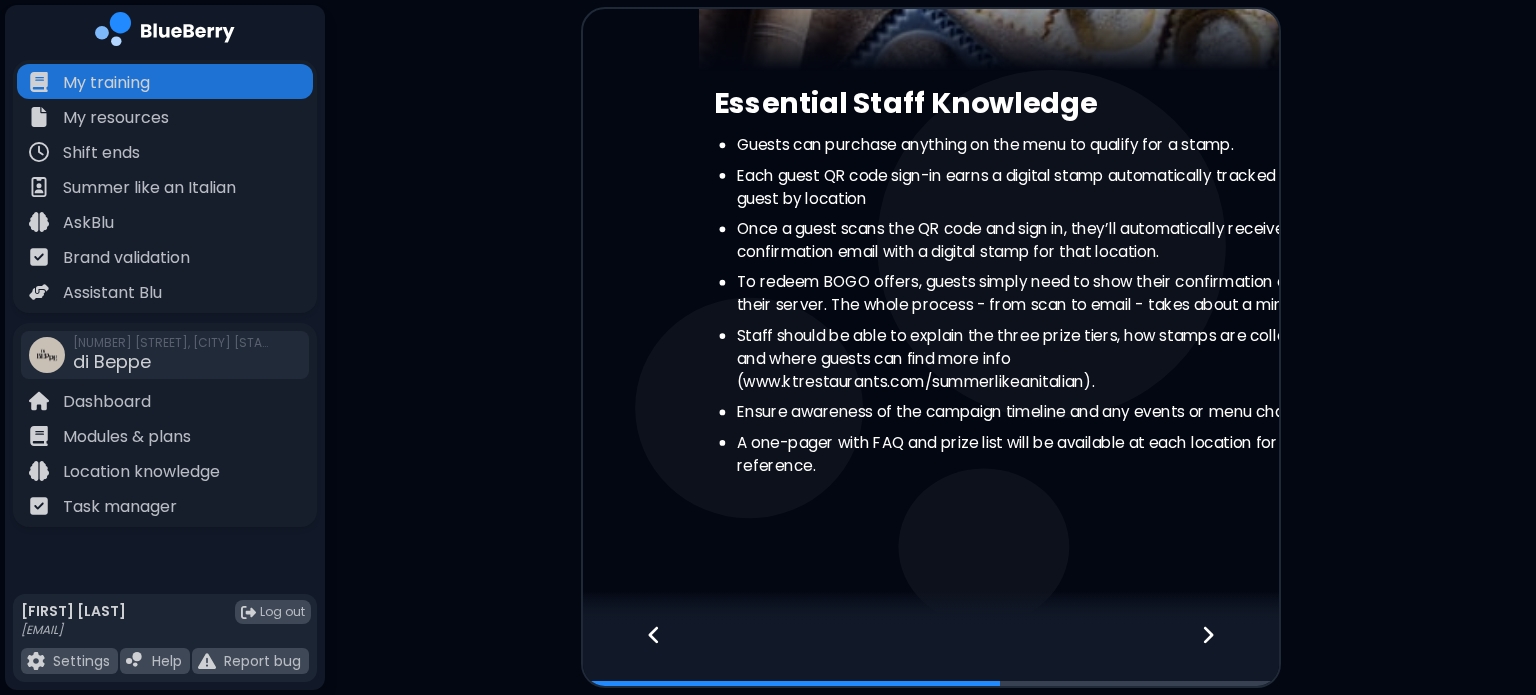scroll, scrollTop: 0, scrollLeft: 0, axis: both 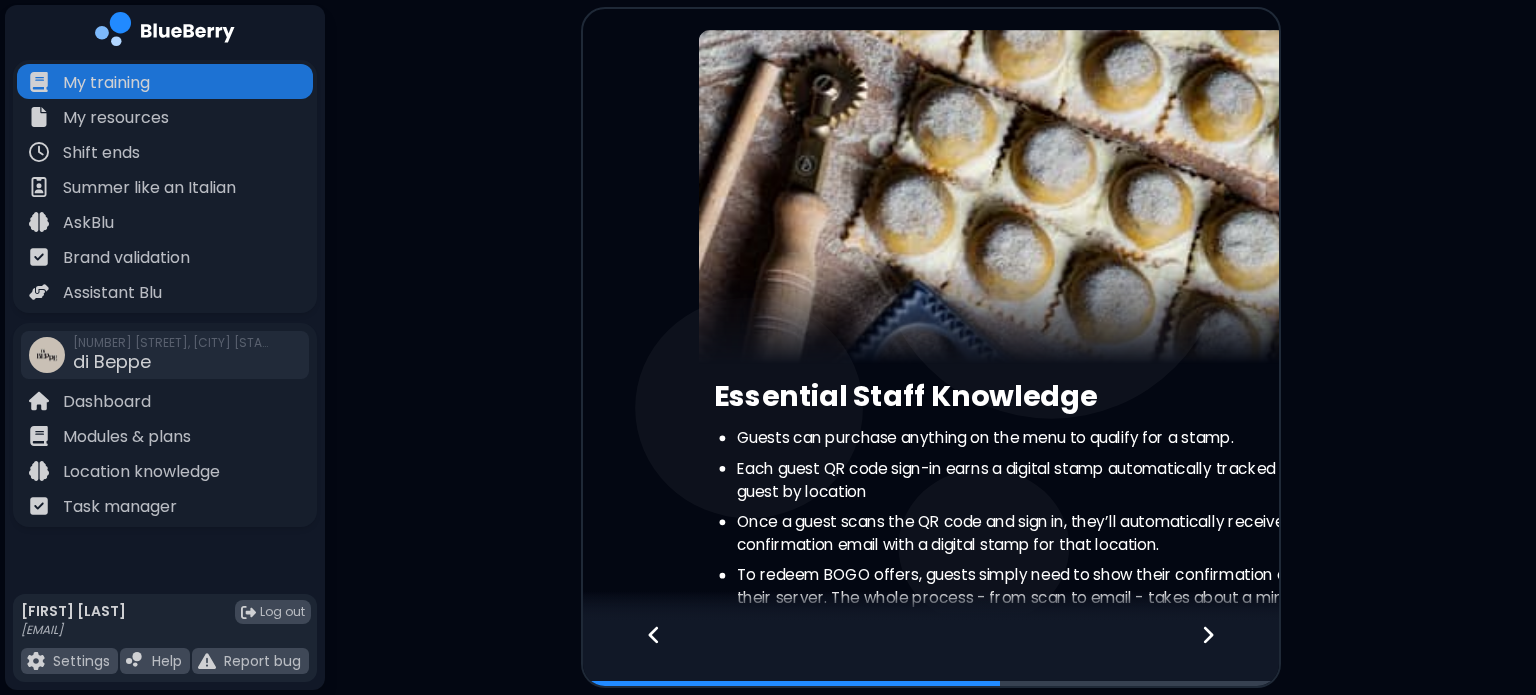 click at bounding box center [931, 653] 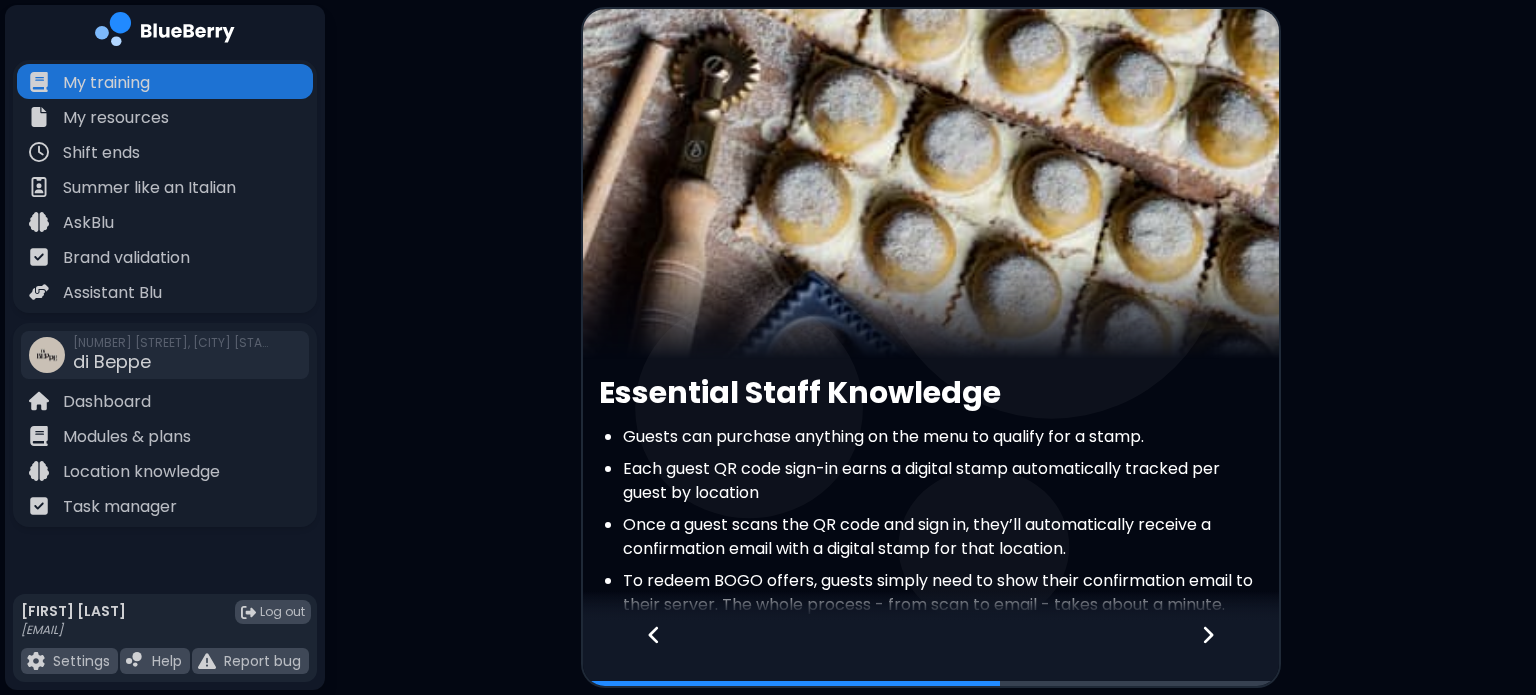 click 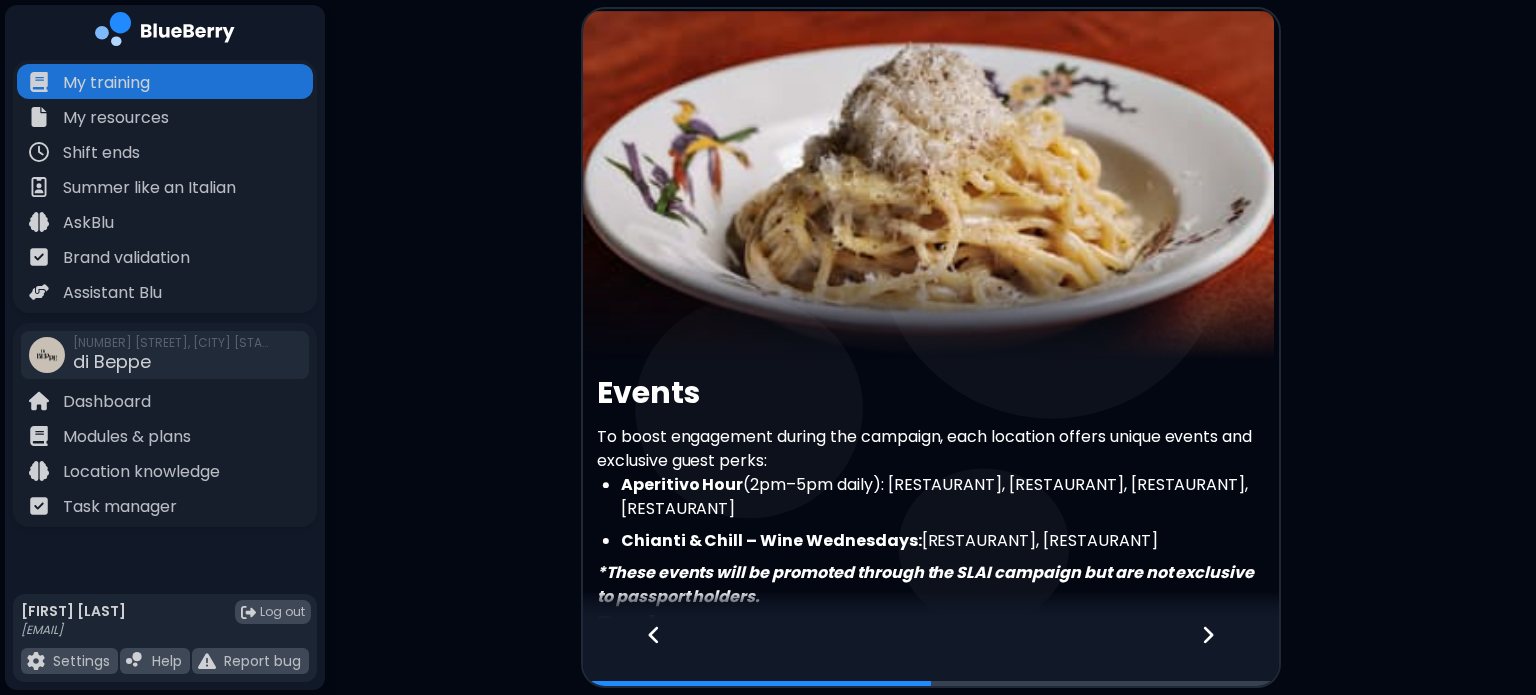click 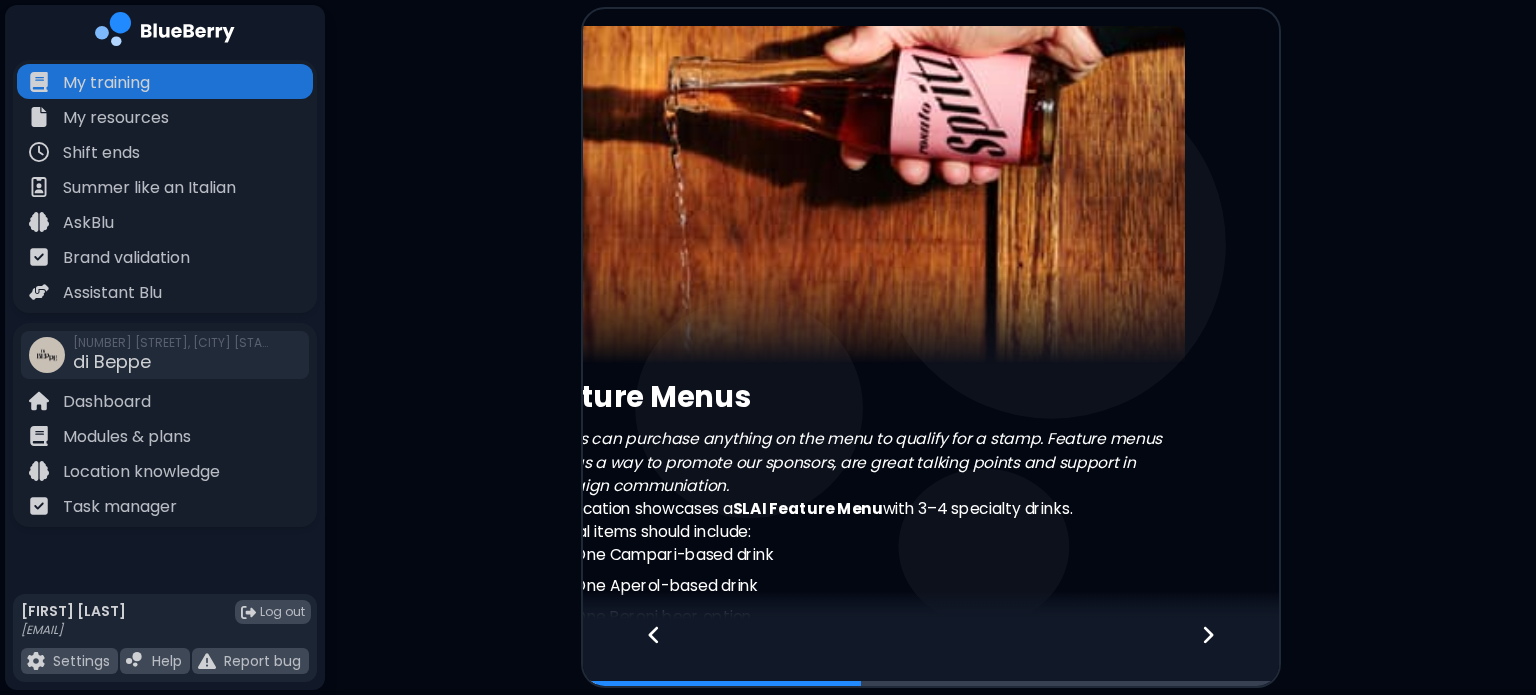 click 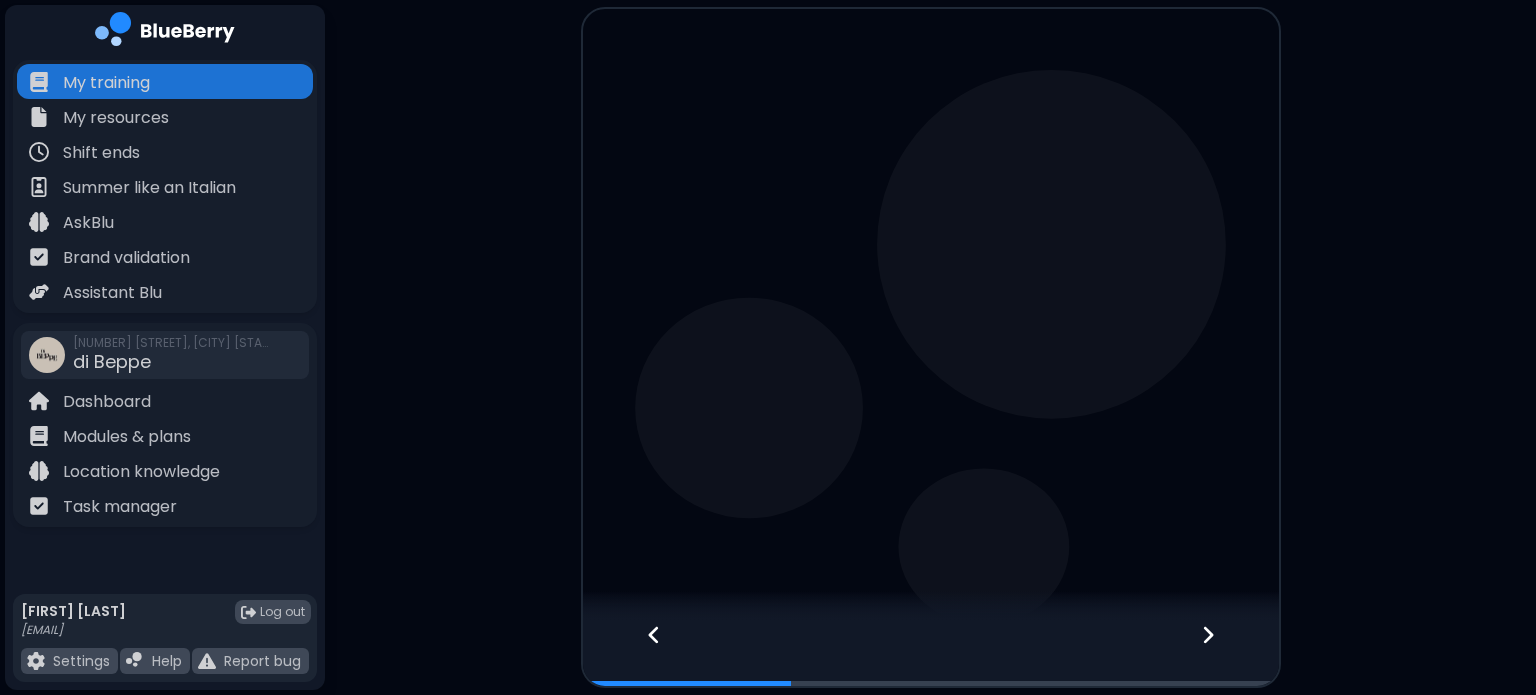 click 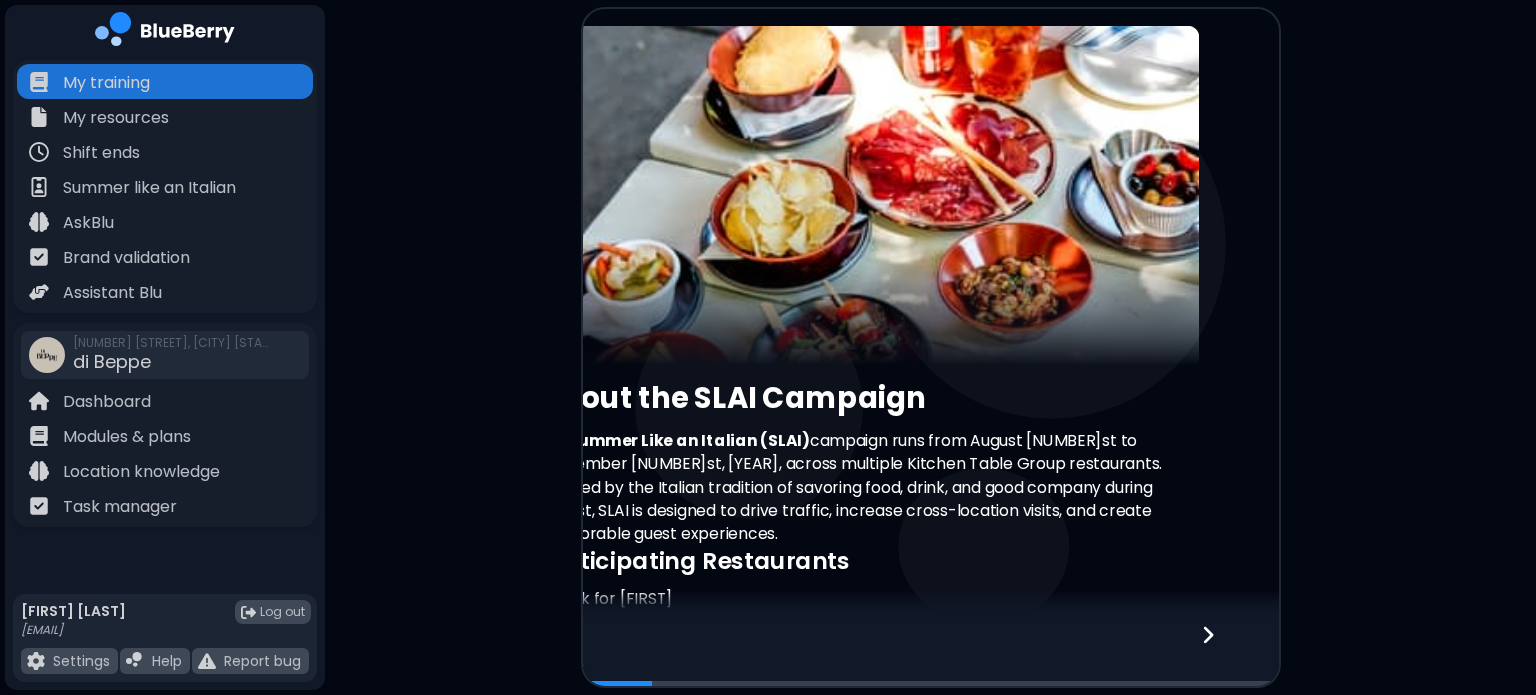 click at bounding box center [931, 653] 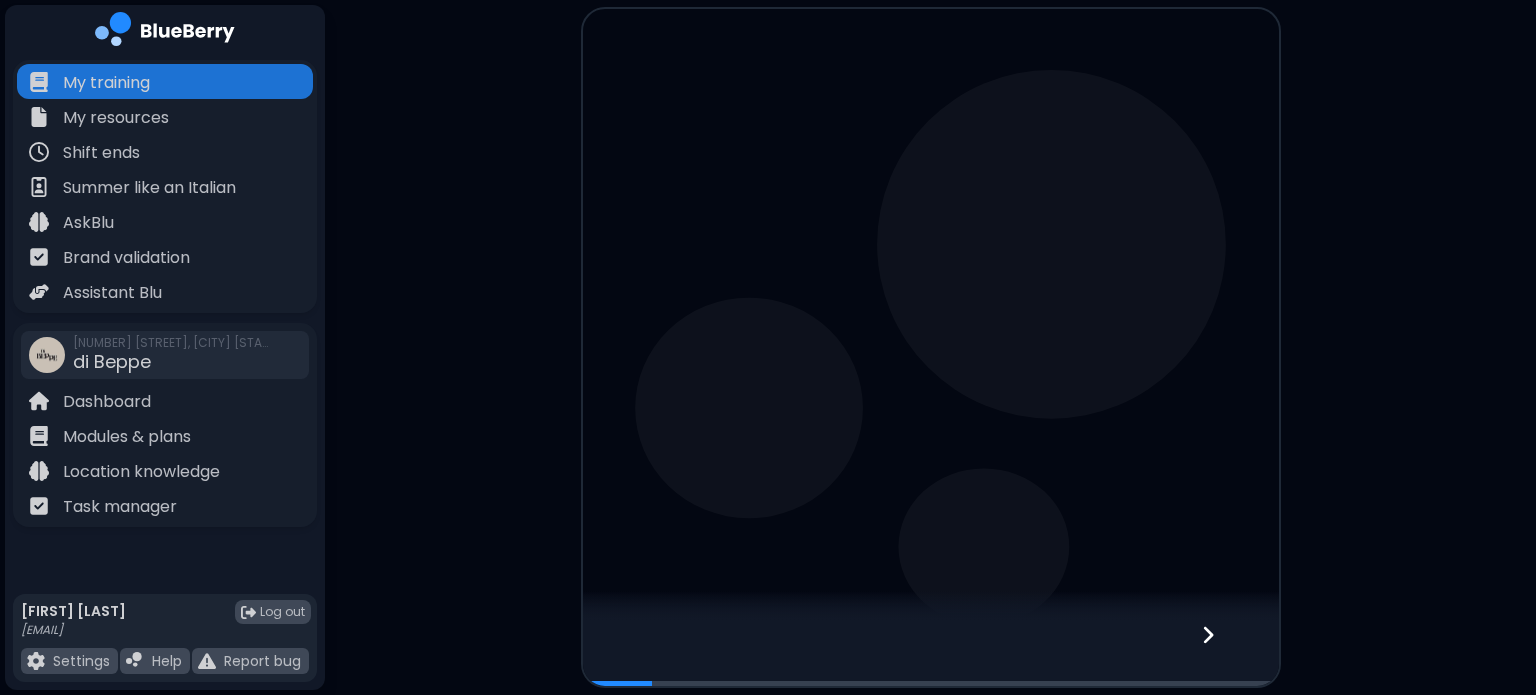 click at bounding box center [931, 653] 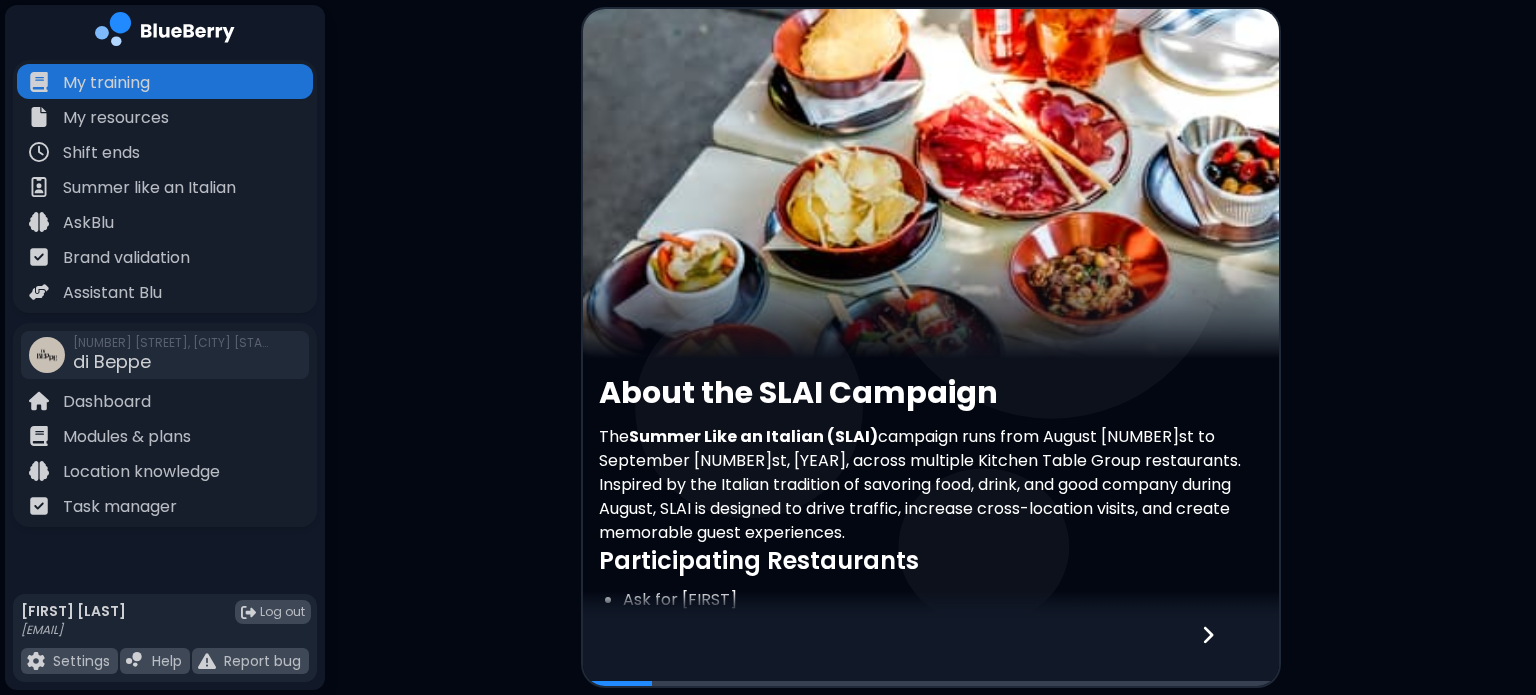 click at bounding box center [931, 653] 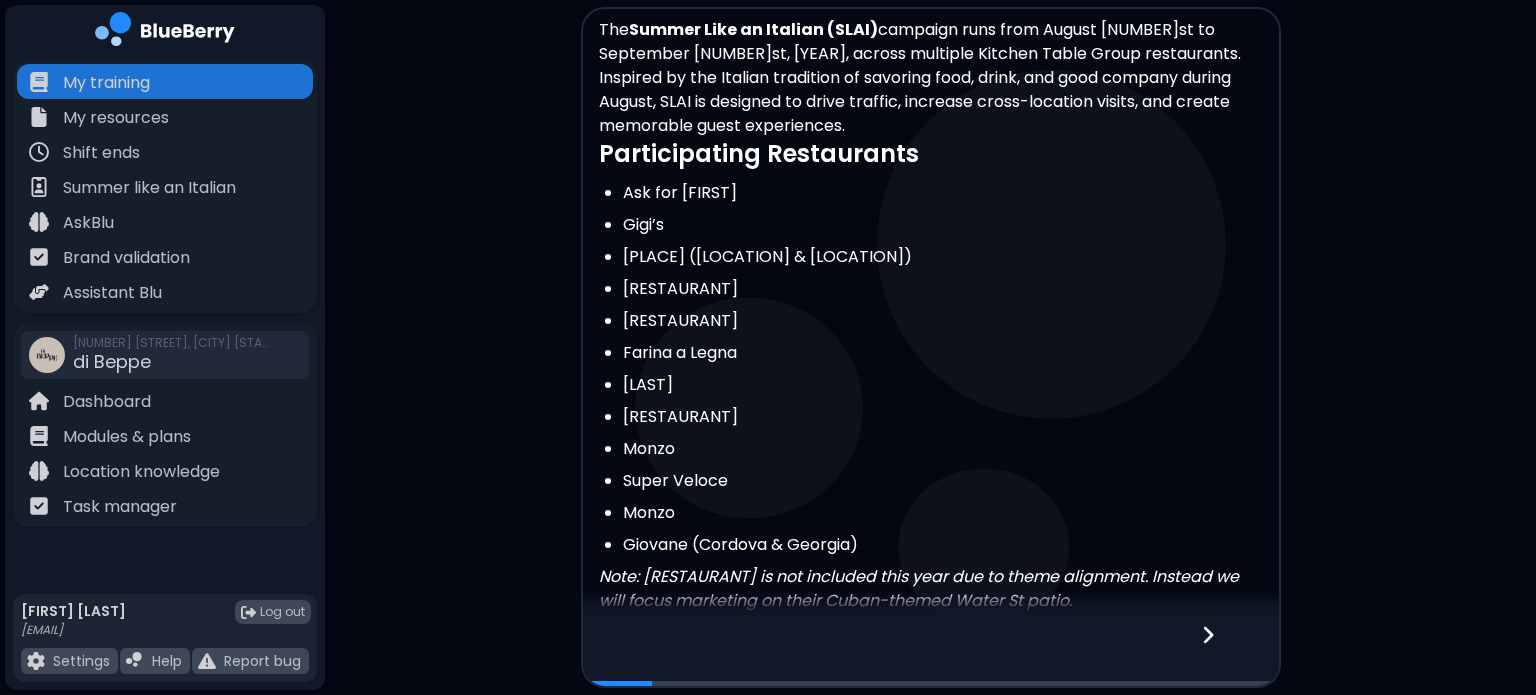 scroll, scrollTop: 406, scrollLeft: 0, axis: vertical 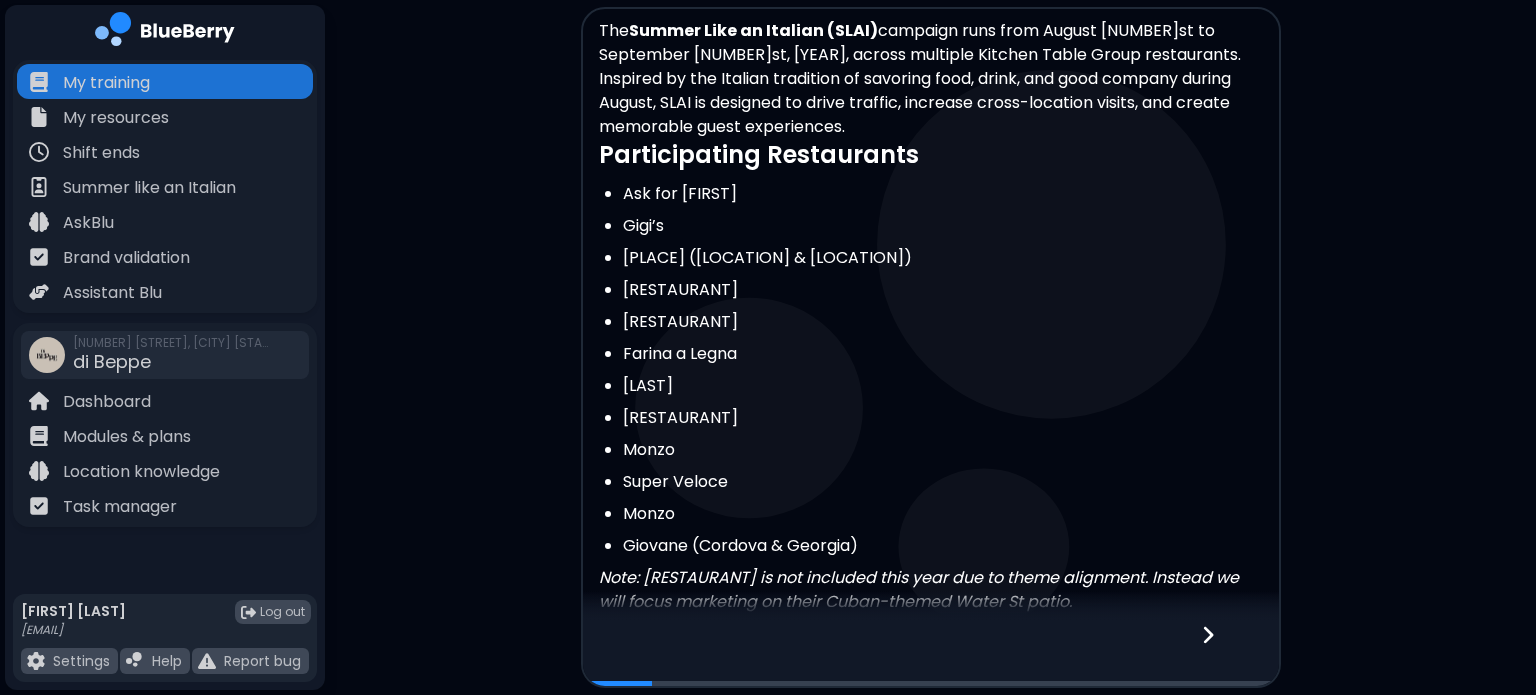 click at bounding box center [1220, 653] 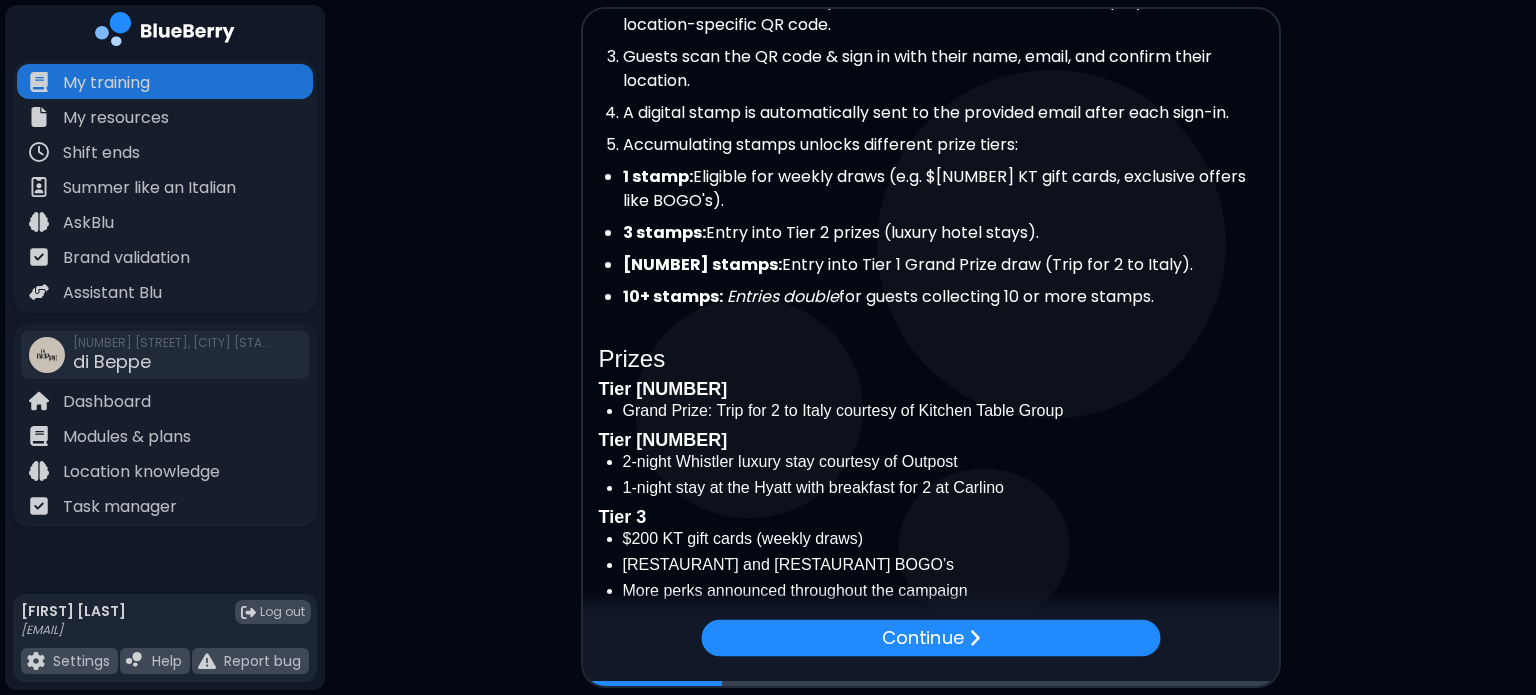 scroll, scrollTop: 461, scrollLeft: 0, axis: vertical 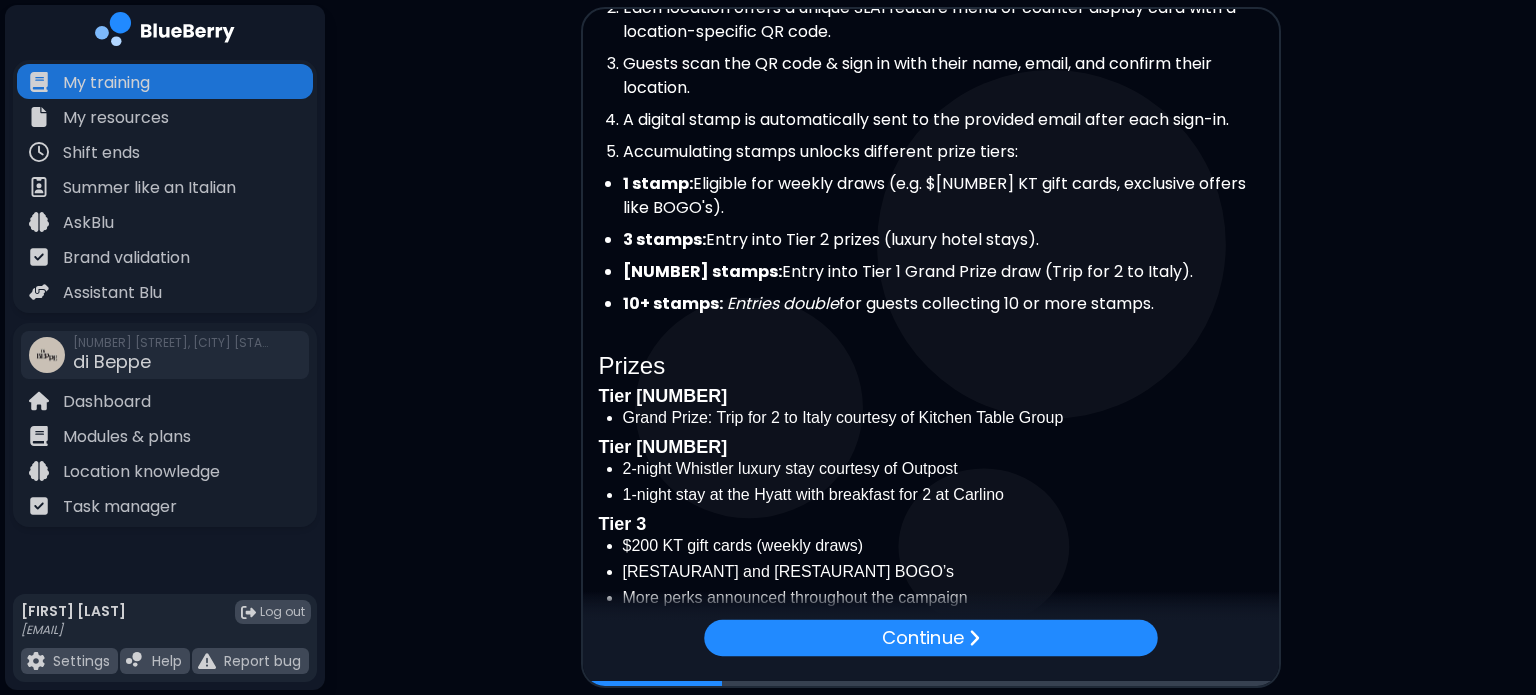 click at bounding box center (931, 606) 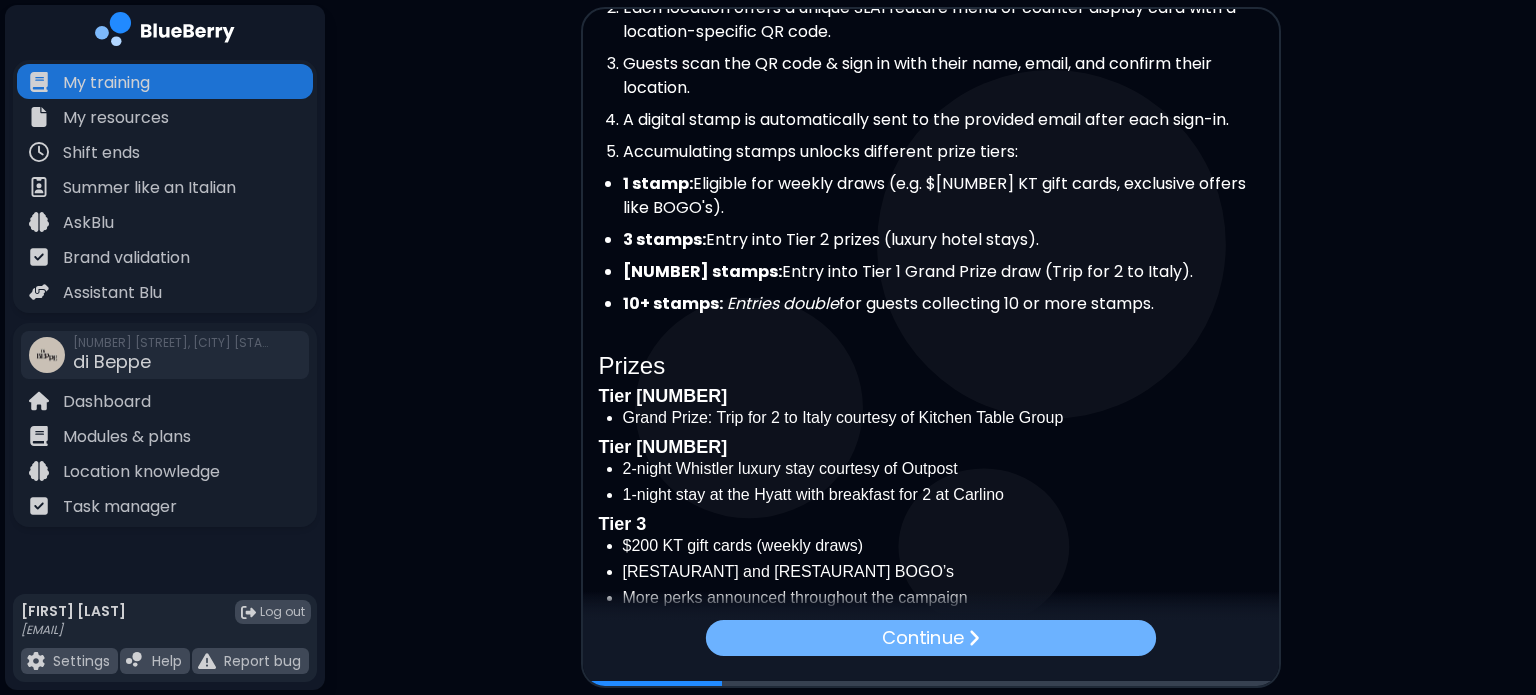 click on "Continue" at bounding box center (930, 638) 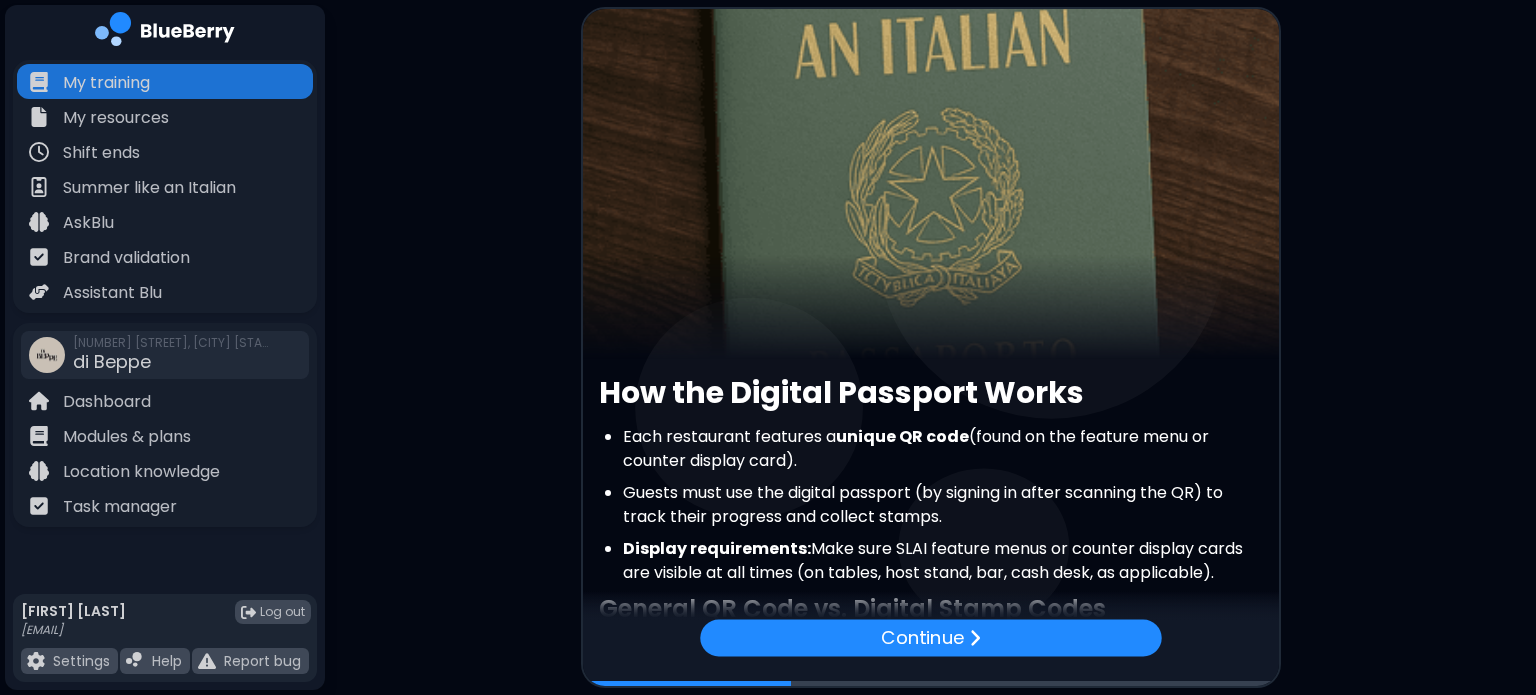 scroll, scrollTop: 245, scrollLeft: 0, axis: vertical 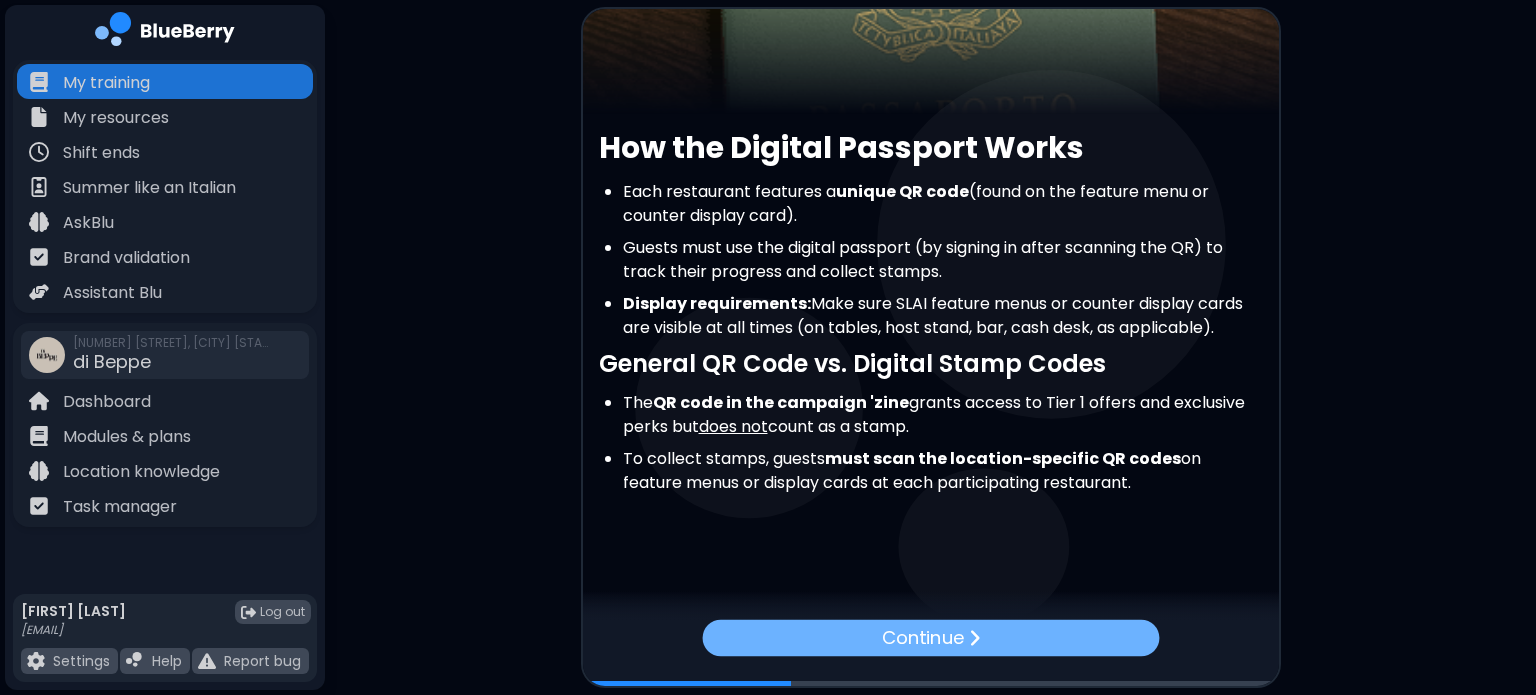 click on "Continue" at bounding box center (930, 638) 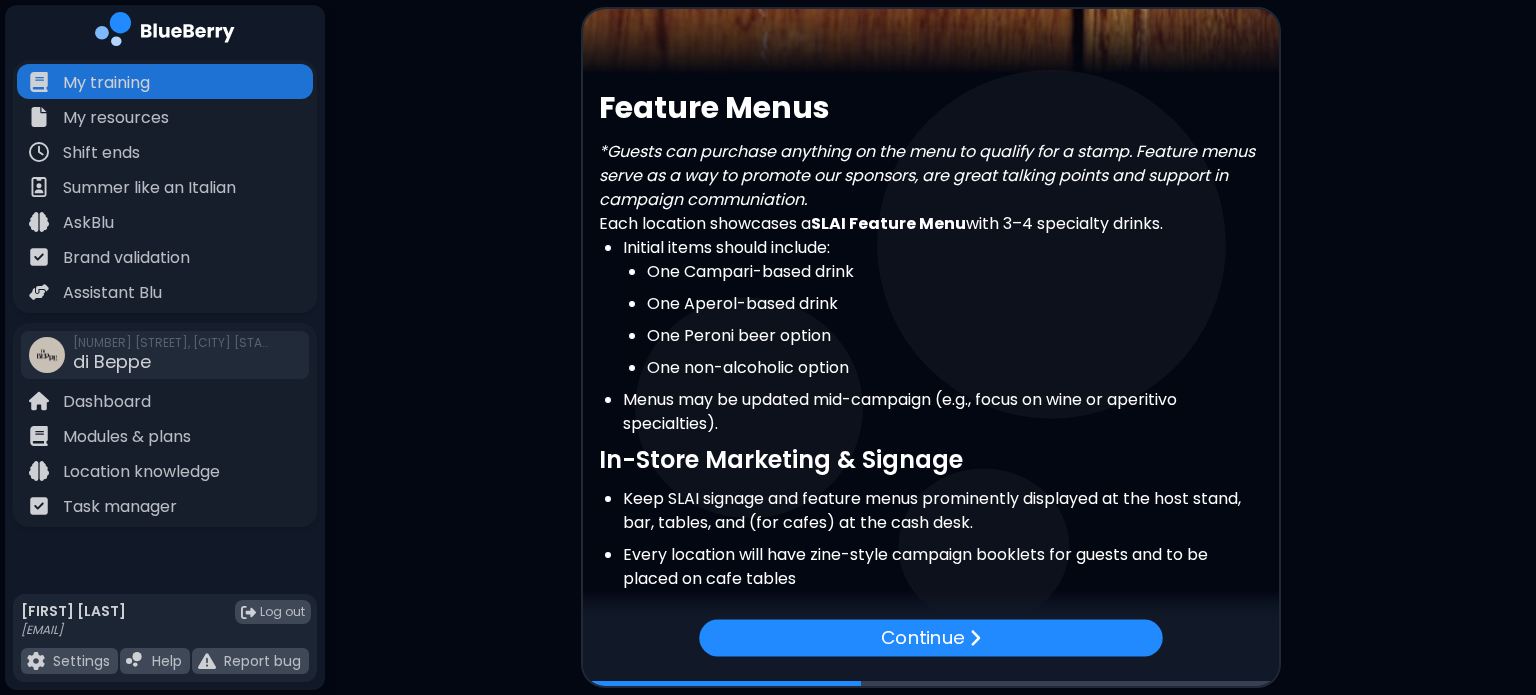 scroll, scrollTop: 286, scrollLeft: 0, axis: vertical 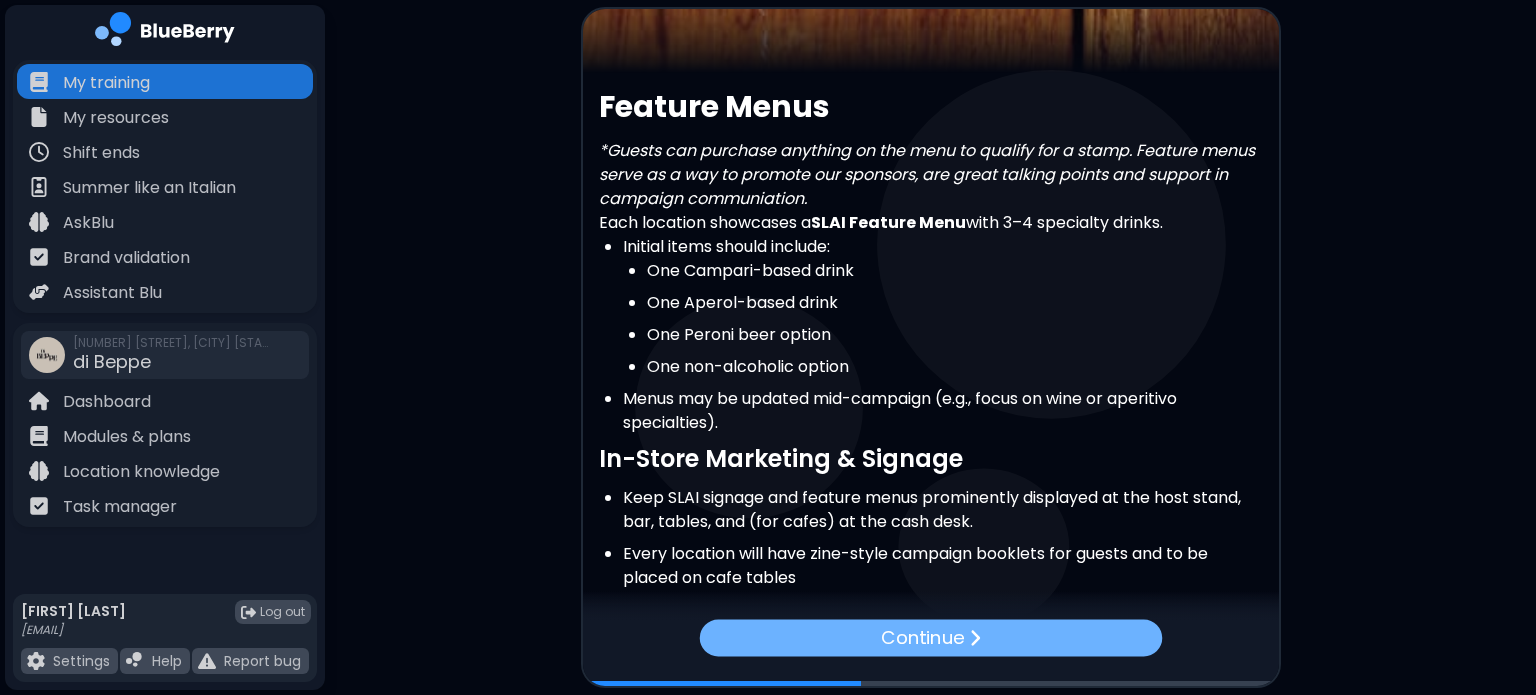 click on "Continue" at bounding box center (930, 638) 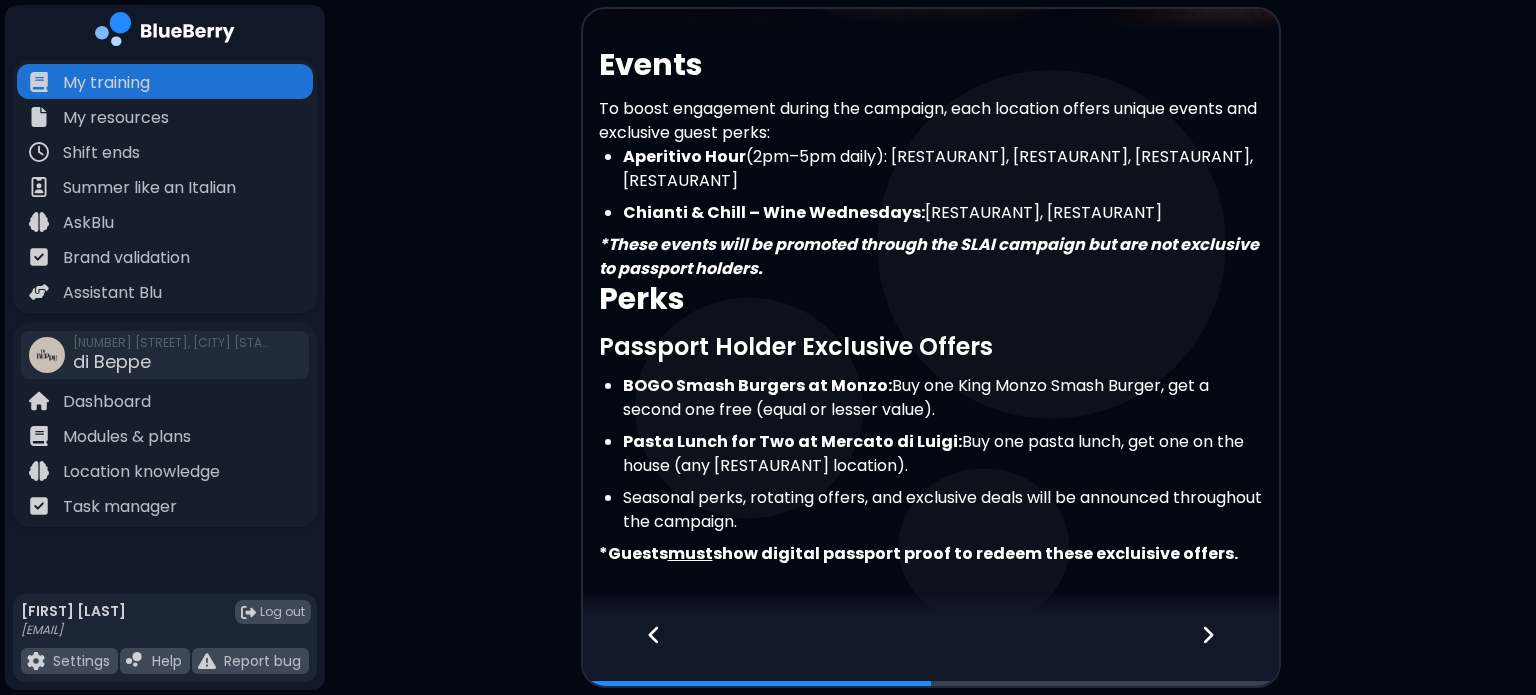 scroll, scrollTop: 328, scrollLeft: 0, axis: vertical 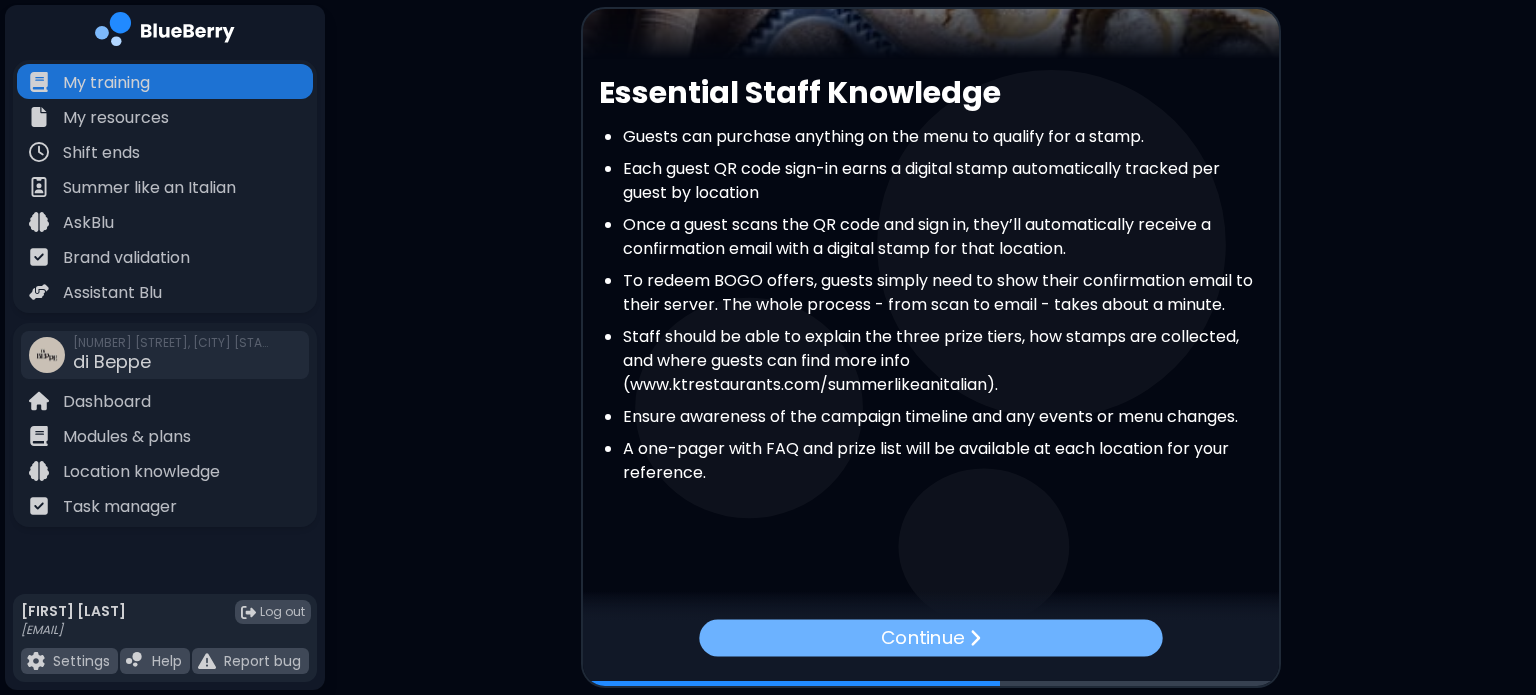 click on "Continue" at bounding box center [930, 638] 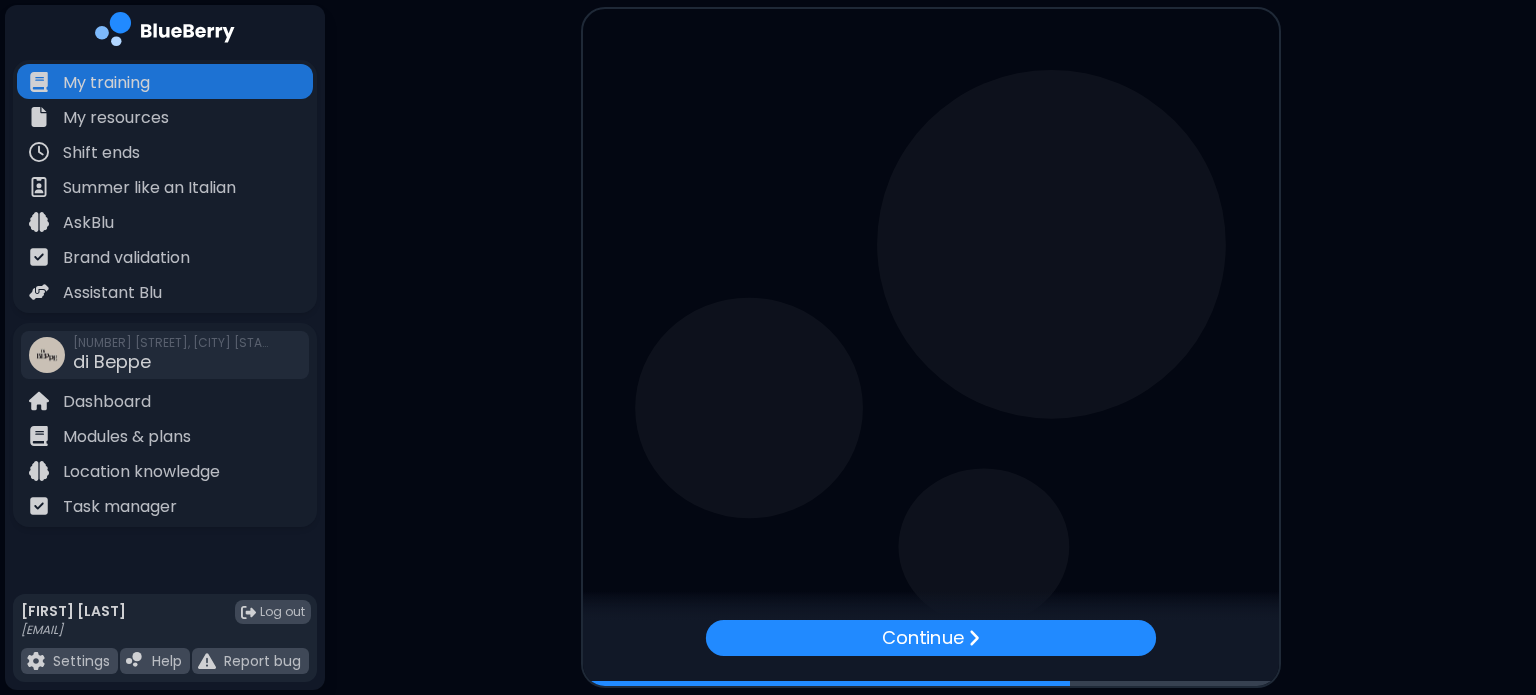scroll, scrollTop: 0, scrollLeft: 0, axis: both 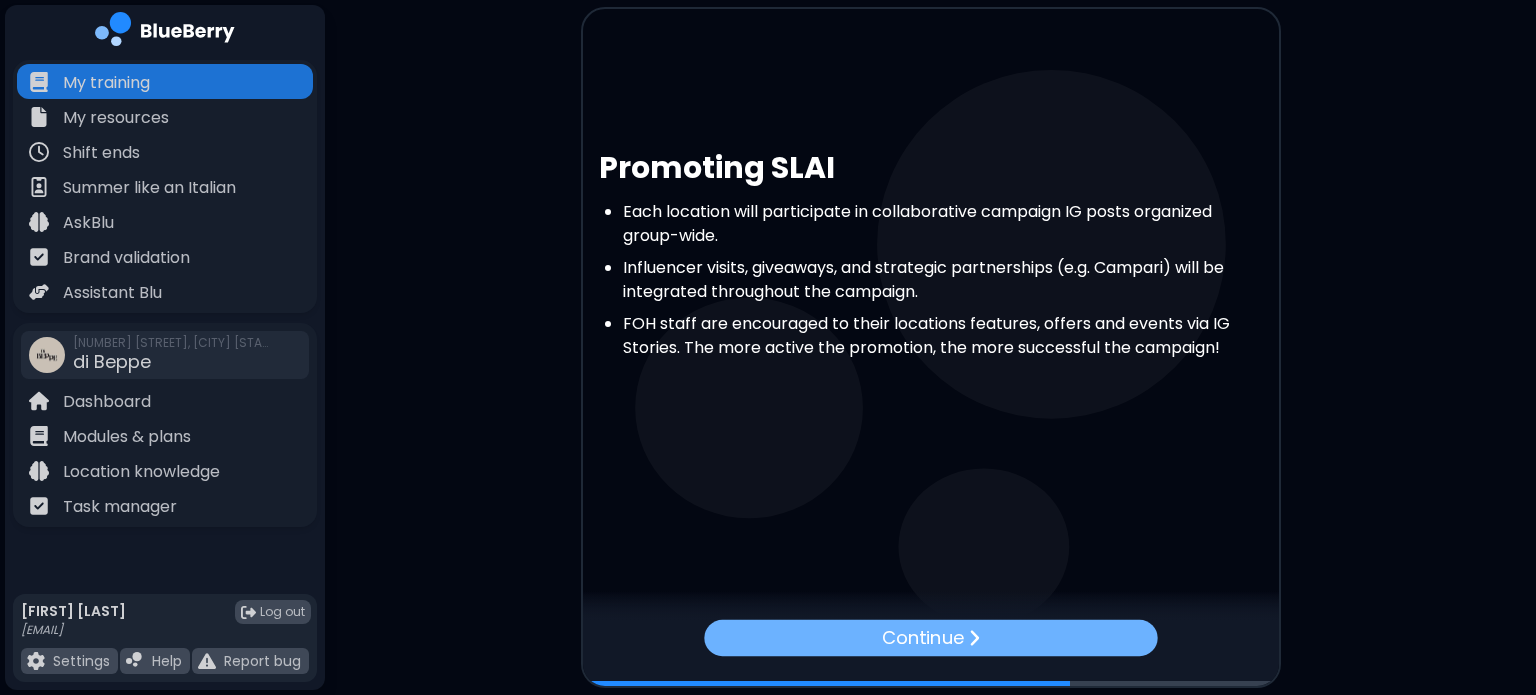 click on "Continue" at bounding box center (930, 638) 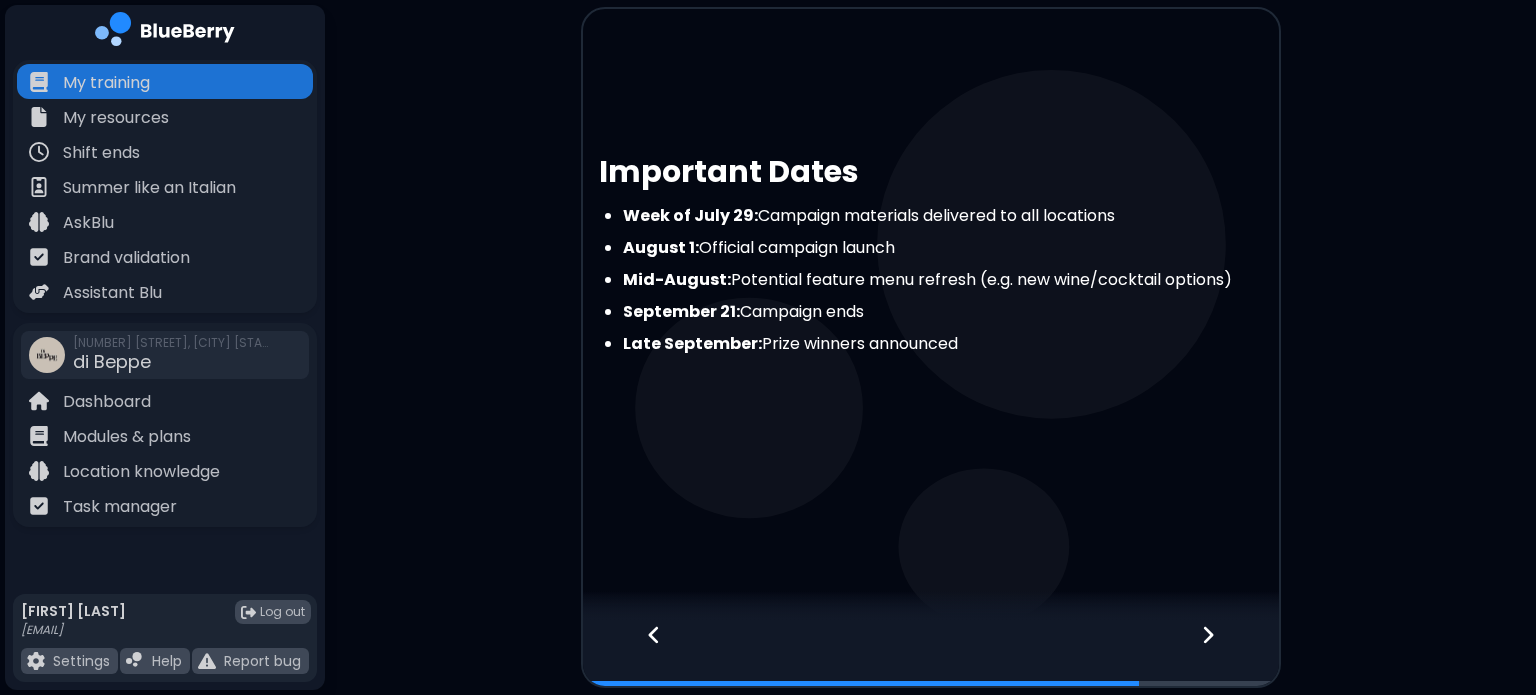 click at bounding box center [1220, 653] 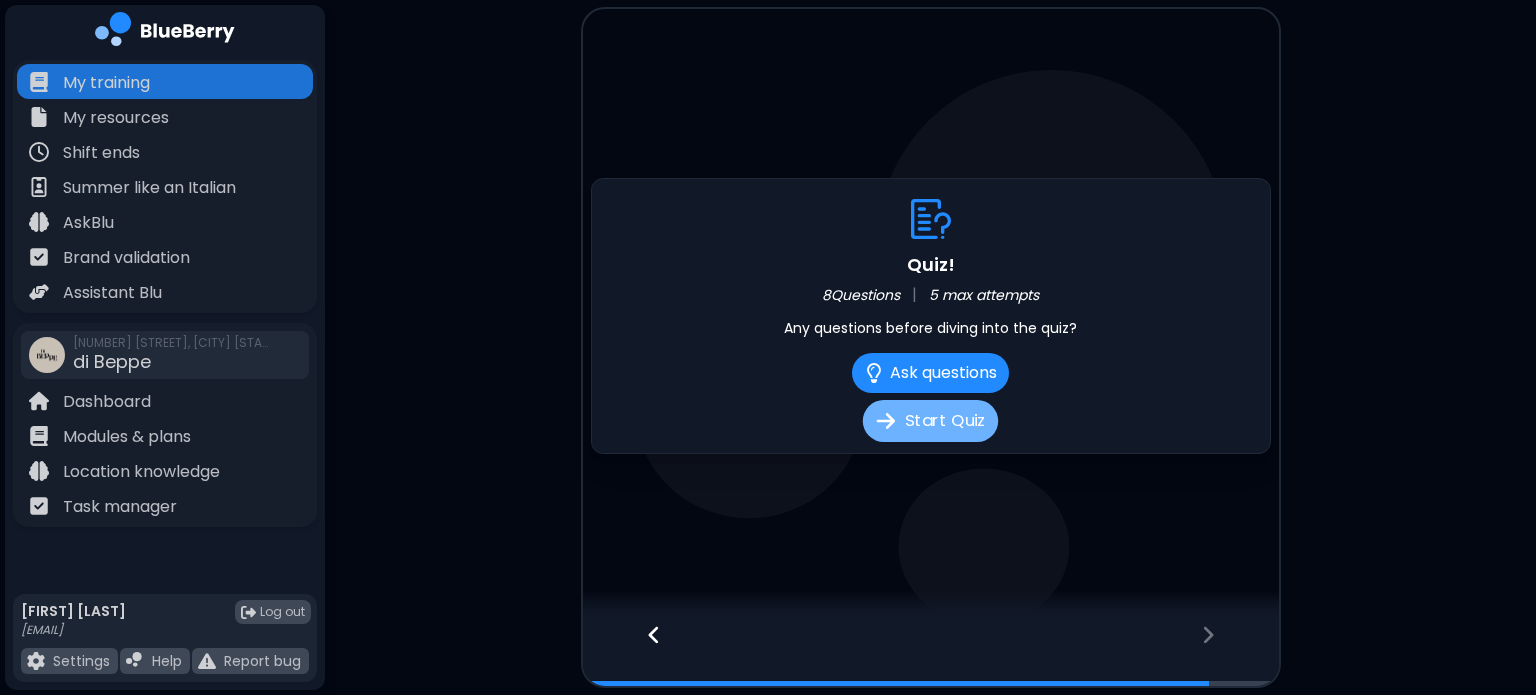 click on "Start Quiz" at bounding box center [930, 421] 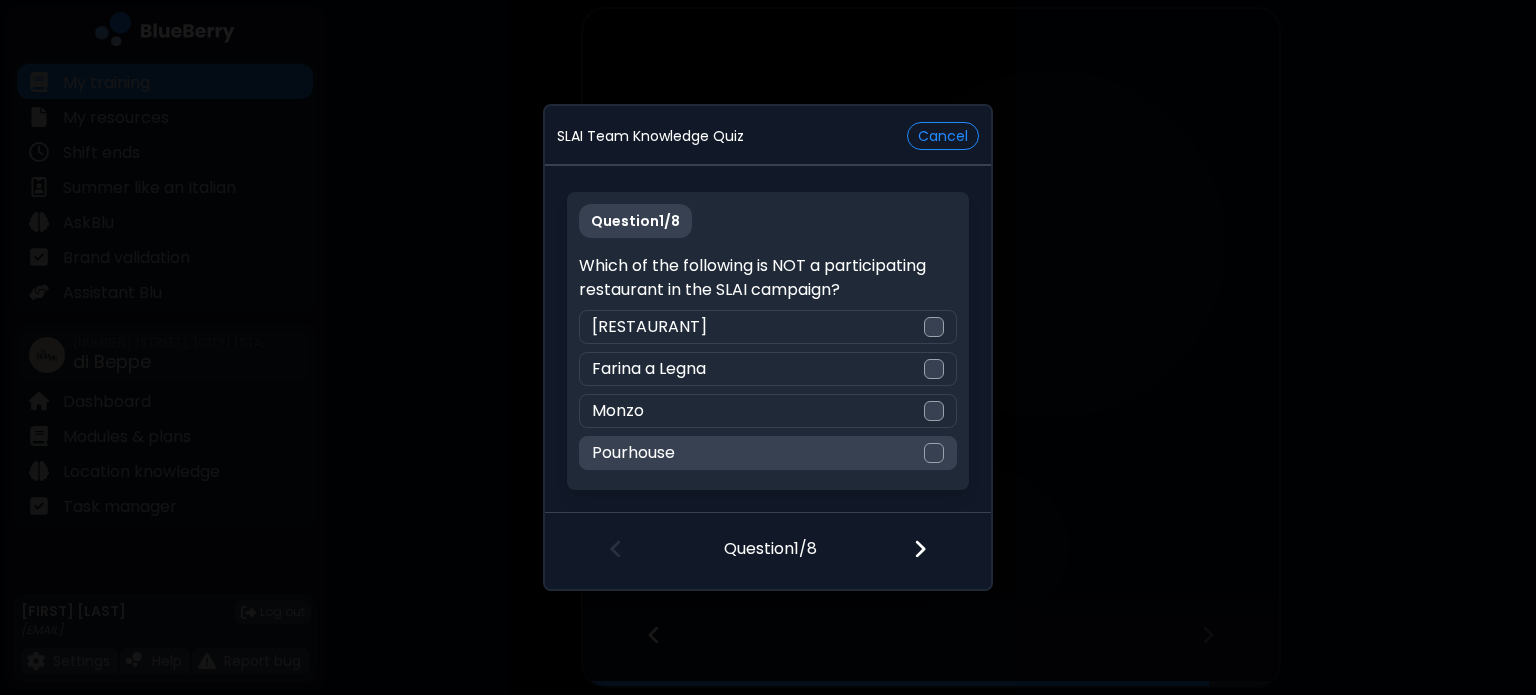 click on "Pourhouse" at bounding box center (767, 453) 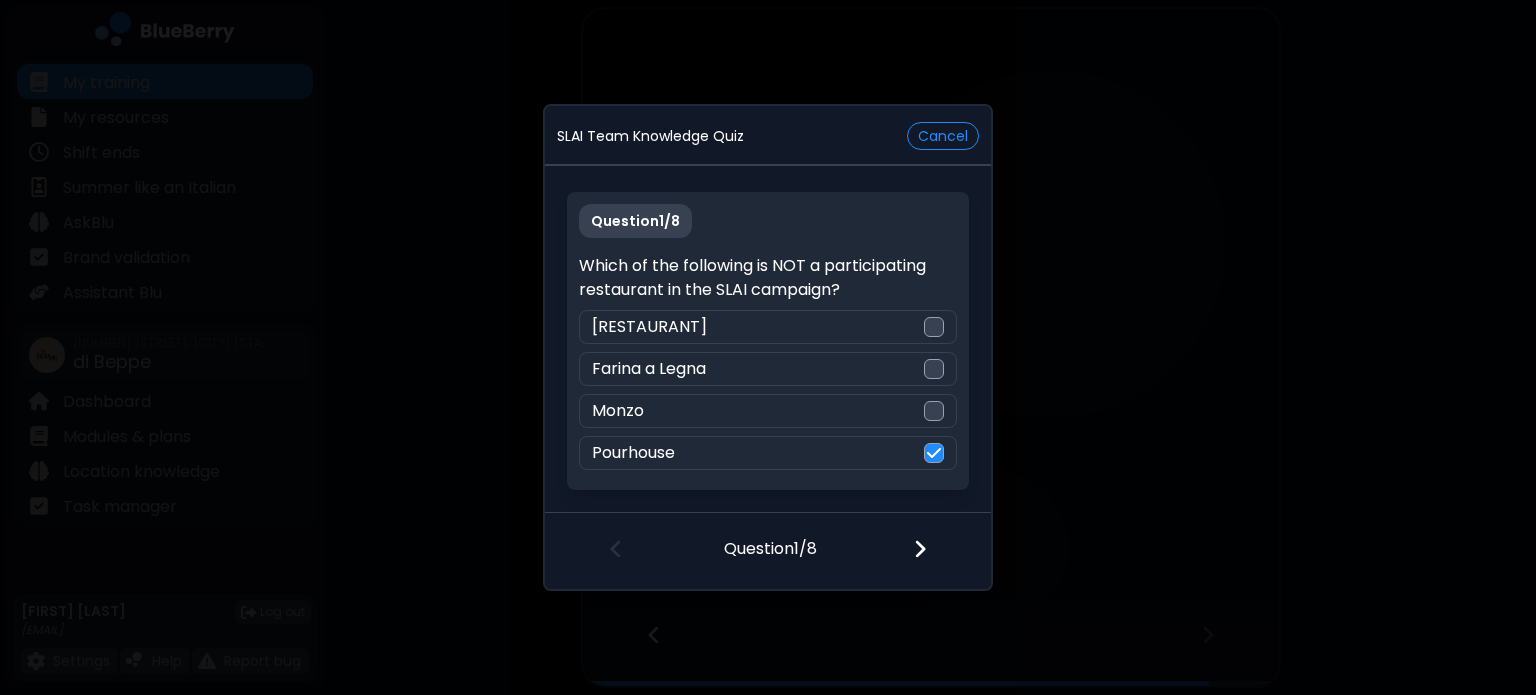 click at bounding box center (932, 551) 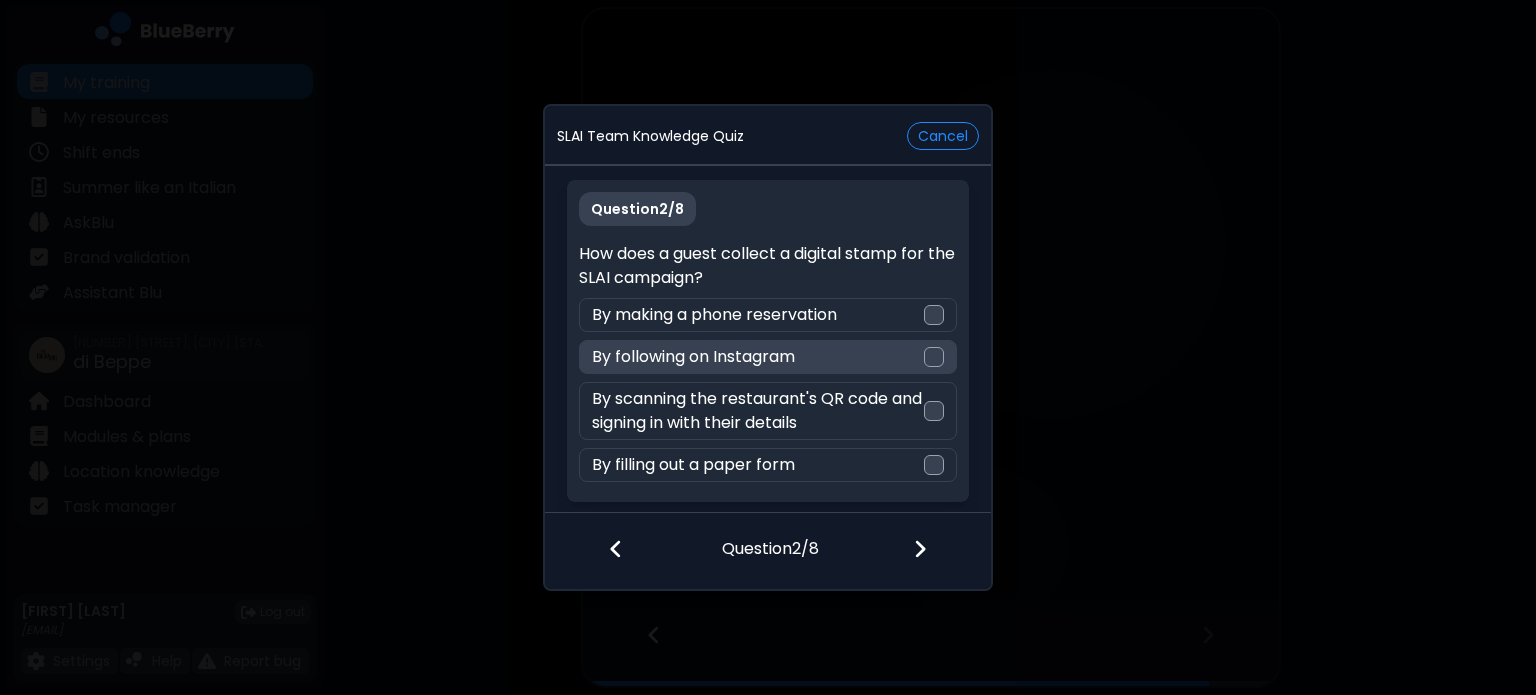 click on "By following on Instagram" at bounding box center (767, 357) 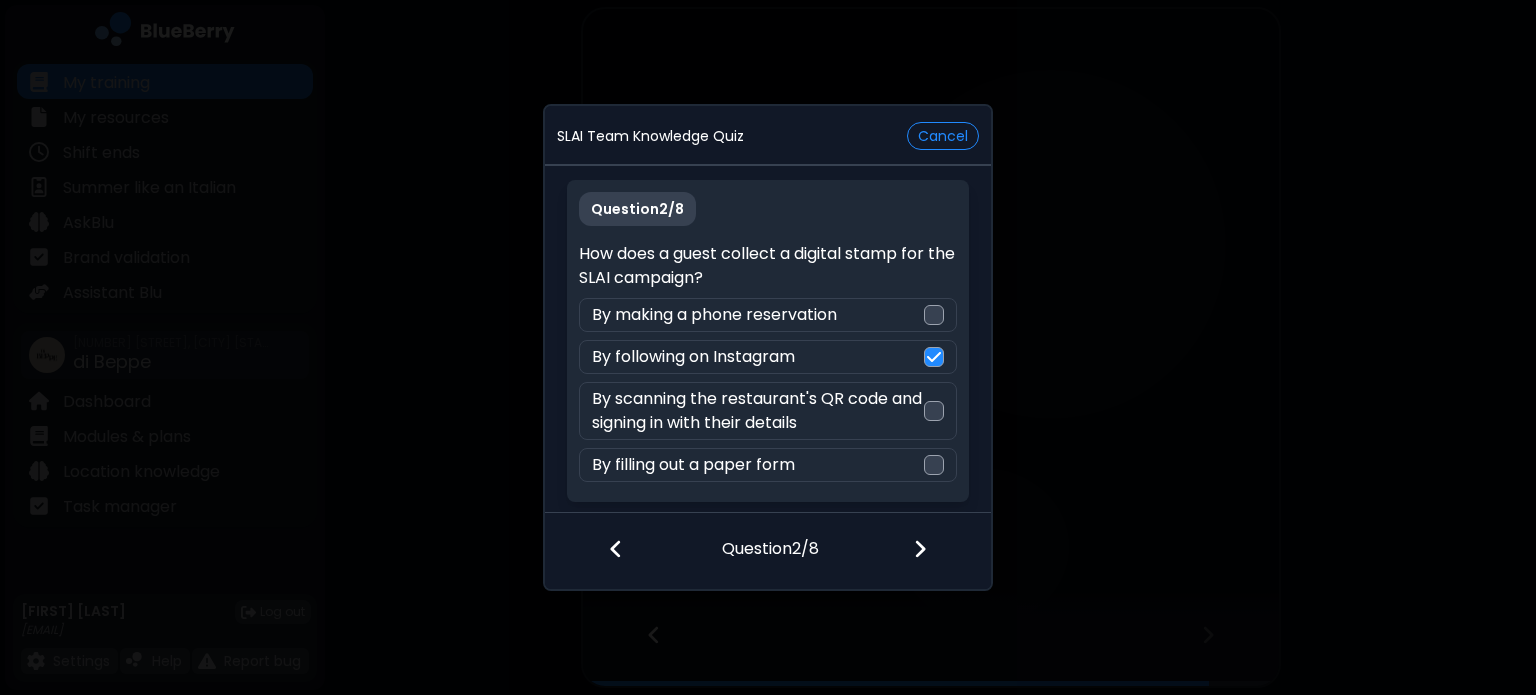 click at bounding box center (932, 551) 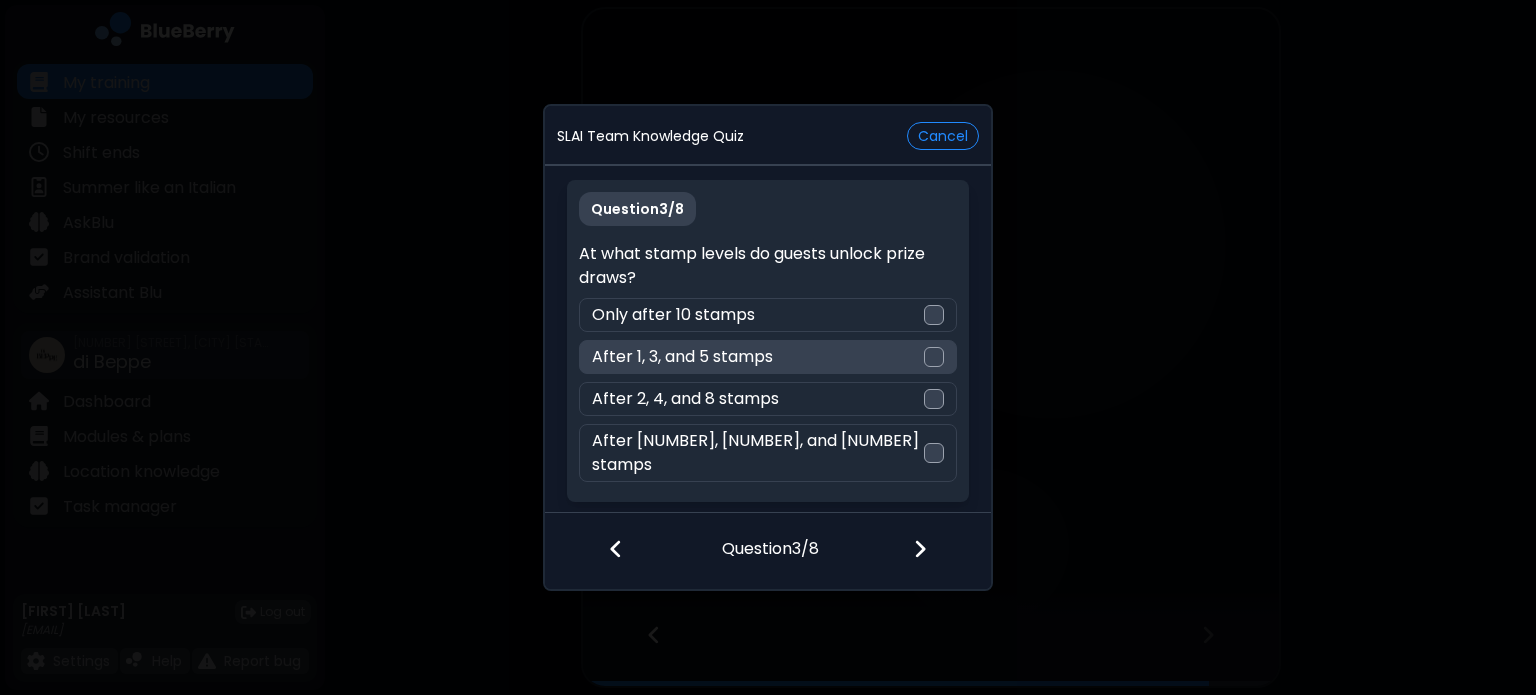 drag, startPoint x: 886, startPoint y: 375, endPoint x: 819, endPoint y: 371, distance: 67.11929 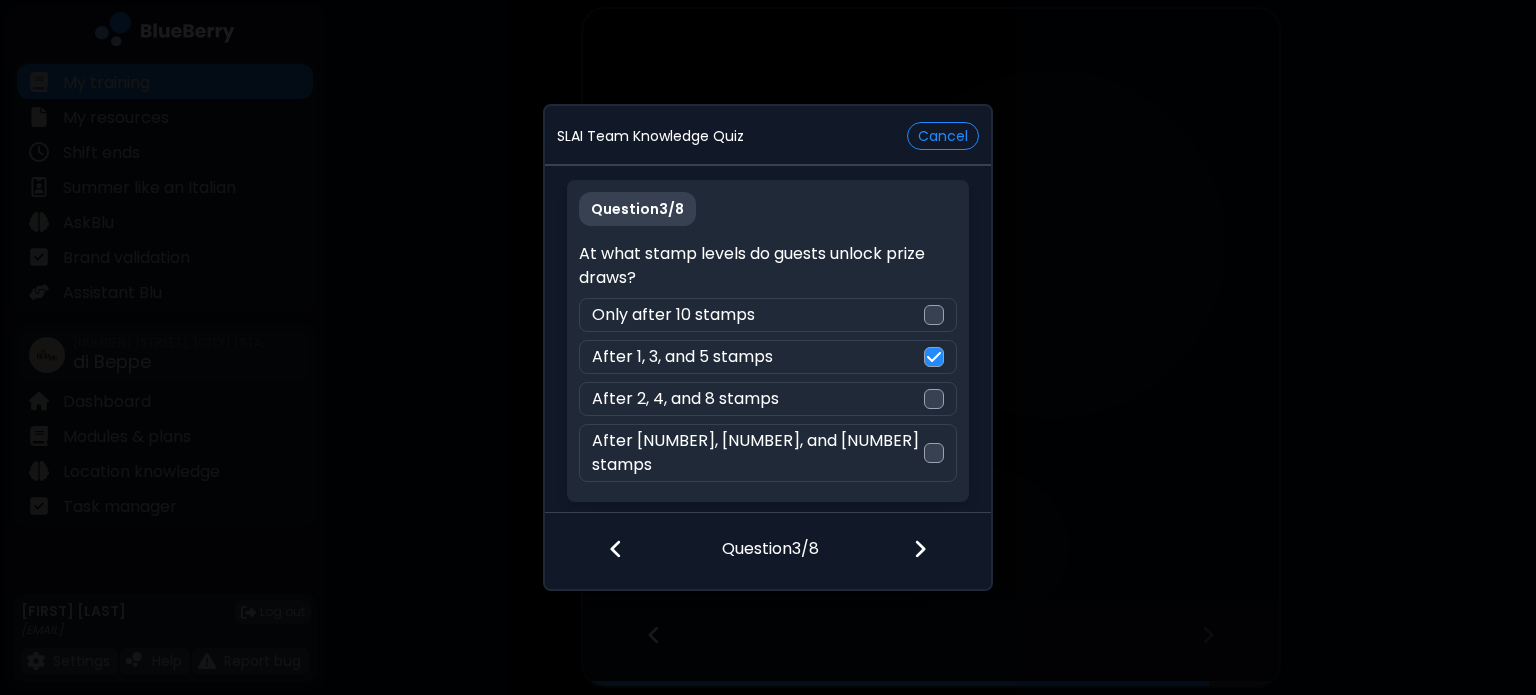click at bounding box center (932, 551) 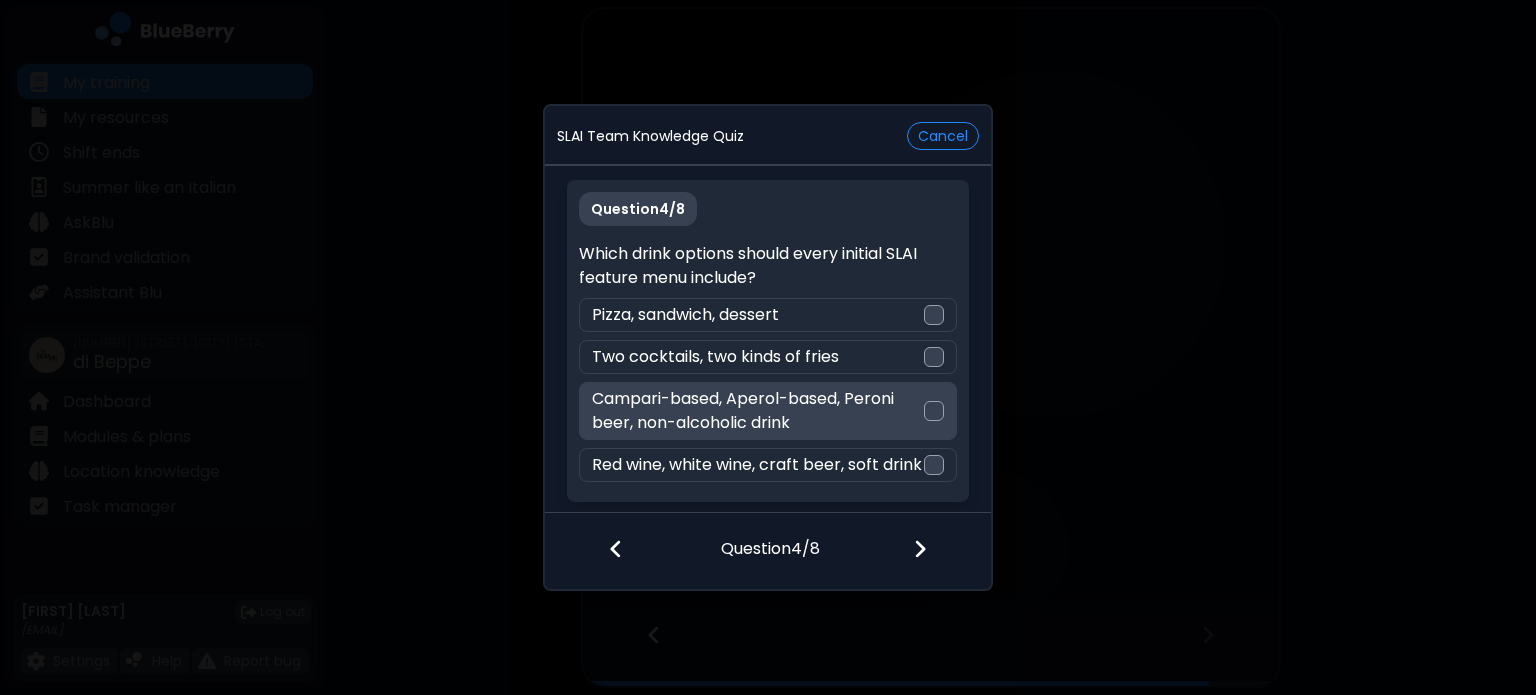 click on "Campari-based, Aperol-based, Peroni beer, non-alcoholic drink" at bounding box center [757, 411] 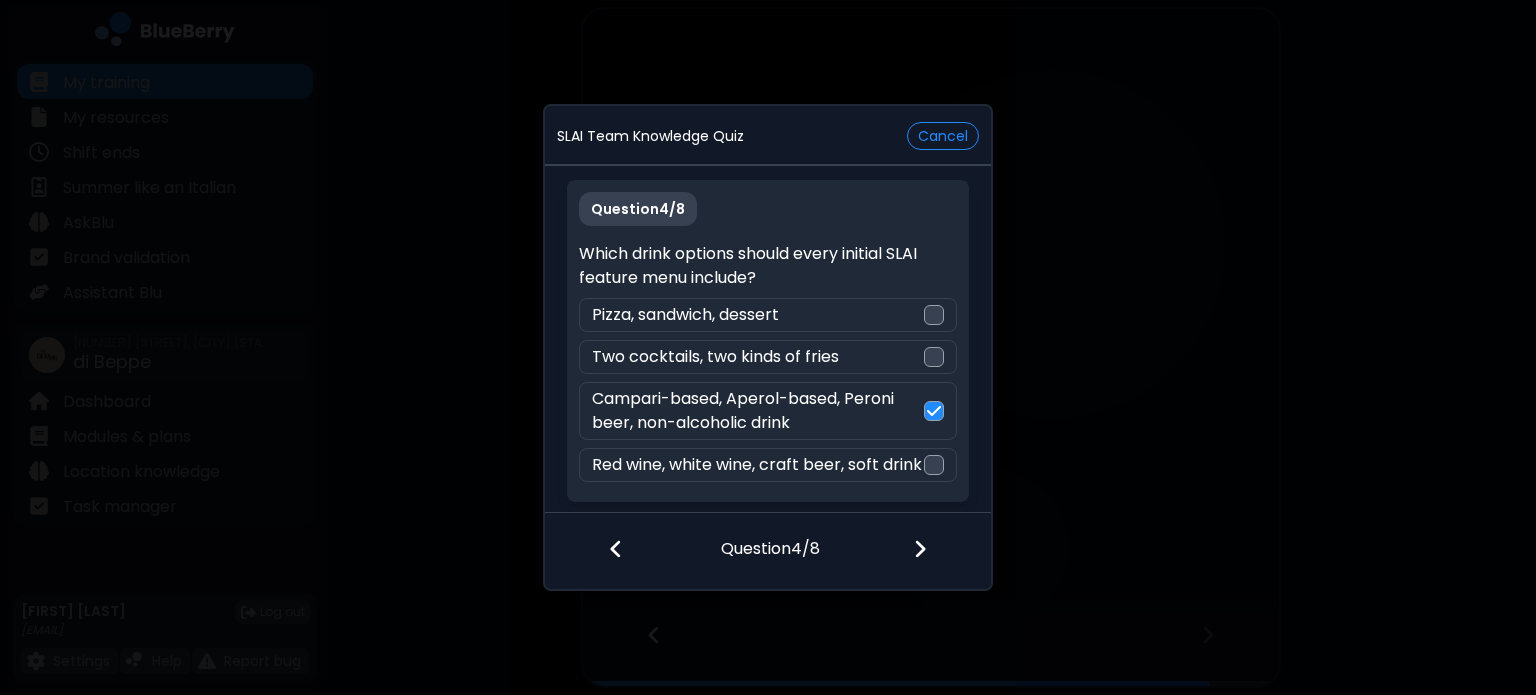 click at bounding box center [932, 551] 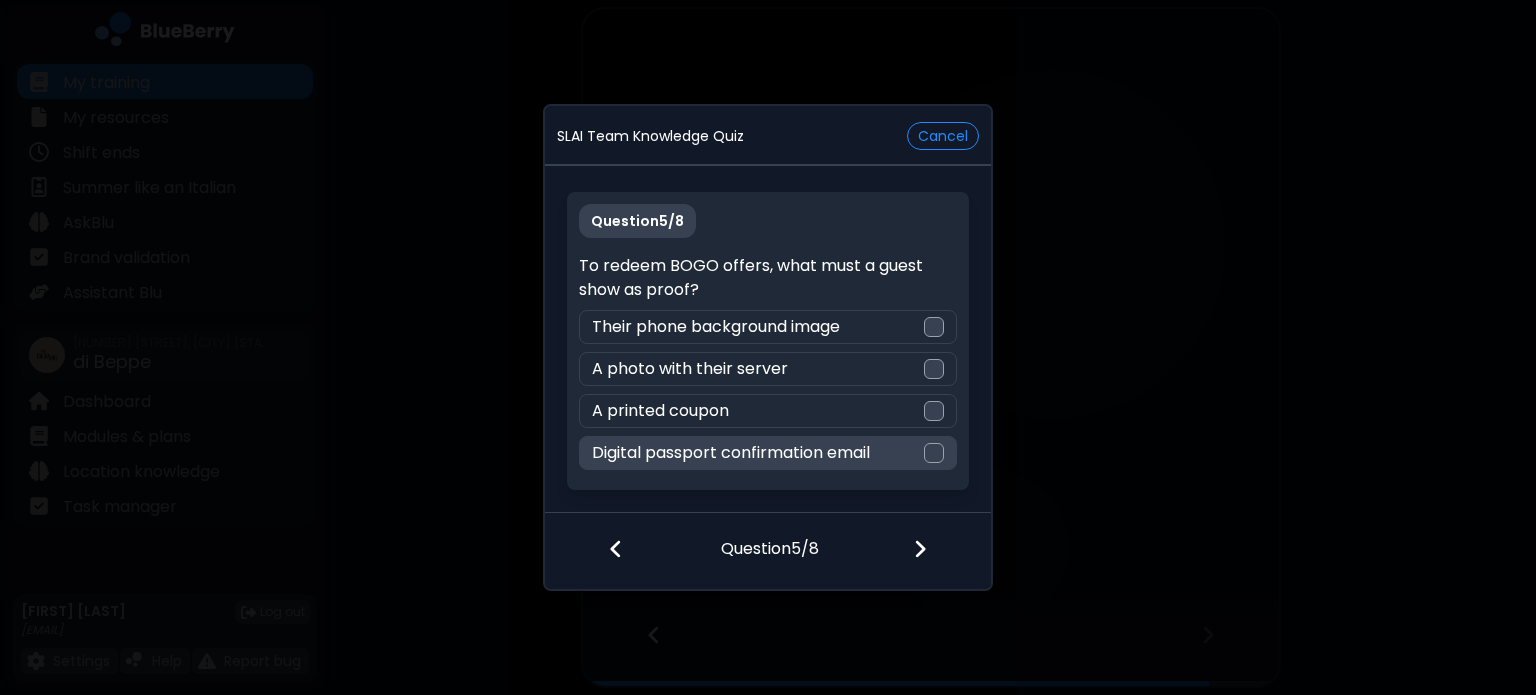 click on "Digital passport confirmation email" at bounding box center (731, 453) 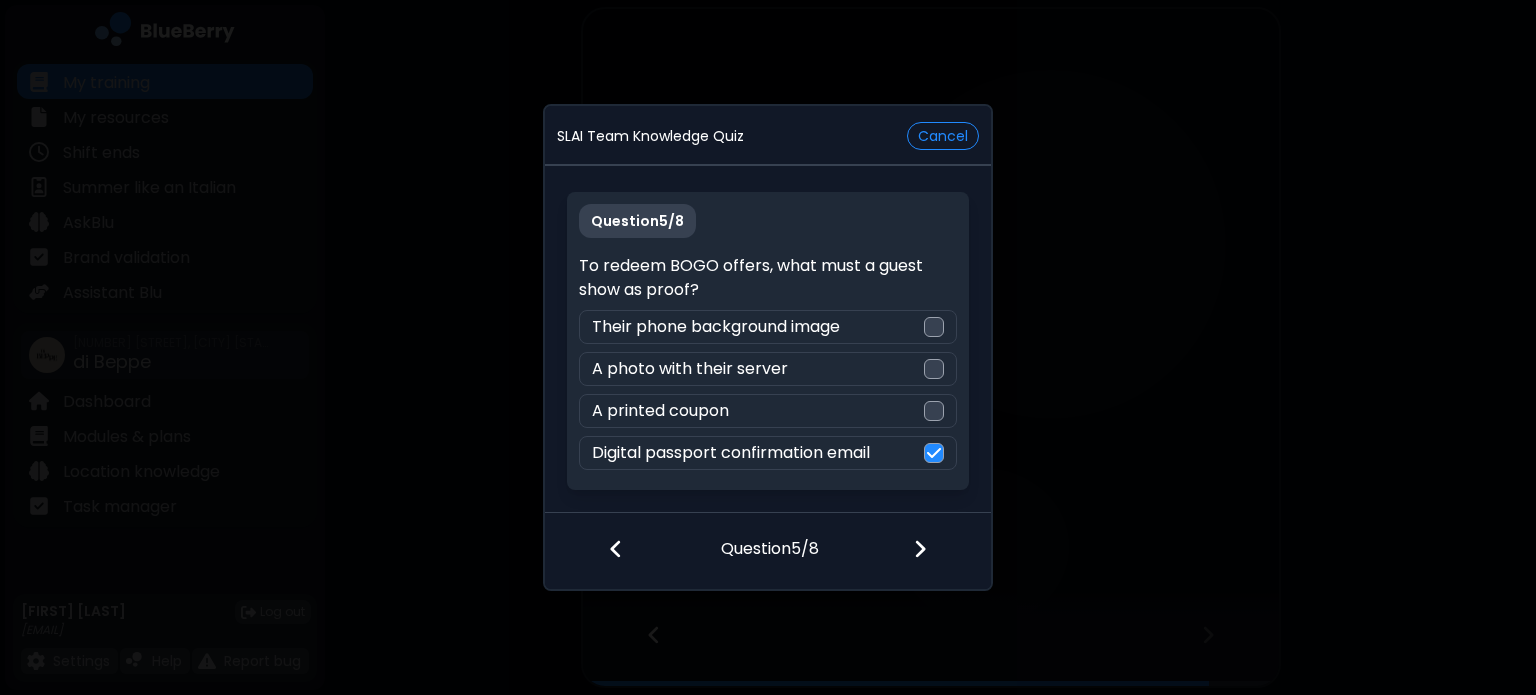 click at bounding box center (932, 551) 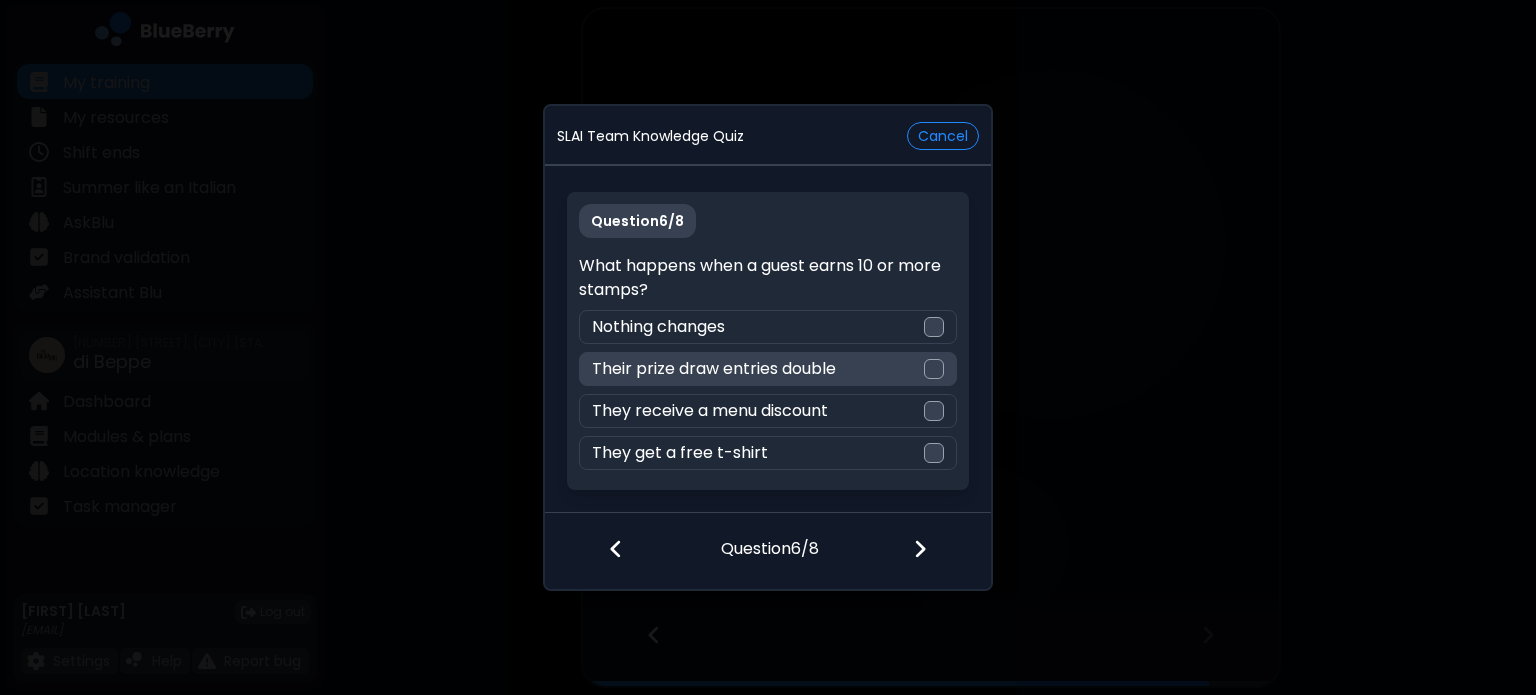 click at bounding box center (934, 369) 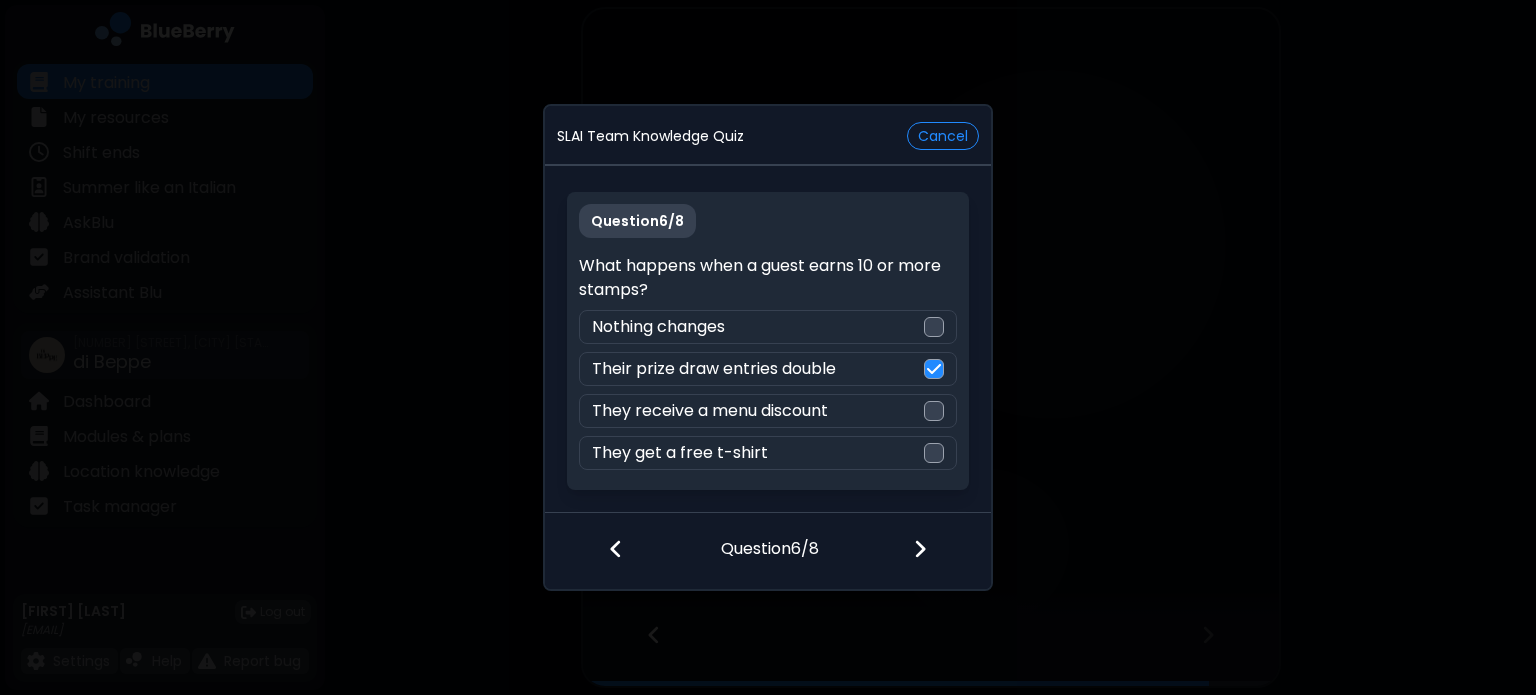 click at bounding box center [920, 549] 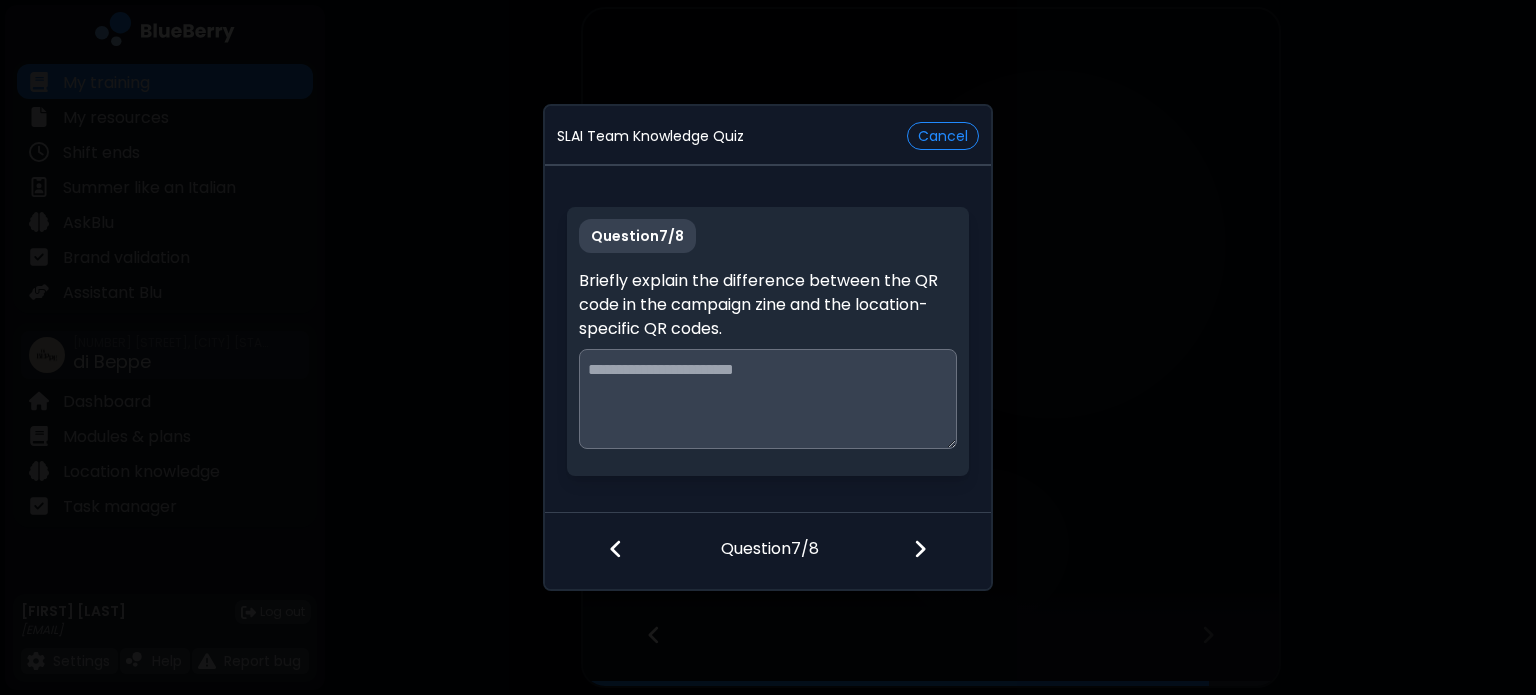 click at bounding box center (767, 399) 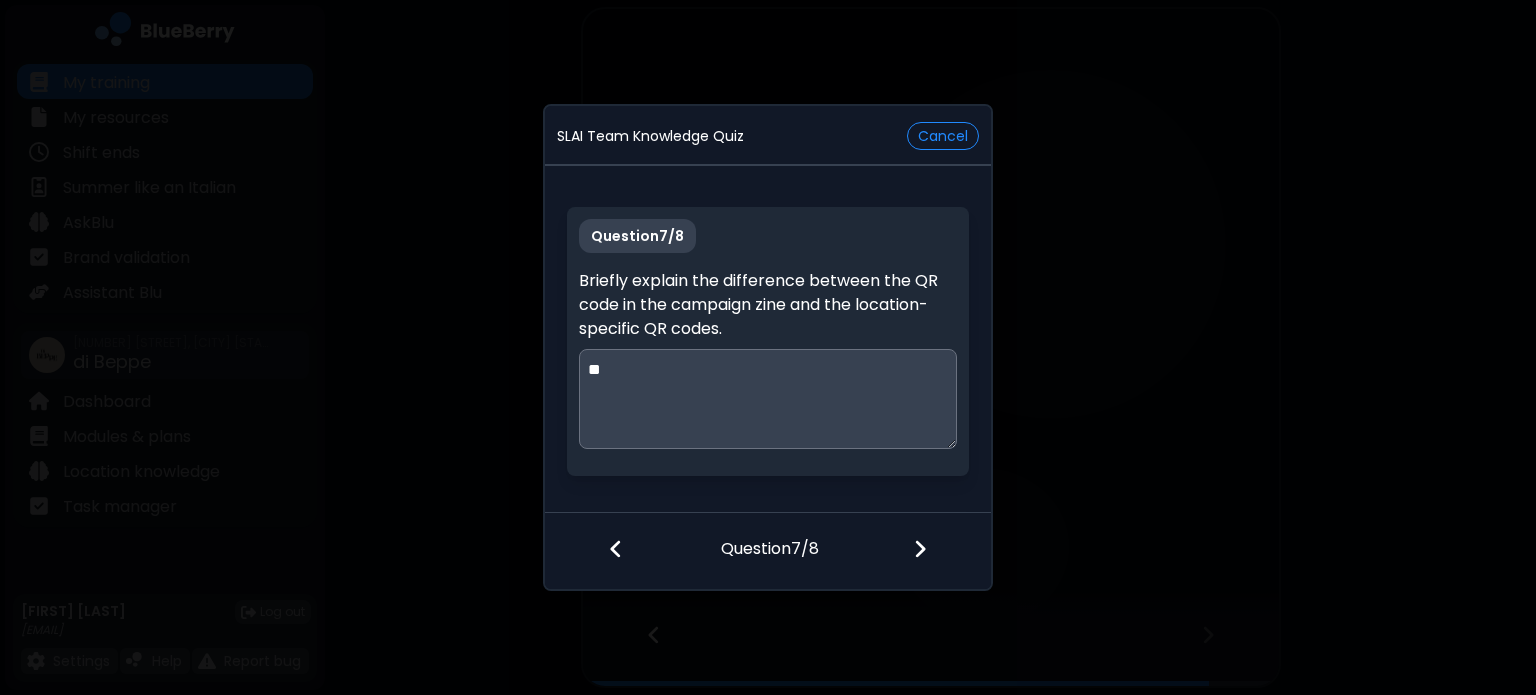type on "*" 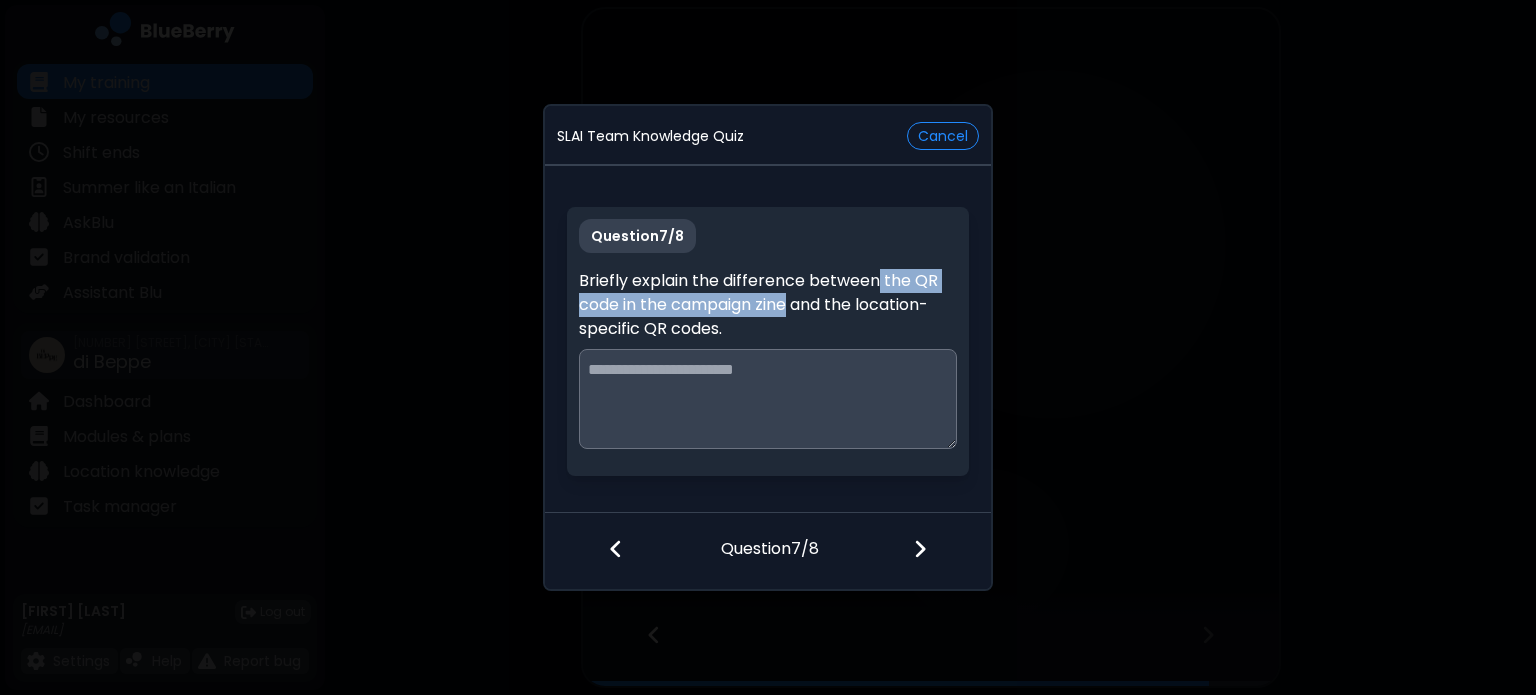 drag, startPoint x: 878, startPoint y: 280, endPoint x: 787, endPoint y: 309, distance: 95.50916 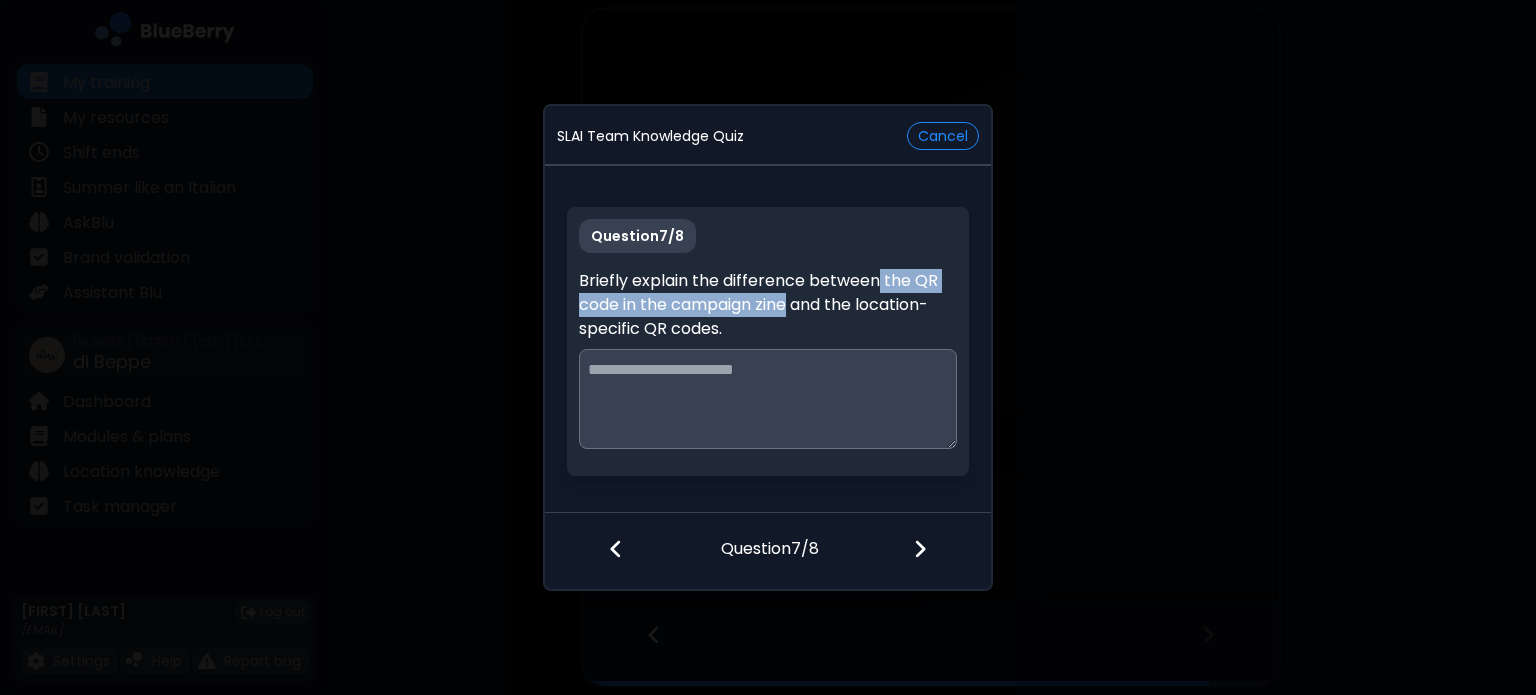 click at bounding box center [768, 399] 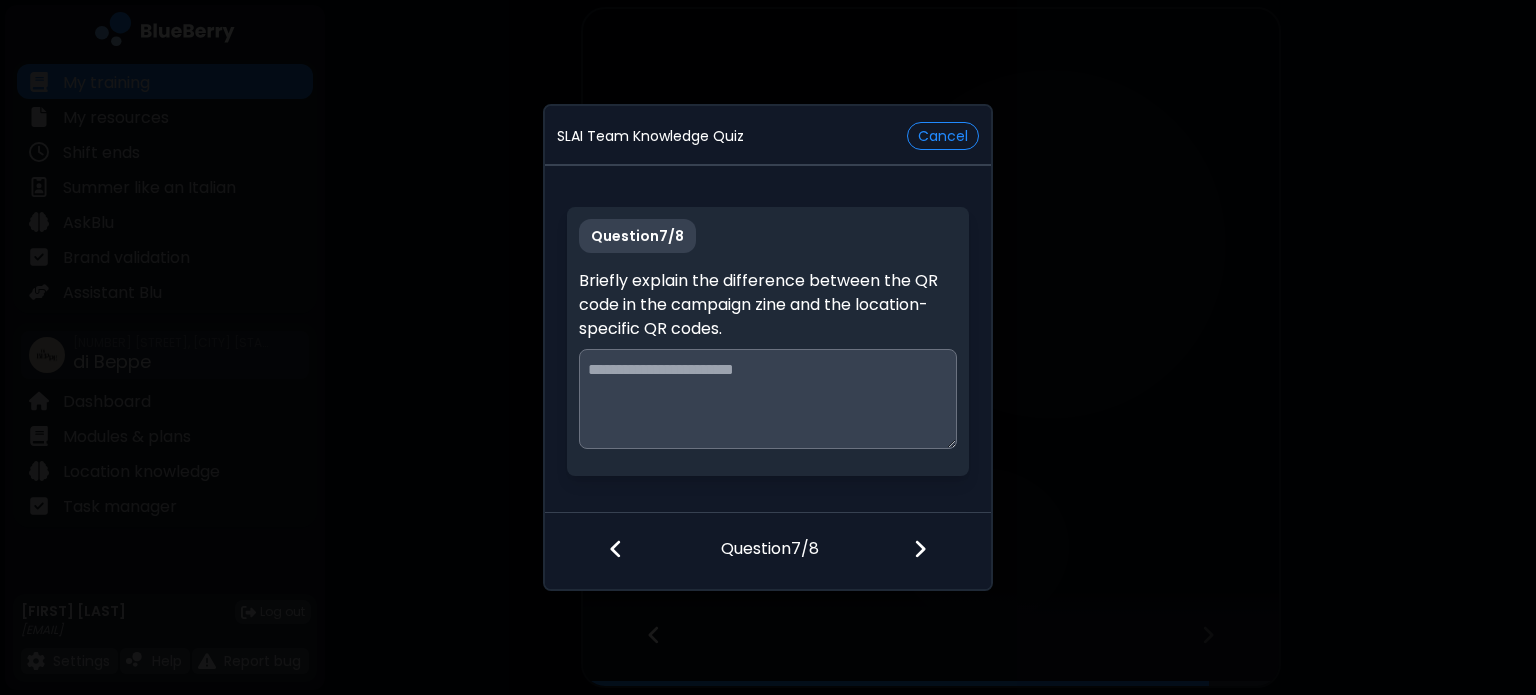 paste on "**********" 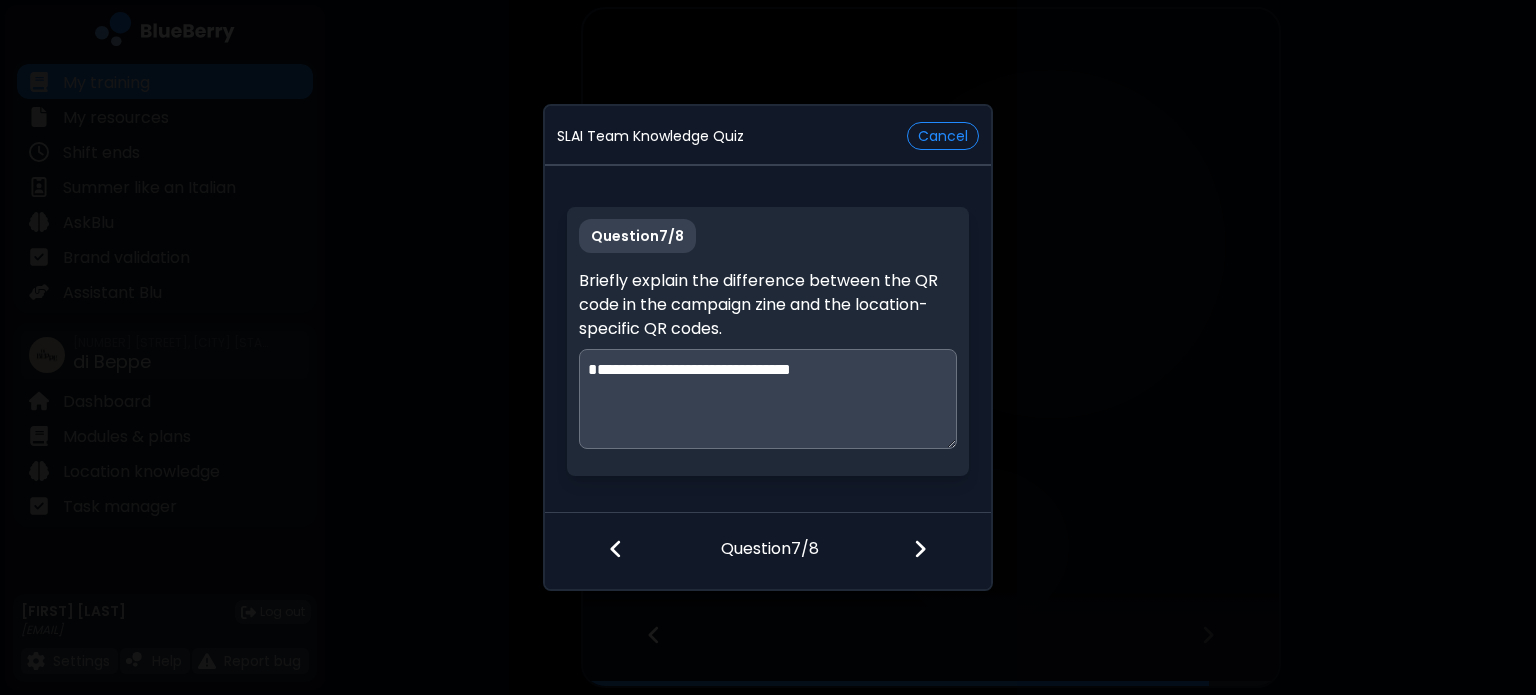 click on "**********" at bounding box center [768, 399] 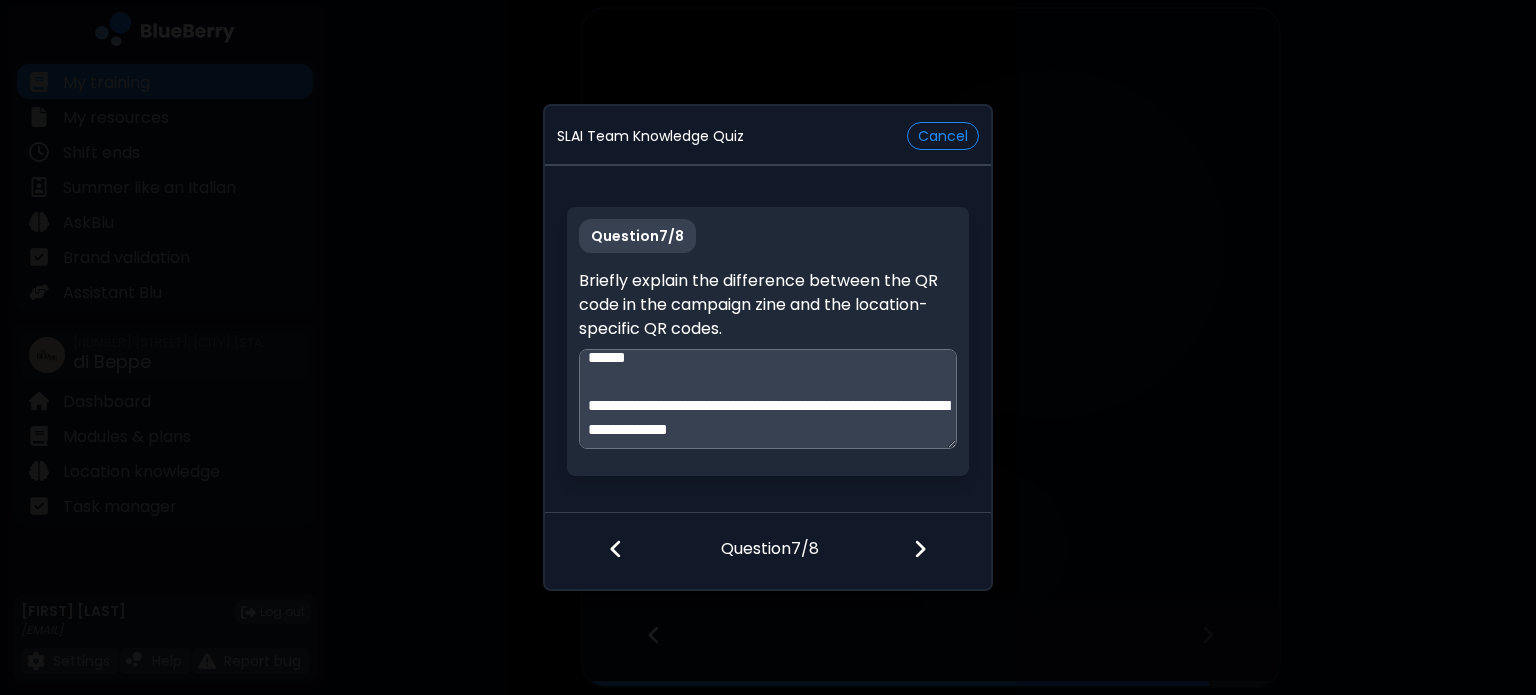 scroll, scrollTop: 61, scrollLeft: 0, axis: vertical 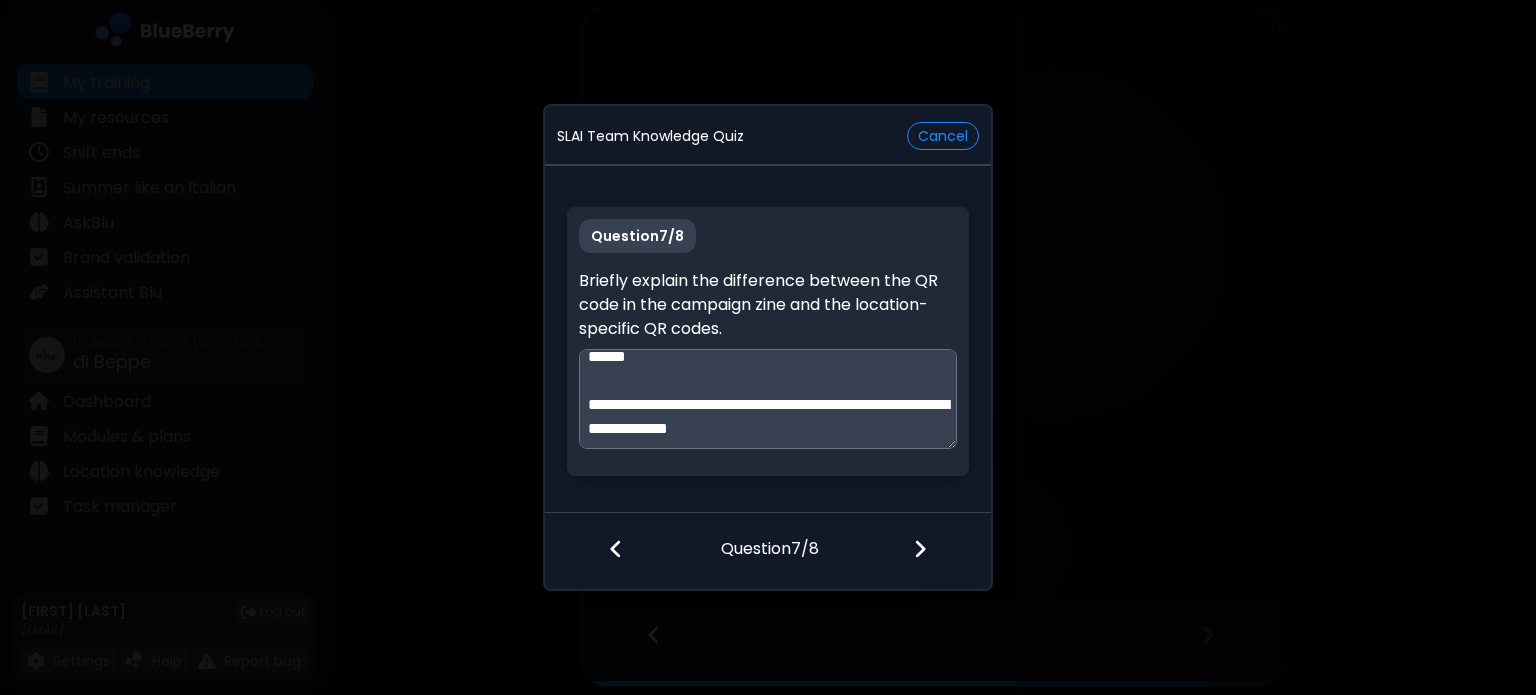 type on "**********" 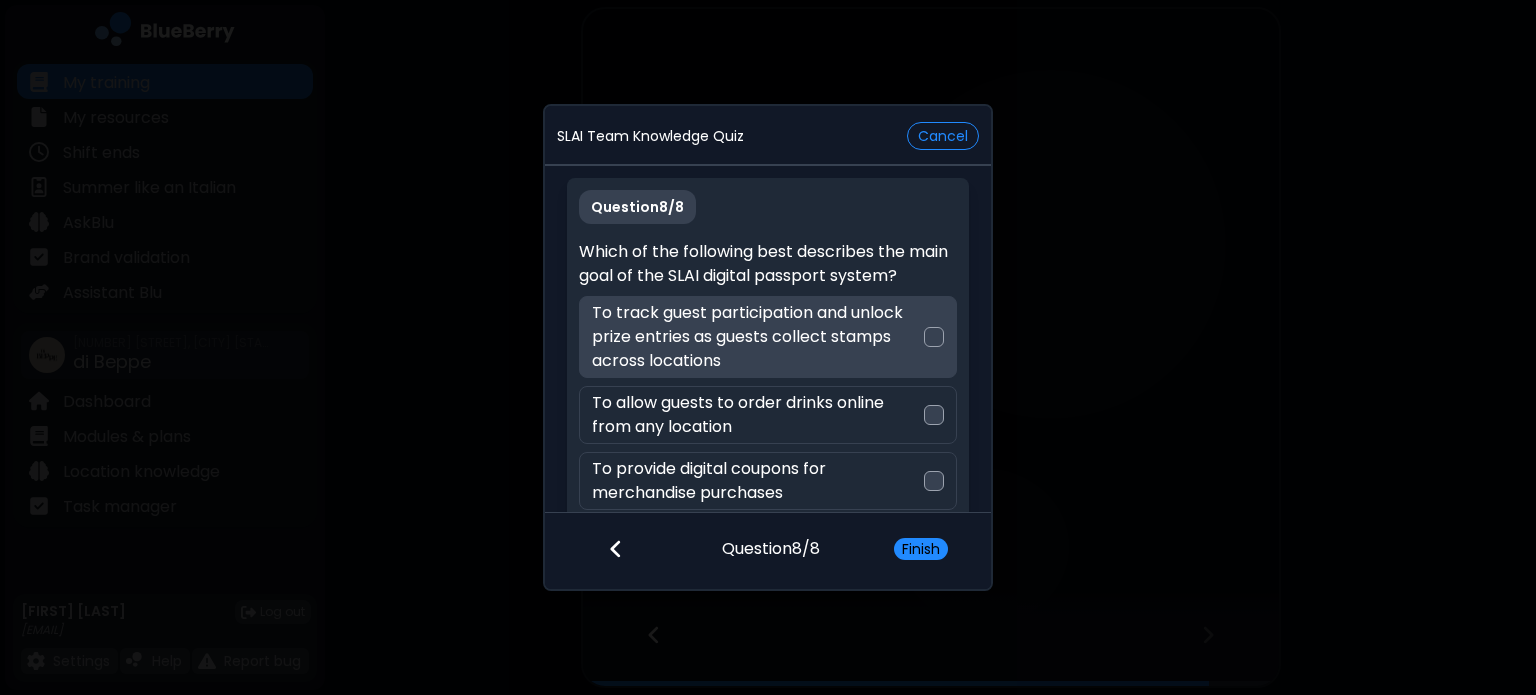 scroll, scrollTop: 90, scrollLeft: 0, axis: vertical 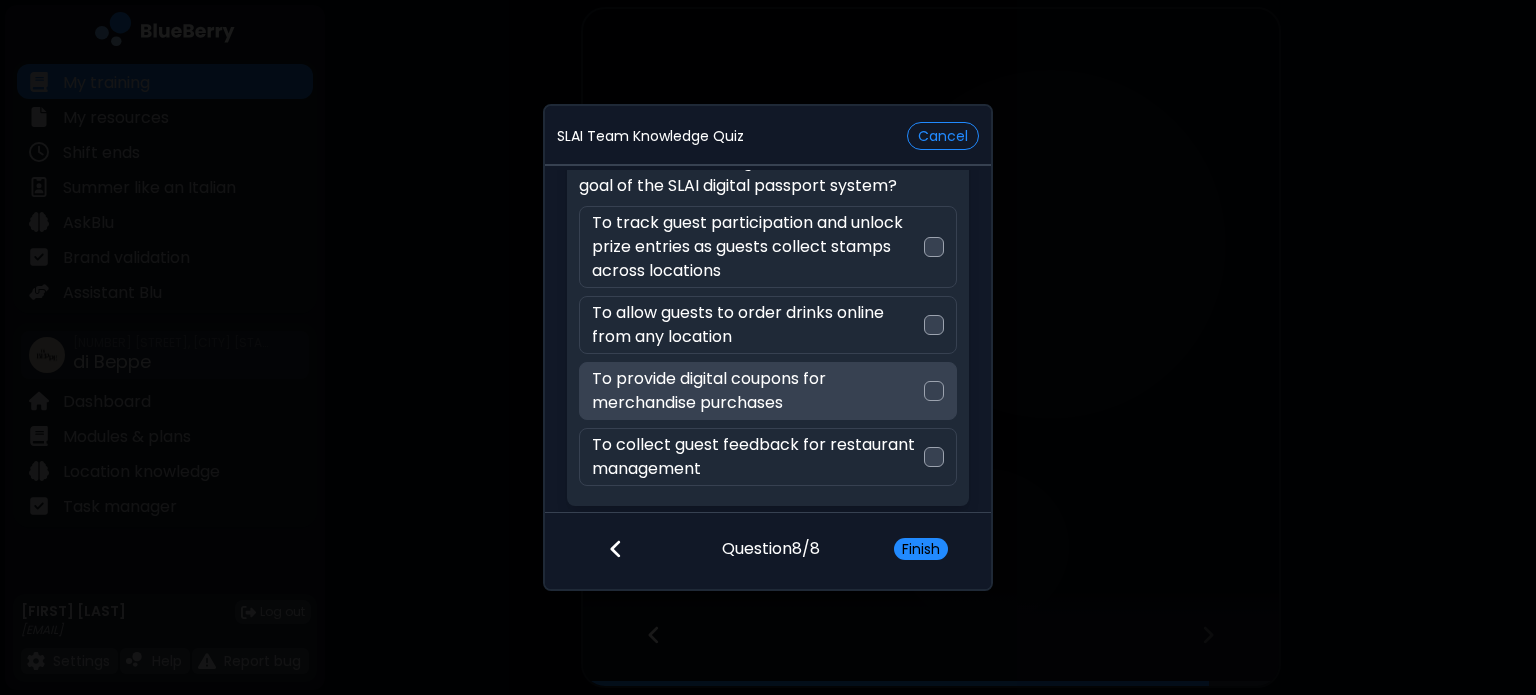 drag, startPoint x: 876, startPoint y: 454, endPoint x: 746, endPoint y: 395, distance: 142.76204 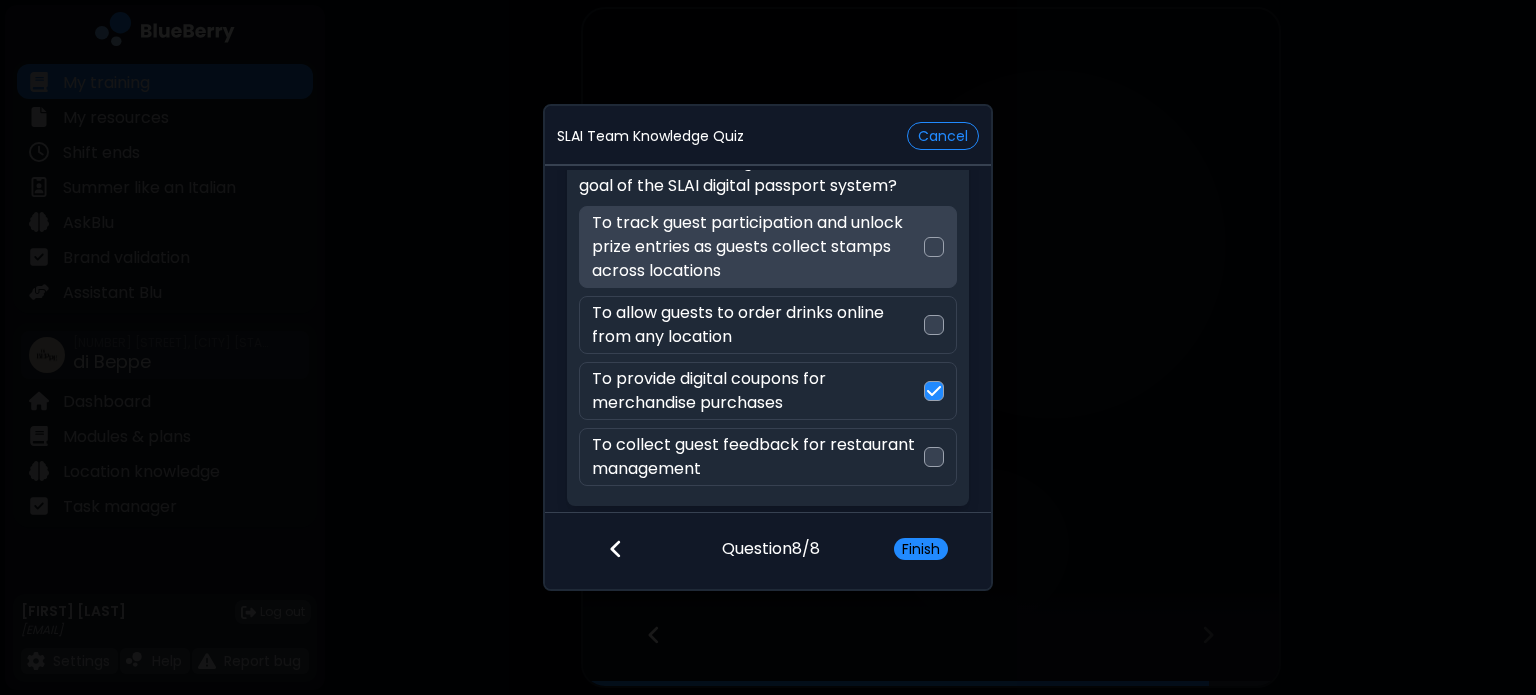 click on "Question 8 / 8 Which of the following best describes the main goal of the SLAI digital passport system? To track guest participation and unlock prize entries as guests collect stamps across locations To allow guests to order drinks online from any location To provide digital coupons for merchandise purchases To collect guest feedback for restaurant management" at bounding box center (767, 297) 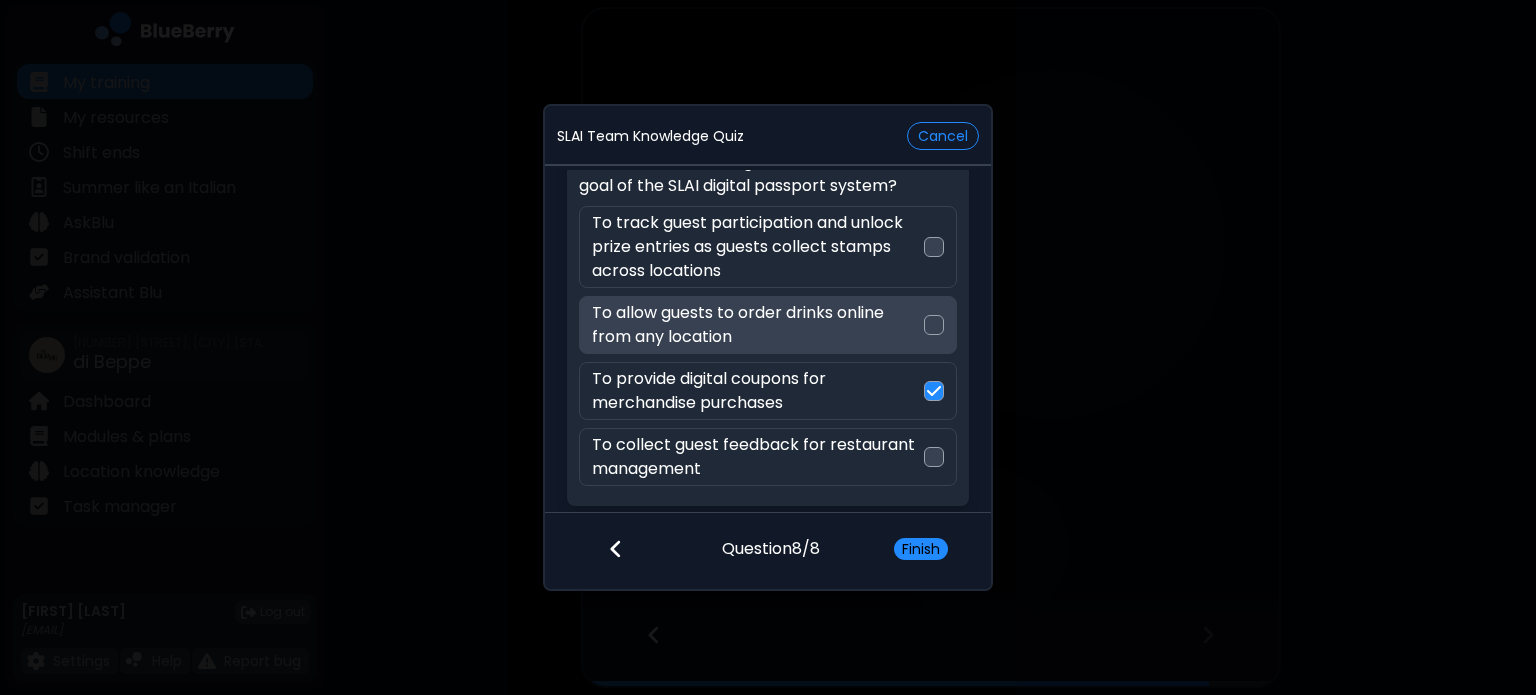 click on "To allow guests to order drinks online from any location" at bounding box center (757, 325) 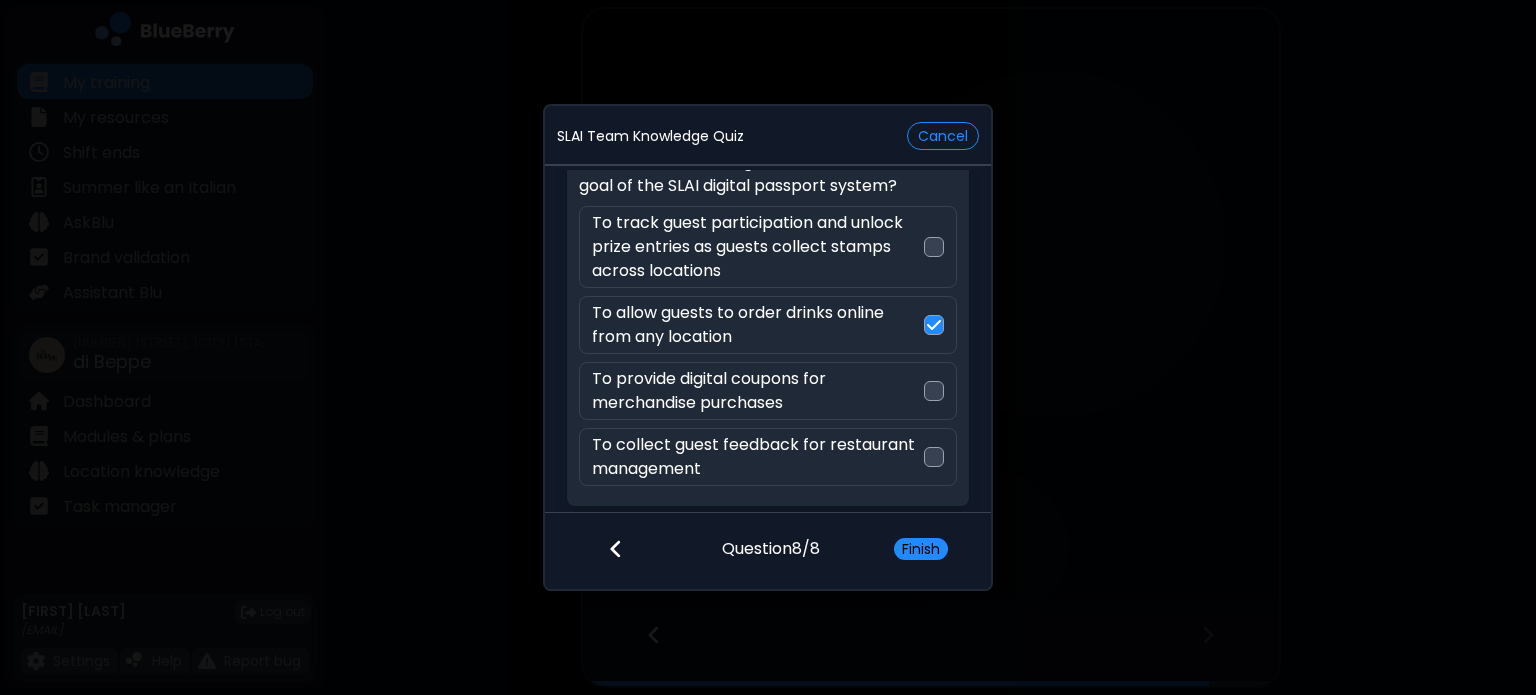 click on "Question 8 / 8 Which of the following best describes the main goal of the SLAI digital passport system? To track guest participation and unlock prize entries as guests collect stamps across locations To allow guests to order drinks online from any location To provide digital coupons for merchandise purchases To collect guest feedback for restaurant management" at bounding box center (767, 297) 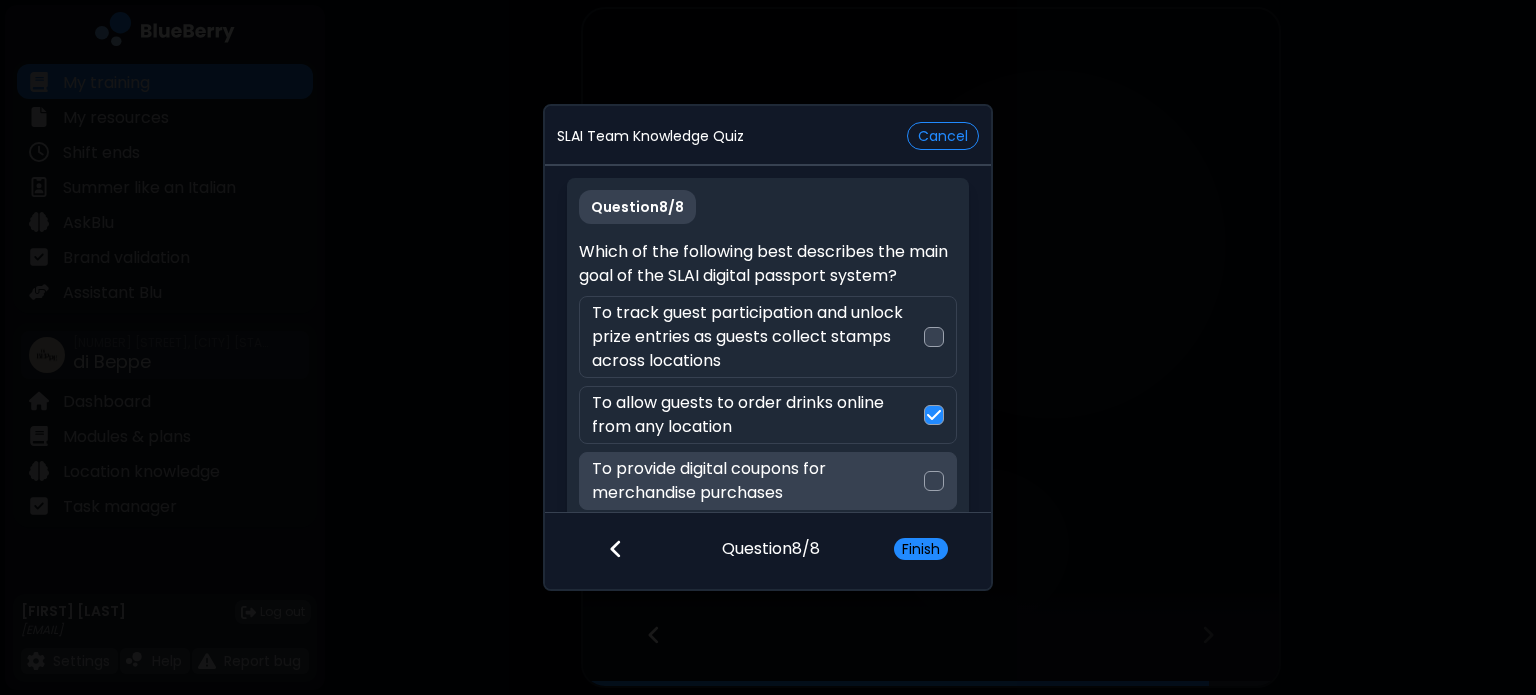 scroll, scrollTop: 0, scrollLeft: 0, axis: both 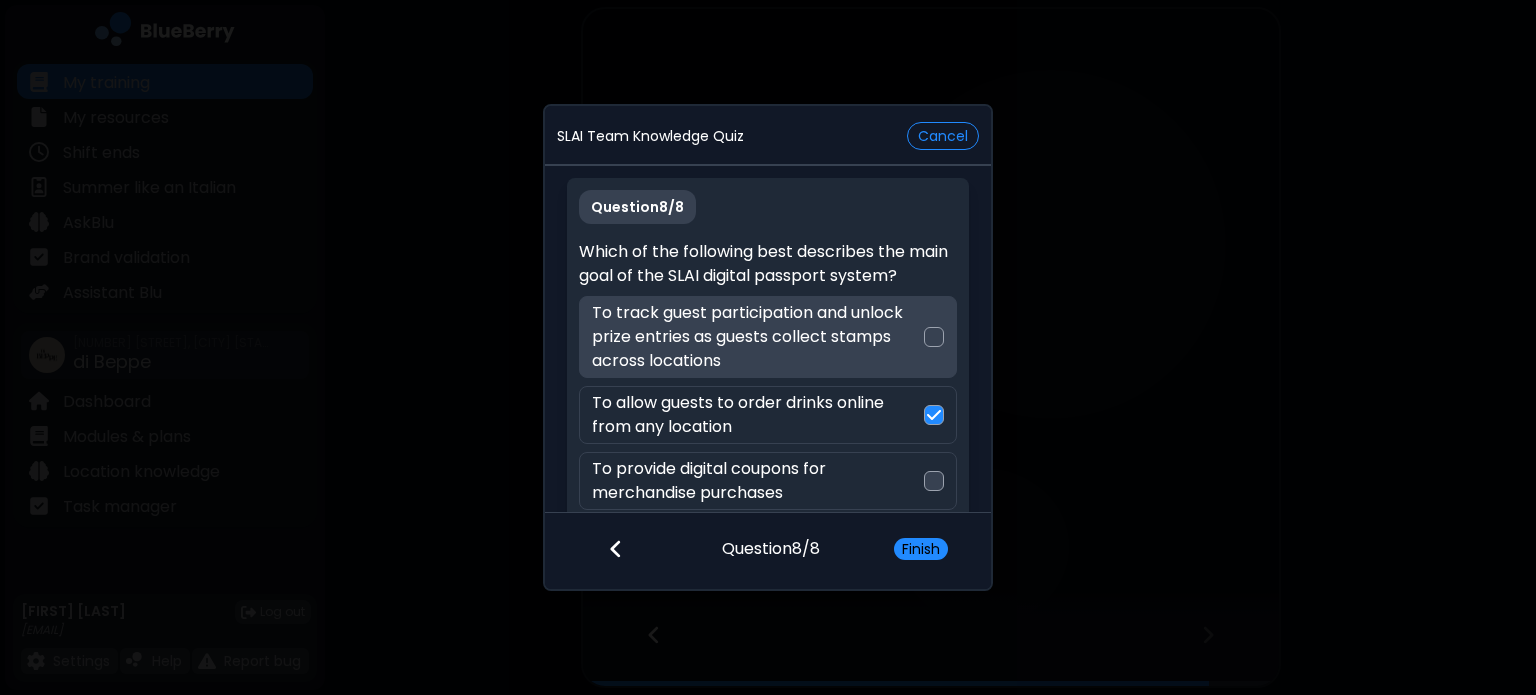 click on "To track guest participation and unlock prize entries as guests collect stamps across locations" at bounding box center (757, 337) 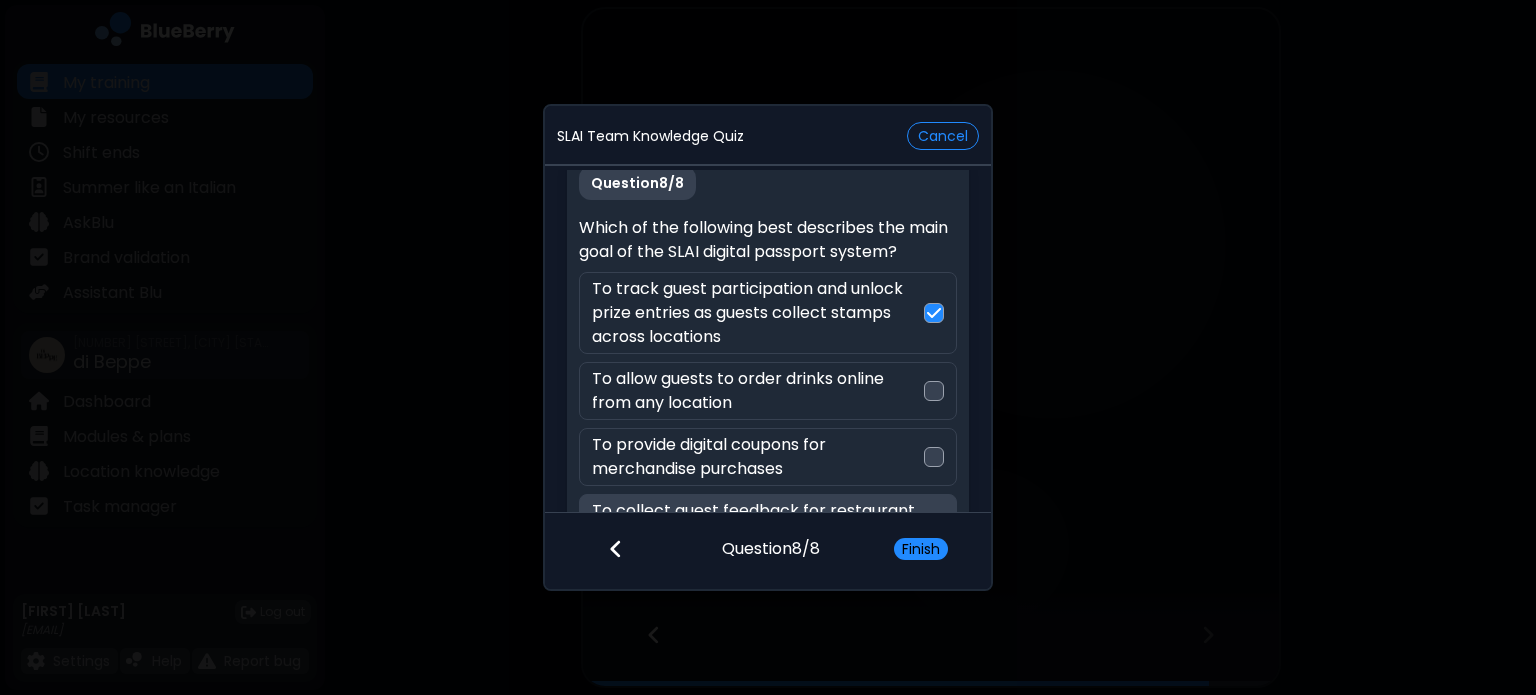 scroll, scrollTop: 0, scrollLeft: 0, axis: both 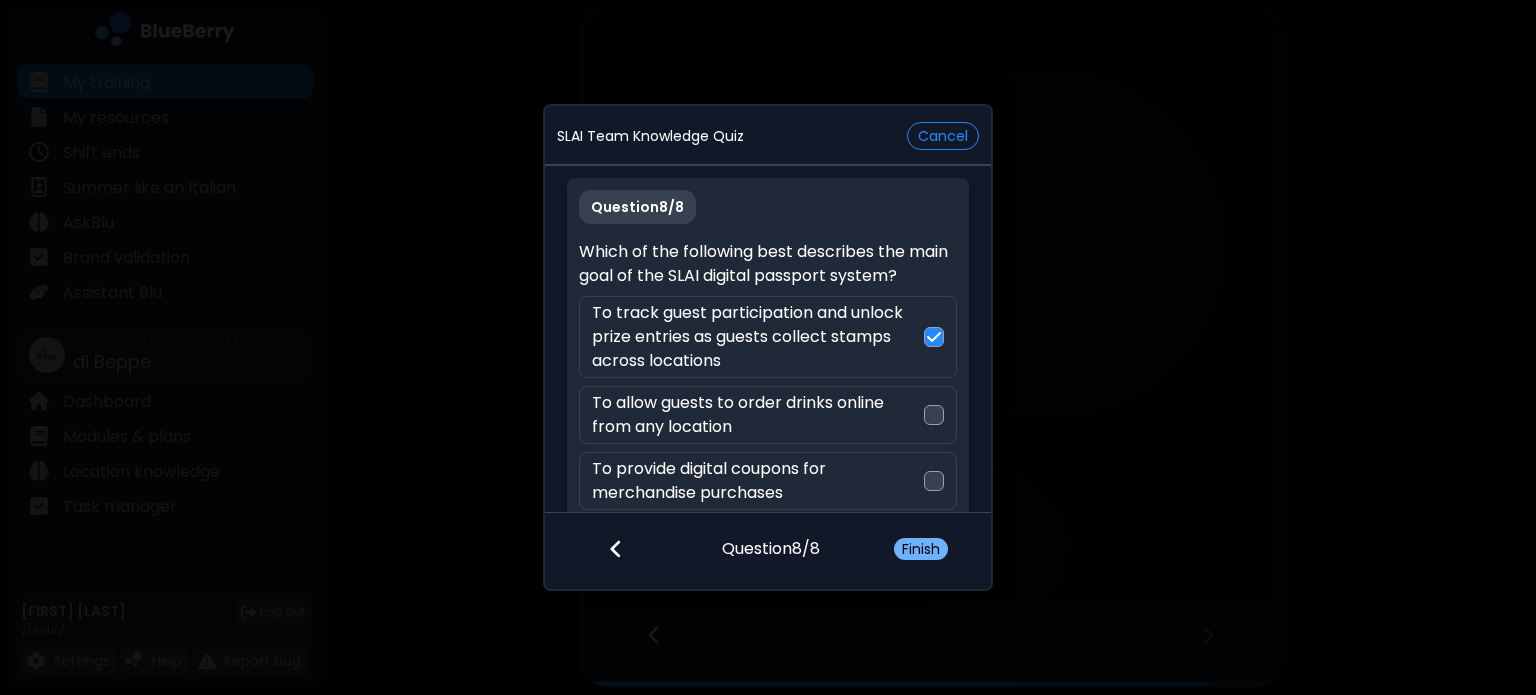 click on "Finish" at bounding box center (921, 549) 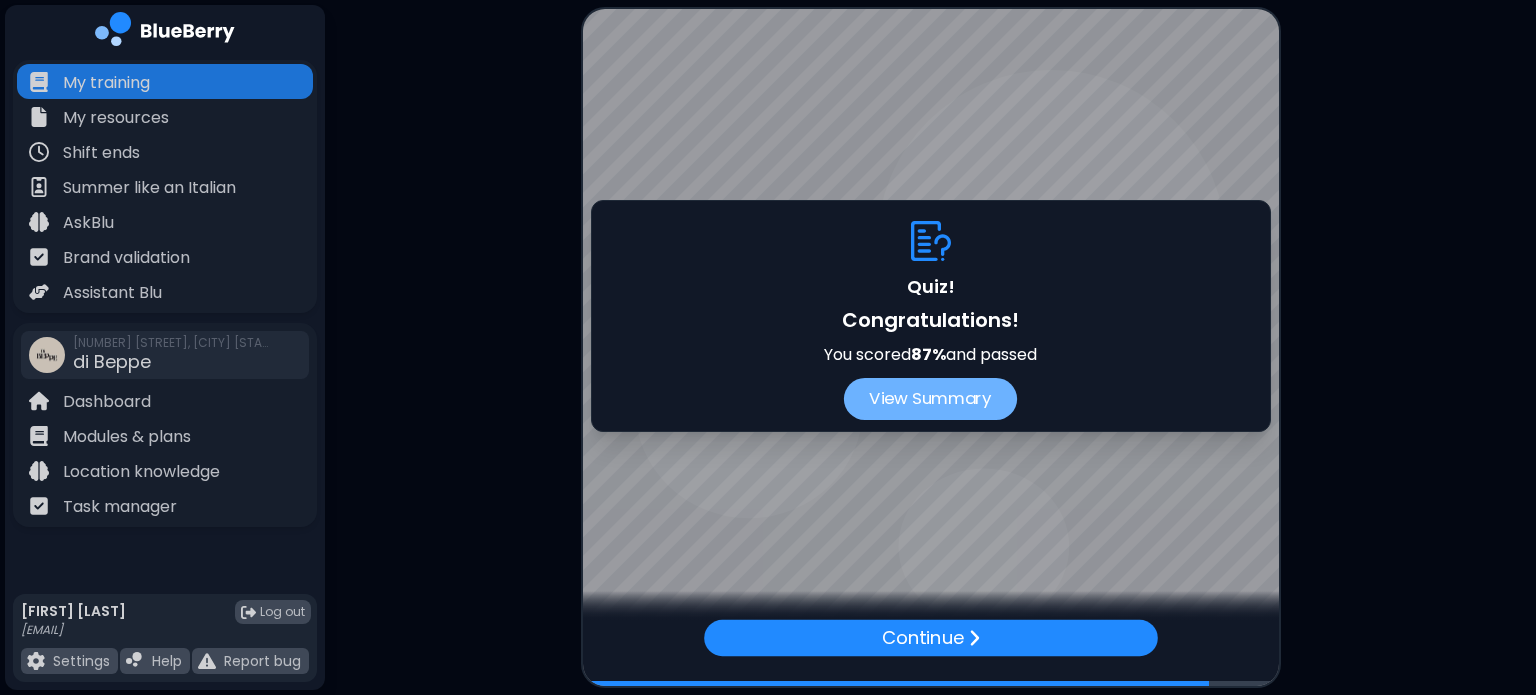 click on "View Summary" at bounding box center (930, 399) 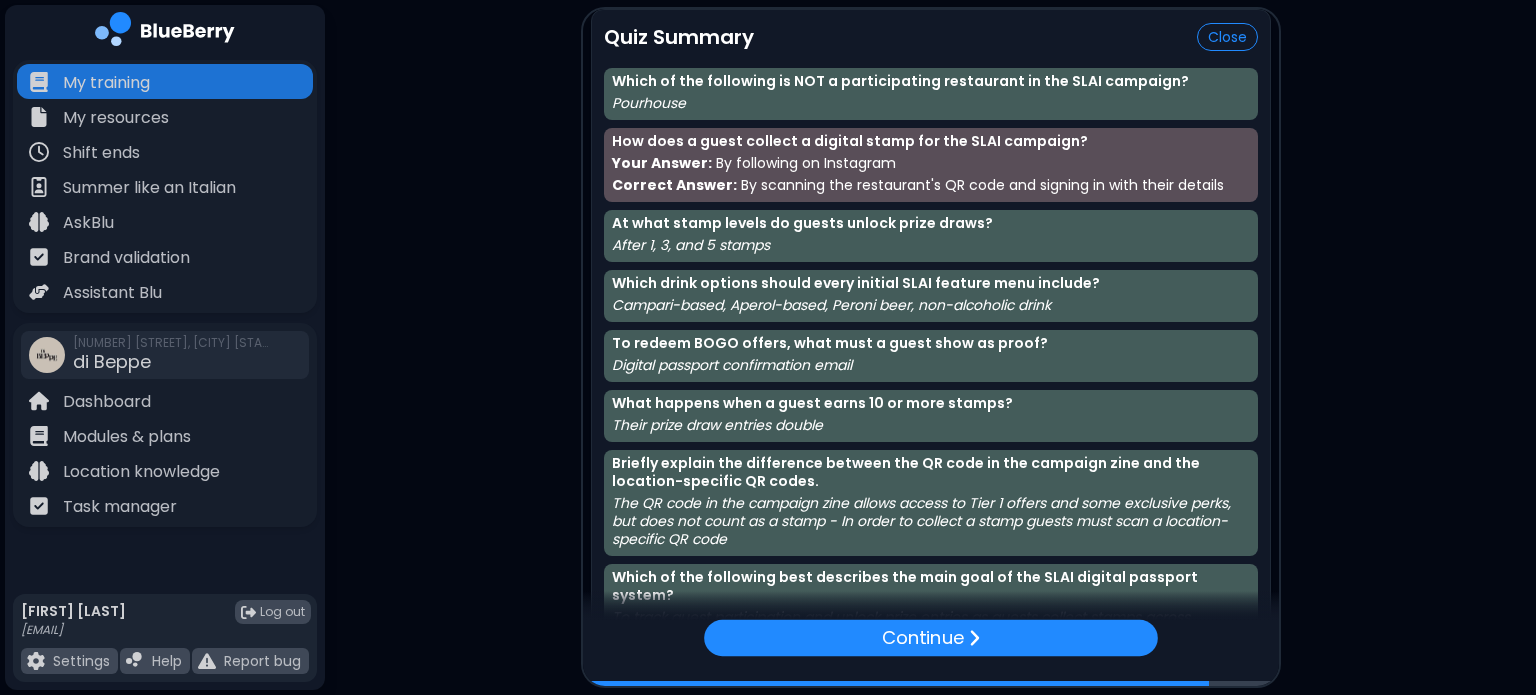 click on "Your Answer: By following on Instagram" at bounding box center (931, 163) 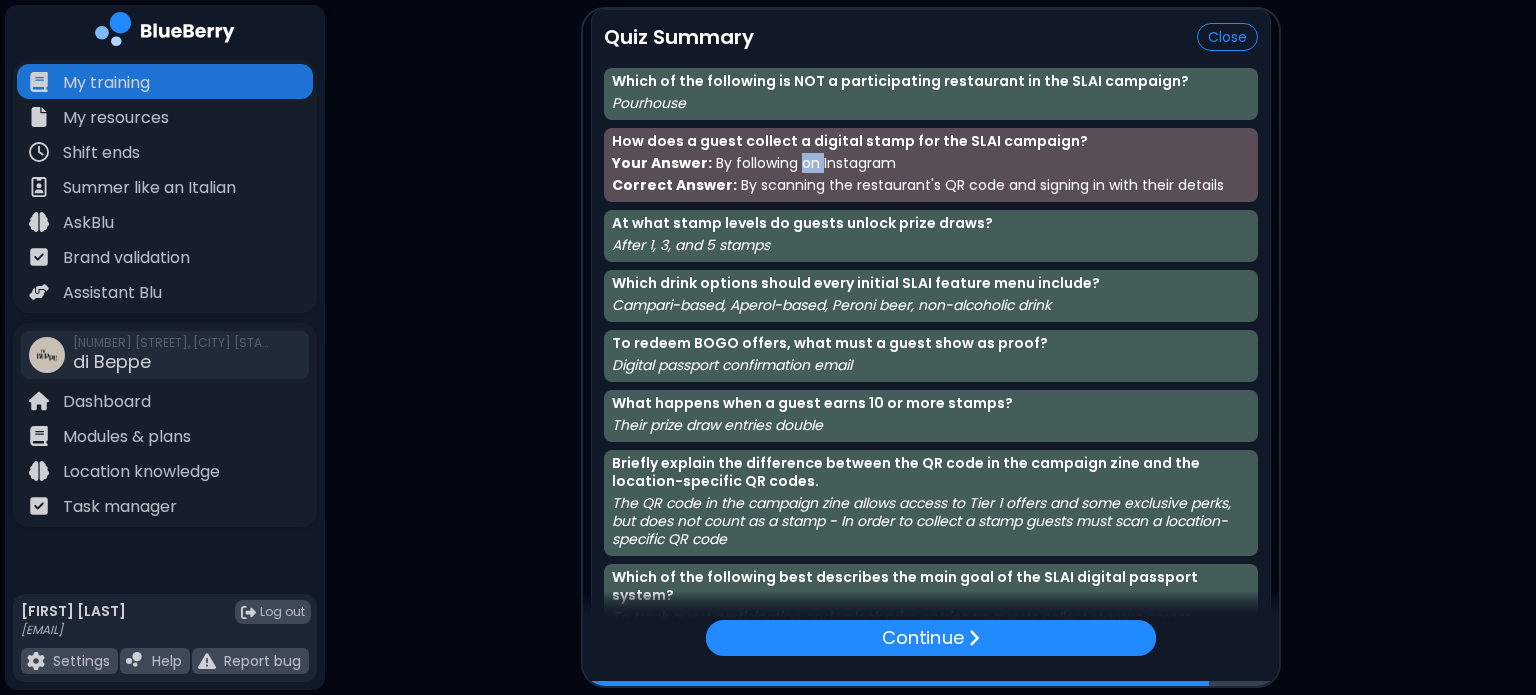 click on "Your Answer: By following on Instagram" at bounding box center (931, 163) 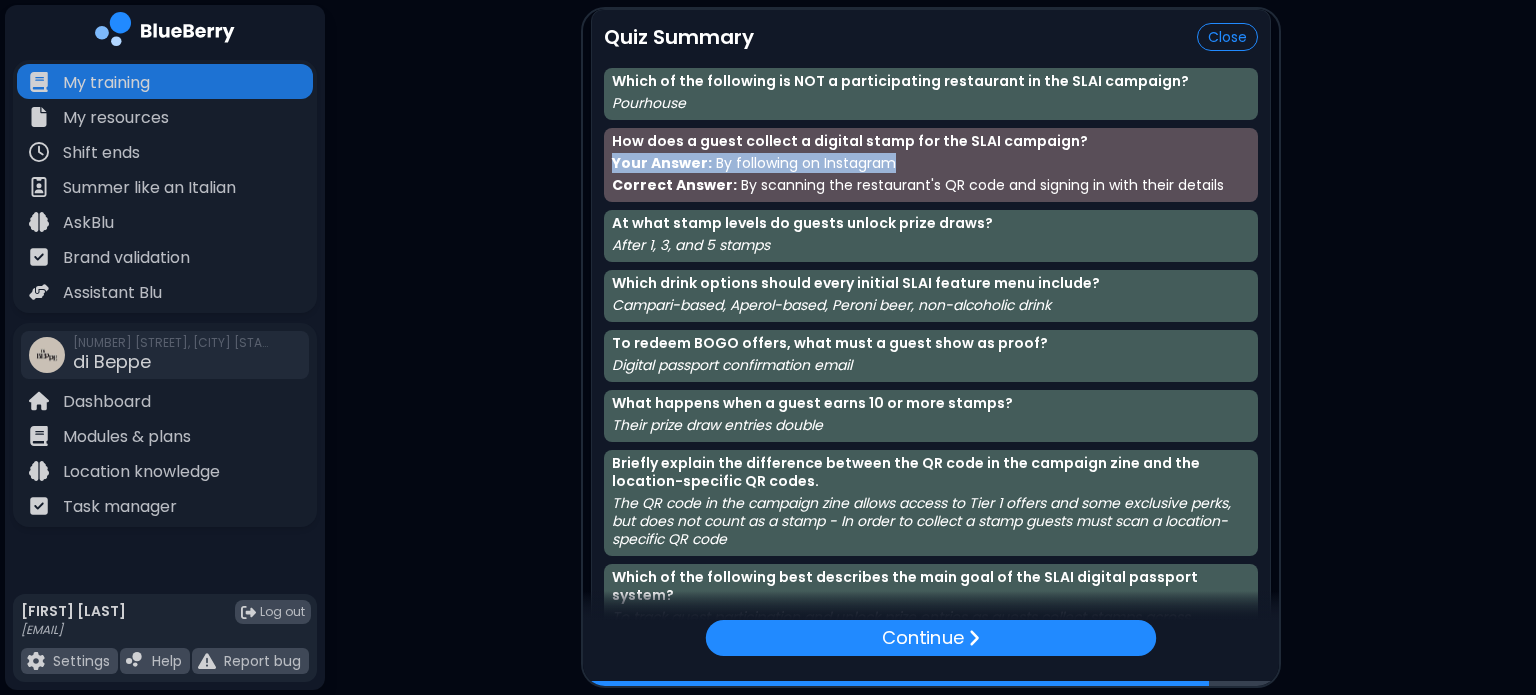 click on "Your Answer: By following on Instagram" at bounding box center (931, 163) 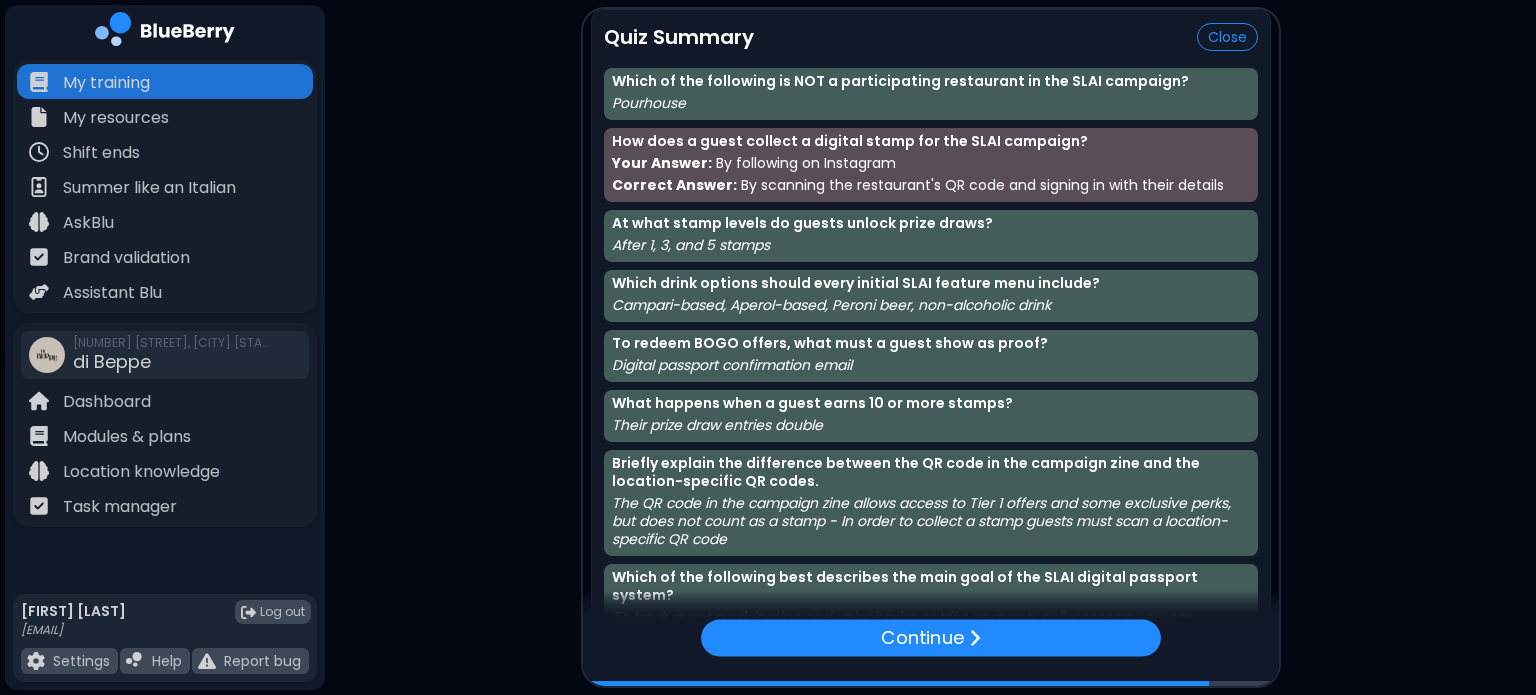 click on "Correct Answer: By scanning the restaurant's QR code and signing in with their details" at bounding box center (931, 185) 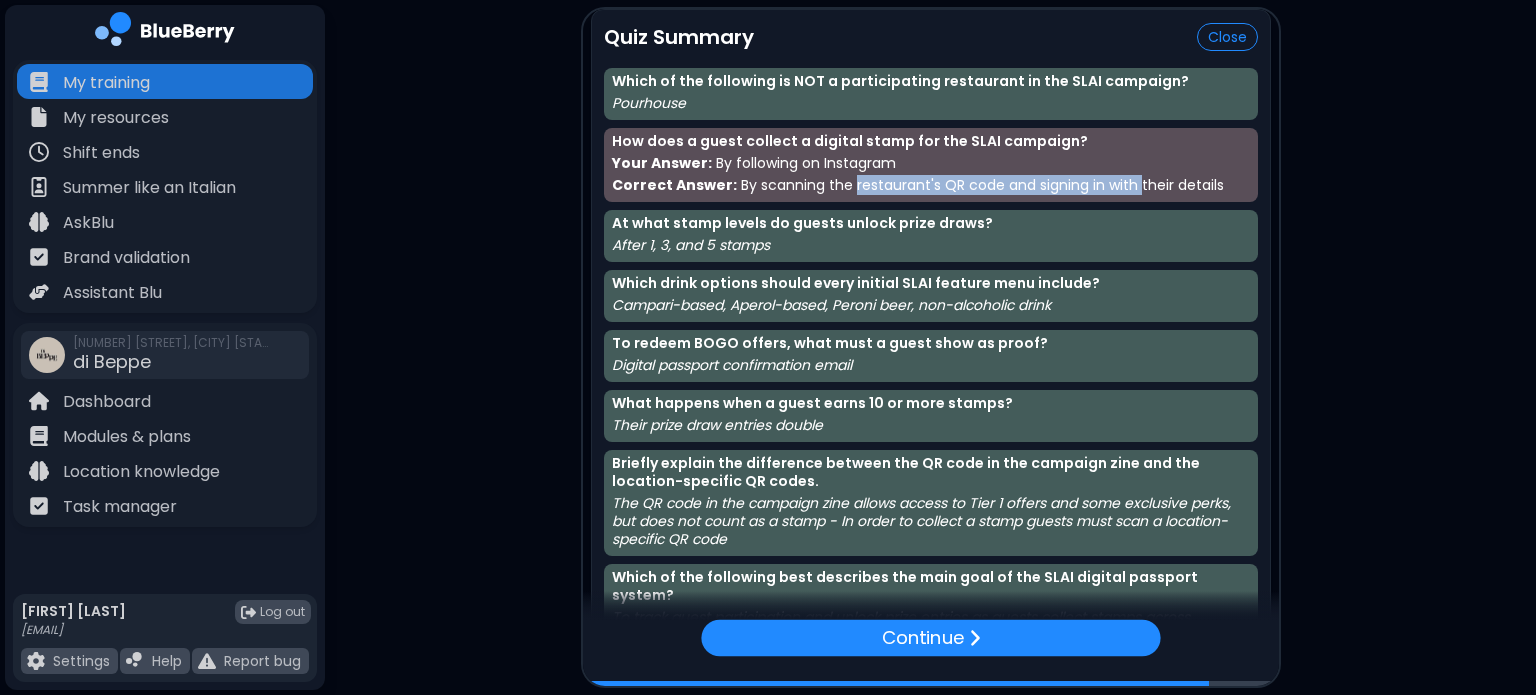 drag, startPoint x: 865, startPoint y: 182, endPoint x: 1120, endPoint y: 183, distance: 255.00197 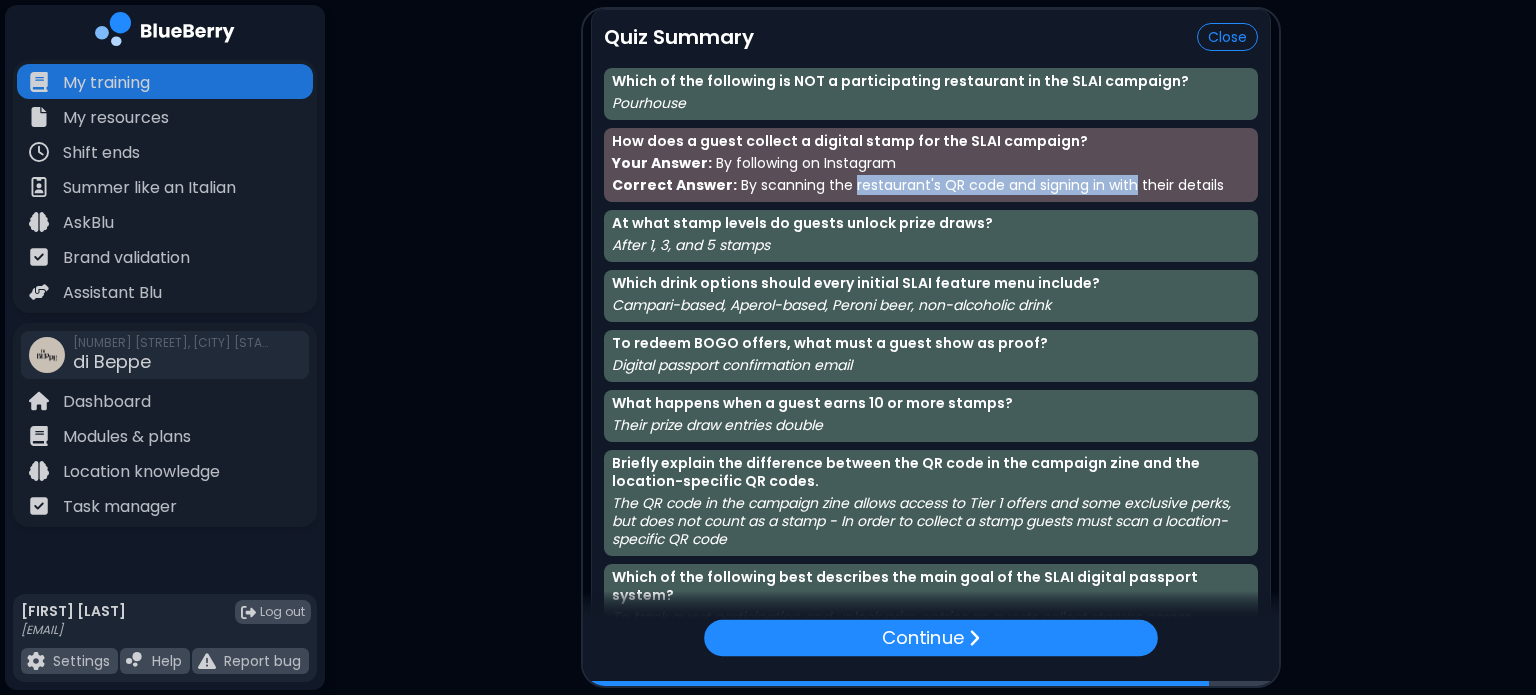 click on "Correct Answer: By scanning the restaurant's QR code and signing in with their details" at bounding box center [931, 185] 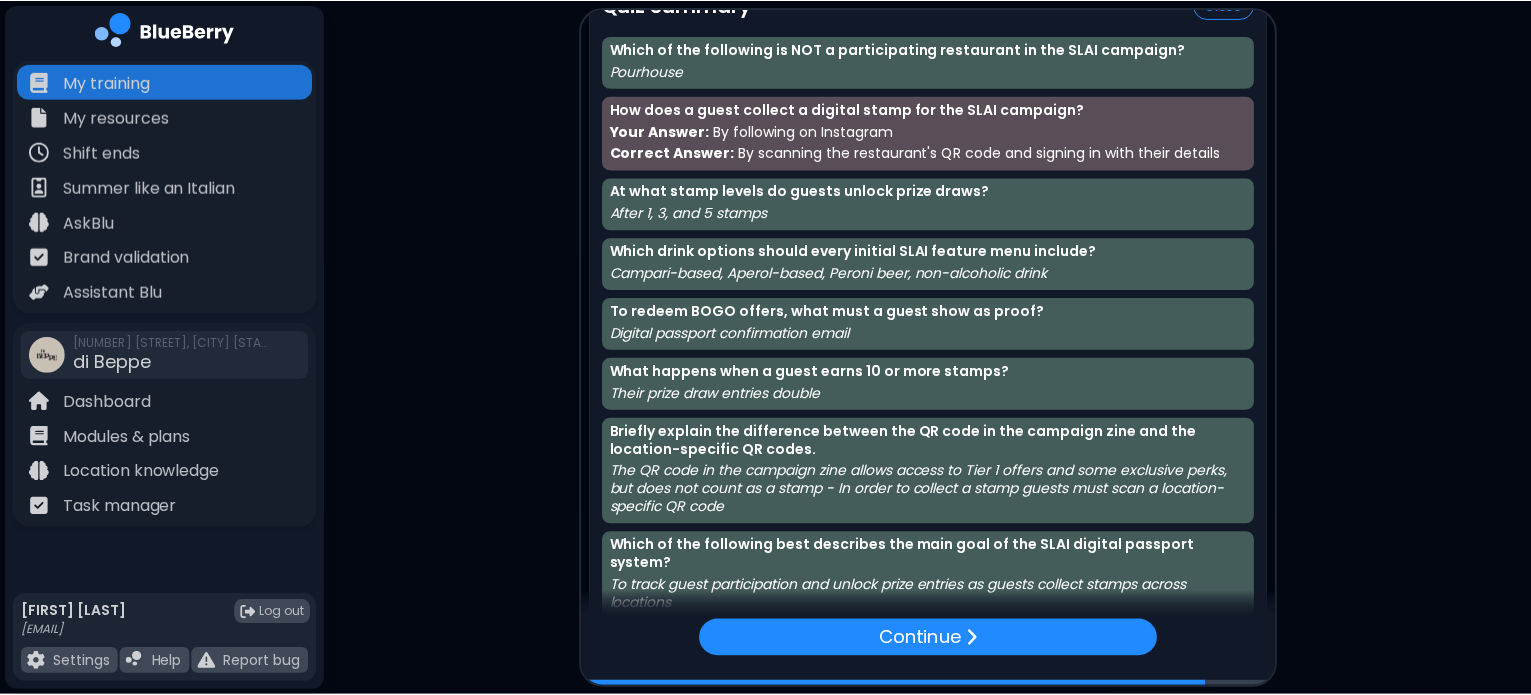 scroll, scrollTop: 0, scrollLeft: 0, axis: both 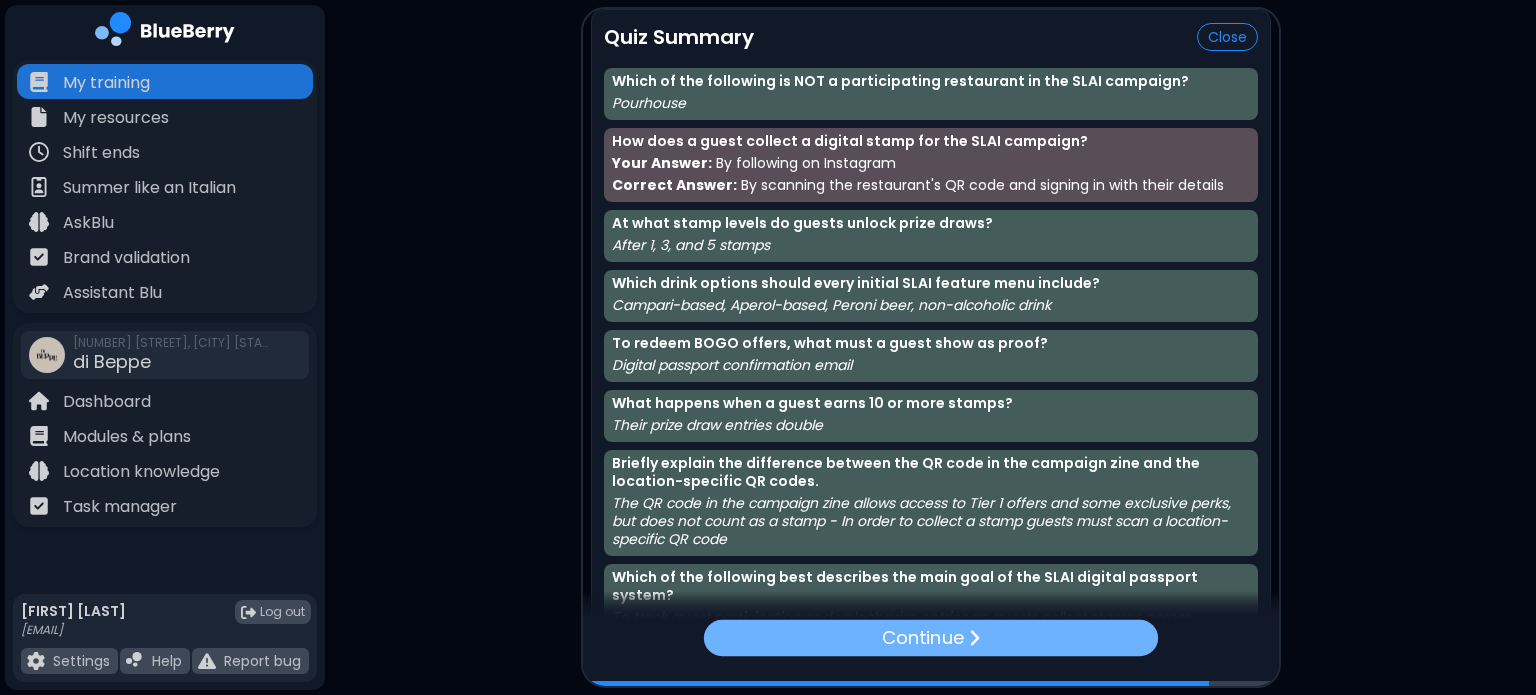 click on "Continue" at bounding box center (923, 638) 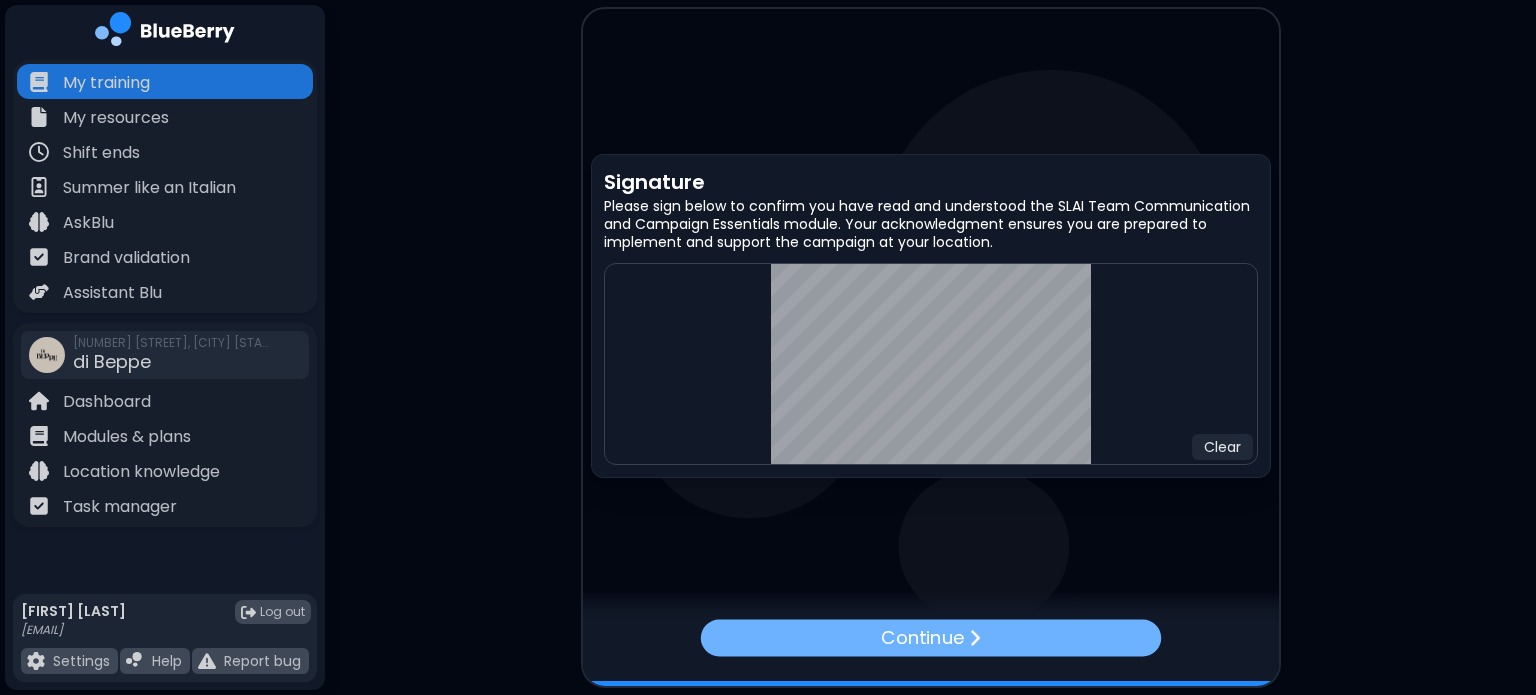 click on "Continue" at bounding box center [930, 638] 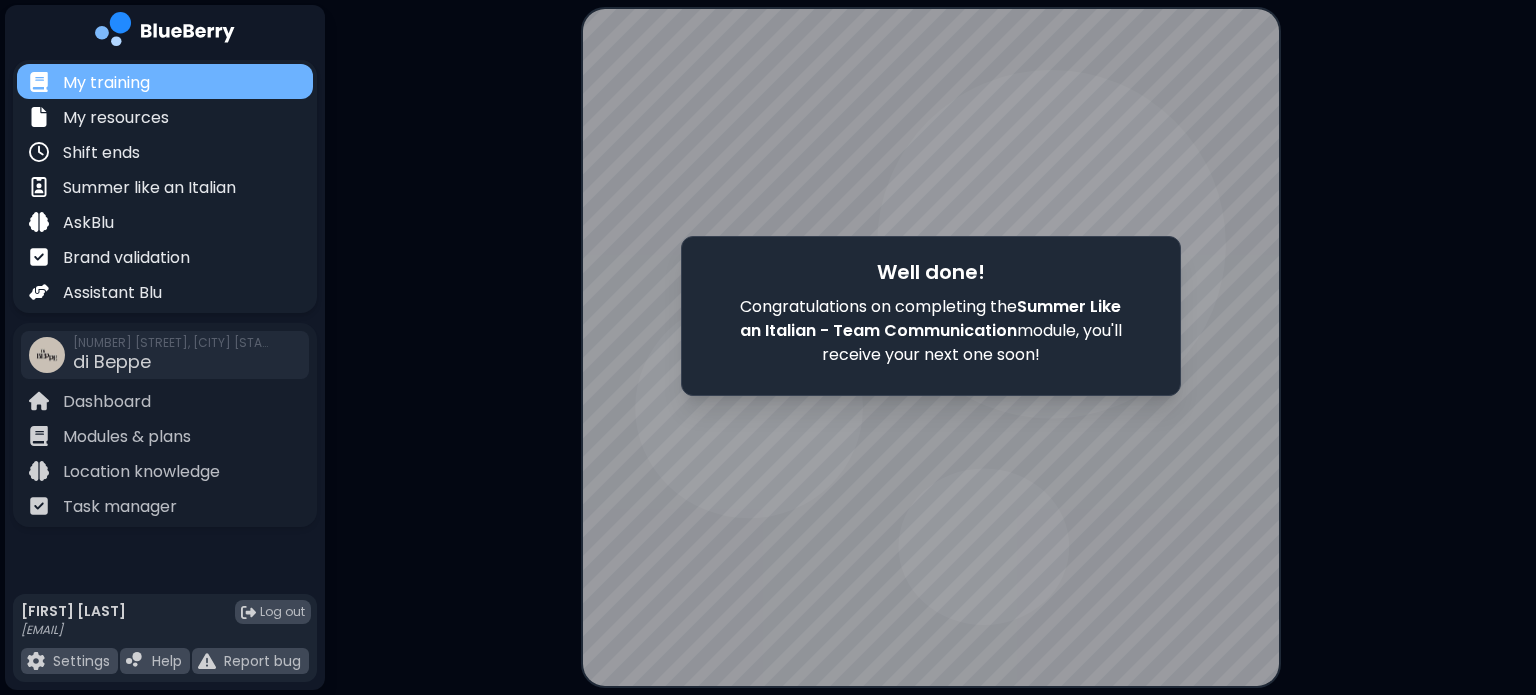 click on "My training" at bounding box center (106, 83) 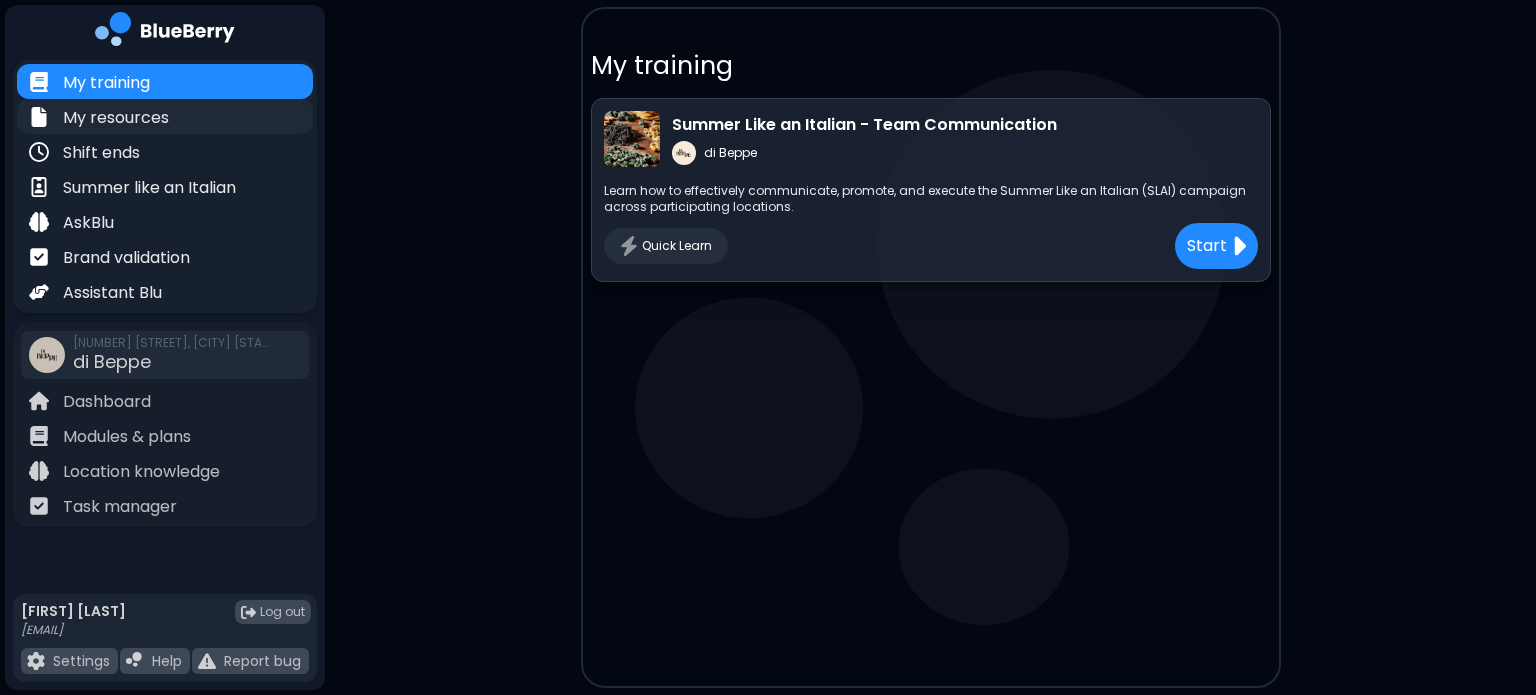 click on "My resources" at bounding box center (165, 116) 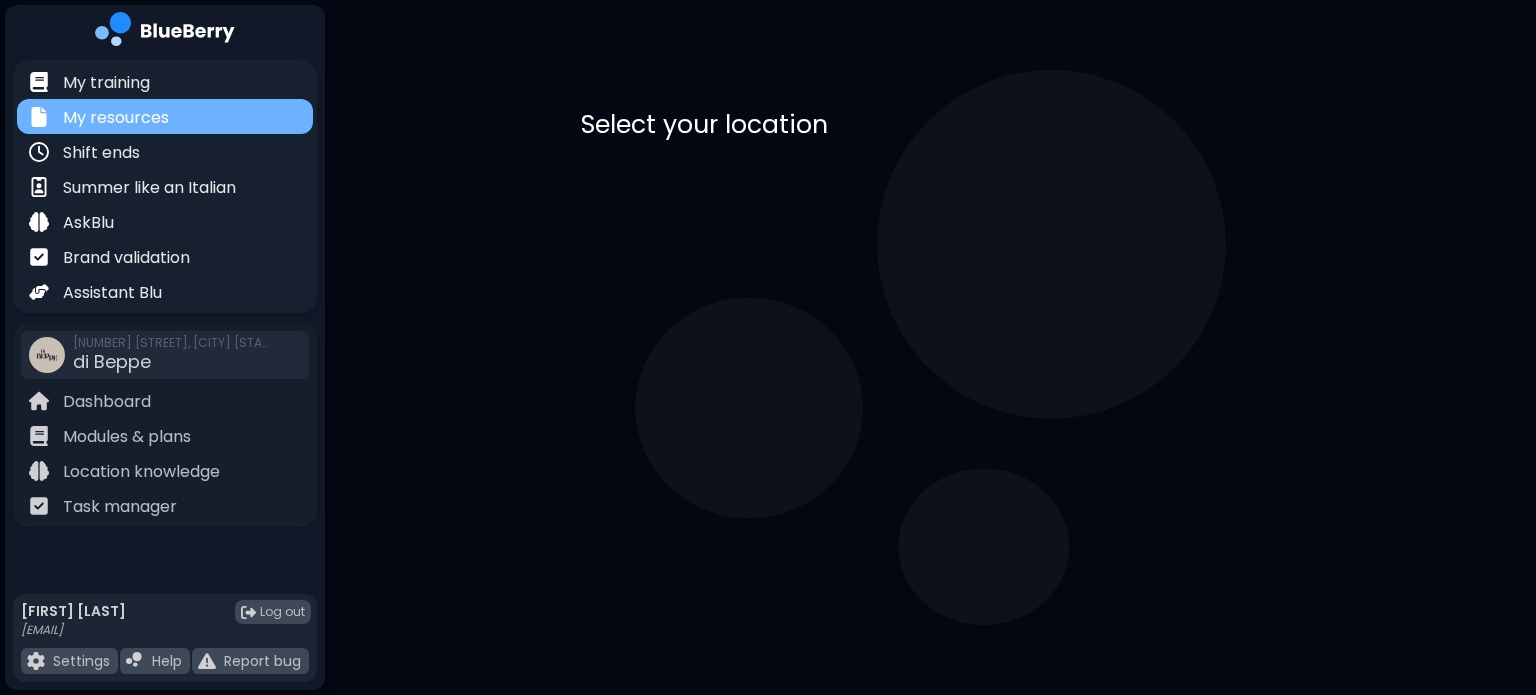 click on "My resources" at bounding box center (116, 118) 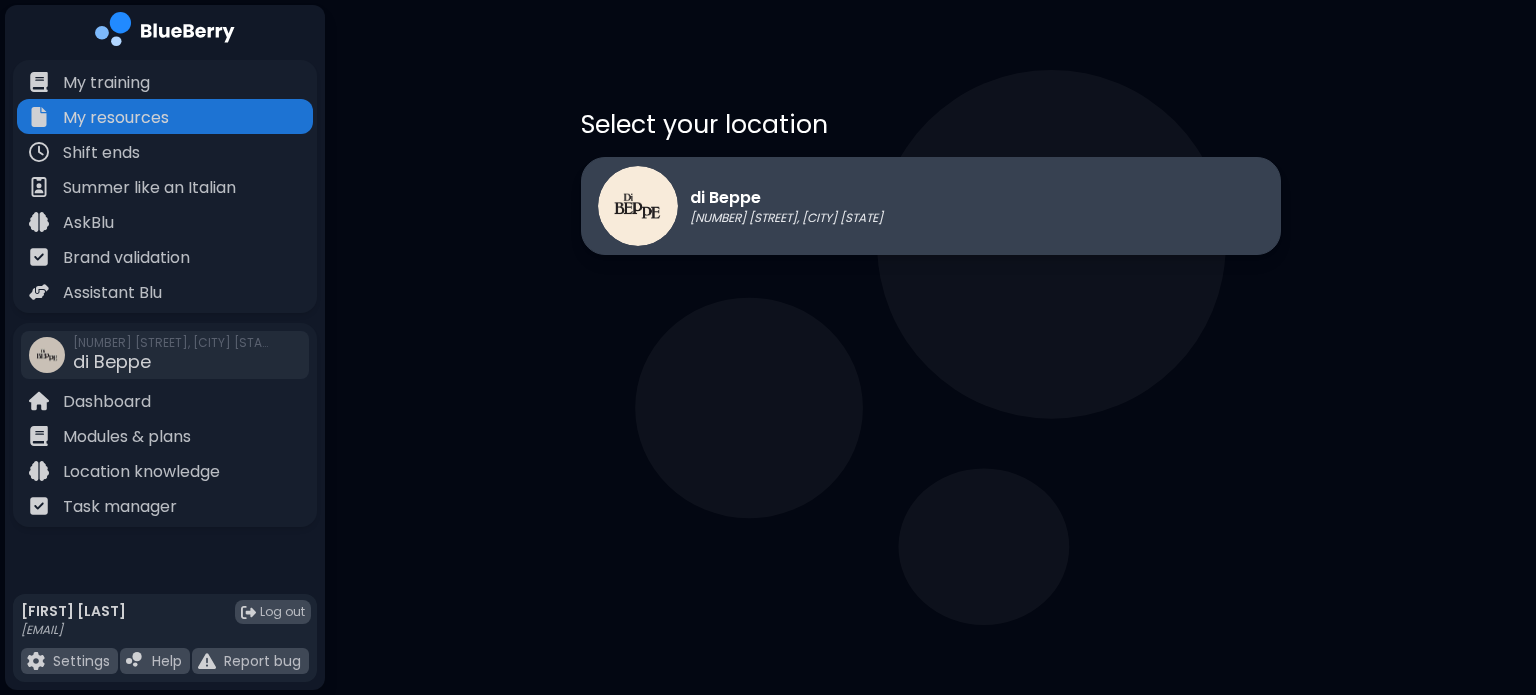 click on "[RESTAURANT] [NUMBER] [STREET], [CITY] [STATE]" at bounding box center [740, 206] 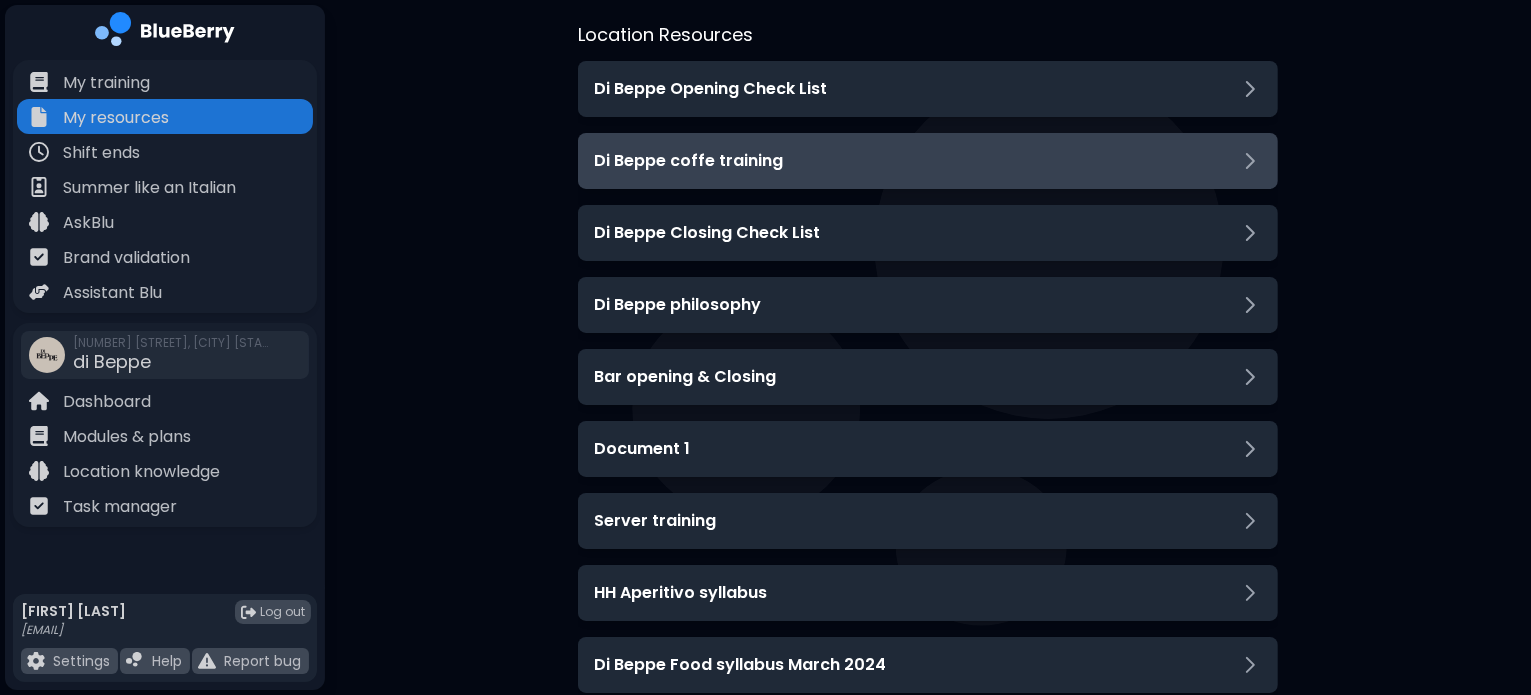 scroll, scrollTop: 138, scrollLeft: 0, axis: vertical 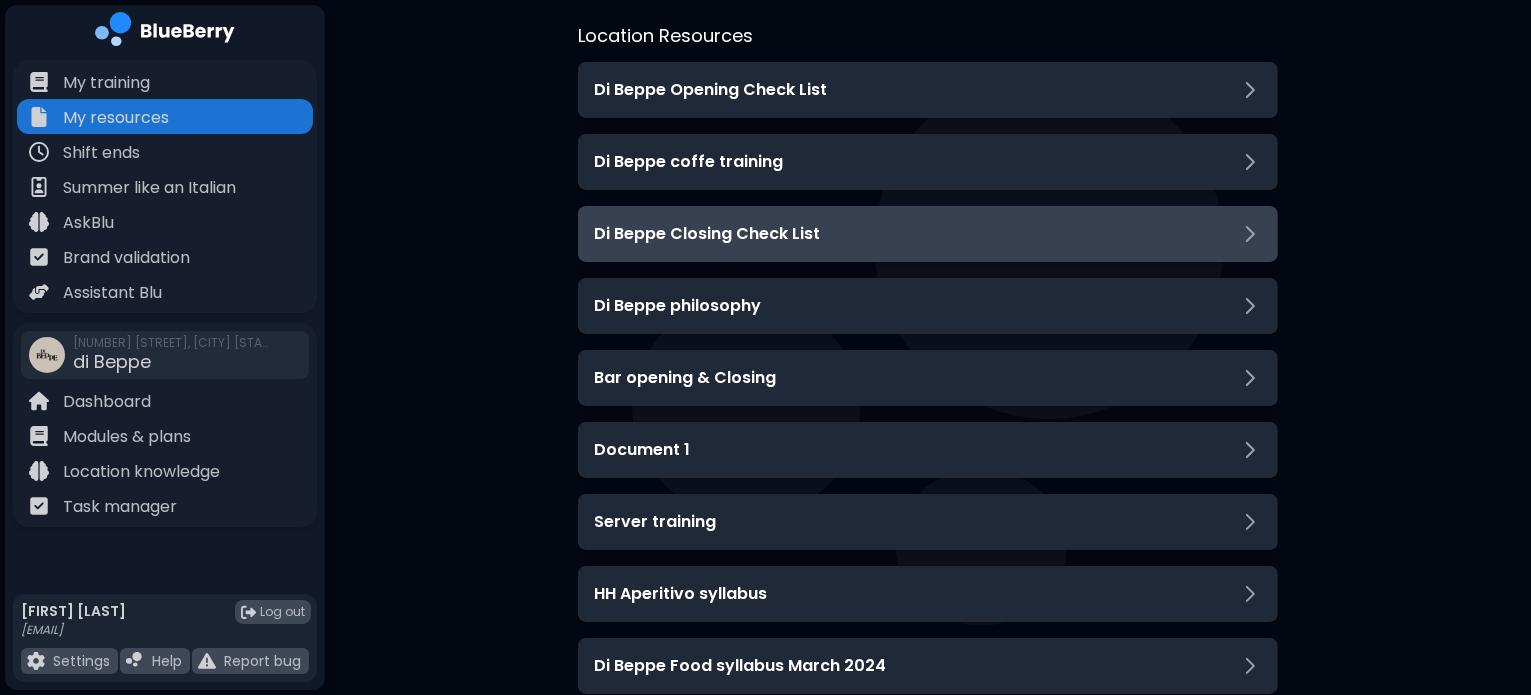 drag, startPoint x: 811, startPoint y: 245, endPoint x: 788, endPoint y: 236, distance: 24.698177 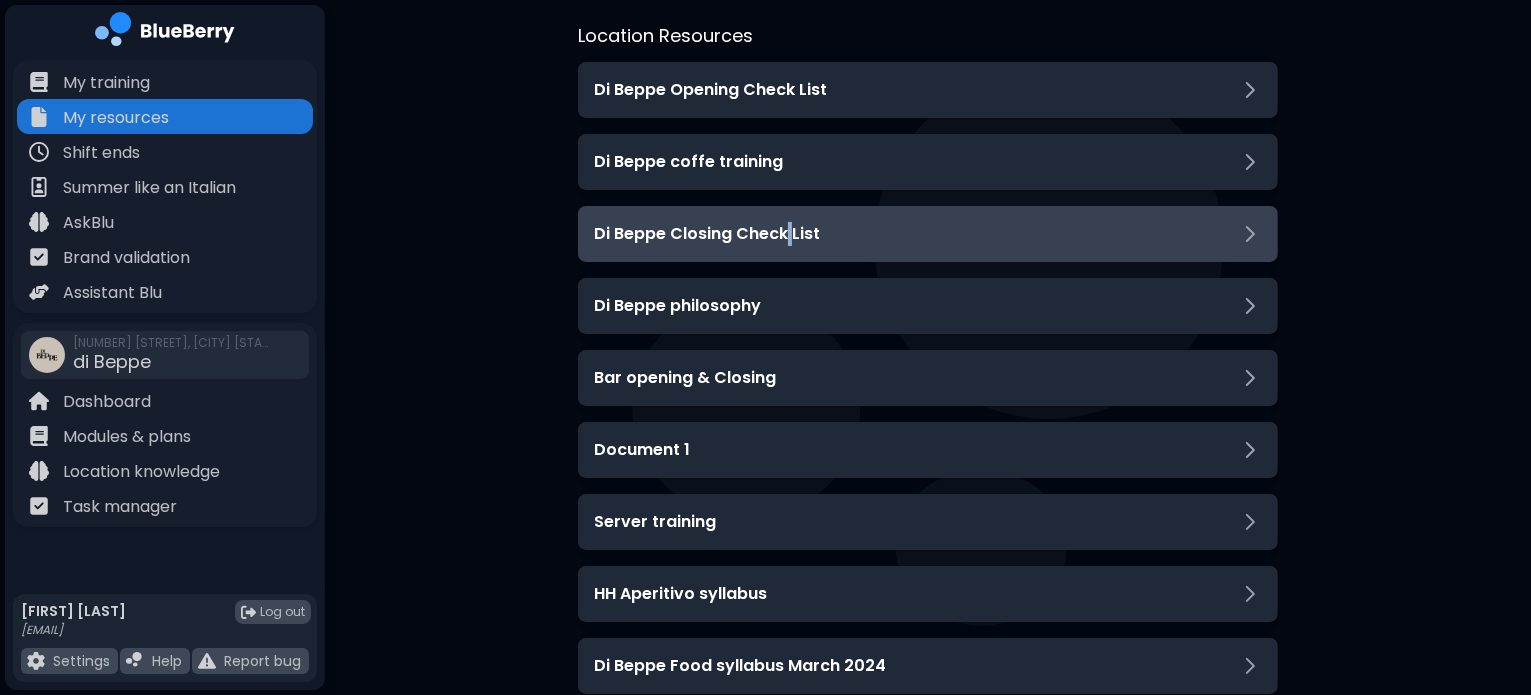 click on "Di Beppe Closing Check List" at bounding box center [707, 234] 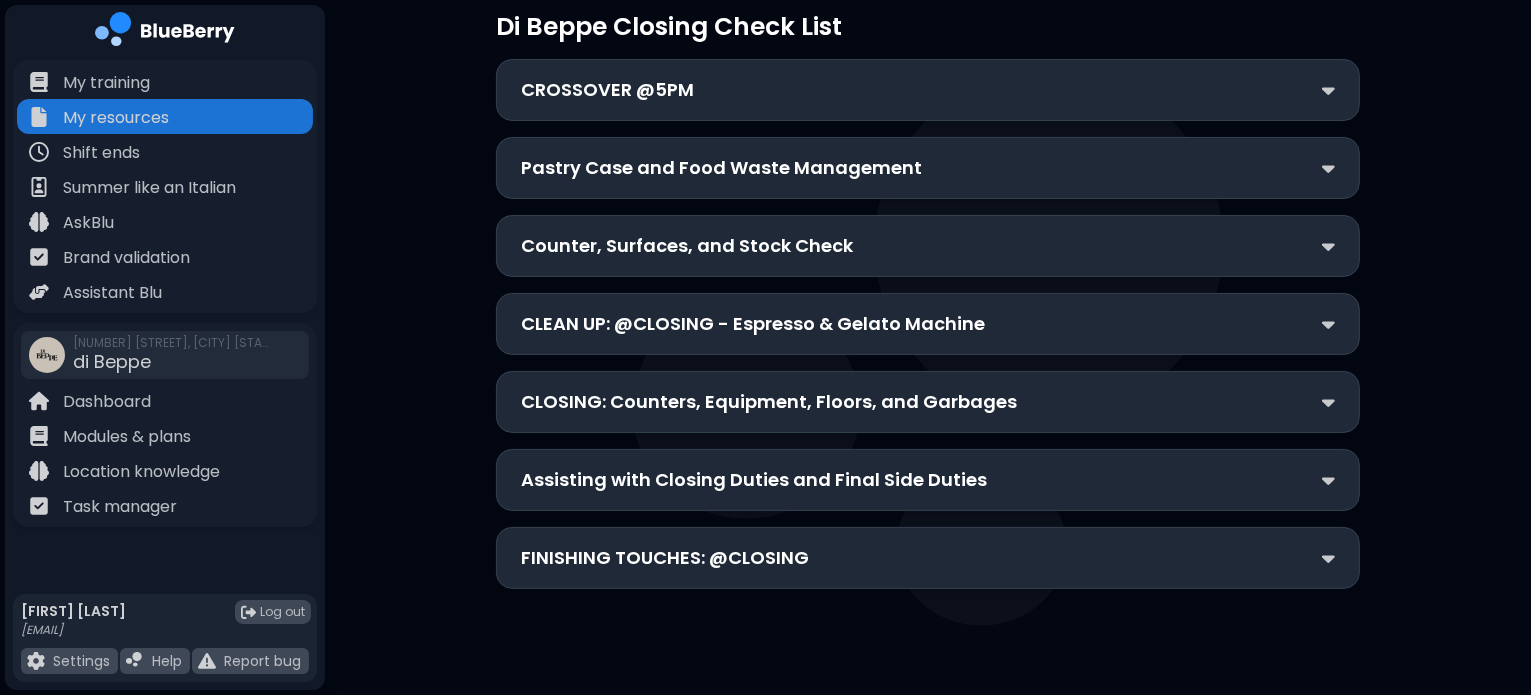 click on "CROSSOVER @5PM" at bounding box center (607, 90) 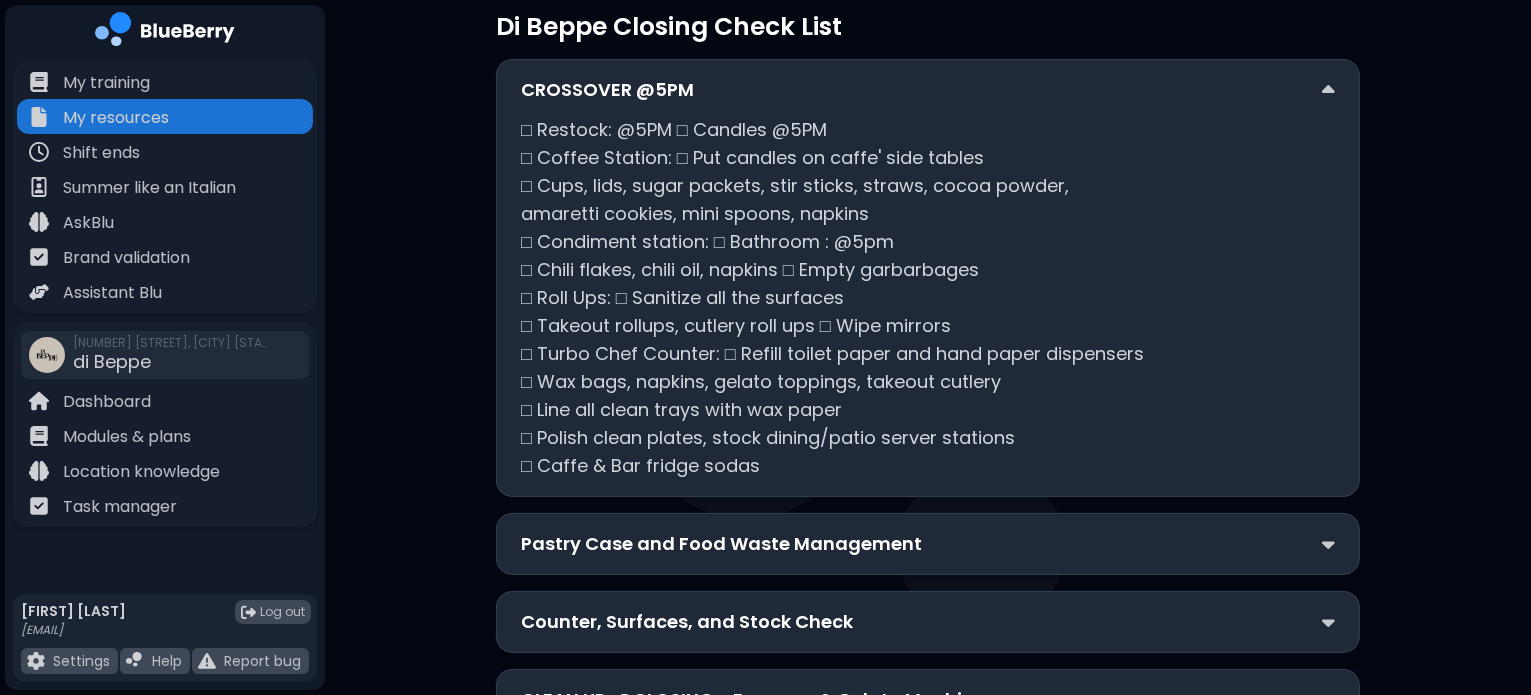 drag, startPoint x: 617, startPoint y: 81, endPoint x: 580, endPoint y: 75, distance: 37.48333 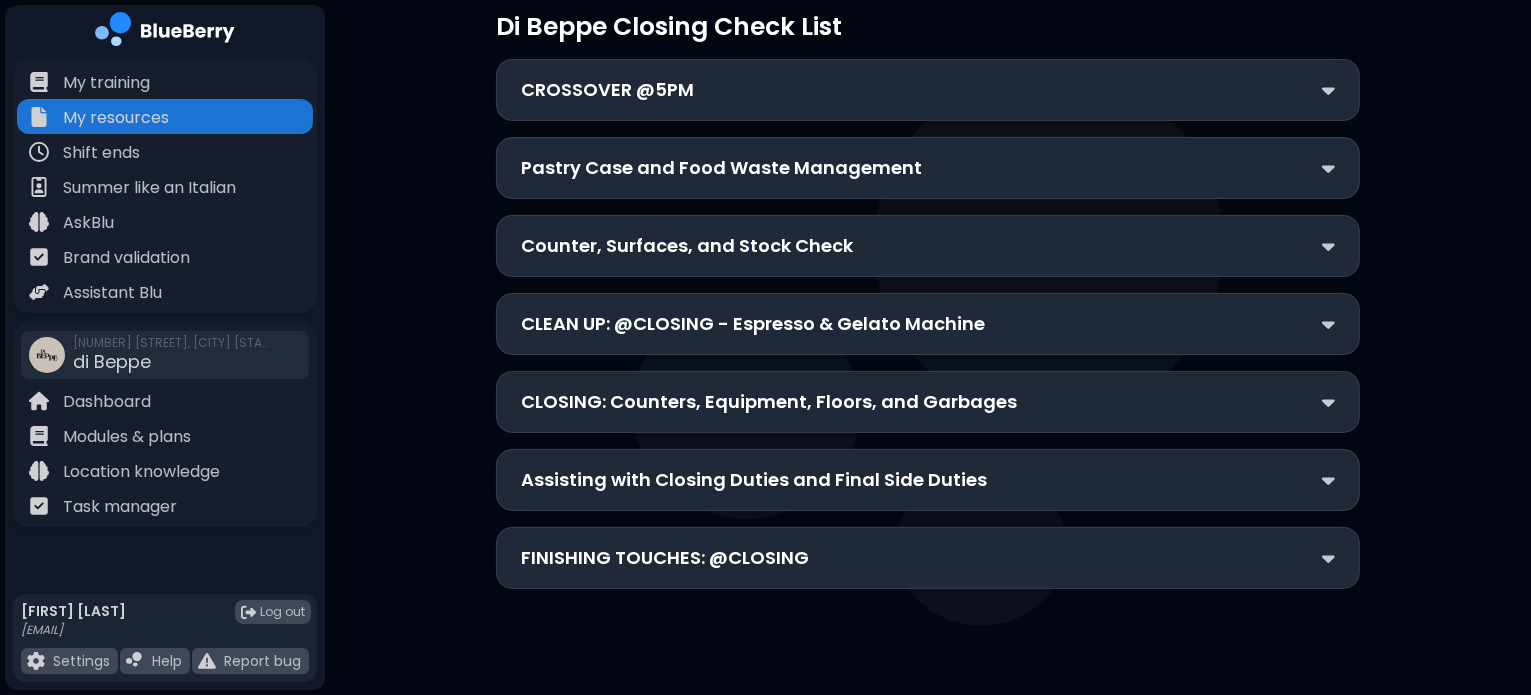 click on "Pastry Case and Food Waste Management" at bounding box center [721, 168] 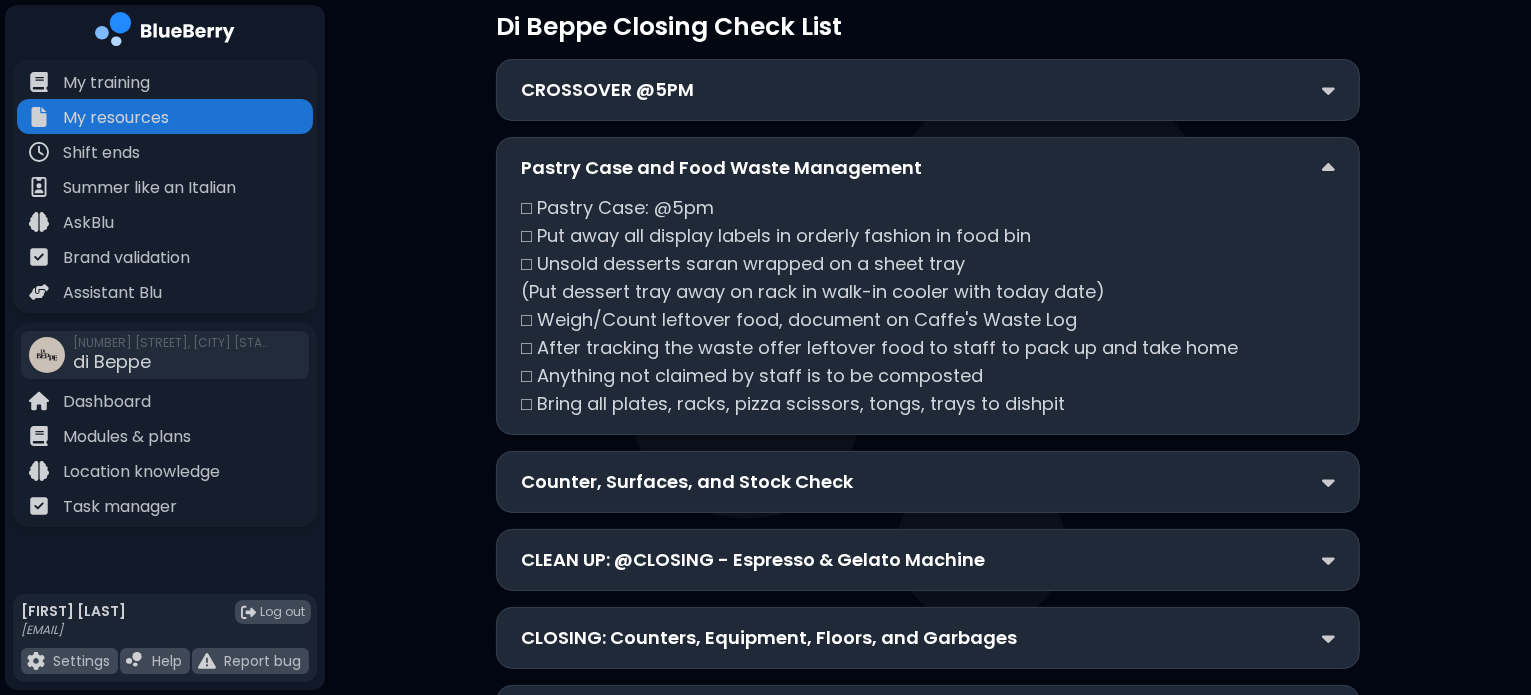 drag, startPoint x: 560, startPoint y: 165, endPoint x: 532, endPoint y: 159, distance: 28.635643 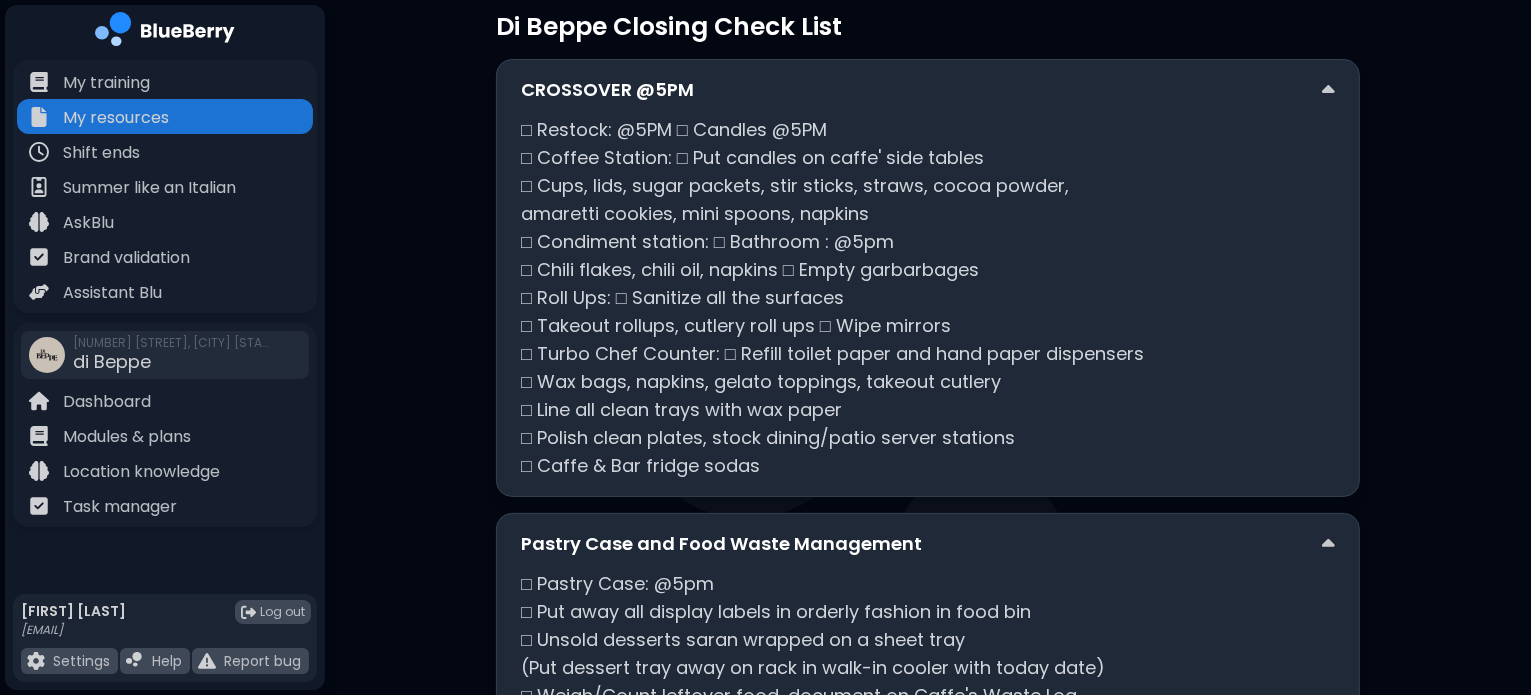 click on "CROSSOVER @5PM" at bounding box center (607, 90) 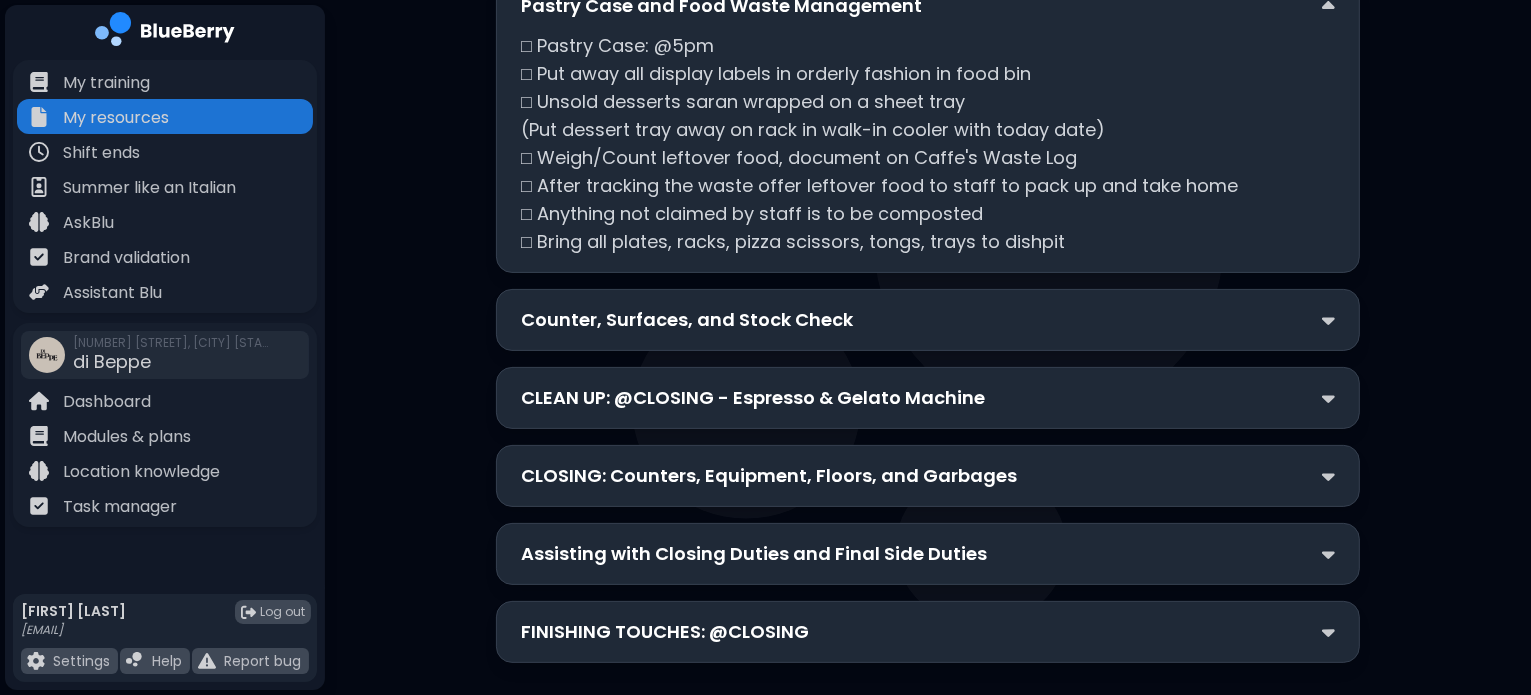 scroll, scrollTop: 300, scrollLeft: 0, axis: vertical 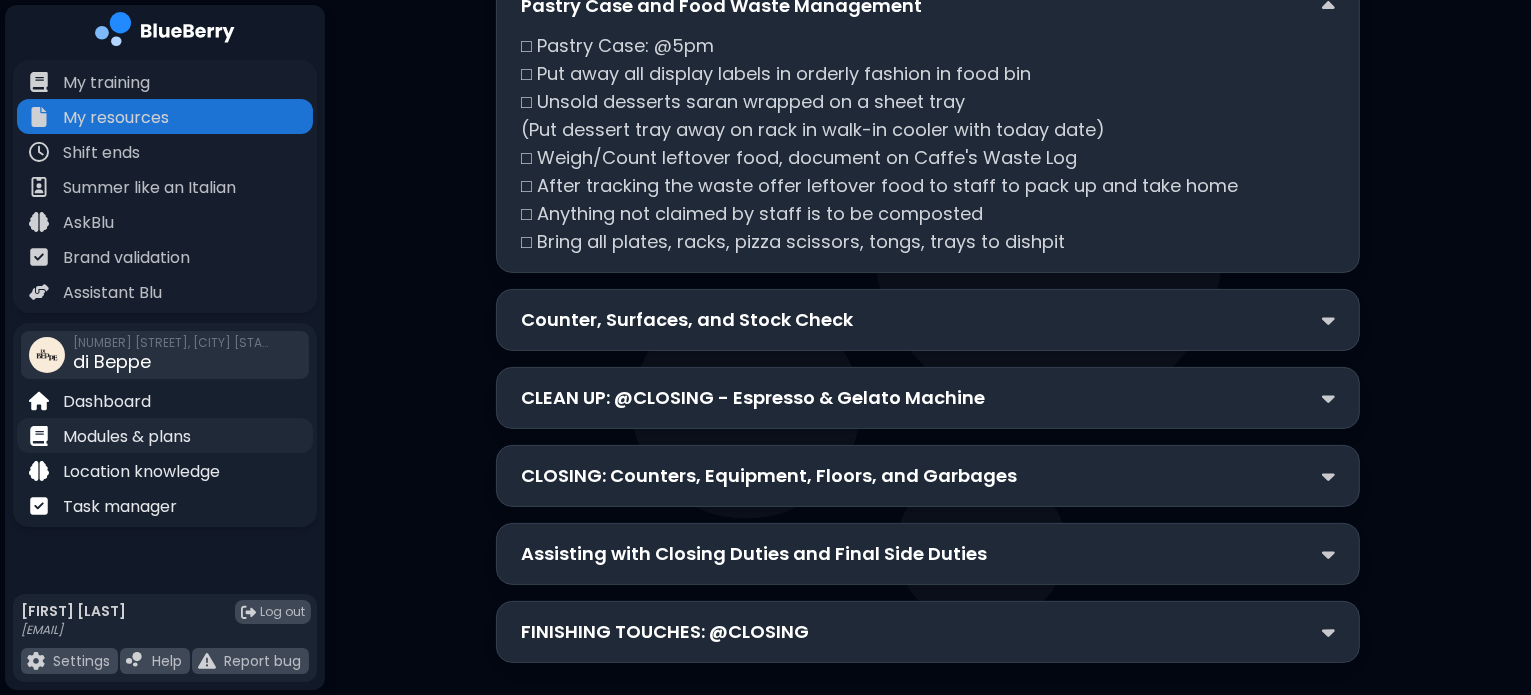 click on "Modules & plans" at bounding box center (127, 437) 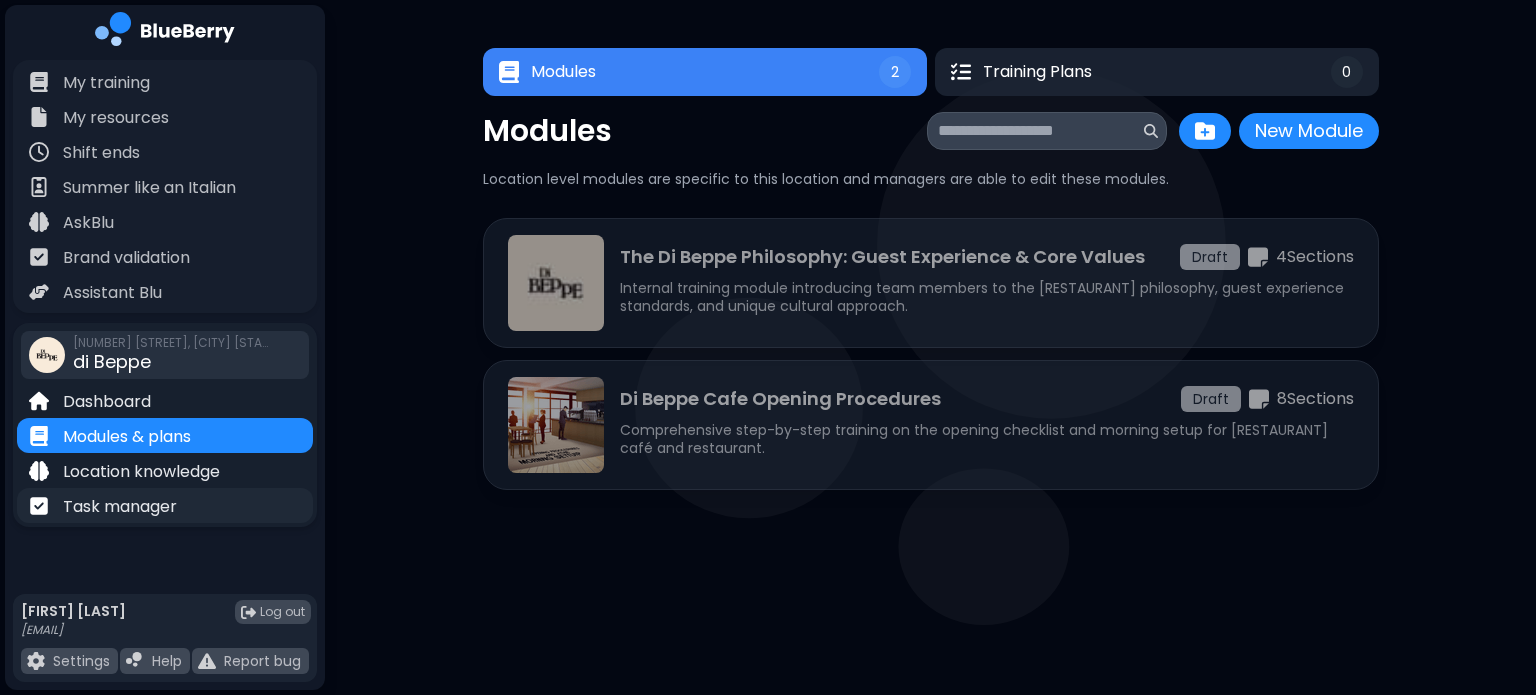 click on "Task manager" at bounding box center [165, 505] 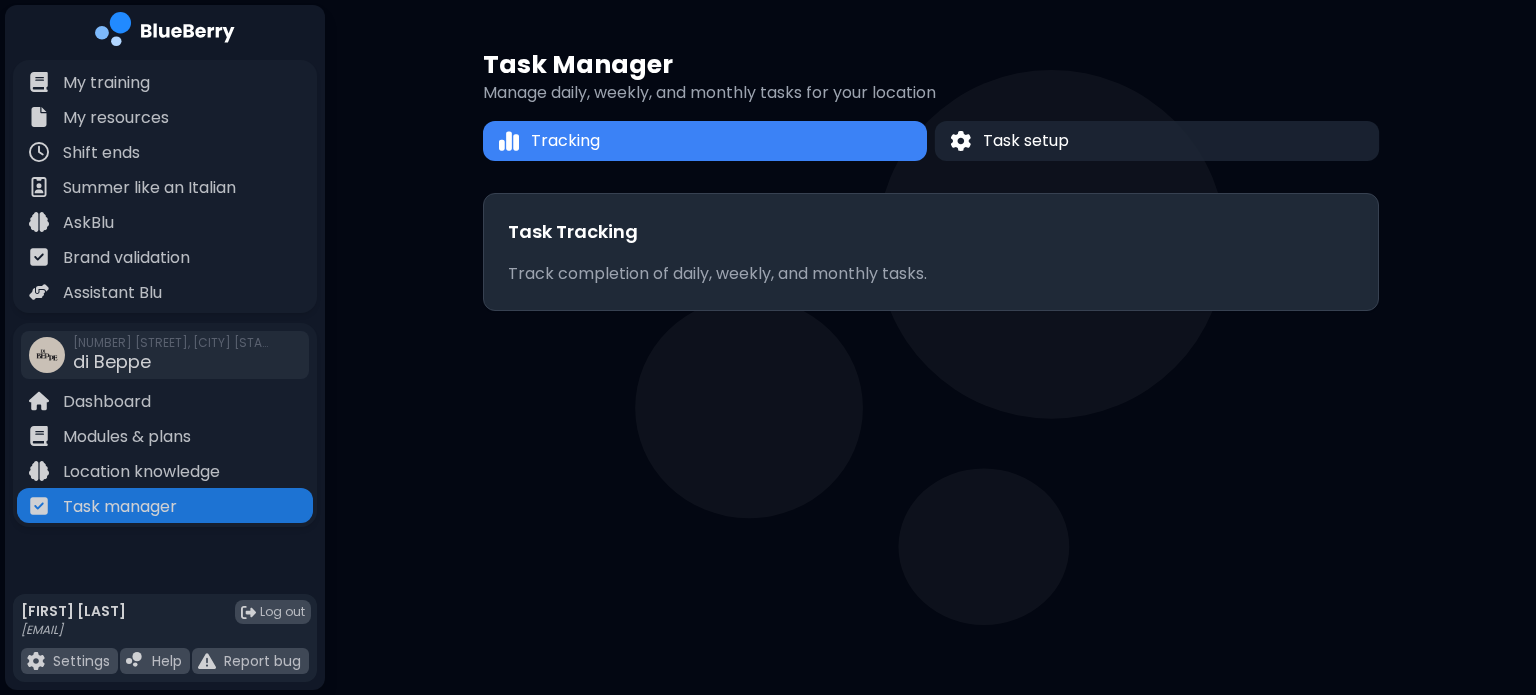 click on "Task Tracking Track completion of daily, weekly, and monthly tasks." at bounding box center [931, 252] 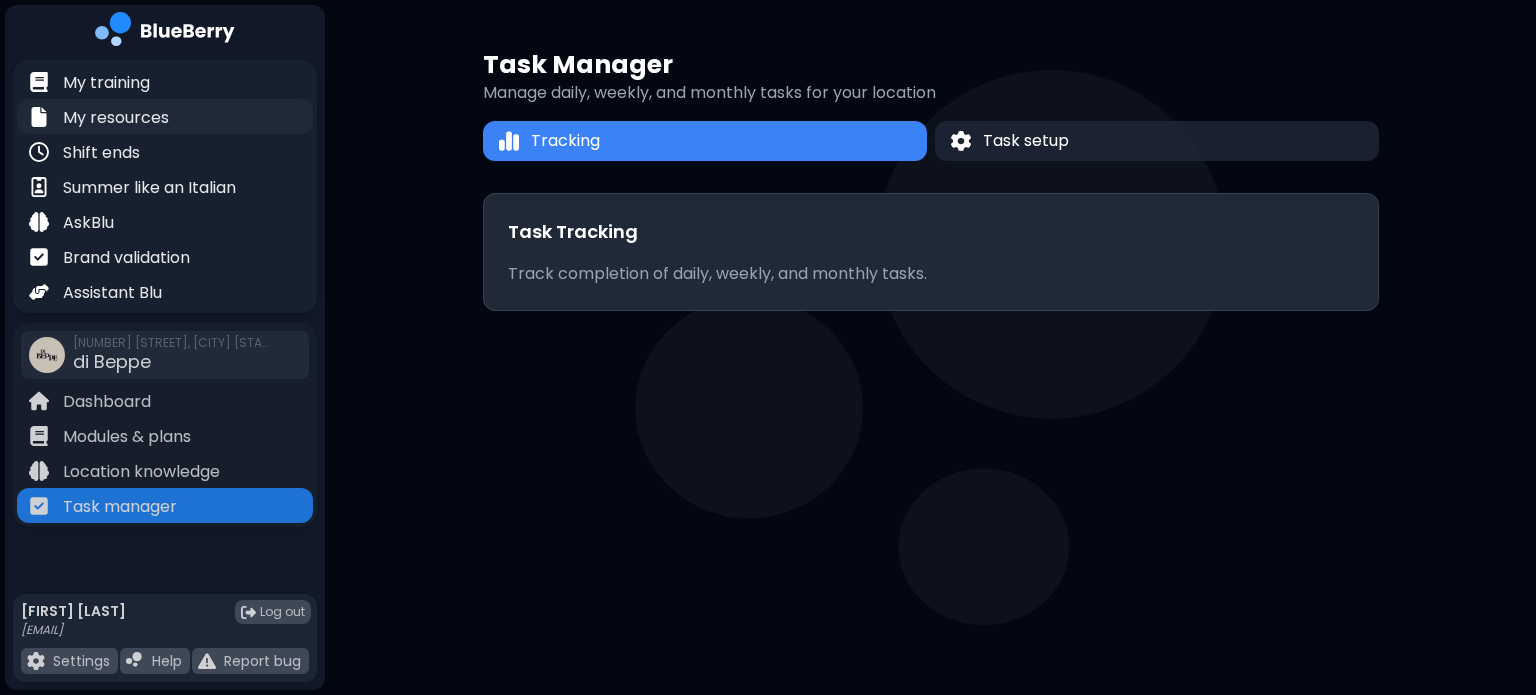 click on "My resources" at bounding box center (116, 118) 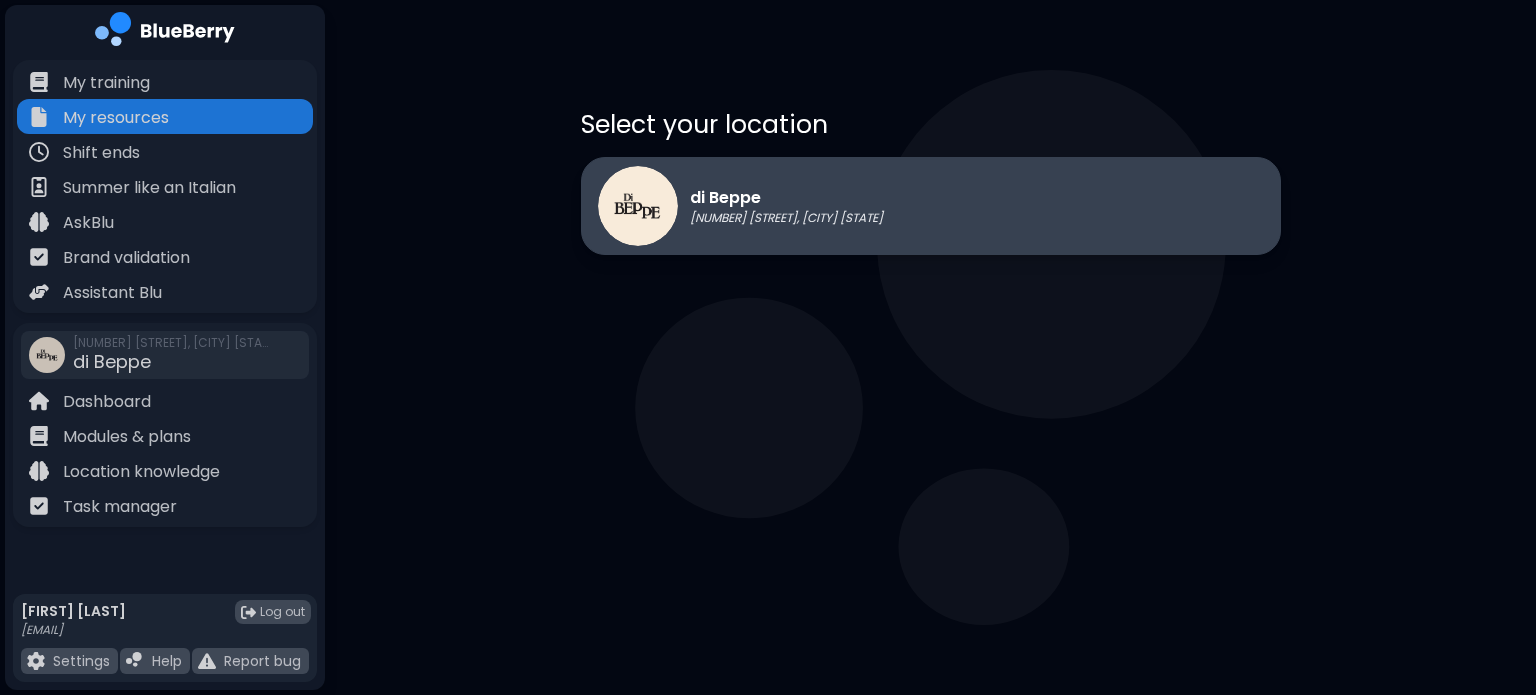 click on "[RESTAURANT] [NUMBER] [STREET], [CITY] [STATE]" at bounding box center (740, 206) 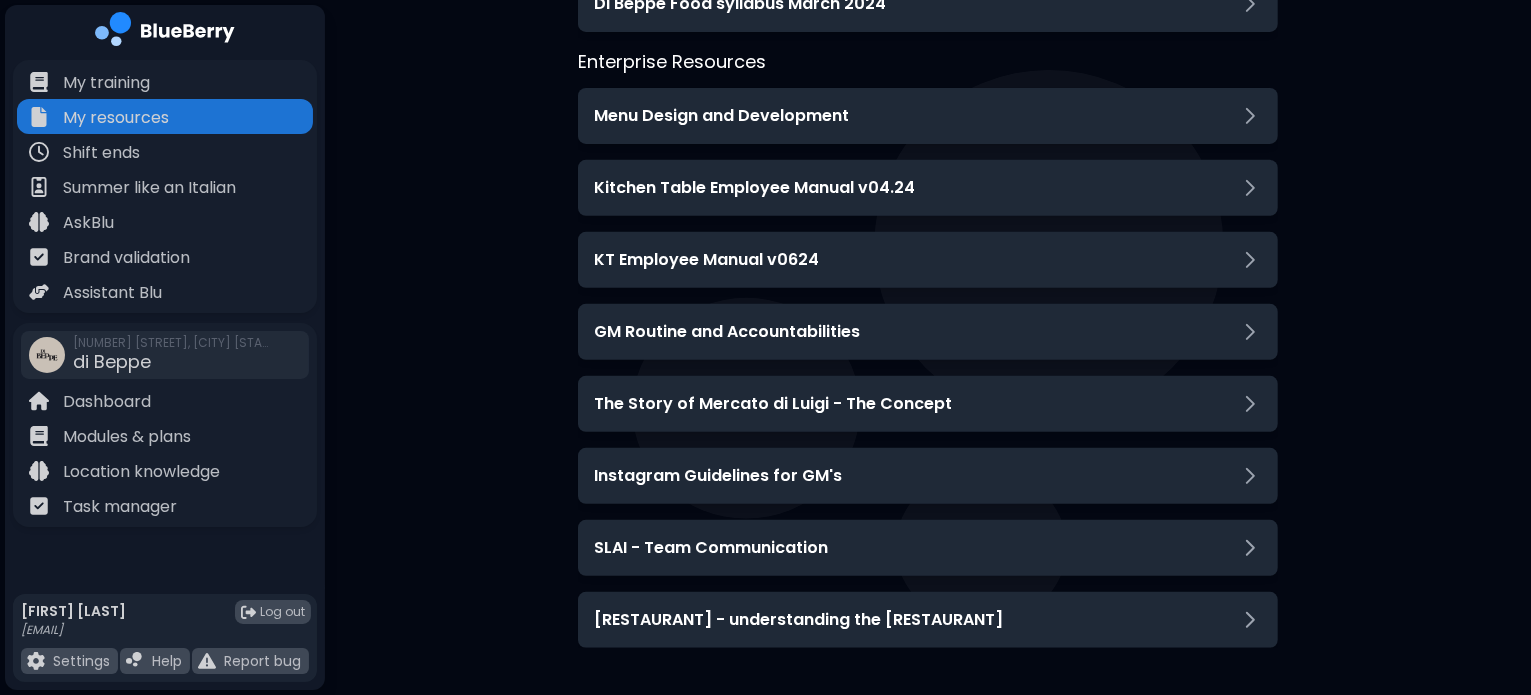 scroll, scrollTop: 304, scrollLeft: 0, axis: vertical 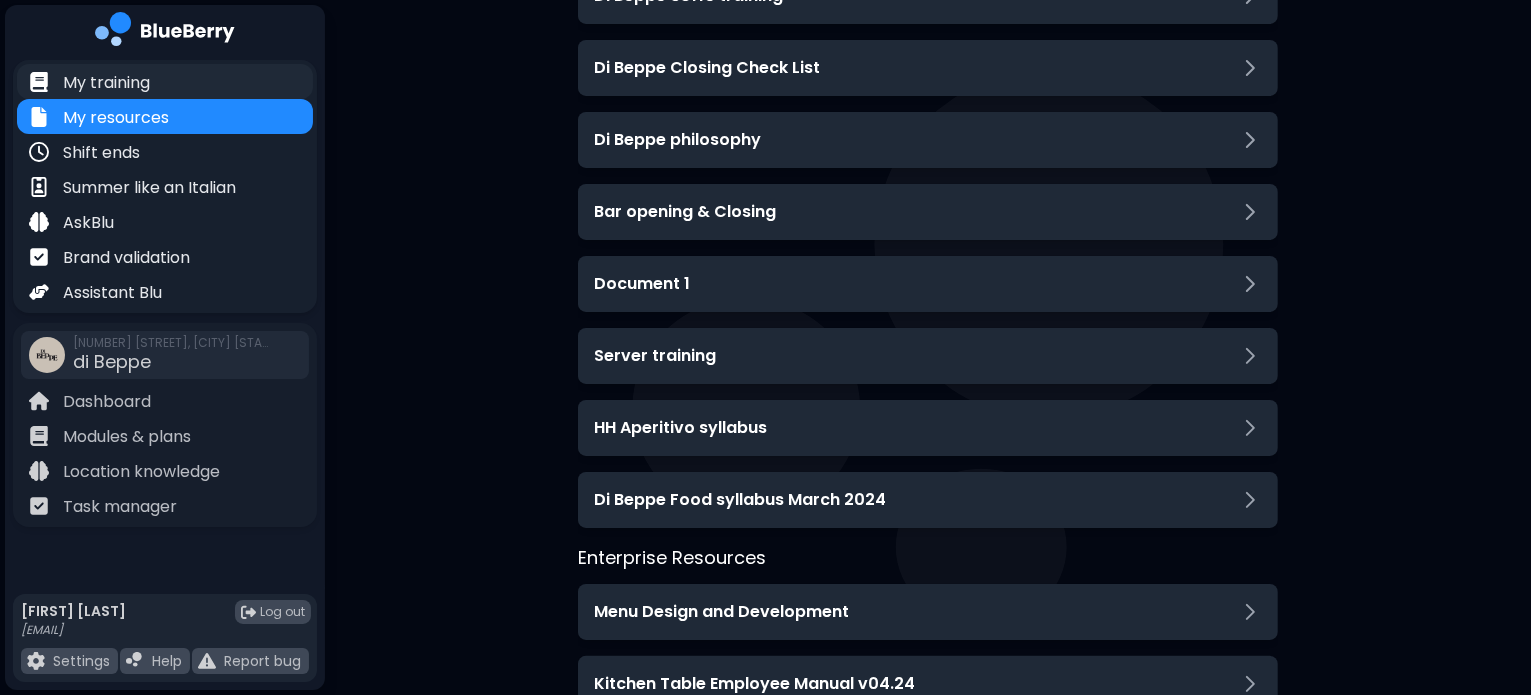 click on "My training" at bounding box center [106, 83] 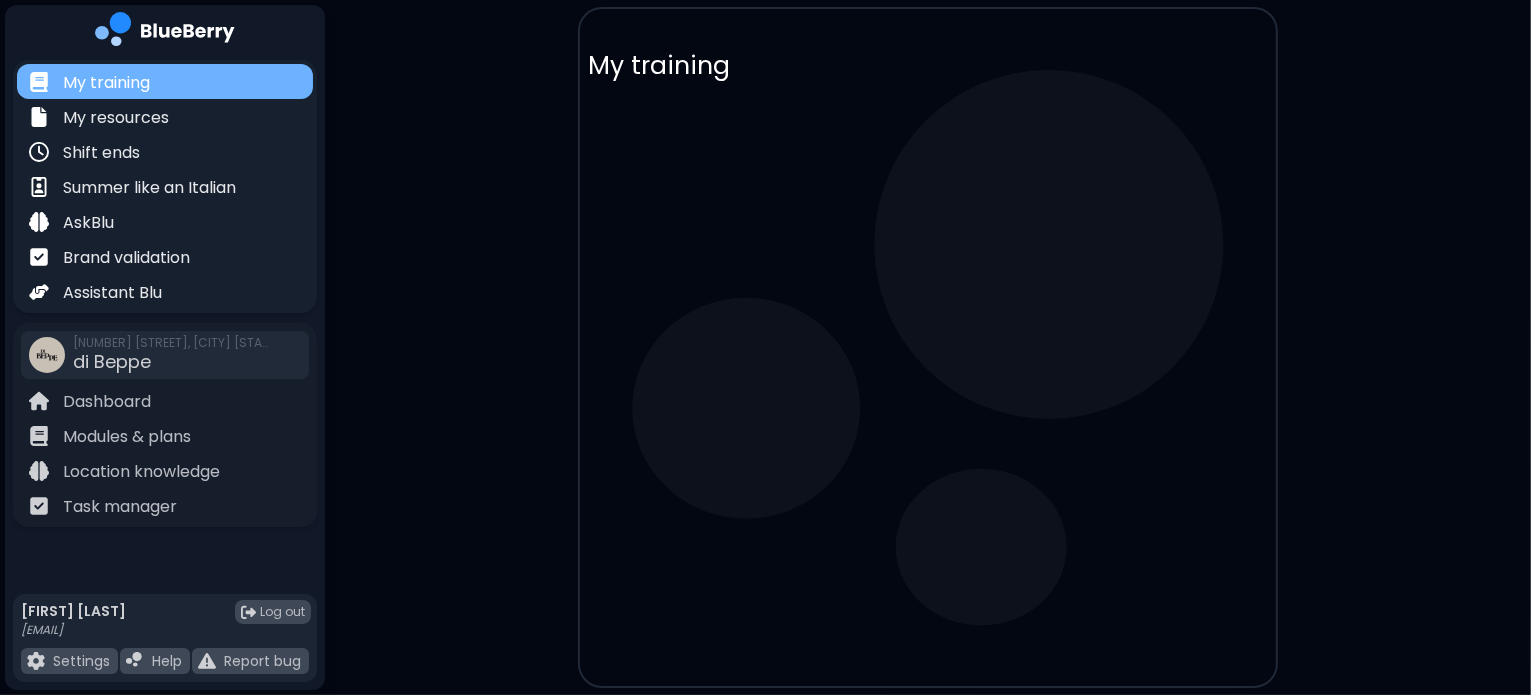 scroll, scrollTop: 0, scrollLeft: 0, axis: both 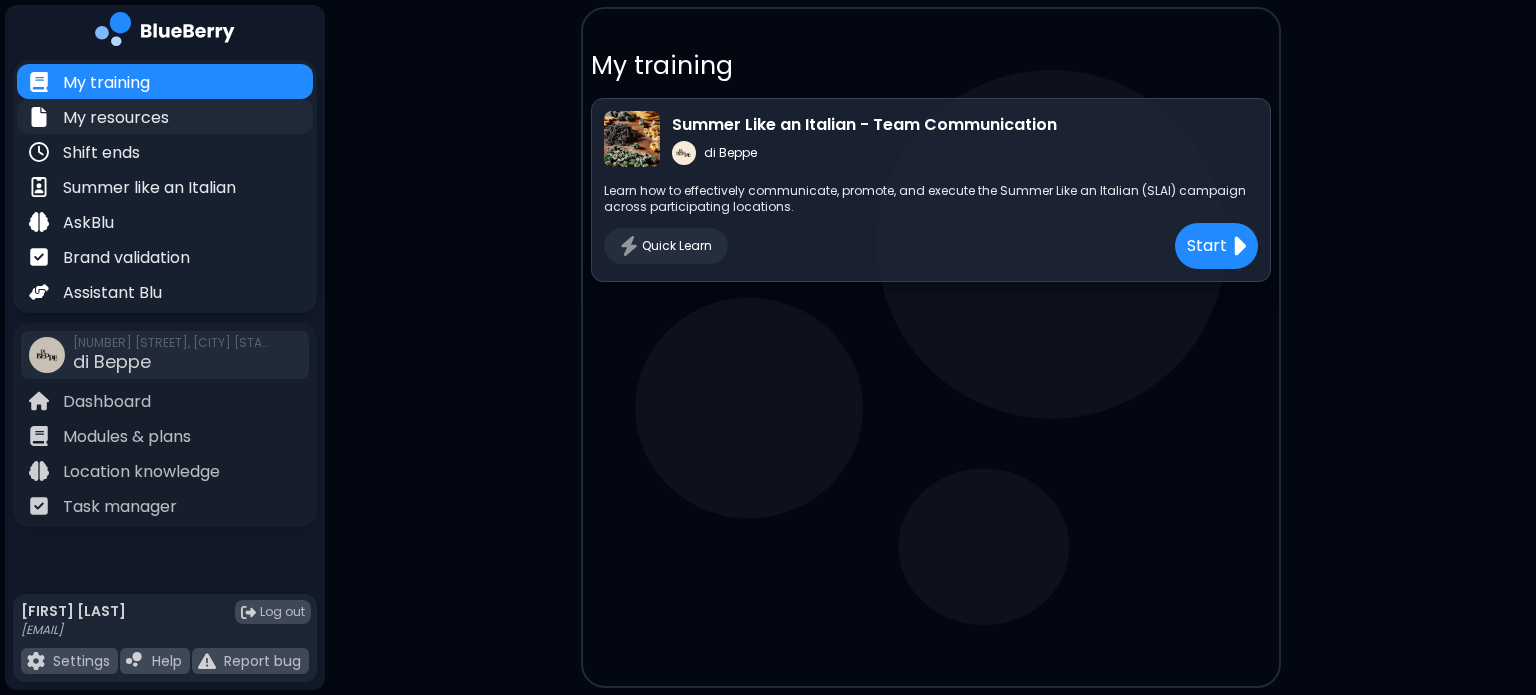 click on "My resources" at bounding box center (116, 118) 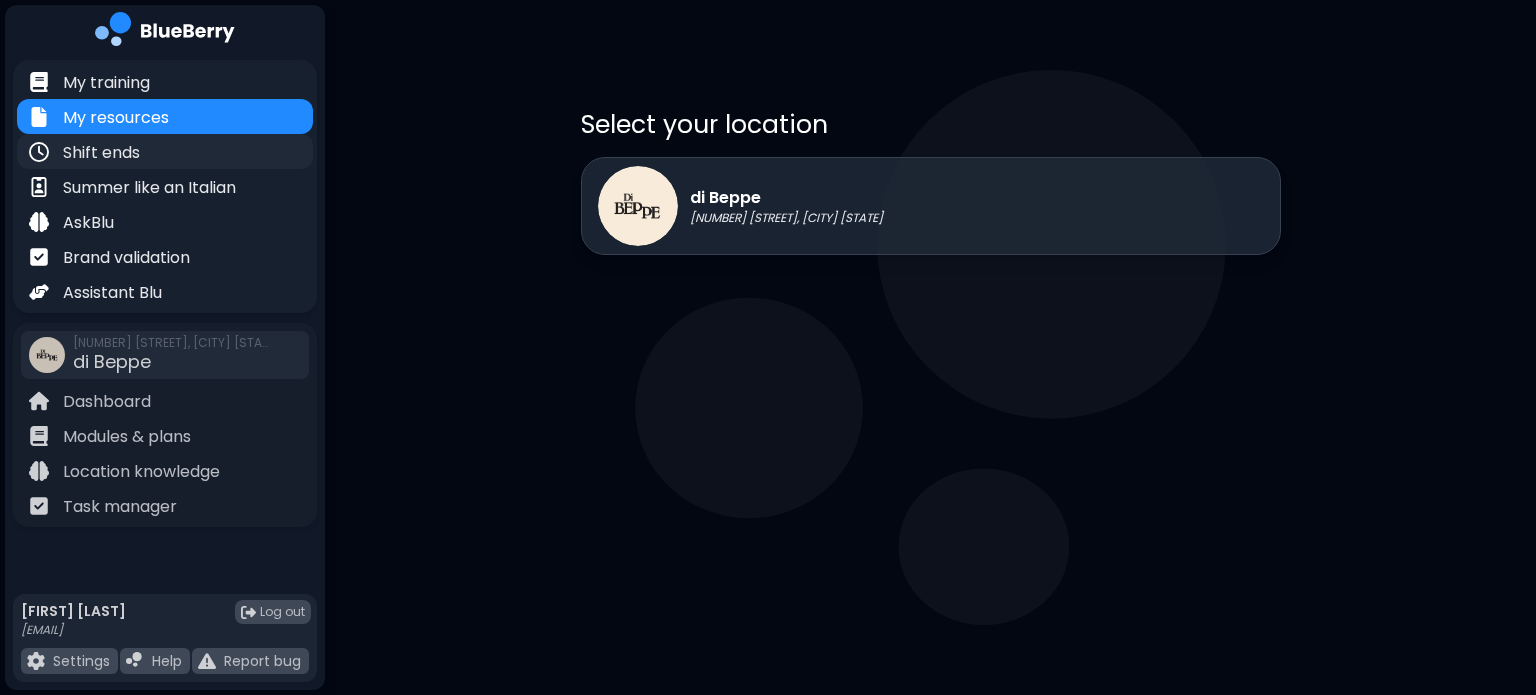 click on "Shift ends" at bounding box center [101, 153] 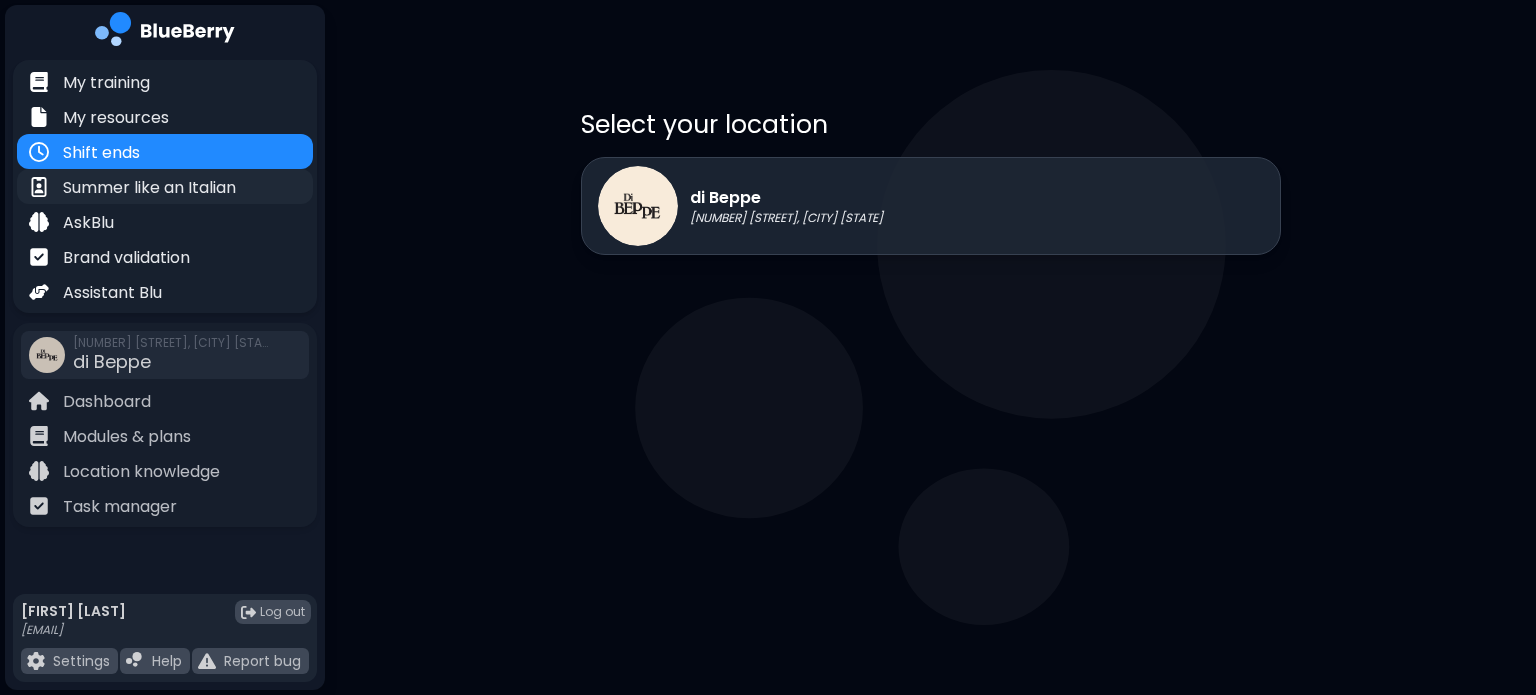click on "Summer like an Italian" at bounding box center [149, 188] 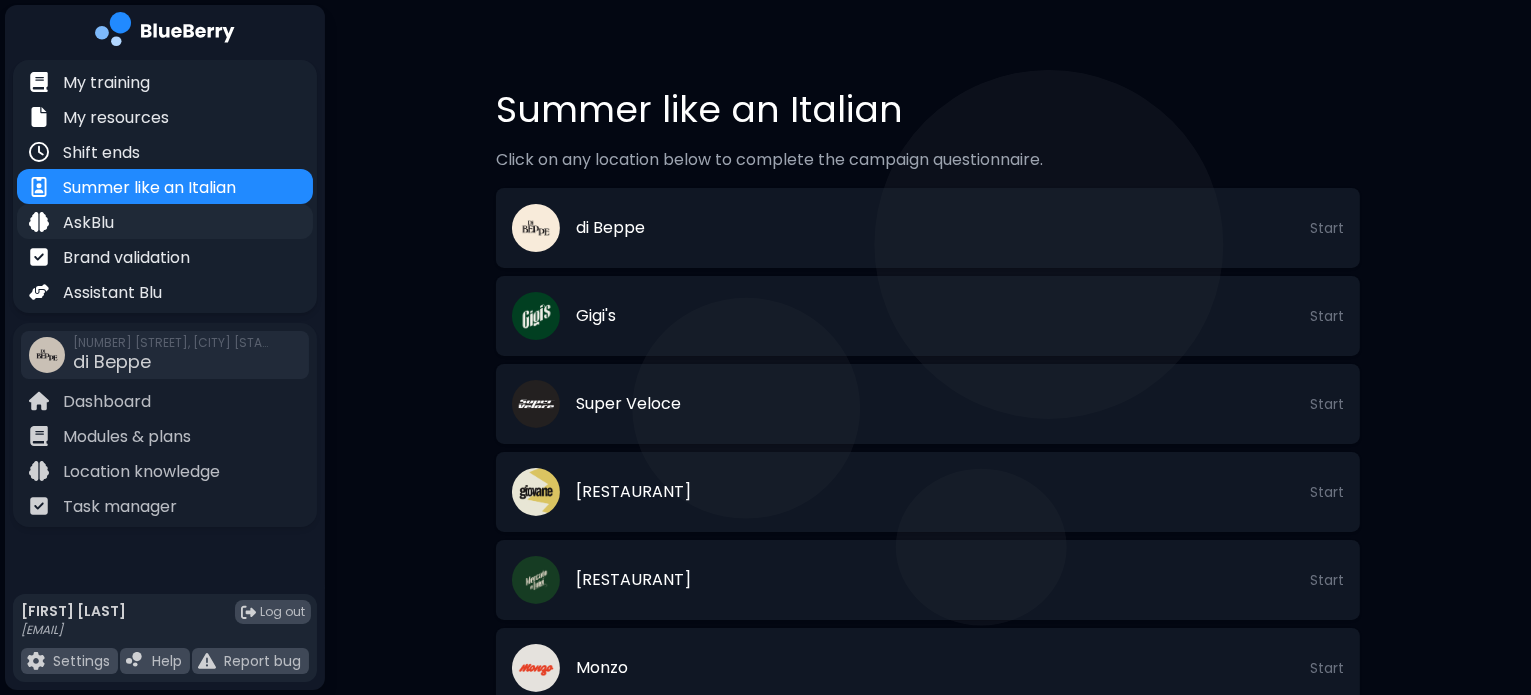 click on "AskBlu" at bounding box center (165, 221) 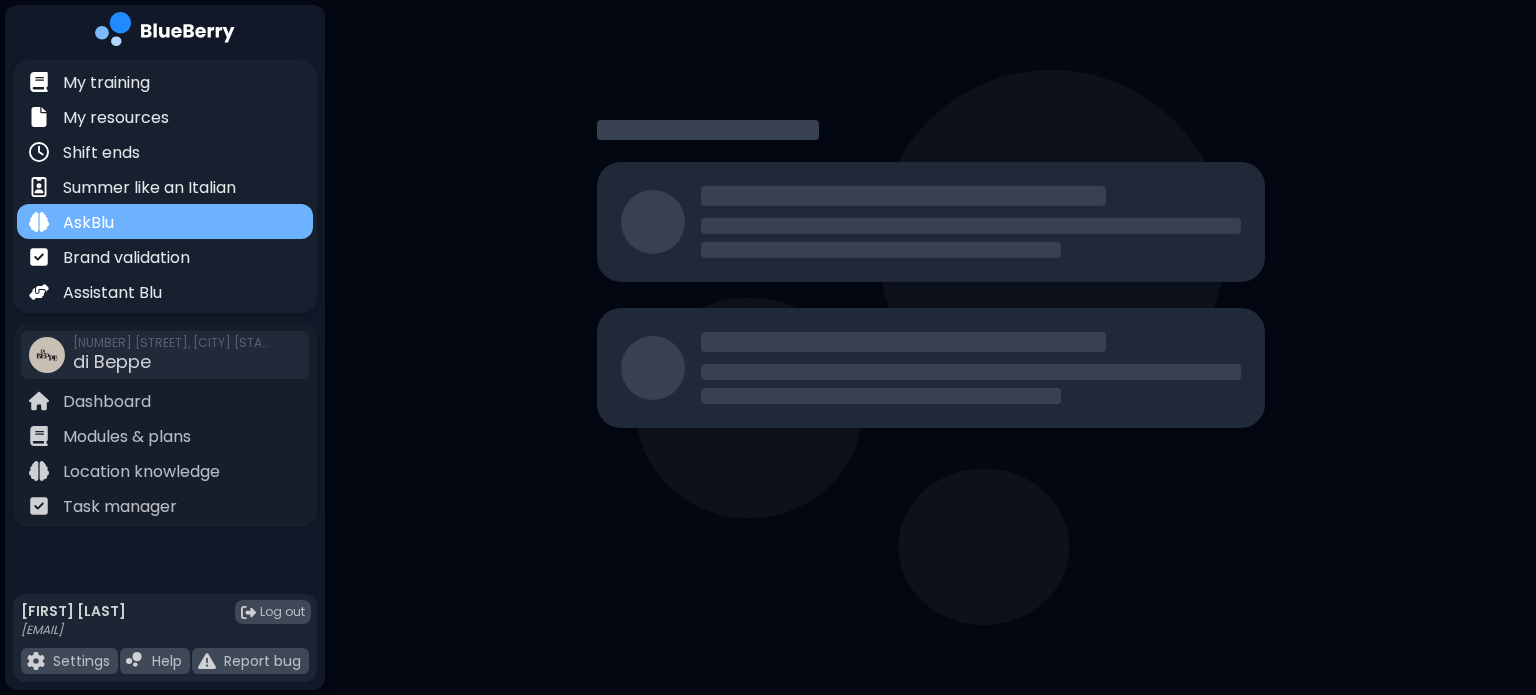 click on "AskBlu" at bounding box center (165, 221) 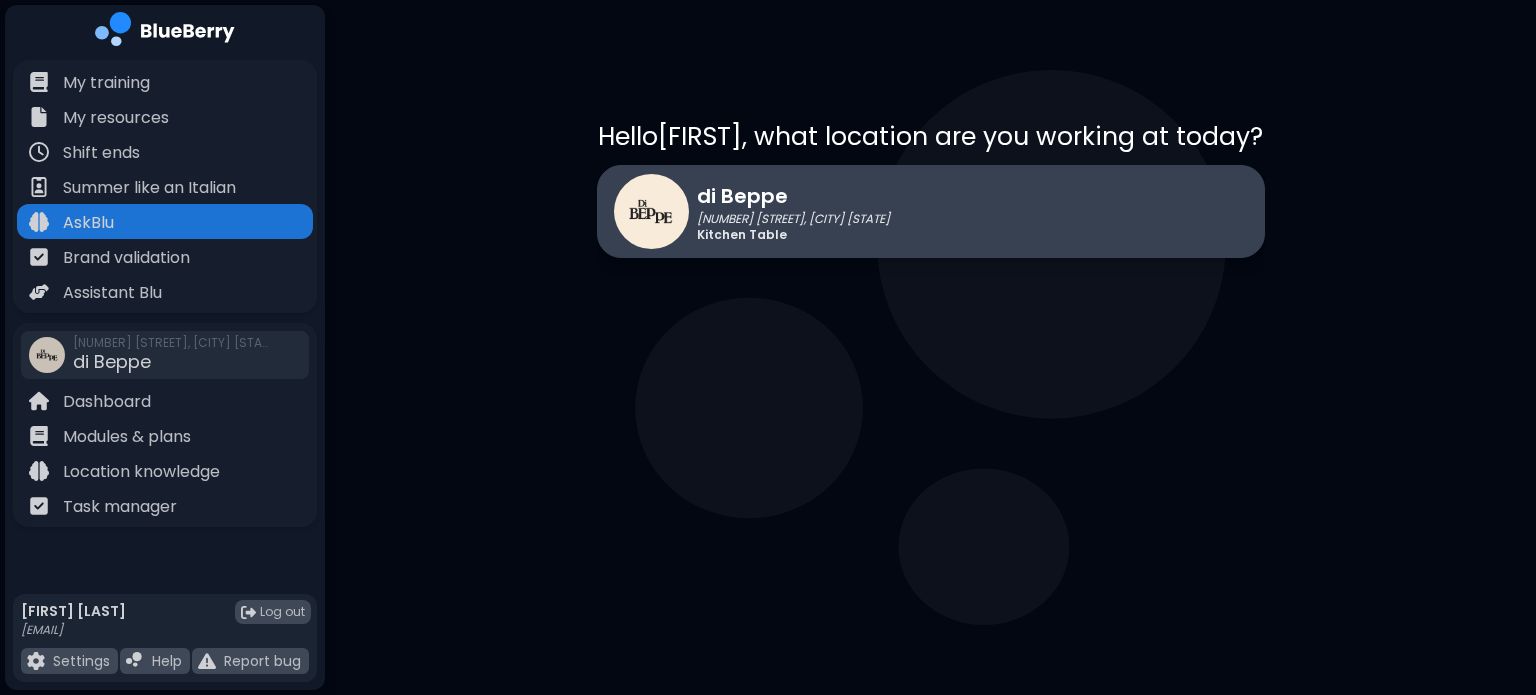 click at bounding box center [651, 211] 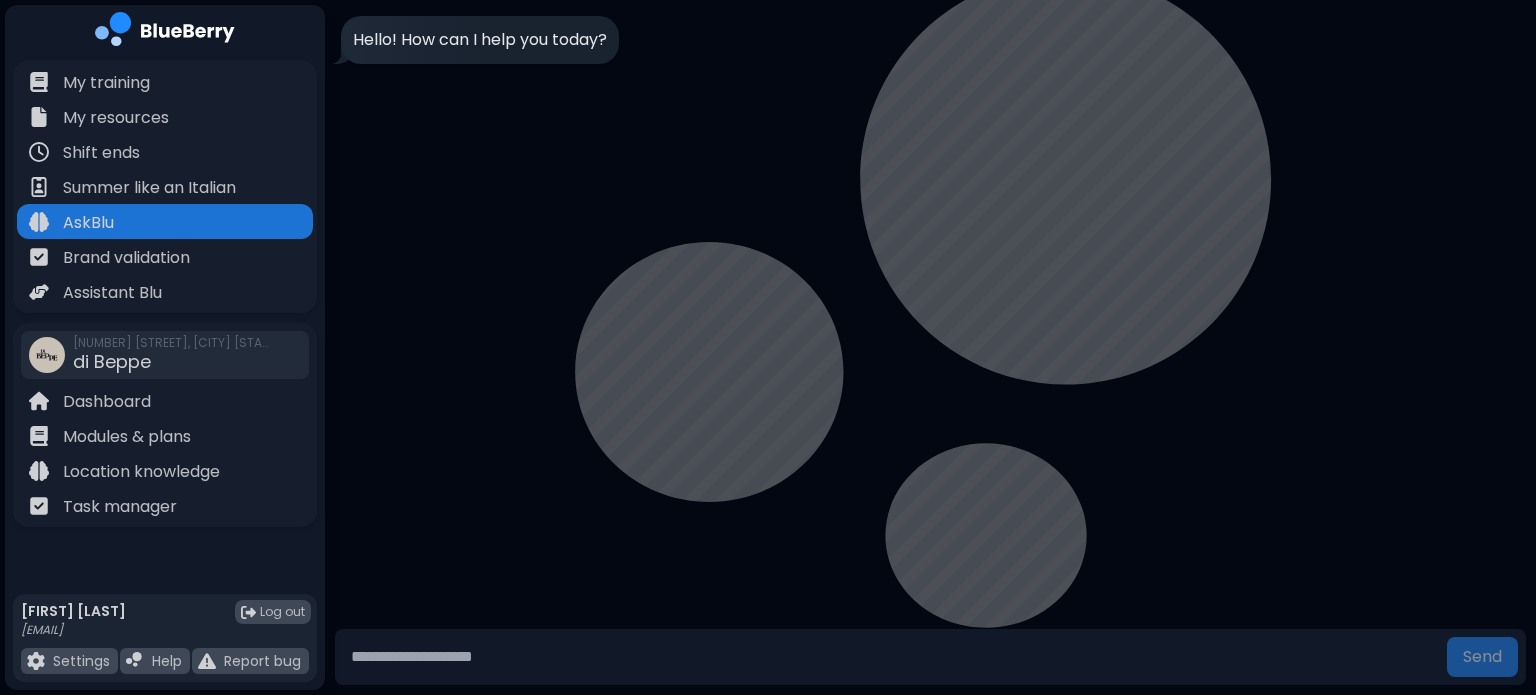click at bounding box center (891, 657) 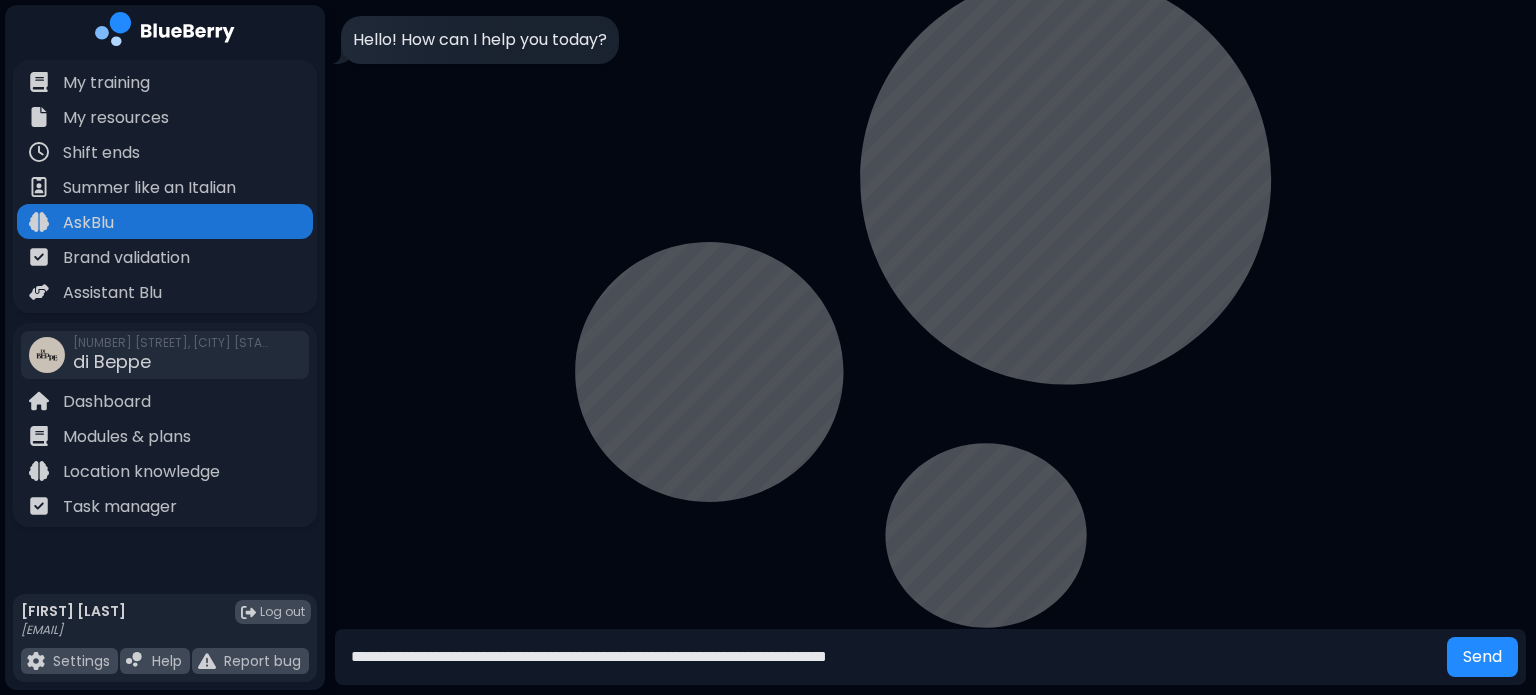 type on "**********" 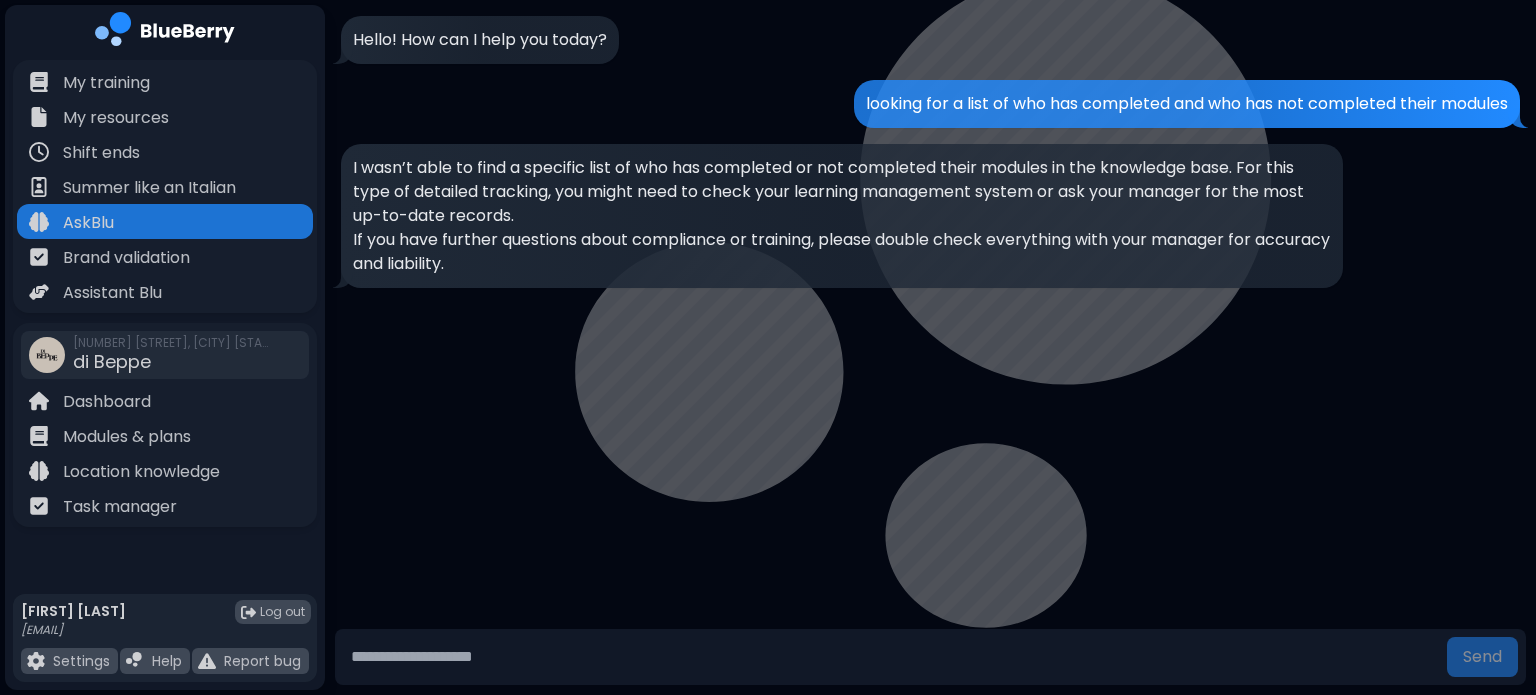 click on "I wasn’t able to find a specific list of who has completed or not completed their modules in the knowledge base. For this type of detailed tracking, you might need to check your learning management system or ask your manager for the most up-to-date records." at bounding box center [842, 192] 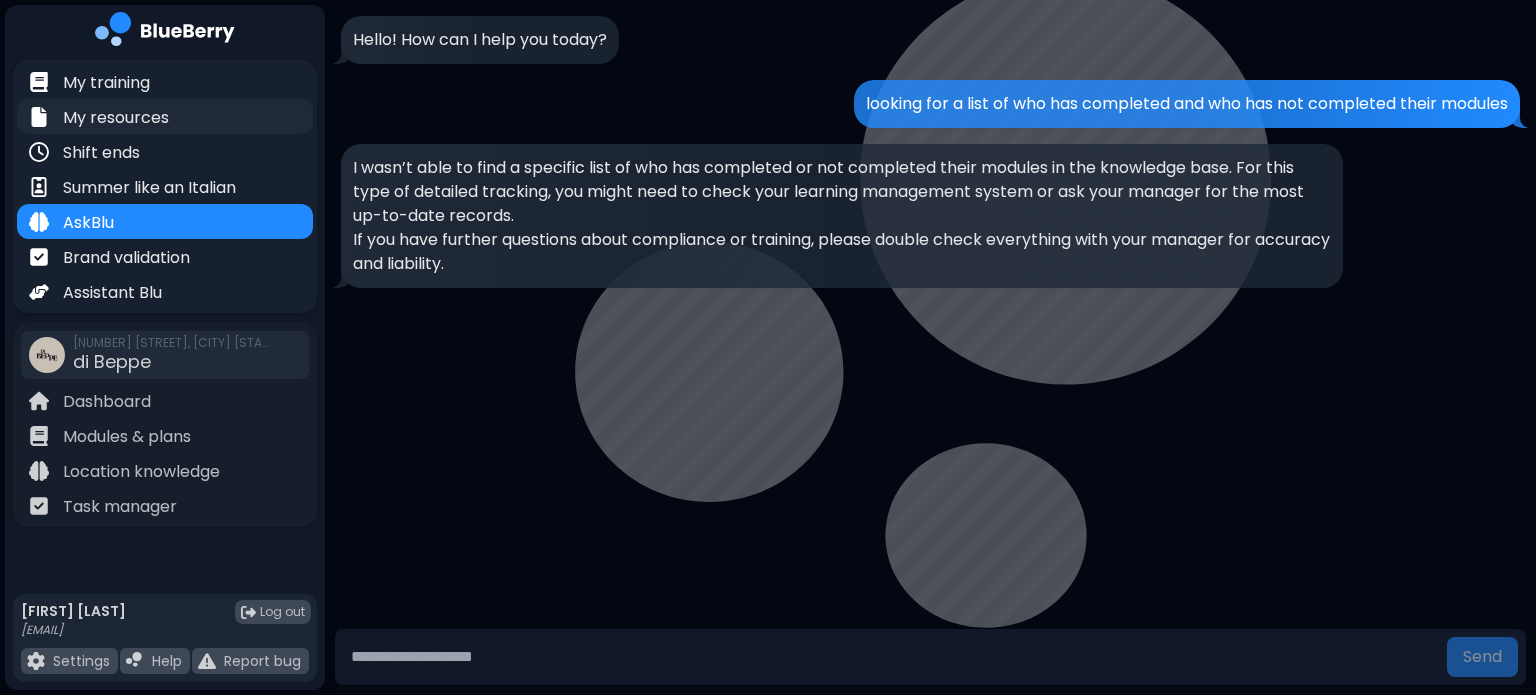 click on "My resources" at bounding box center [116, 118] 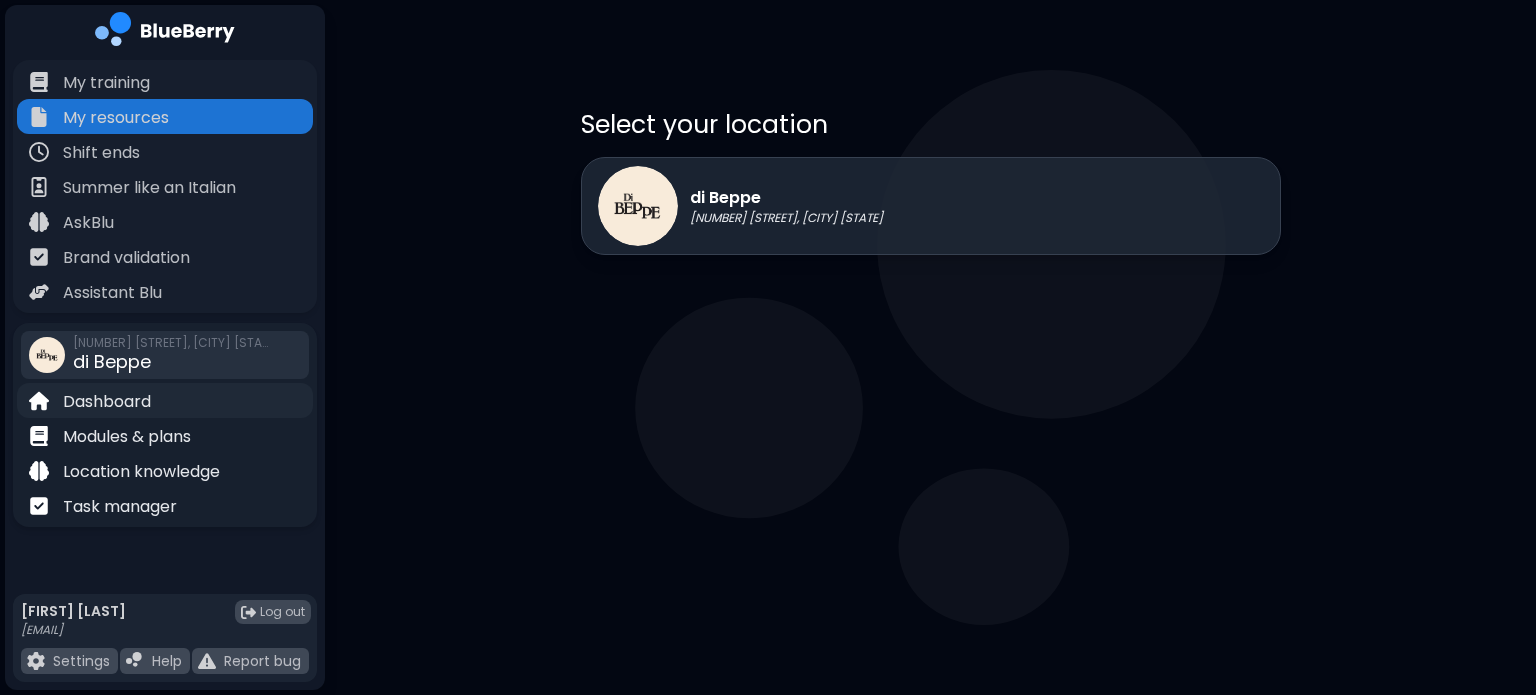 click on "Dashboard" at bounding box center (107, 402) 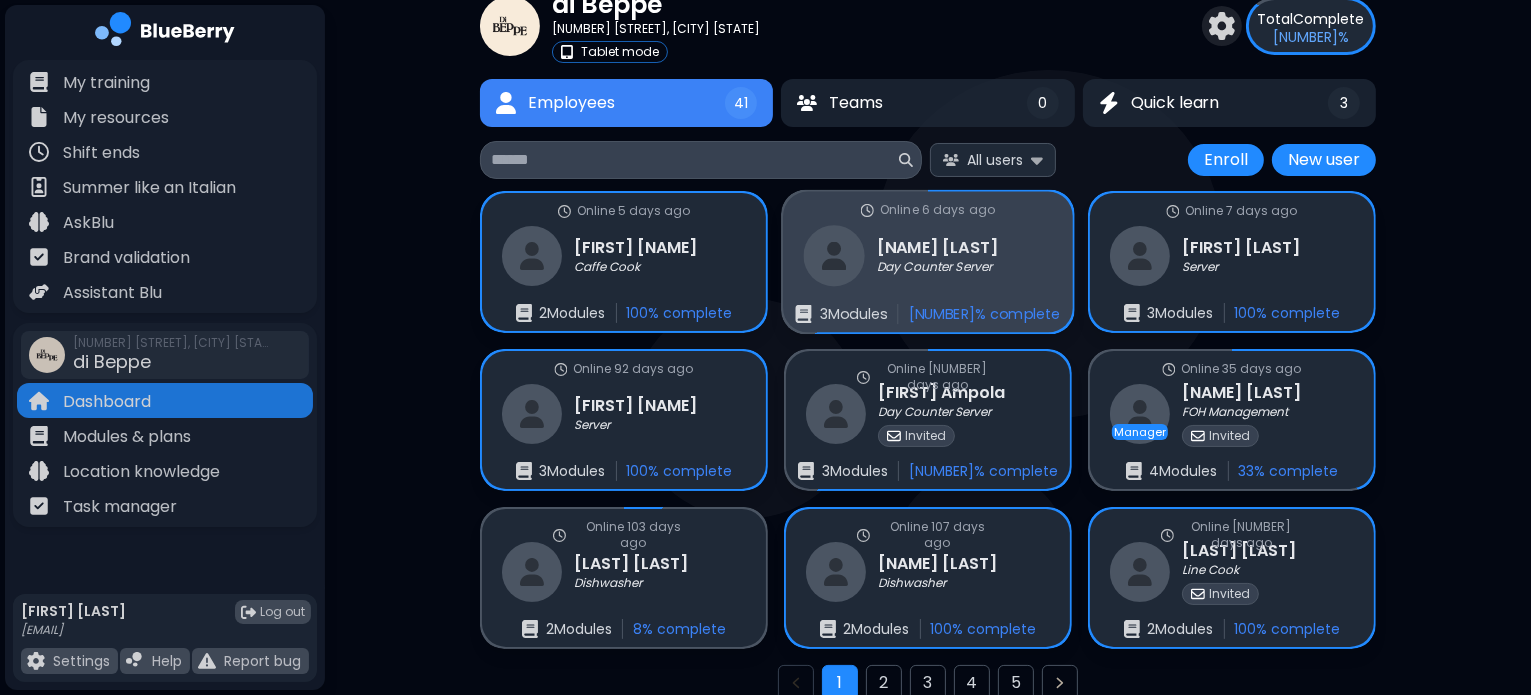 scroll, scrollTop: 80, scrollLeft: 0, axis: vertical 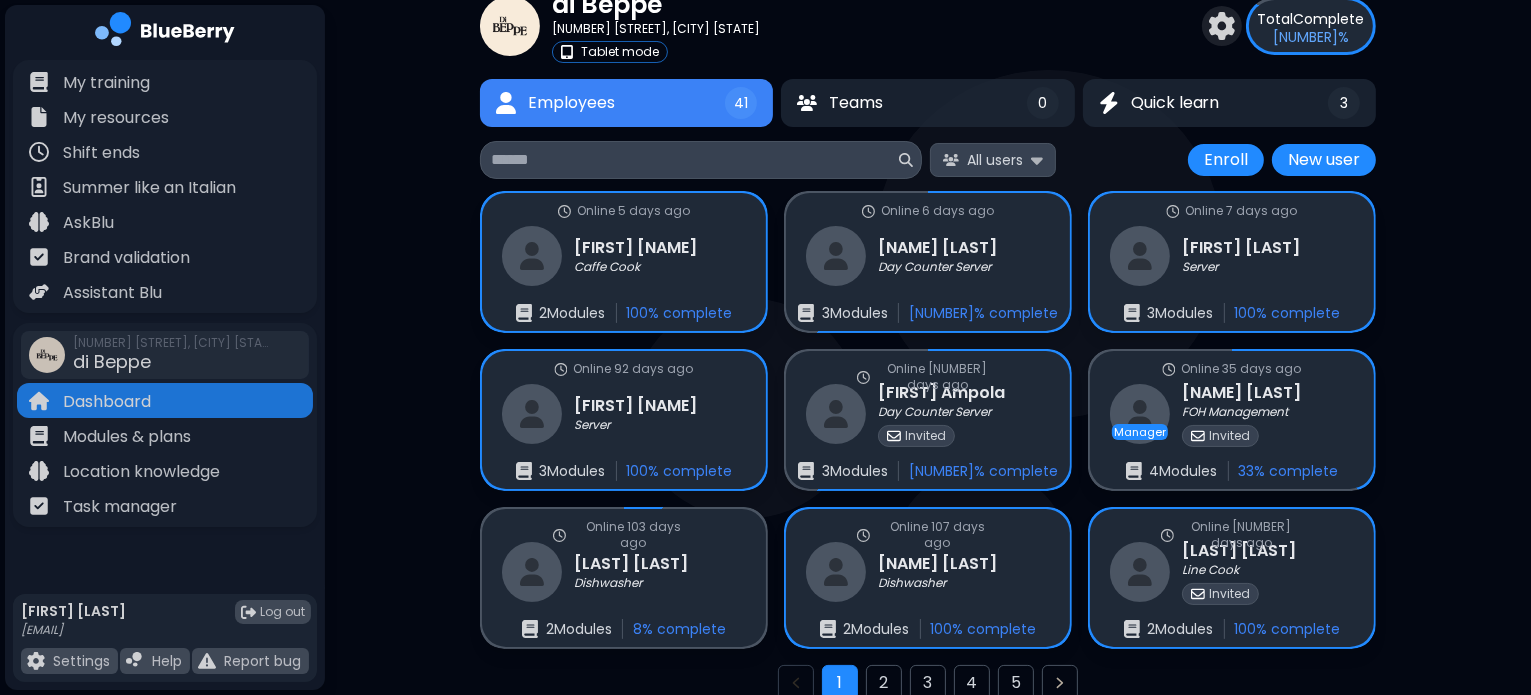click on "All users" at bounding box center (995, 160) 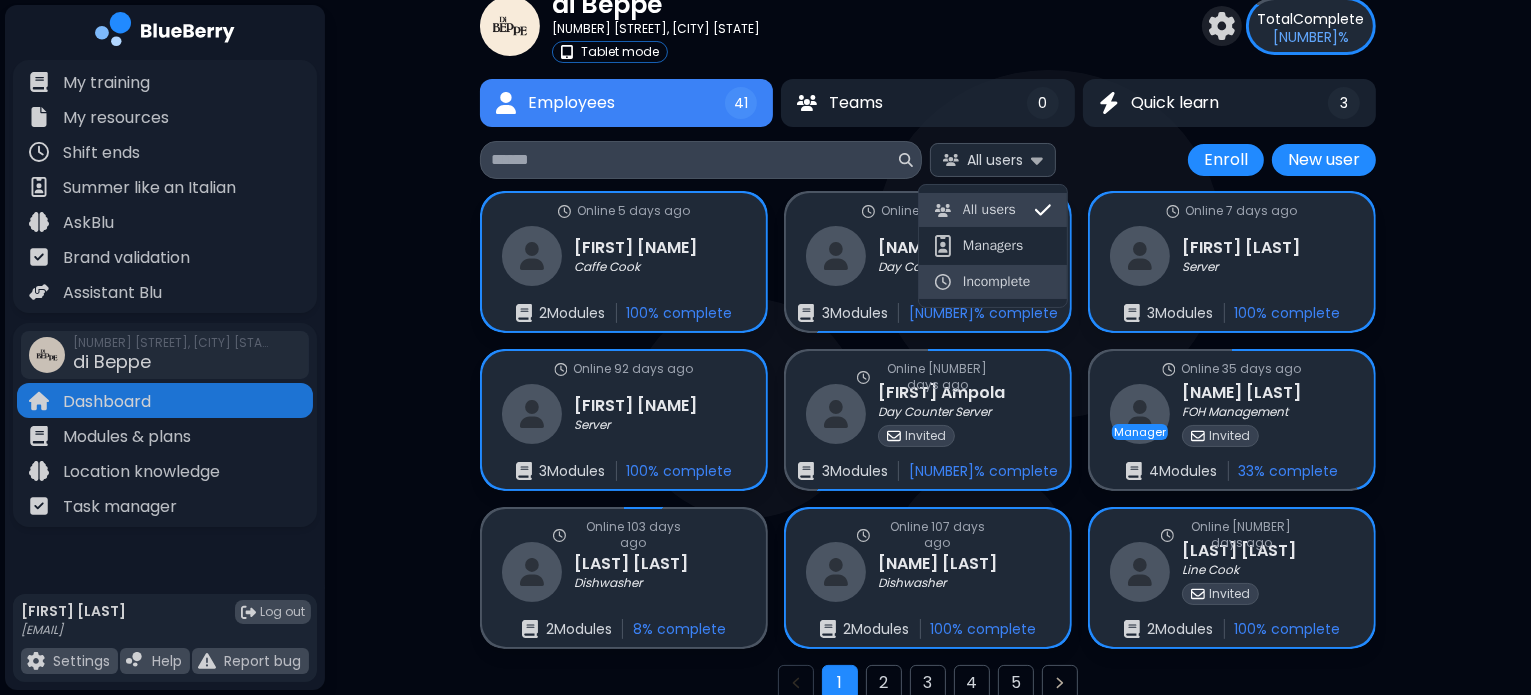 click at bounding box center [943, 282] 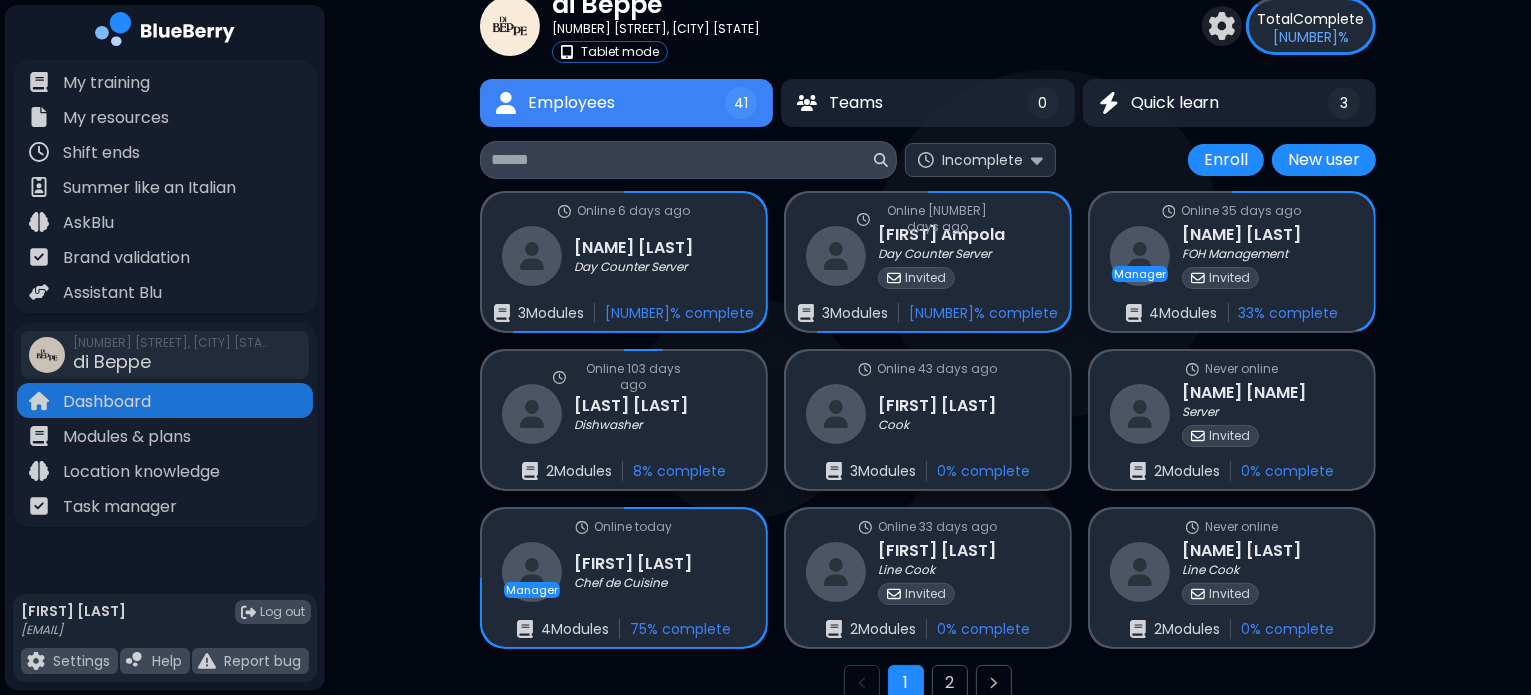 scroll, scrollTop: 164, scrollLeft: 0, axis: vertical 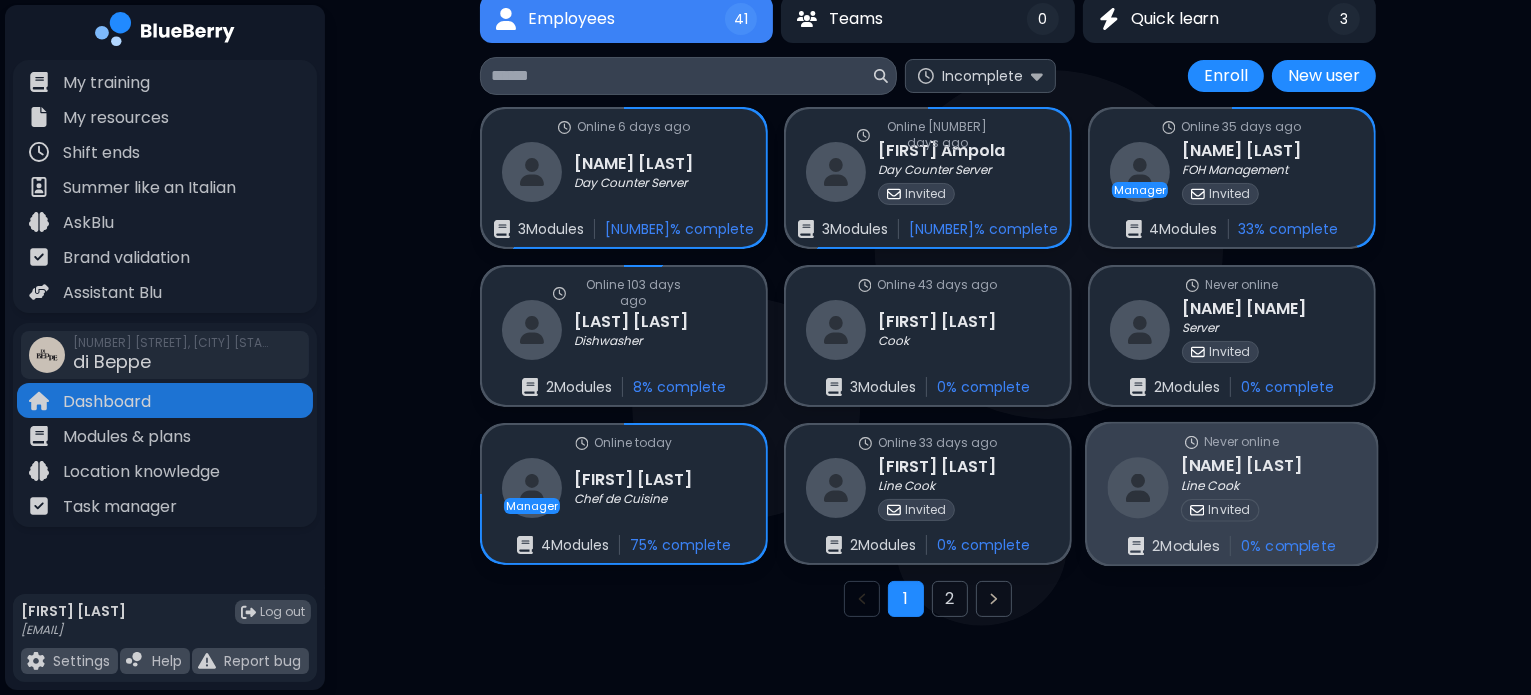 click on "Invited" at bounding box center [1230, 510] 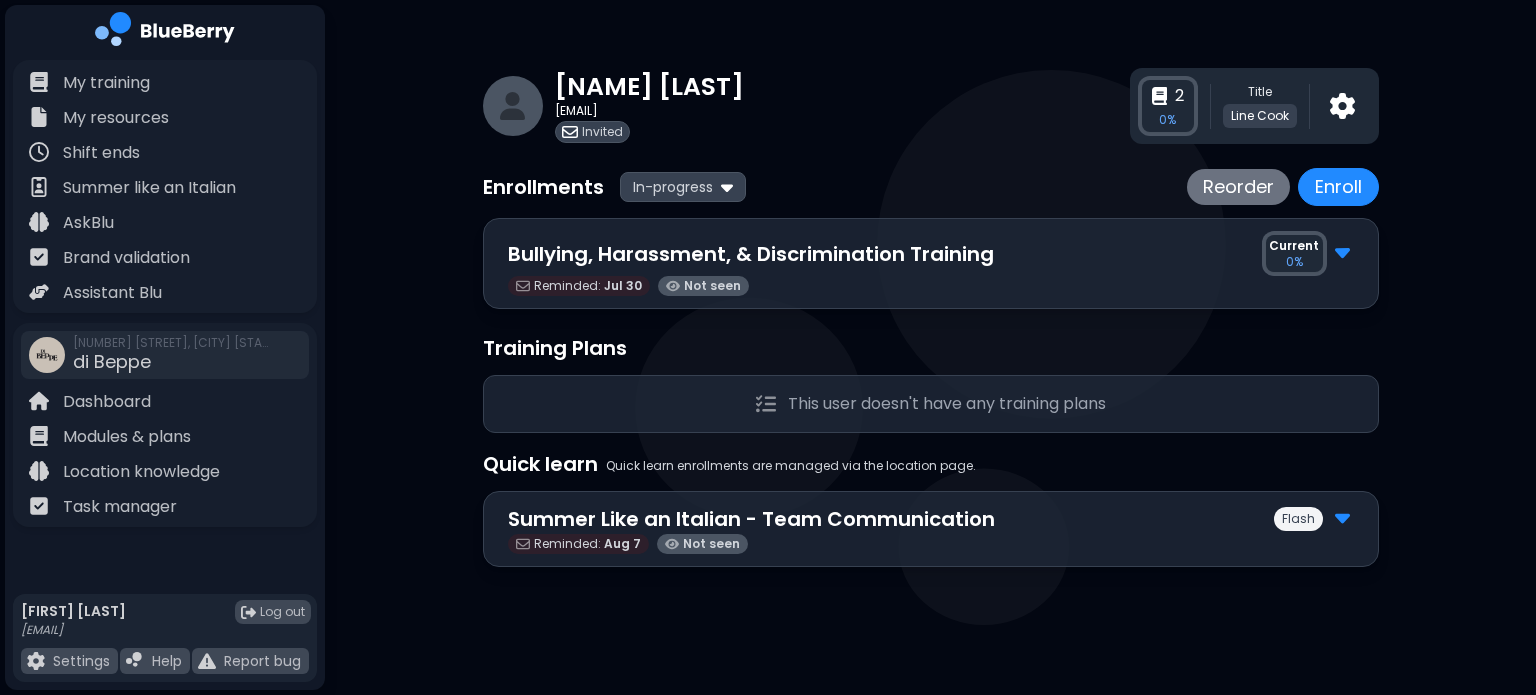 click on "Reminded:" at bounding box center (567, 285) 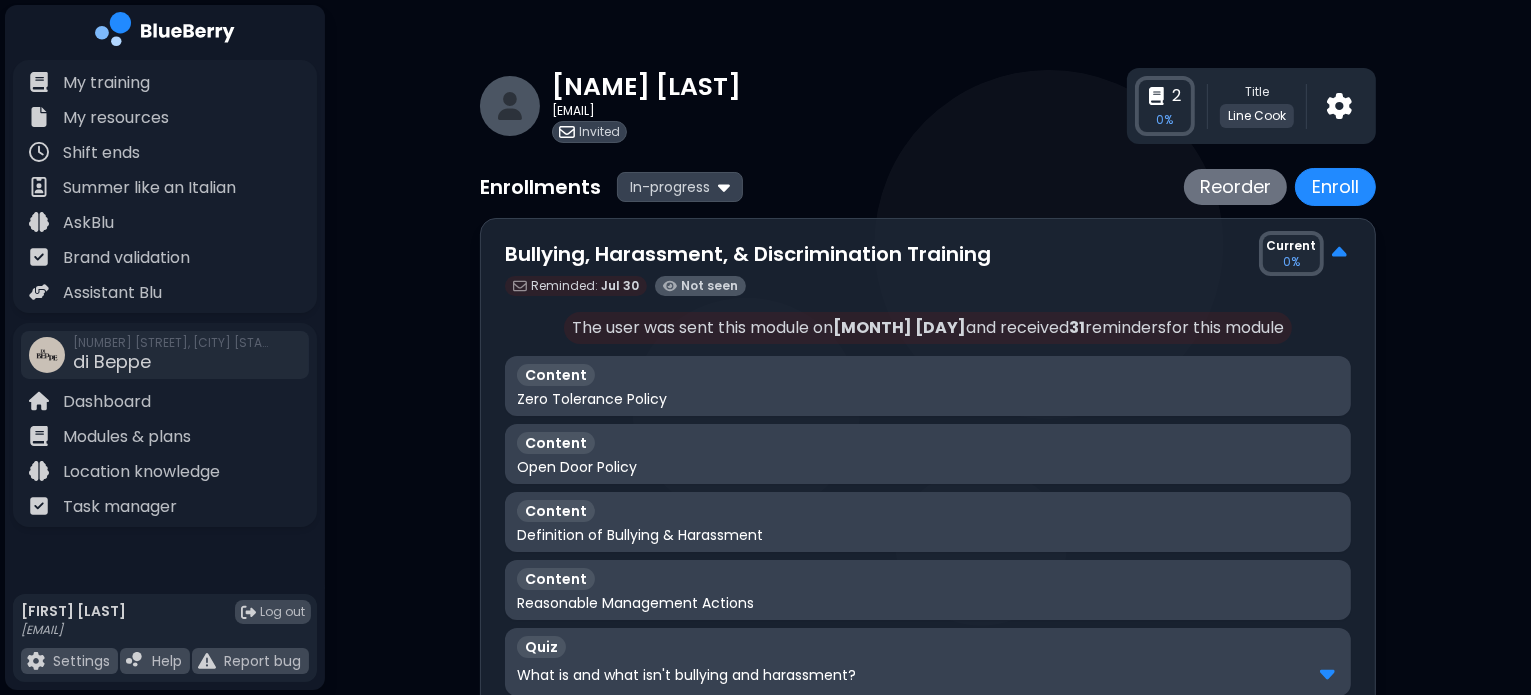 scroll, scrollTop: 8, scrollLeft: 0, axis: vertical 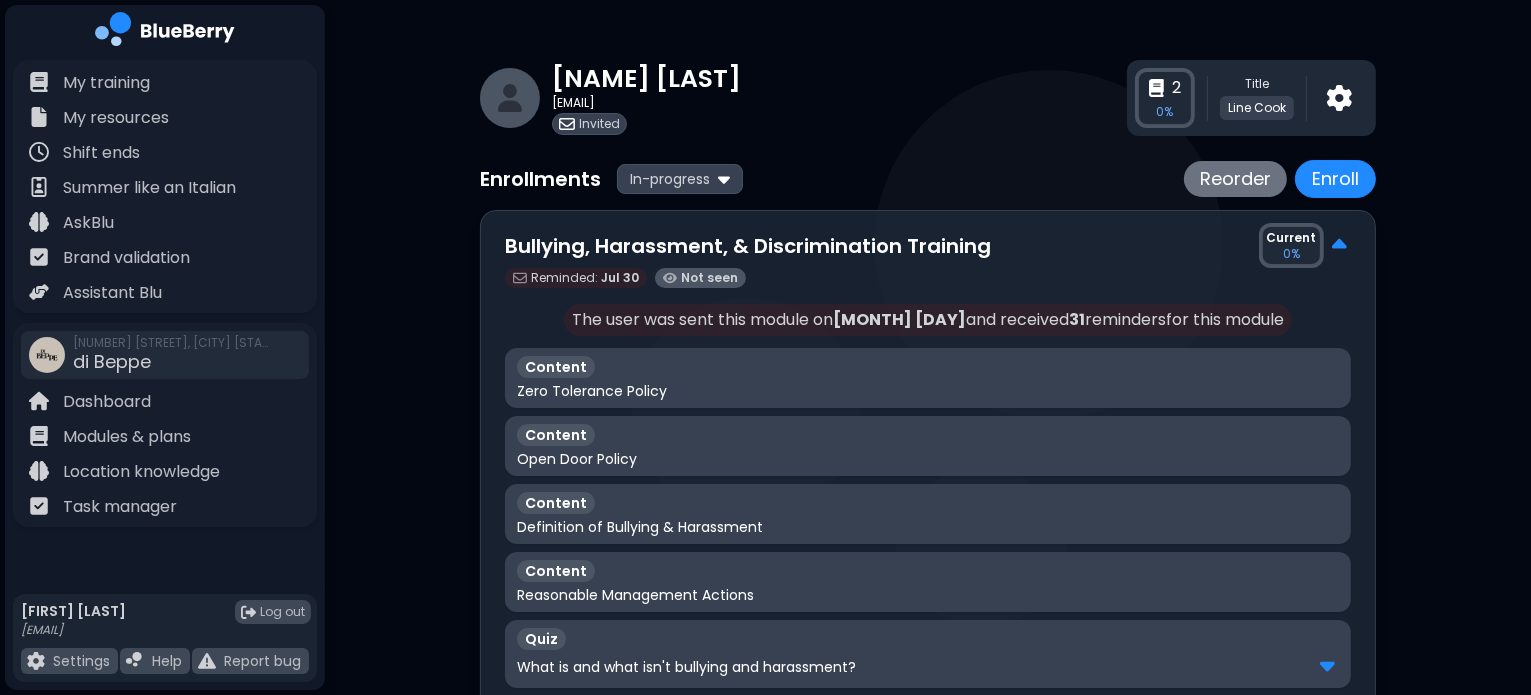 click at bounding box center (1339, 245) 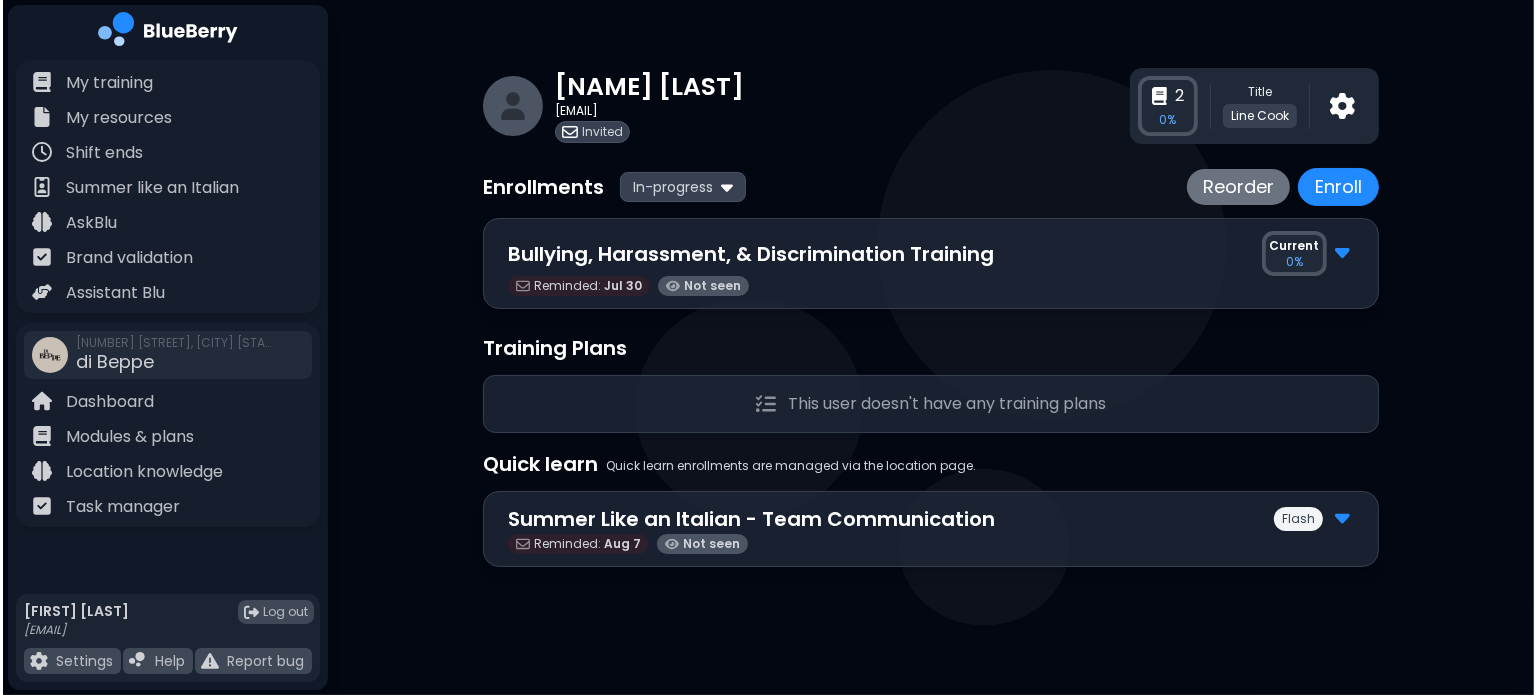 scroll, scrollTop: 0, scrollLeft: 0, axis: both 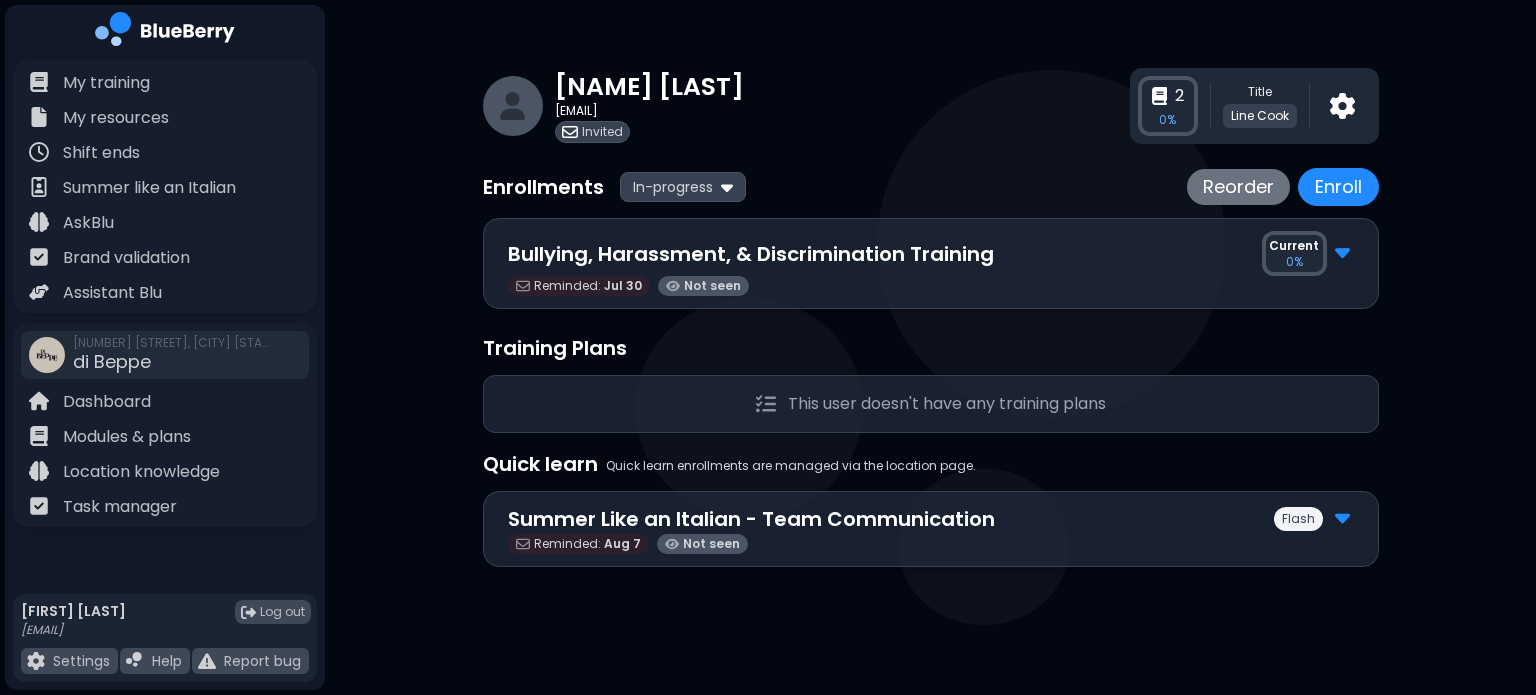 click on "Invited" at bounding box center (602, 132) 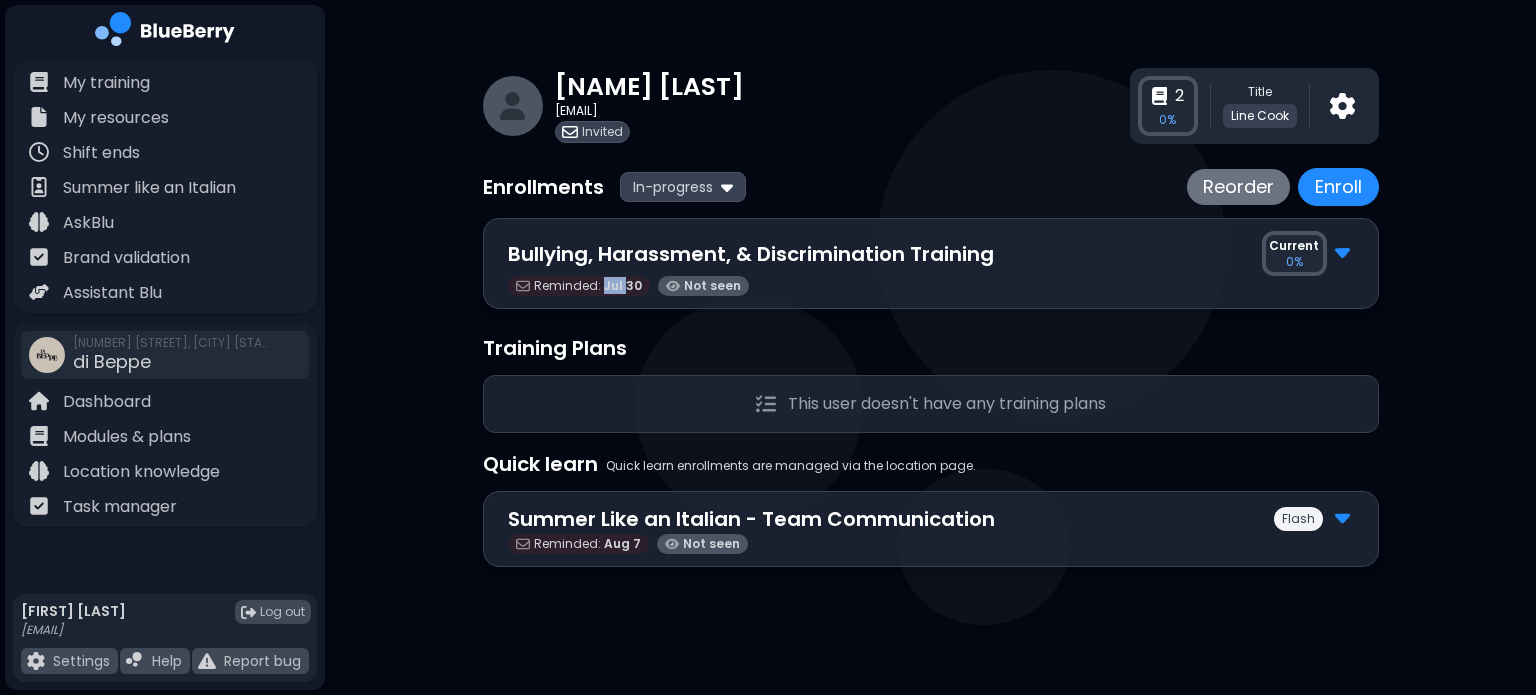 click on "Jul 30" at bounding box center [623, 285] 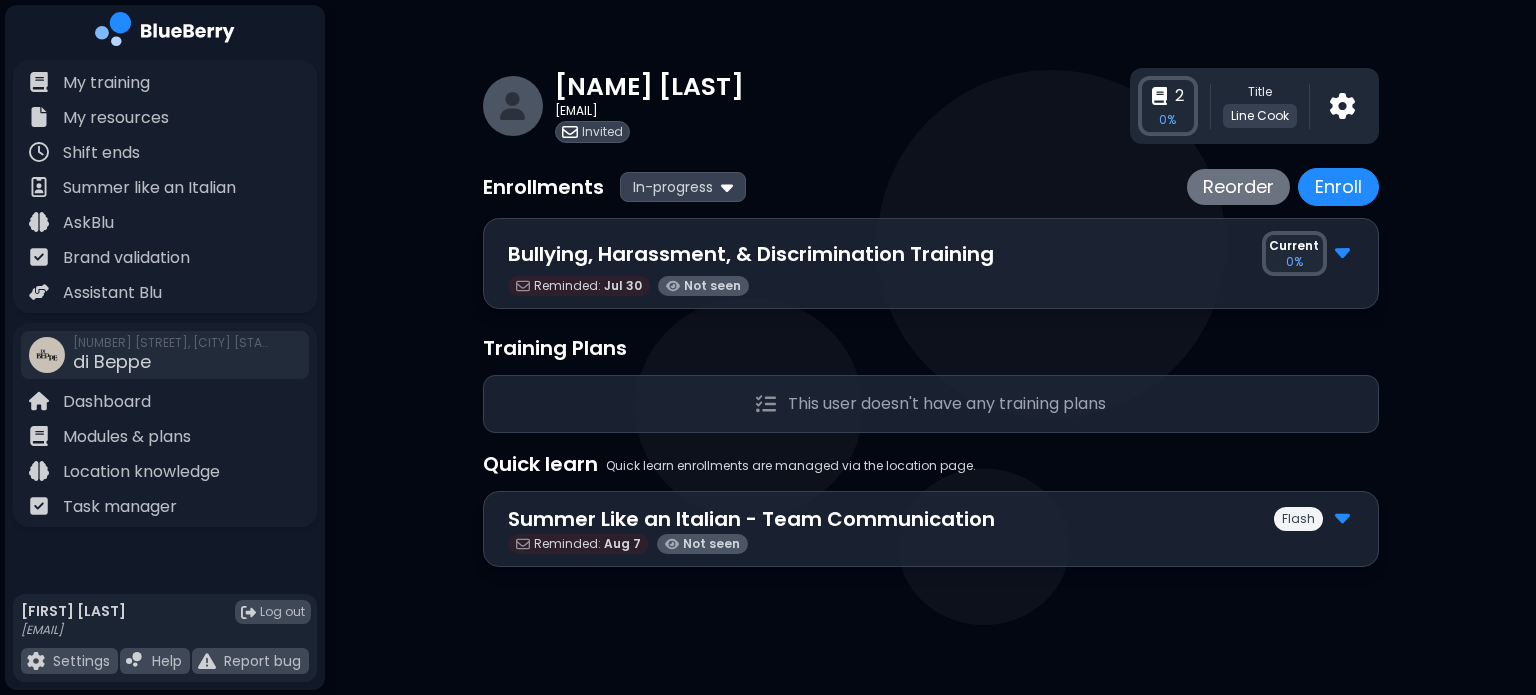 click on "Invited" at bounding box center [592, 132] 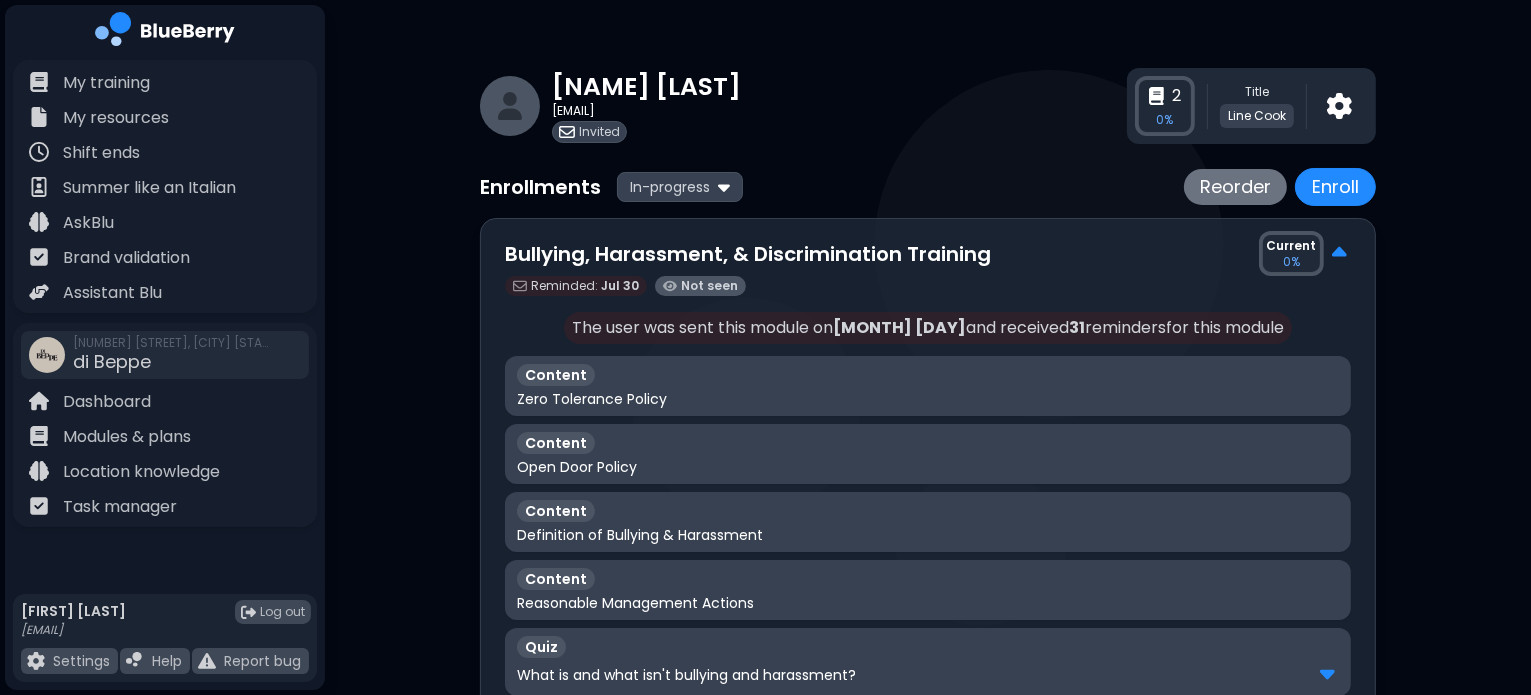 click at bounding box center [1339, 253] 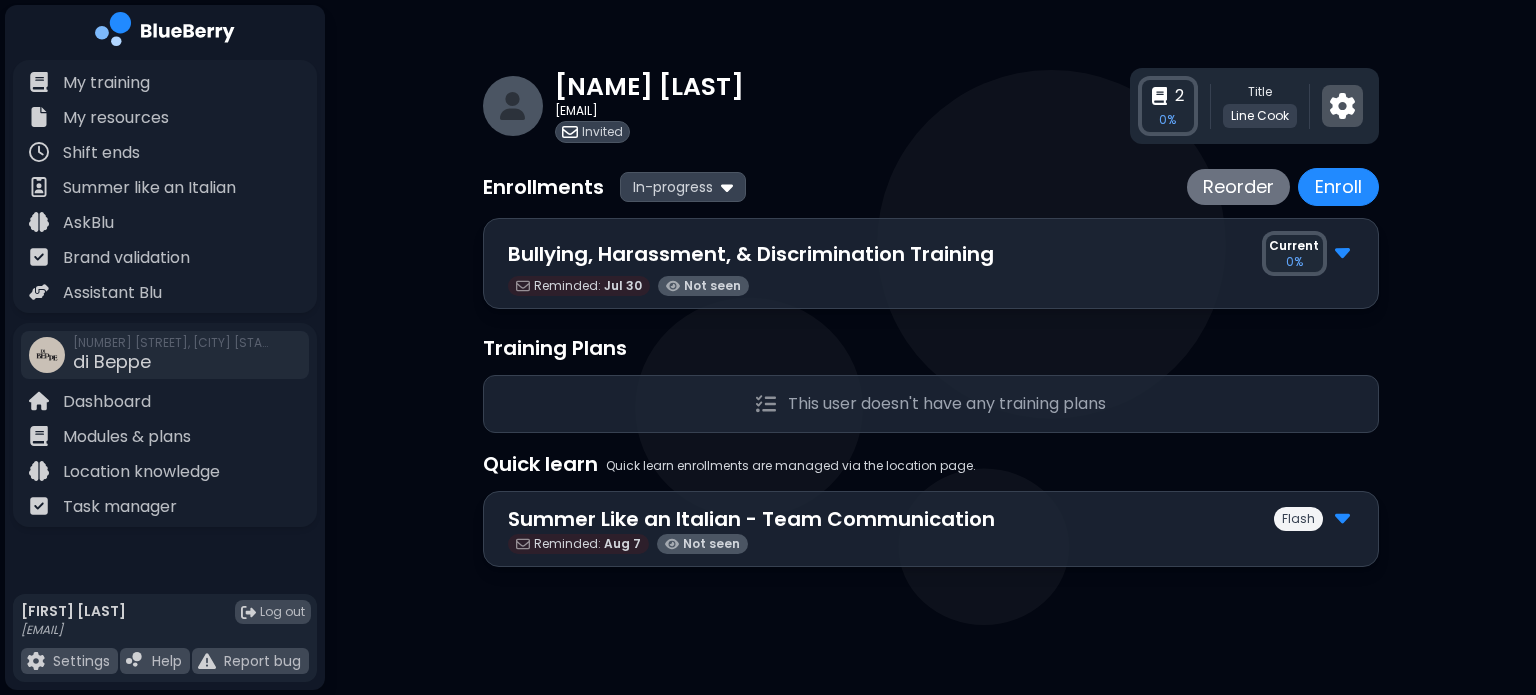 click at bounding box center (1342, 106) 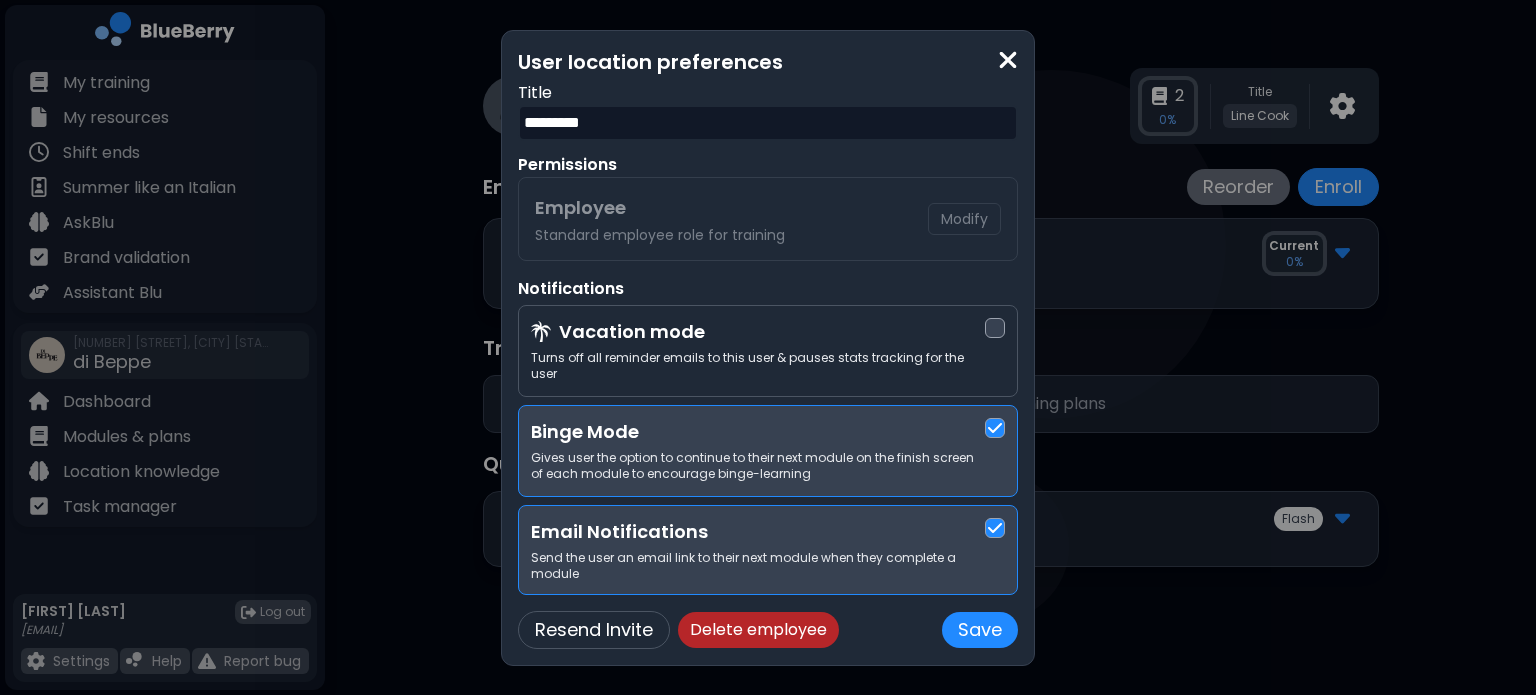 click at bounding box center (1008, 60) 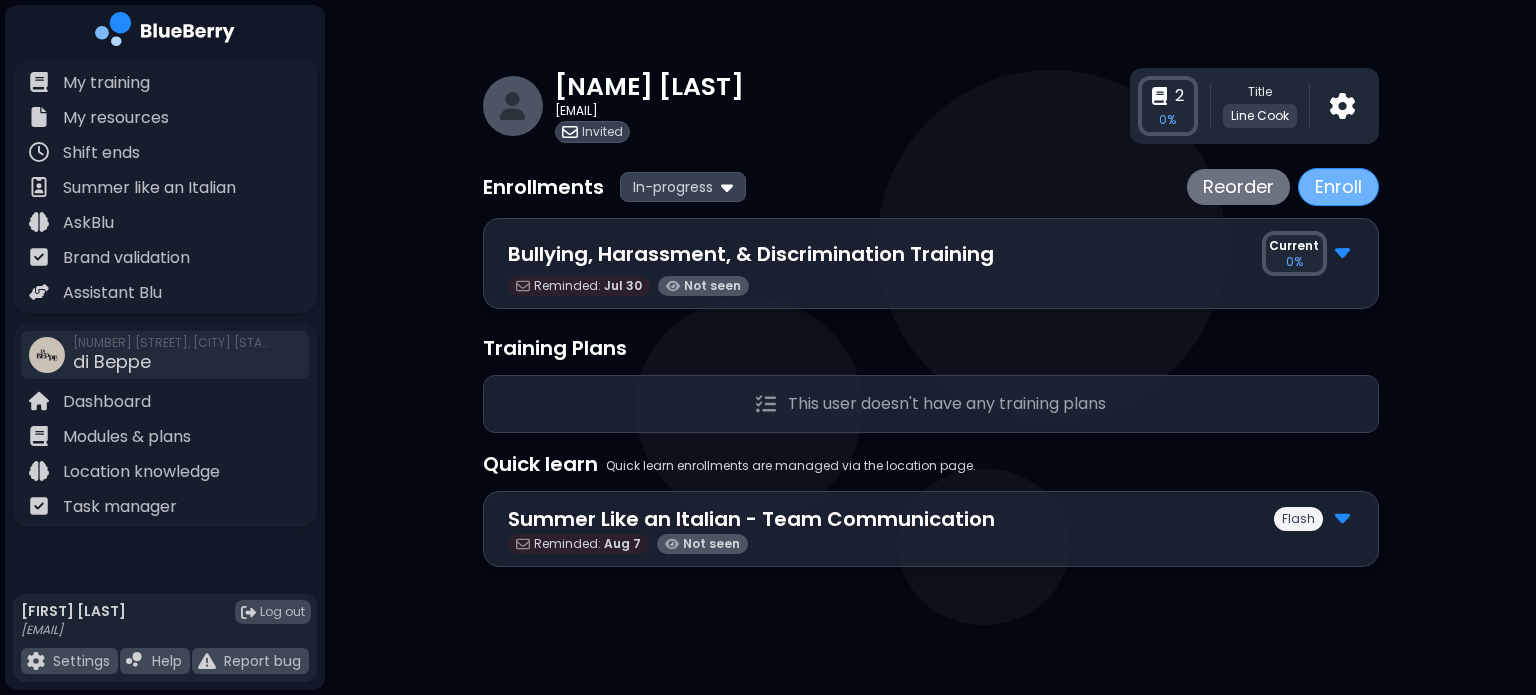 click on "Enroll" at bounding box center [1338, 187] 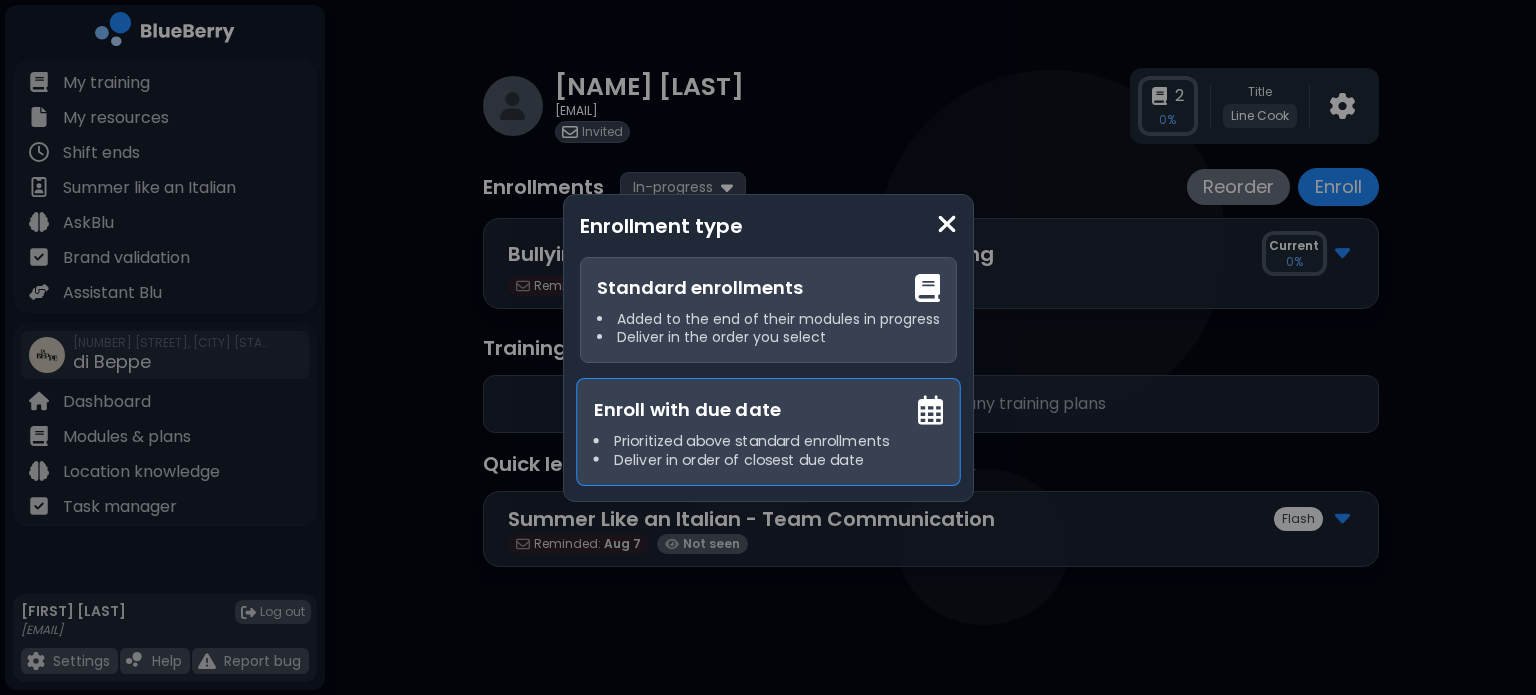 click on "Enroll with due date" at bounding box center (768, 409) 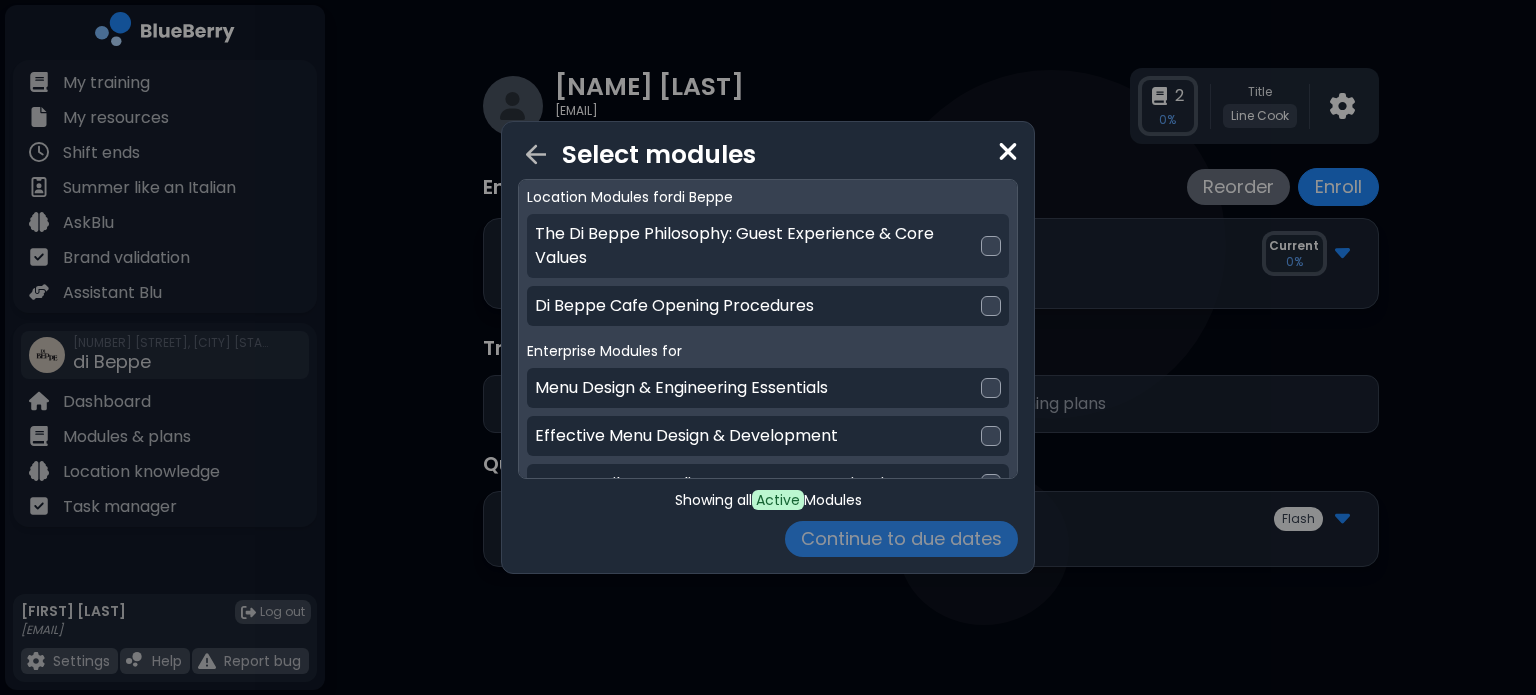 drag, startPoint x: 802, startPoint y: 254, endPoint x: 688, endPoint y: 274, distance: 115.74109 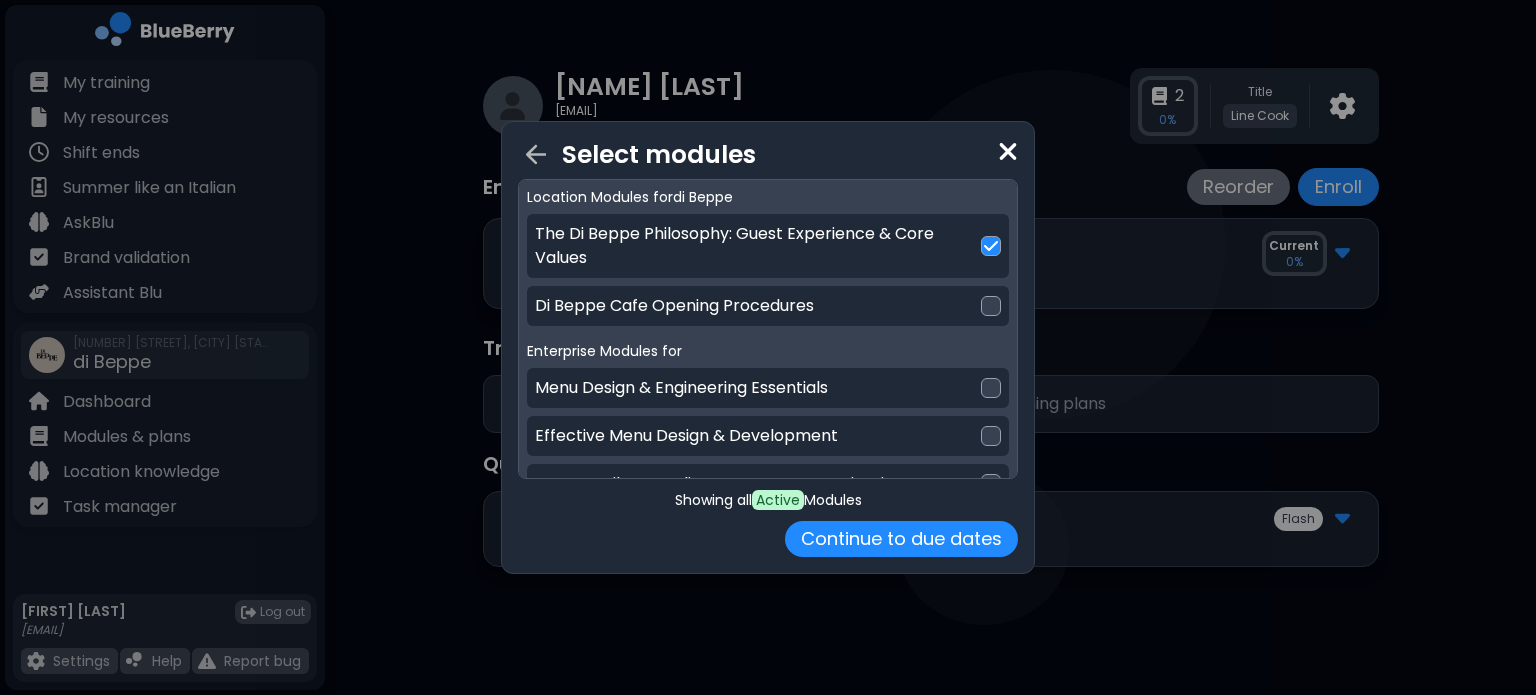 click on "Location Modules for di Beppe The Di Beppe Philosophy: Guest Experience & Core Values Di Beppe Cafe Opening Procedures" at bounding box center (768, 257) 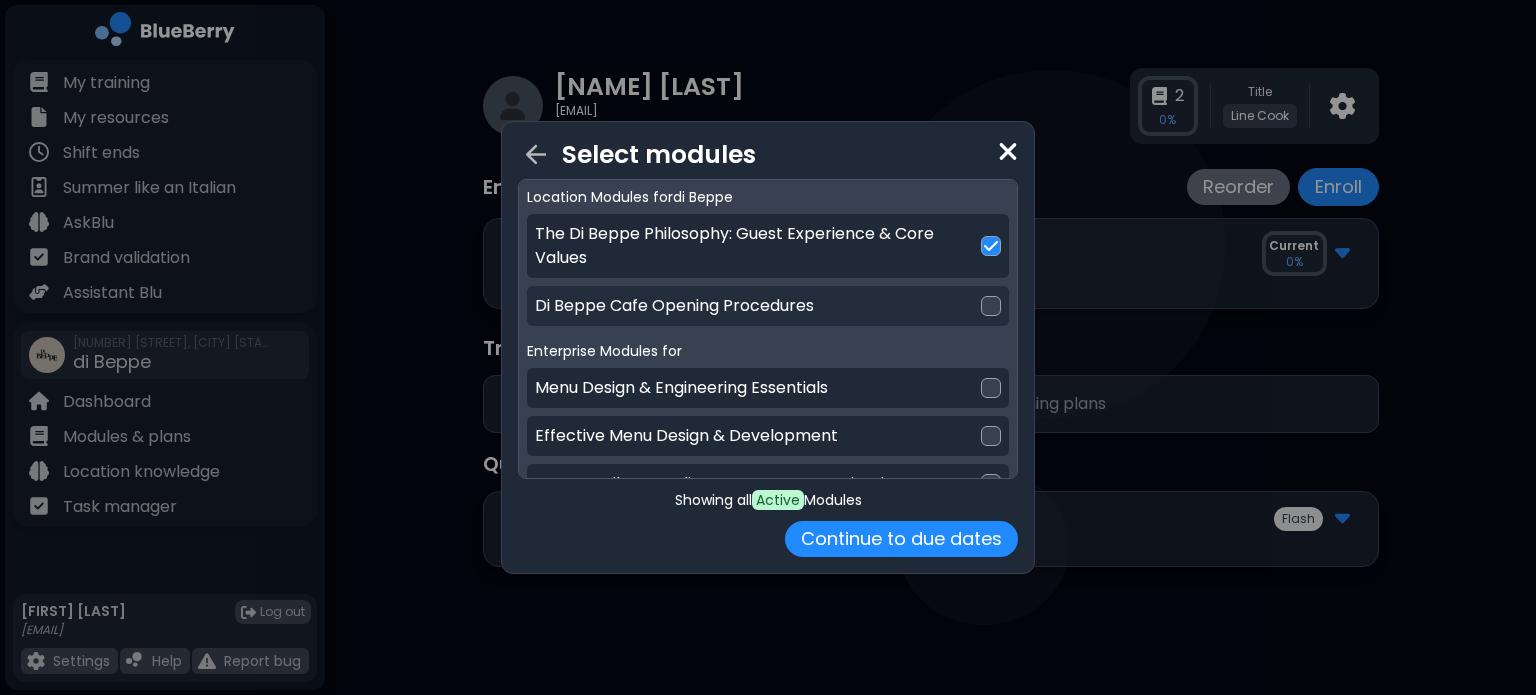 click on "Di Beppe Cafe Opening Procedures" at bounding box center (768, 306) 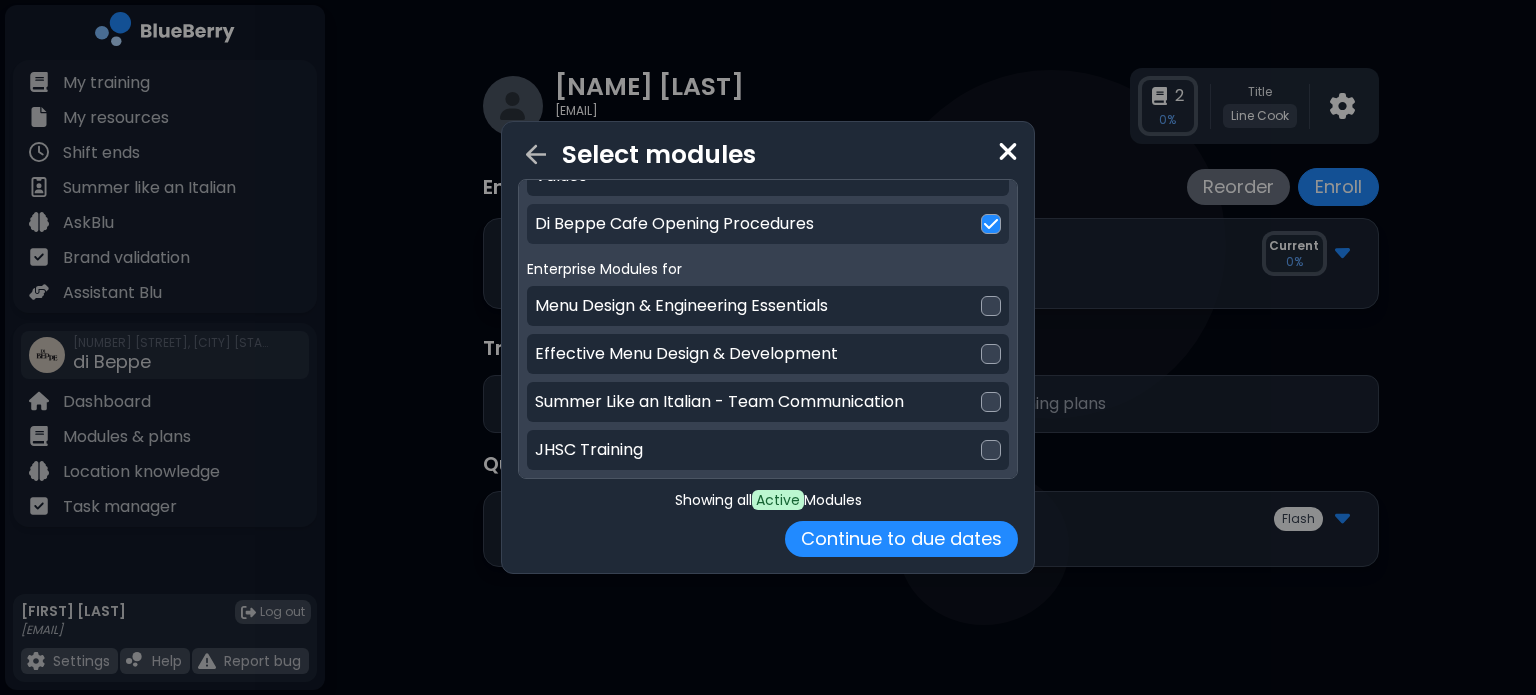 scroll, scrollTop: 83, scrollLeft: 0, axis: vertical 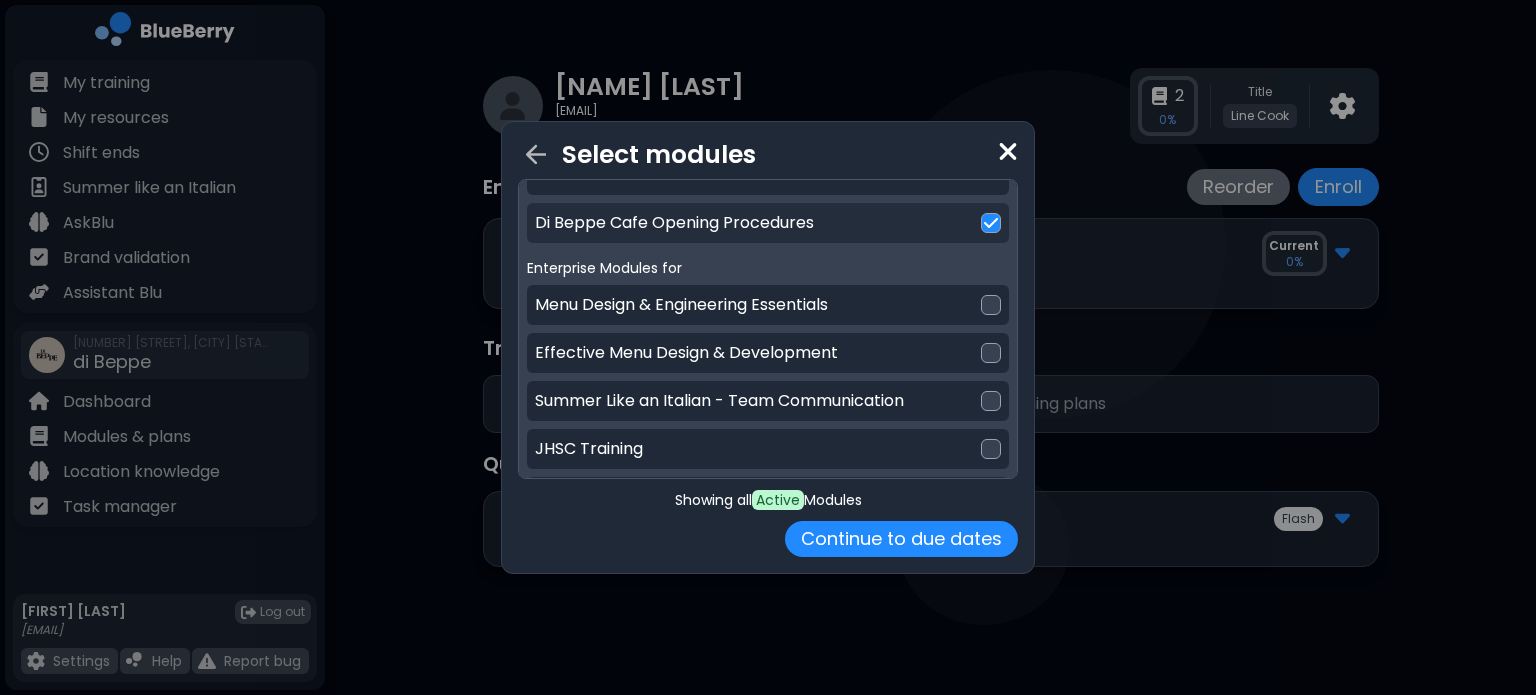 click on "Menu Design & Engineering Essentials" at bounding box center (768, 305) 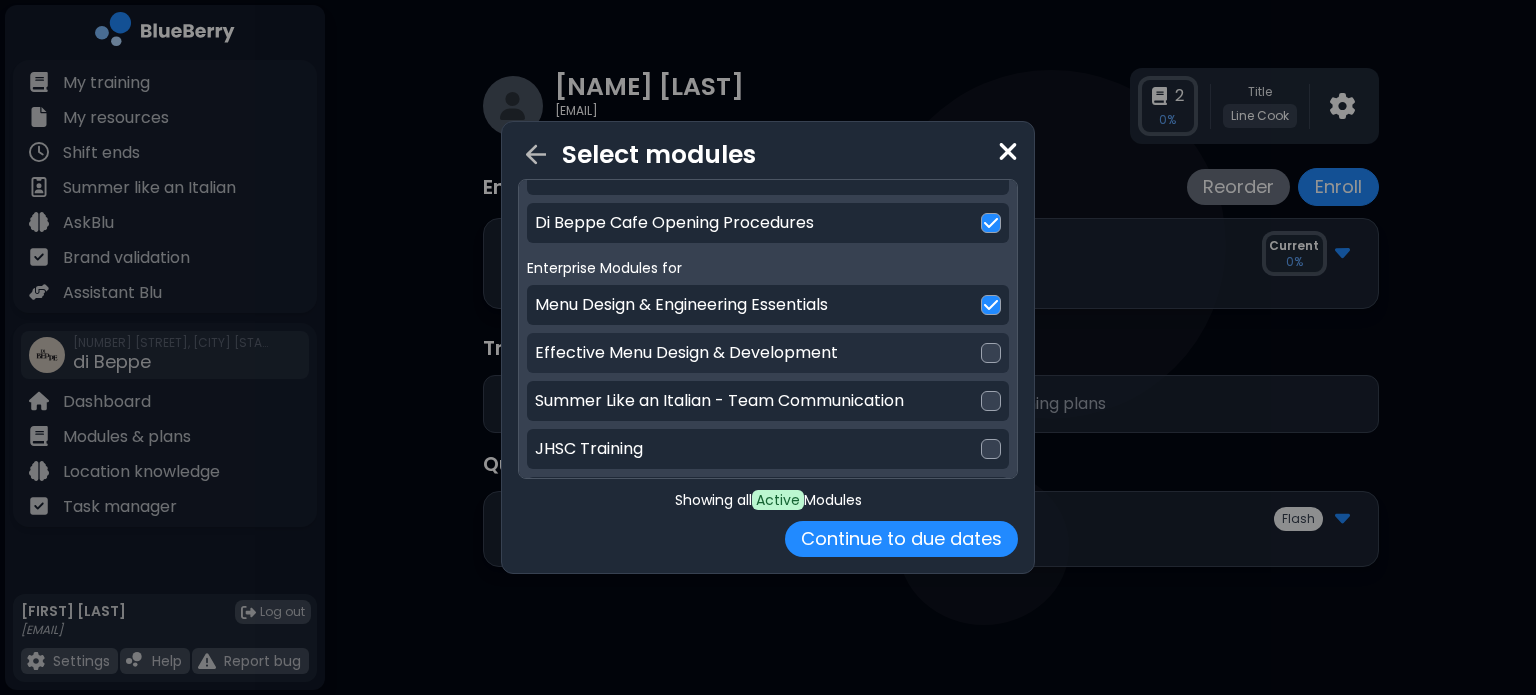 click on "Effective Menu Design & Development" at bounding box center (768, 353) 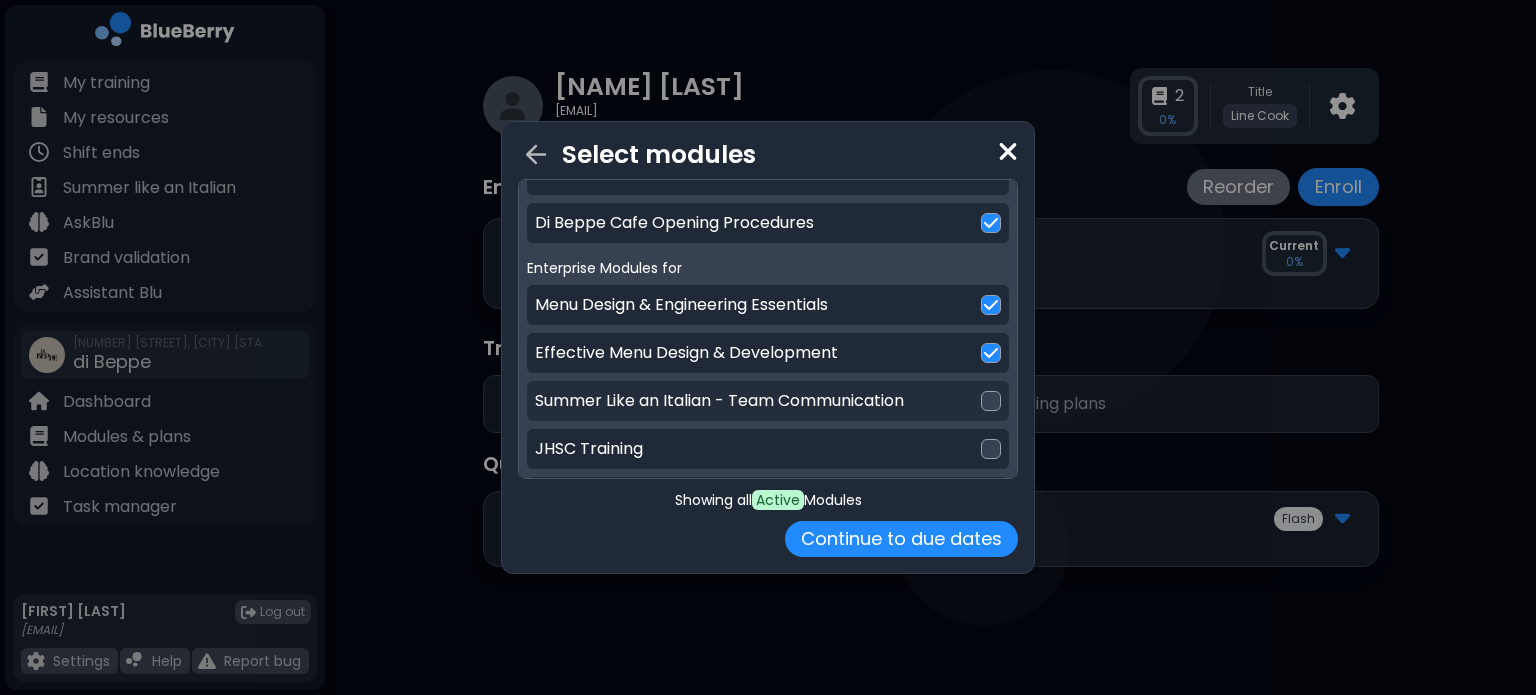 click on "Summer Like an Italian - Team Communication" at bounding box center [768, 401] 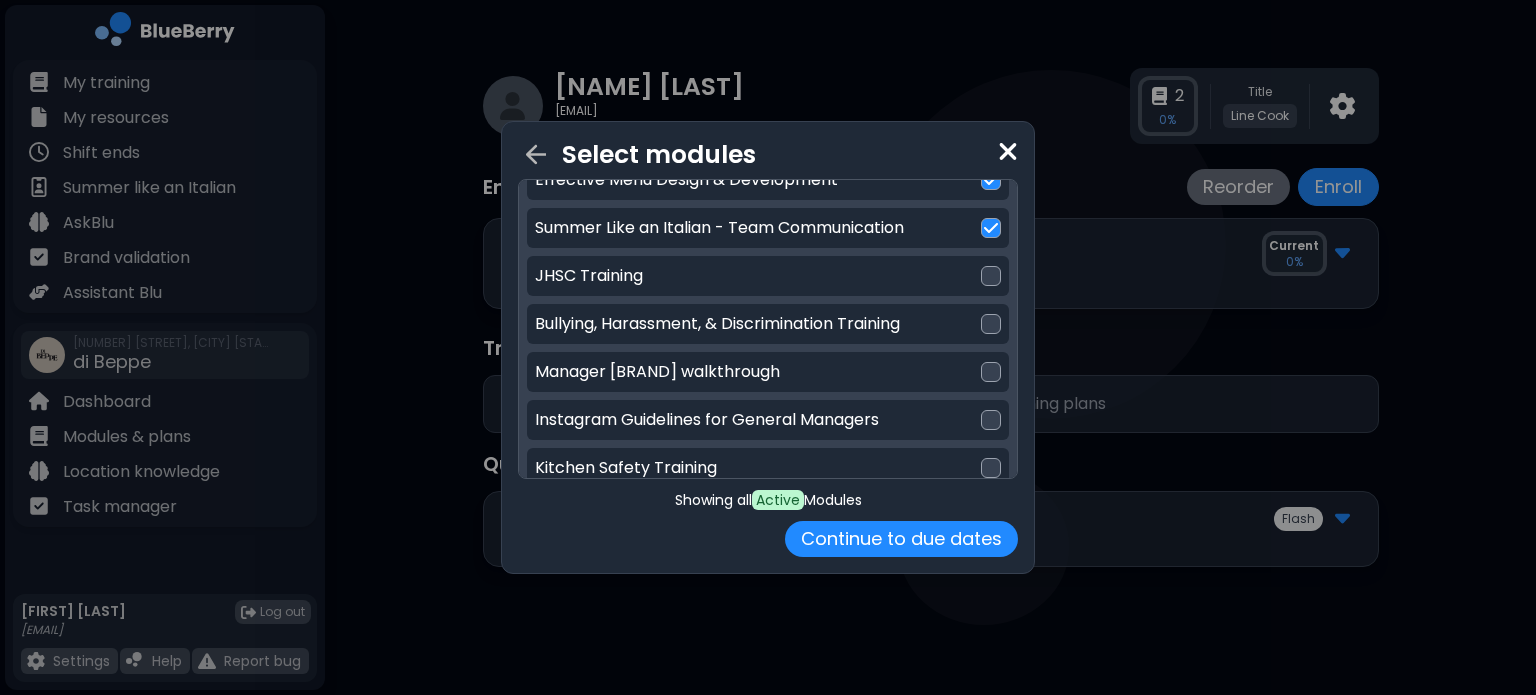 scroll, scrollTop: 357, scrollLeft: 0, axis: vertical 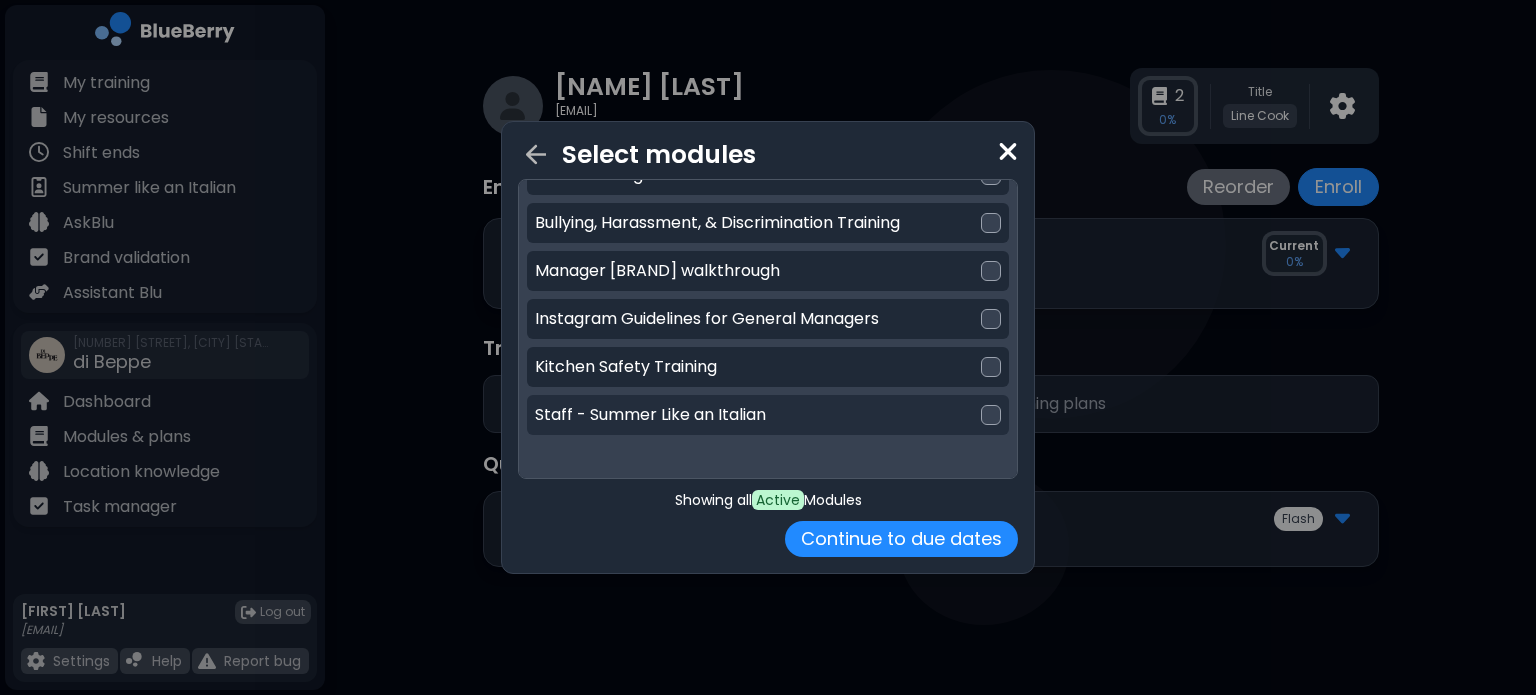 click on "Staff - Summer Like an Italian" at bounding box center [768, 415] 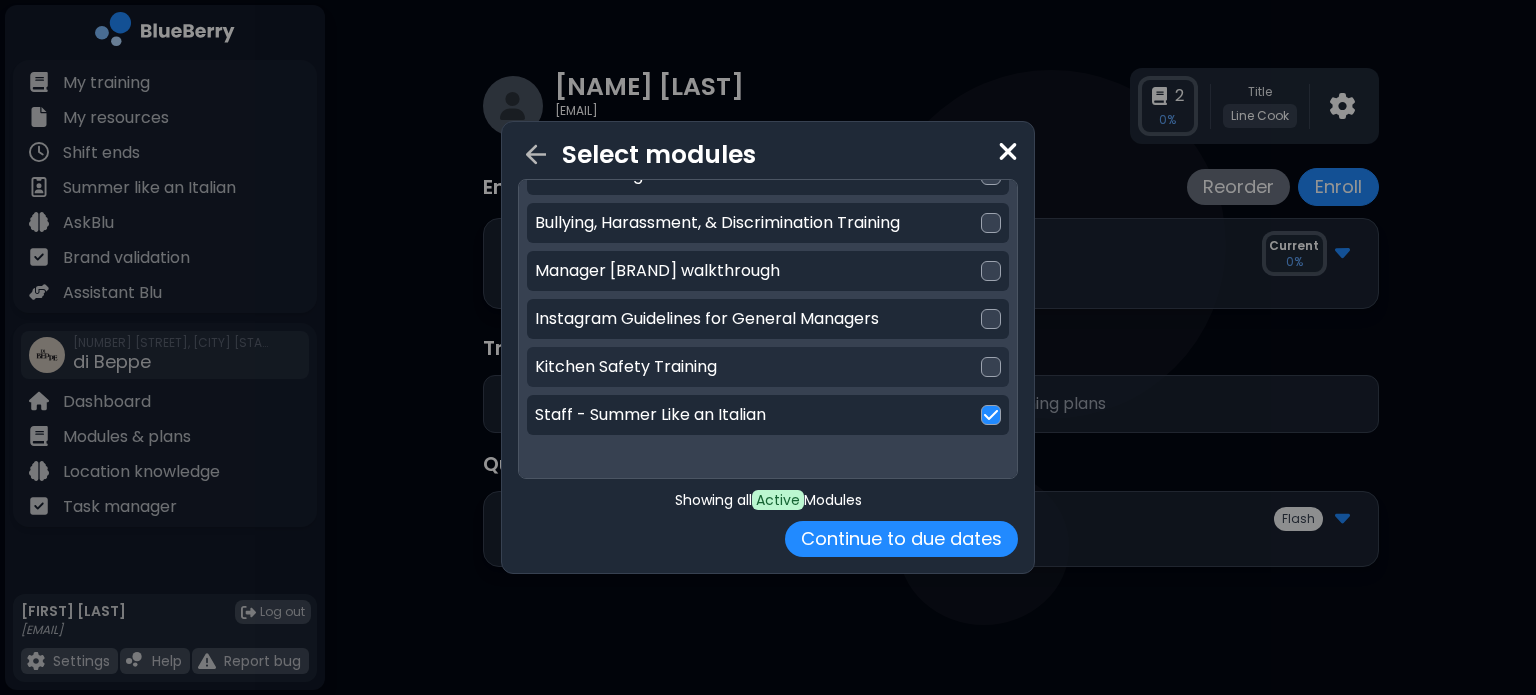 click on "Kitchen Safety Training" at bounding box center (768, 367) 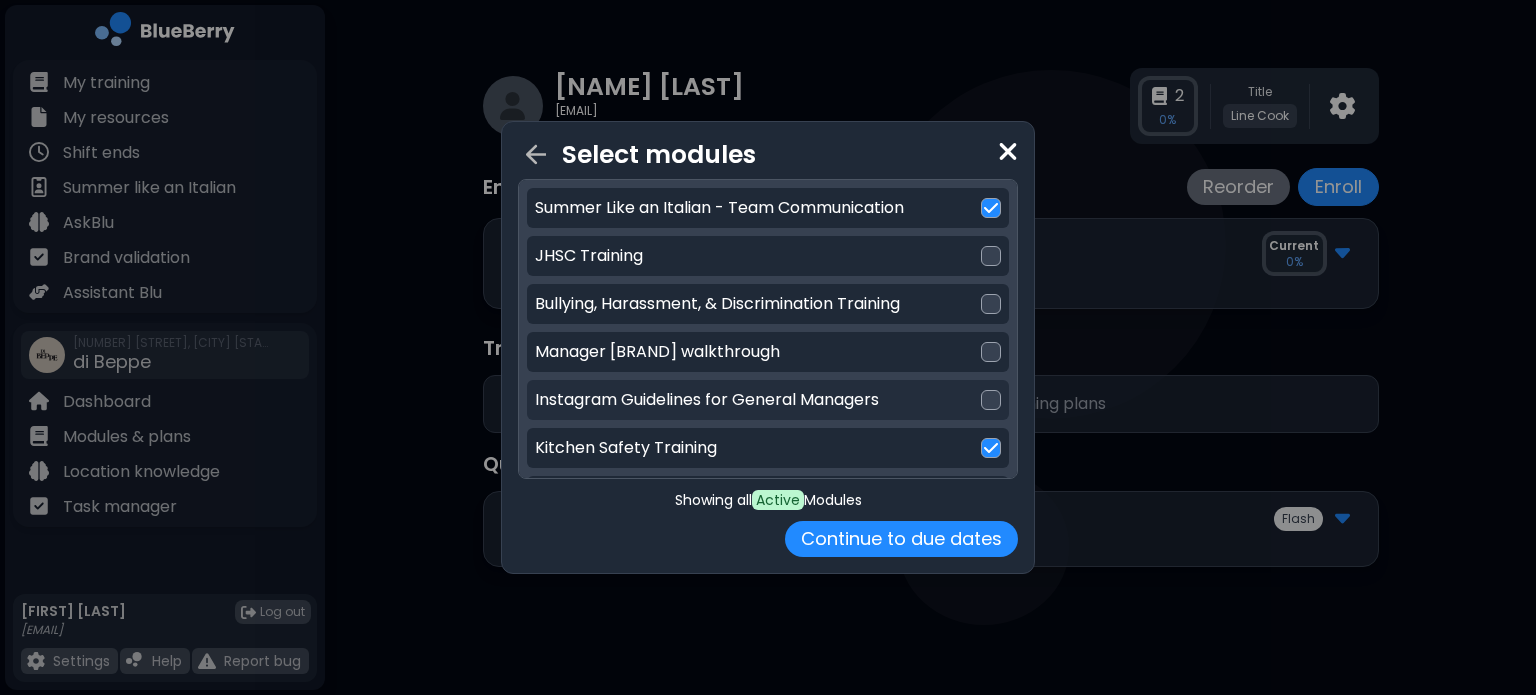 scroll, scrollTop: 274, scrollLeft: 0, axis: vertical 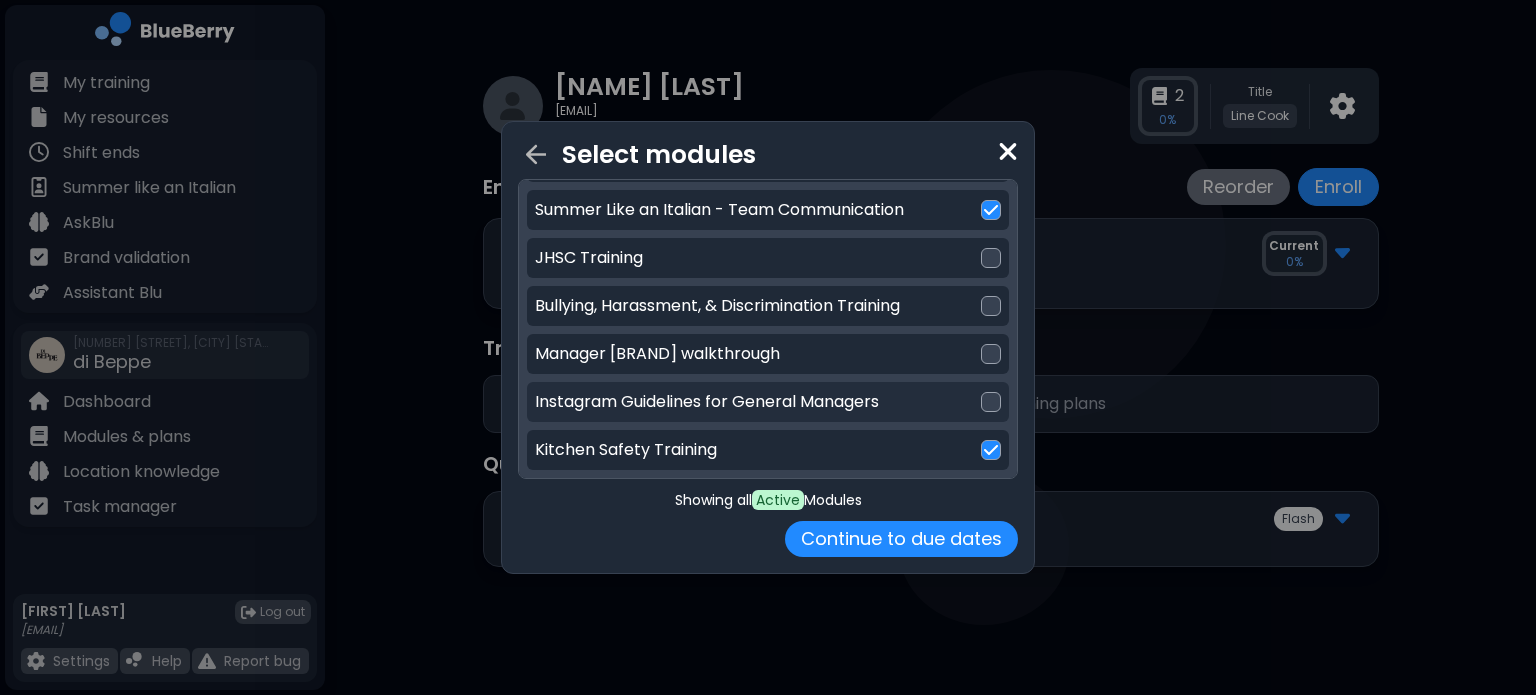 click on "Instagram Guidelines for General Managers" at bounding box center (768, 402) 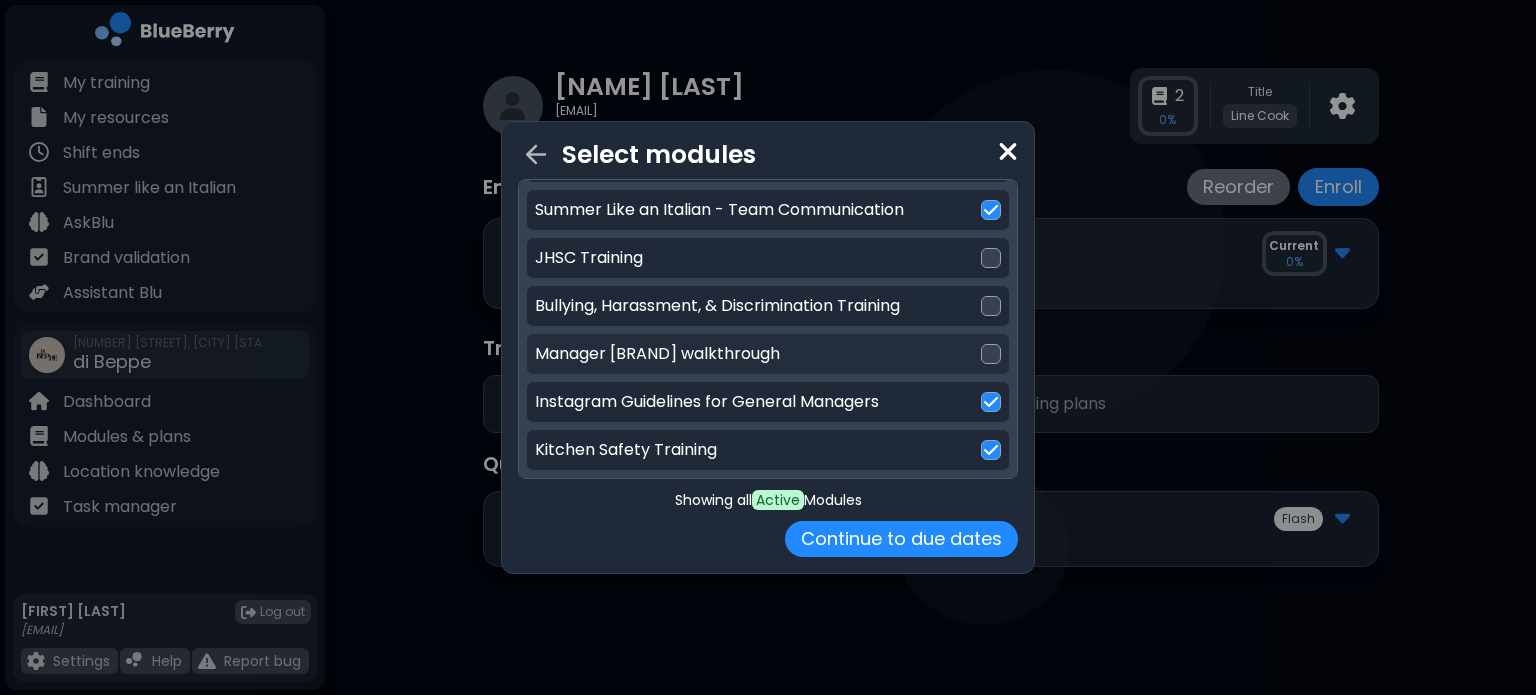 click on "Manager [BRAND] walkthrough" at bounding box center [768, 354] 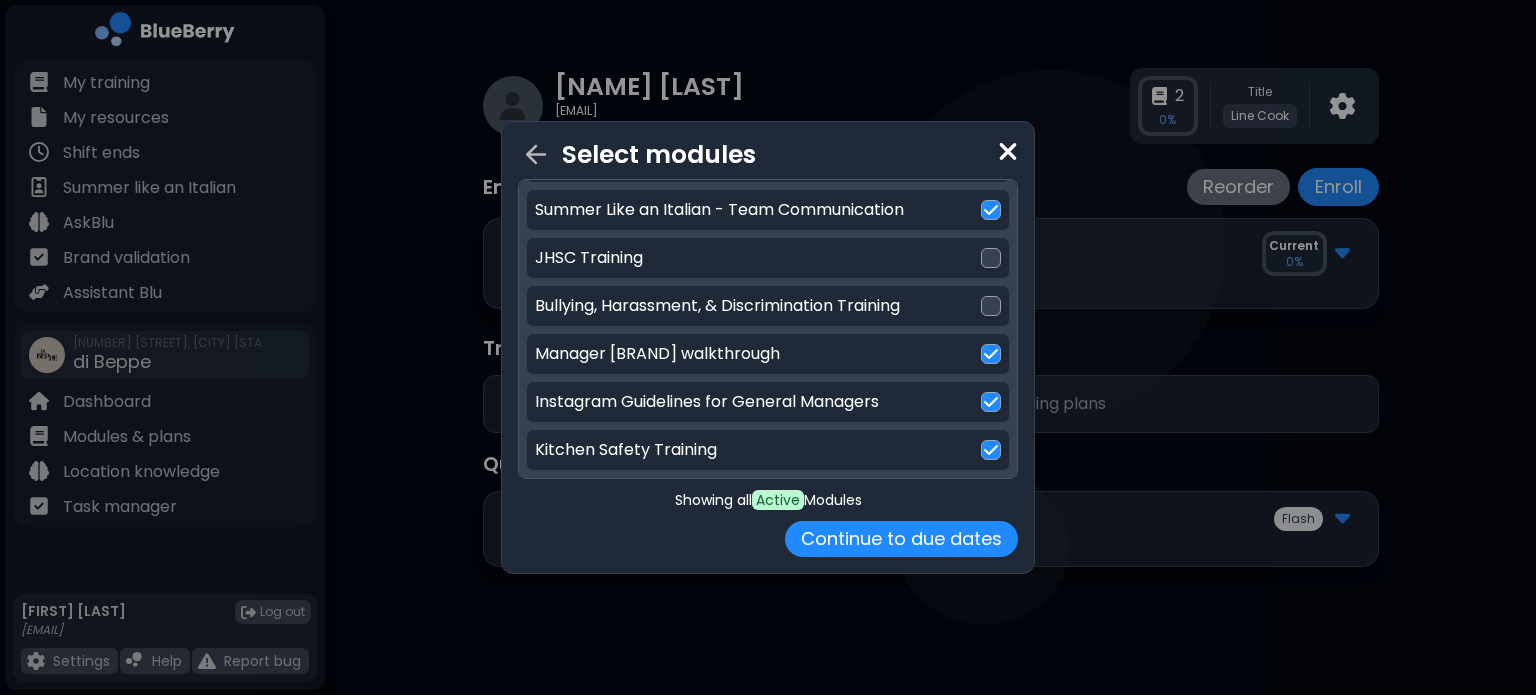 click on "Enterprise Modules for Menu Design & Engineering Essentials Effective Menu Design & Development Summer Like an Italian - Team Communication JHSC Training Bullying, Harassment, & Discrimination Training Manager Blueberry walkthrough Instagram Guidelines for General Managers Kitchen Safety Training Staff - Summer Like an Italian" at bounding box center (768, 293) 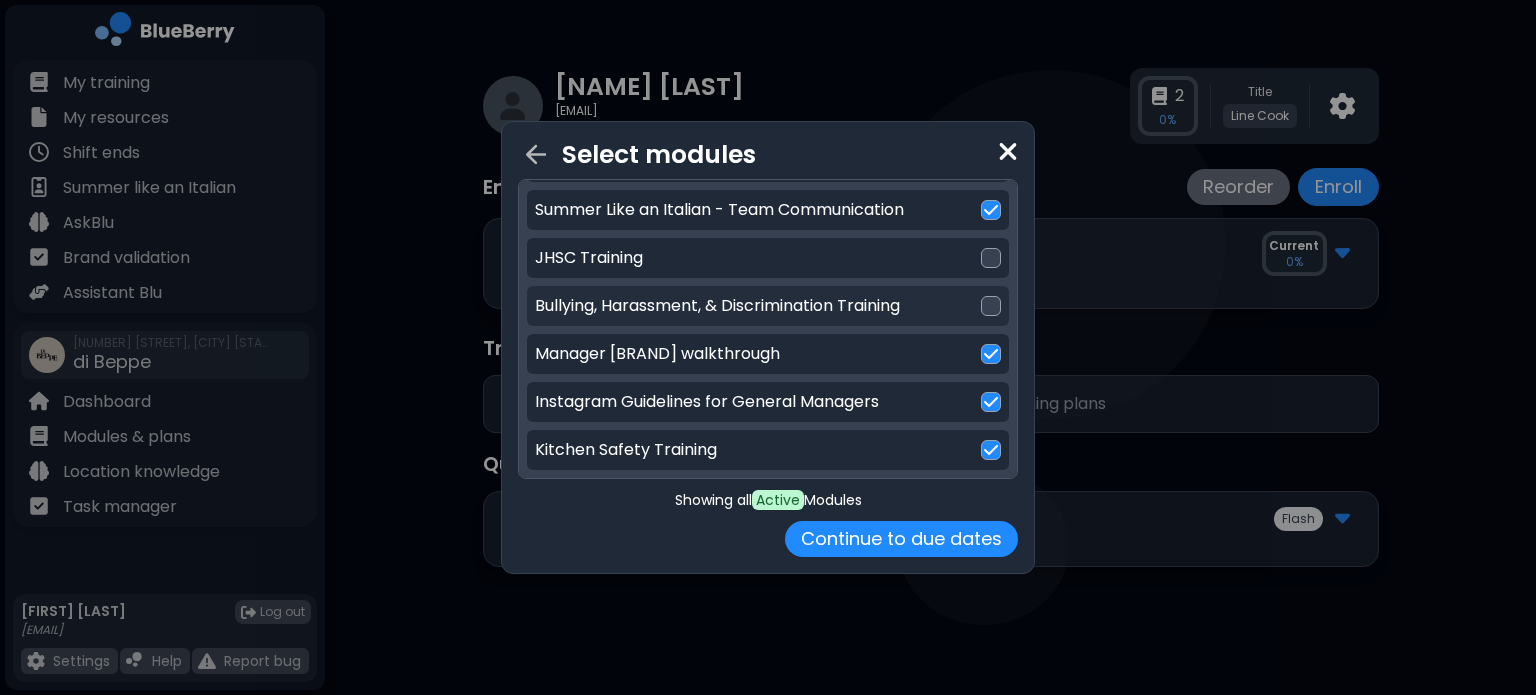 click on "Bullying, Harassment, & Discrimination Training" at bounding box center (717, 306) 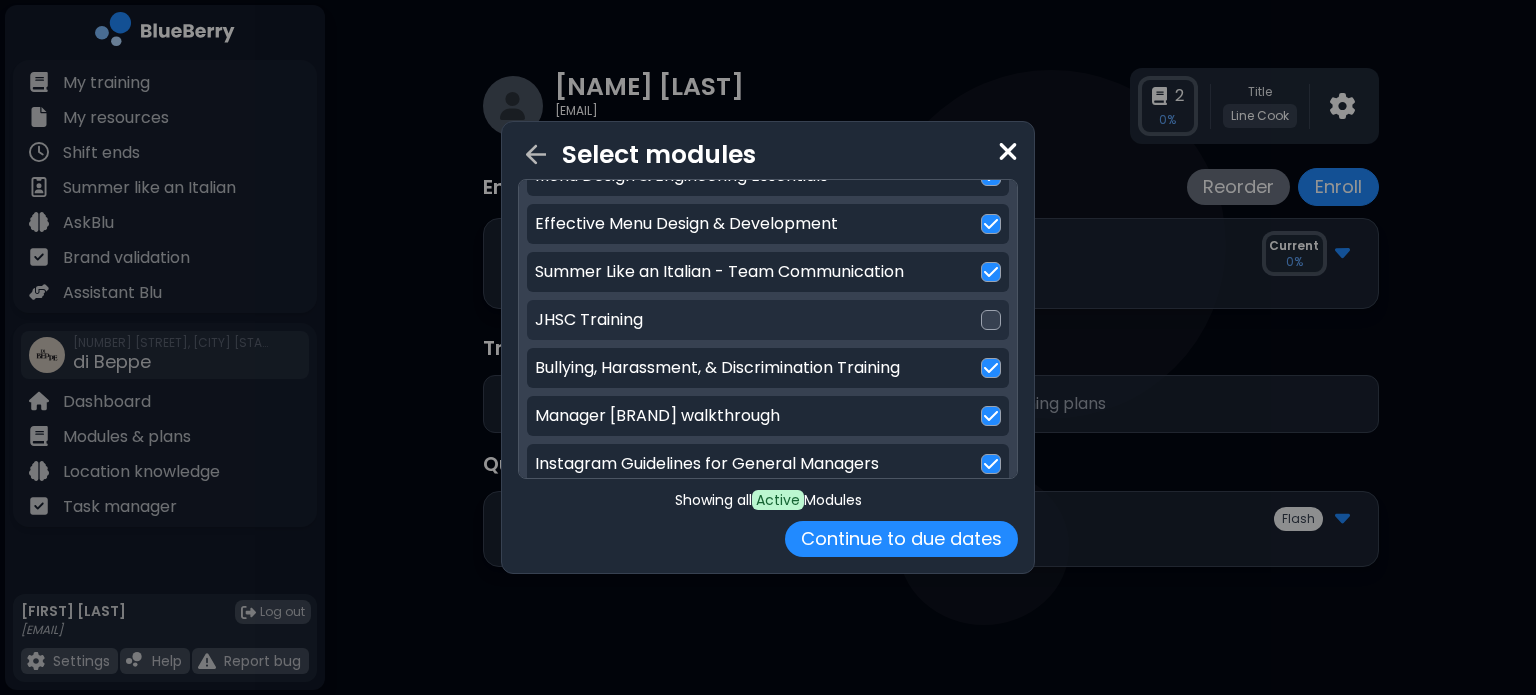 scroll, scrollTop: 212, scrollLeft: 0, axis: vertical 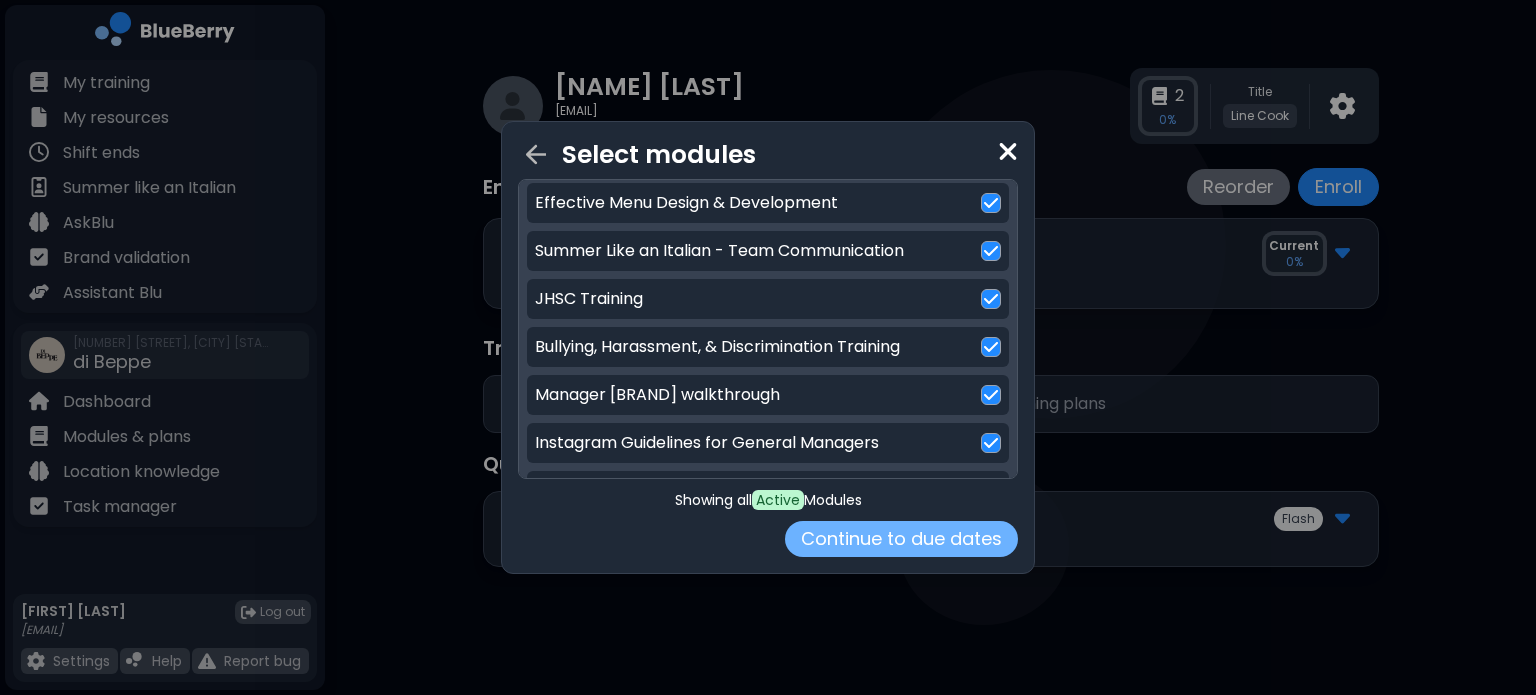 click on "Continue to due dates" at bounding box center (901, 539) 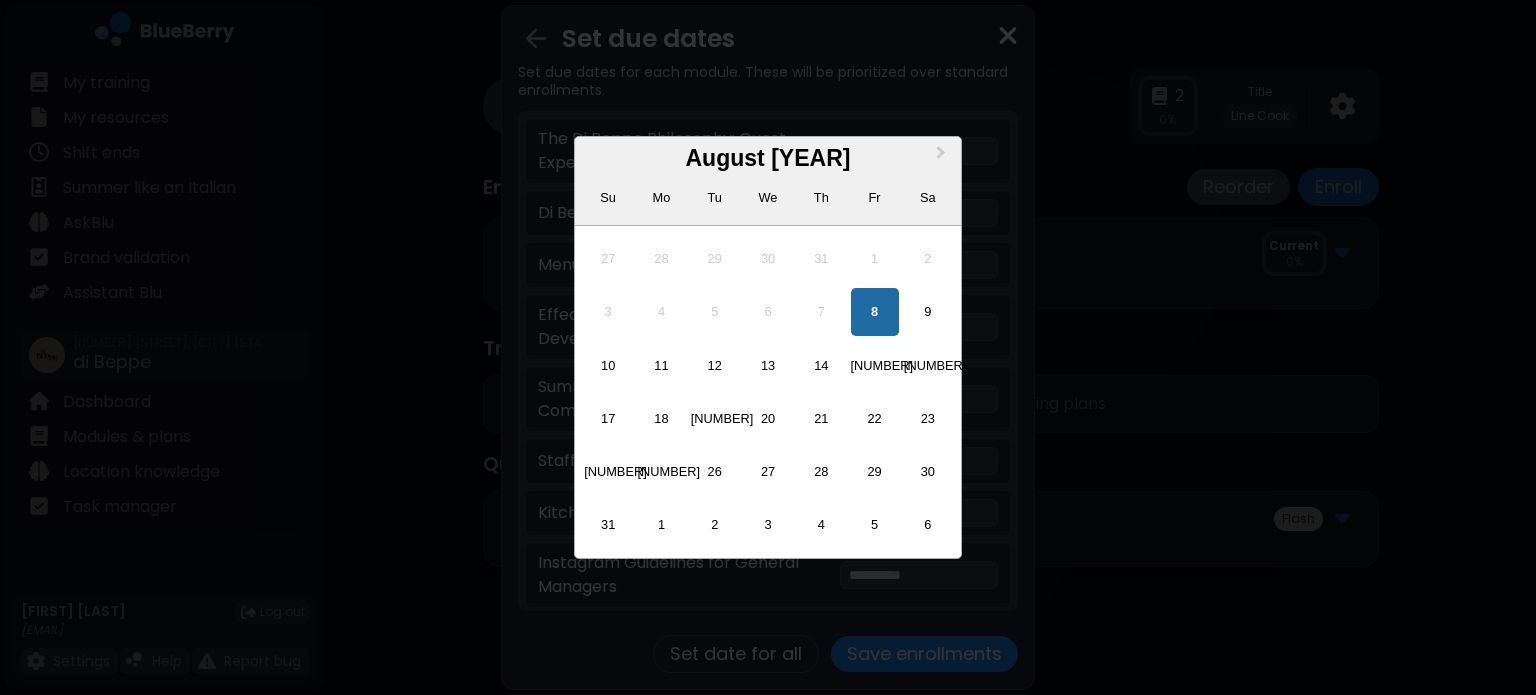 click on "**********" at bounding box center (919, 151) 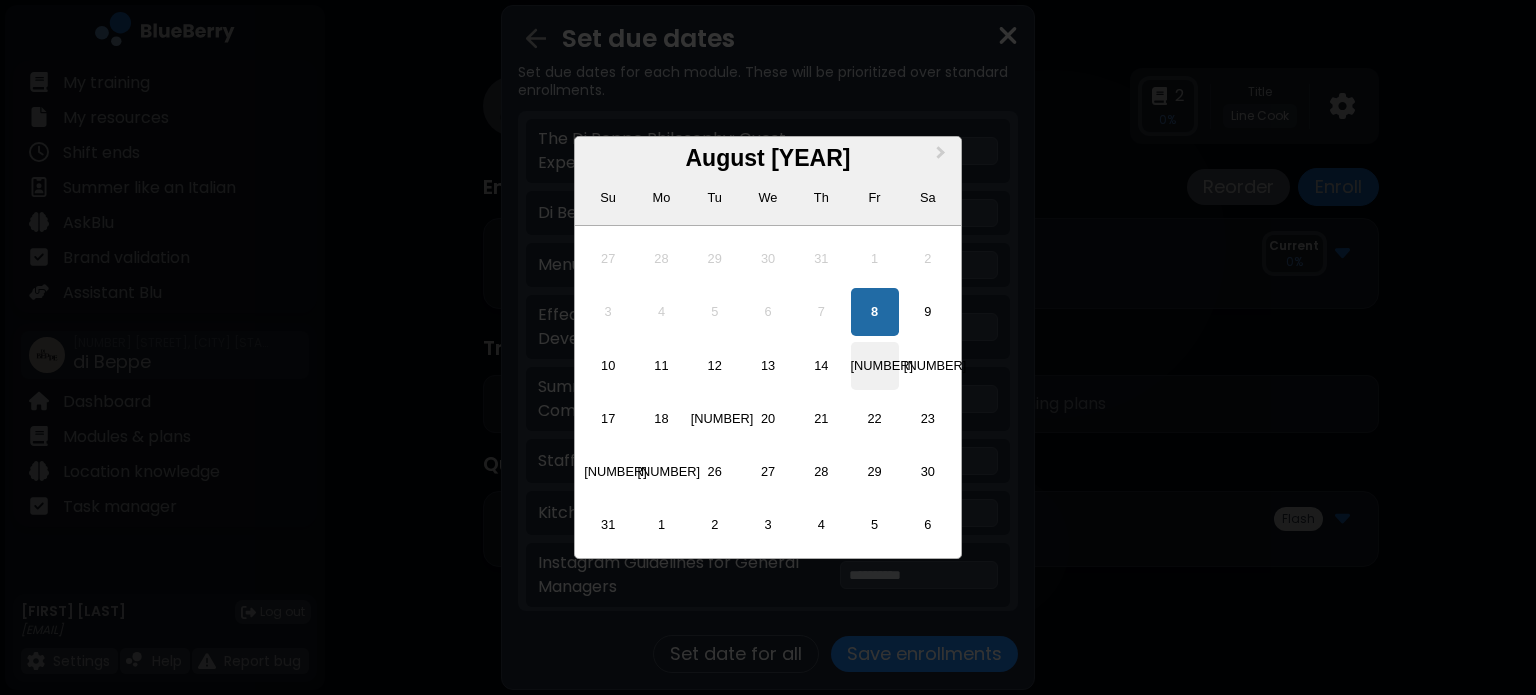 click on "[NUMBER]" at bounding box center (875, 366) 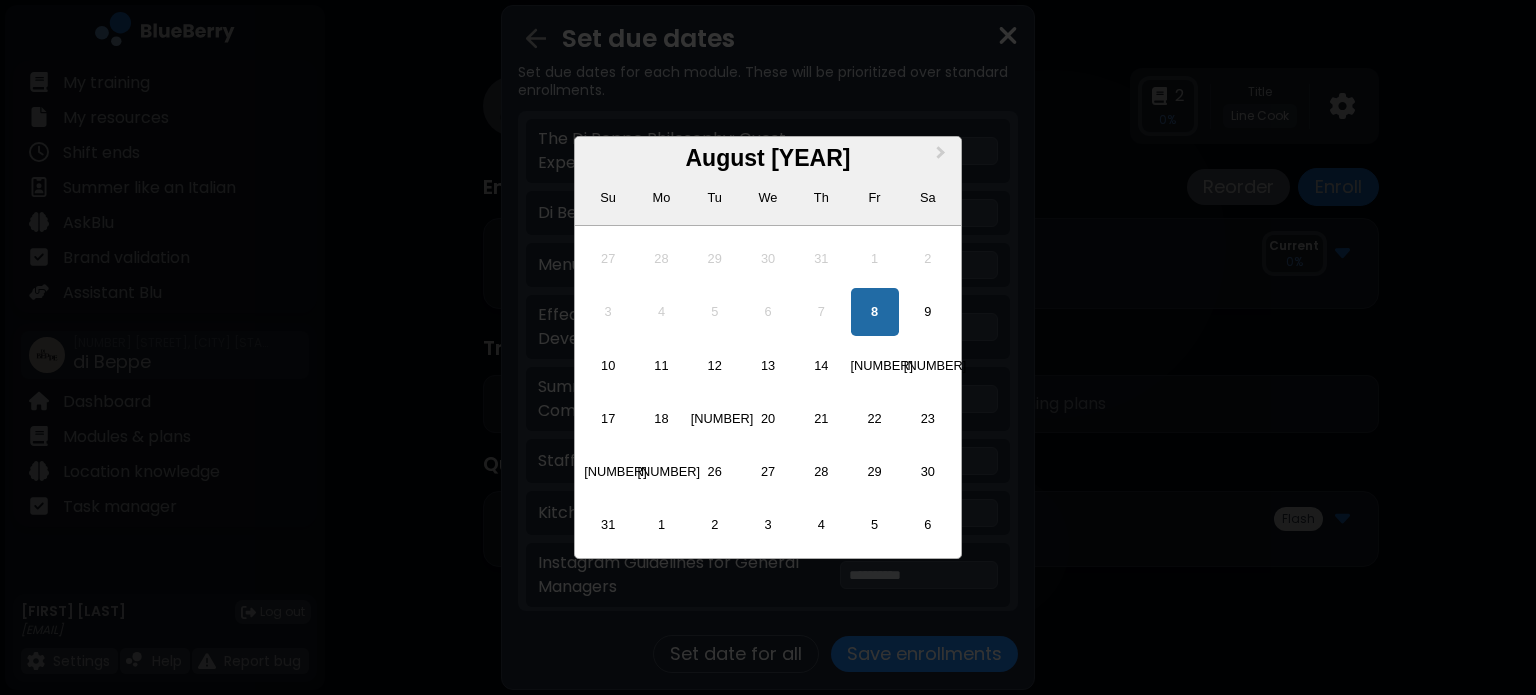 click on "**********" at bounding box center [919, 213] 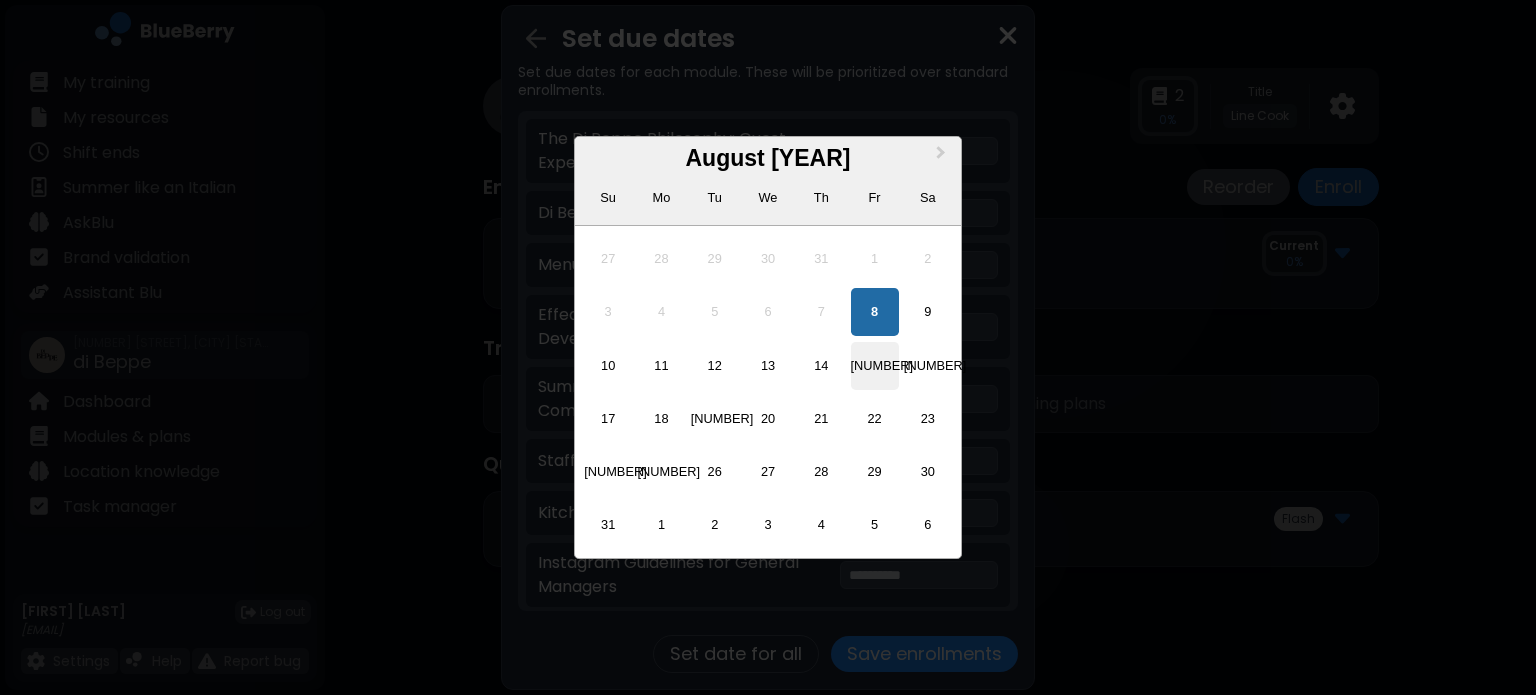 click on "[NUMBER]" at bounding box center (875, 366) 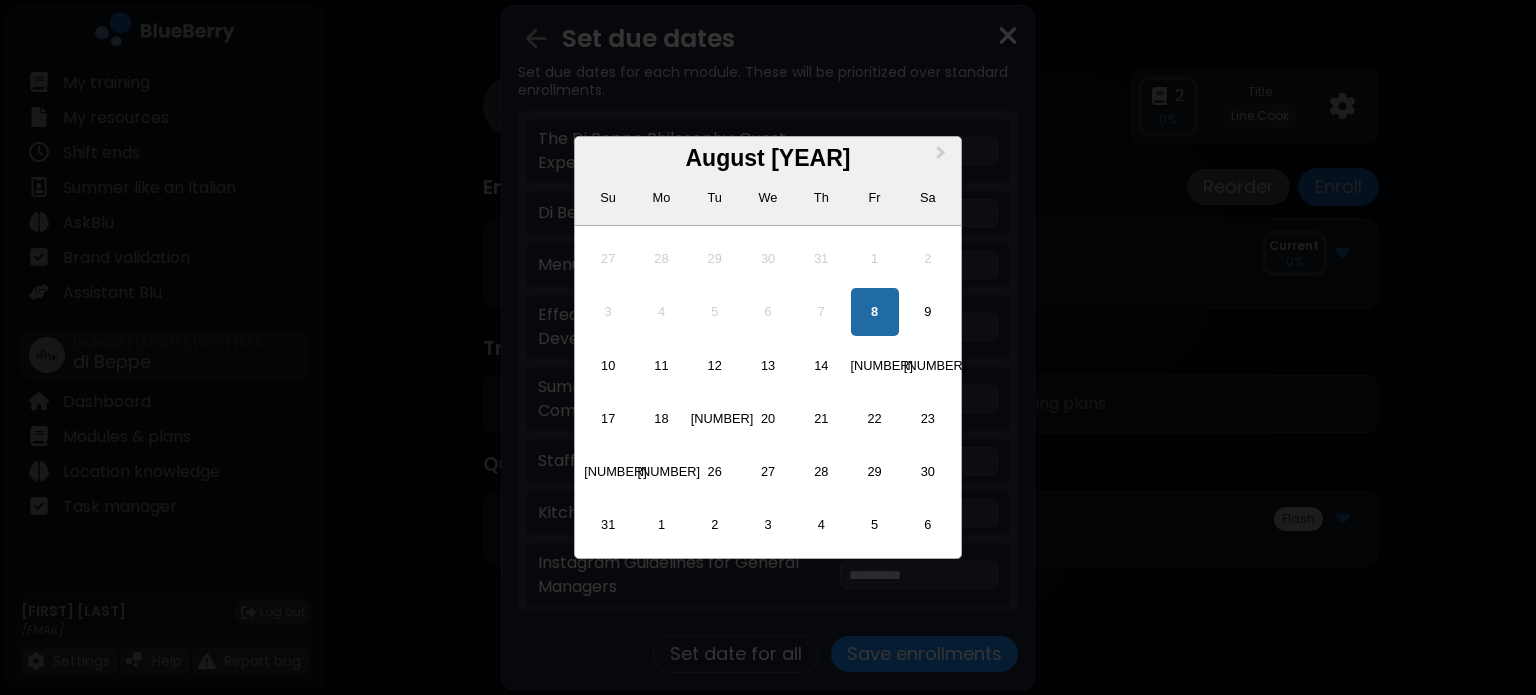 click on "**********" at bounding box center [919, 265] 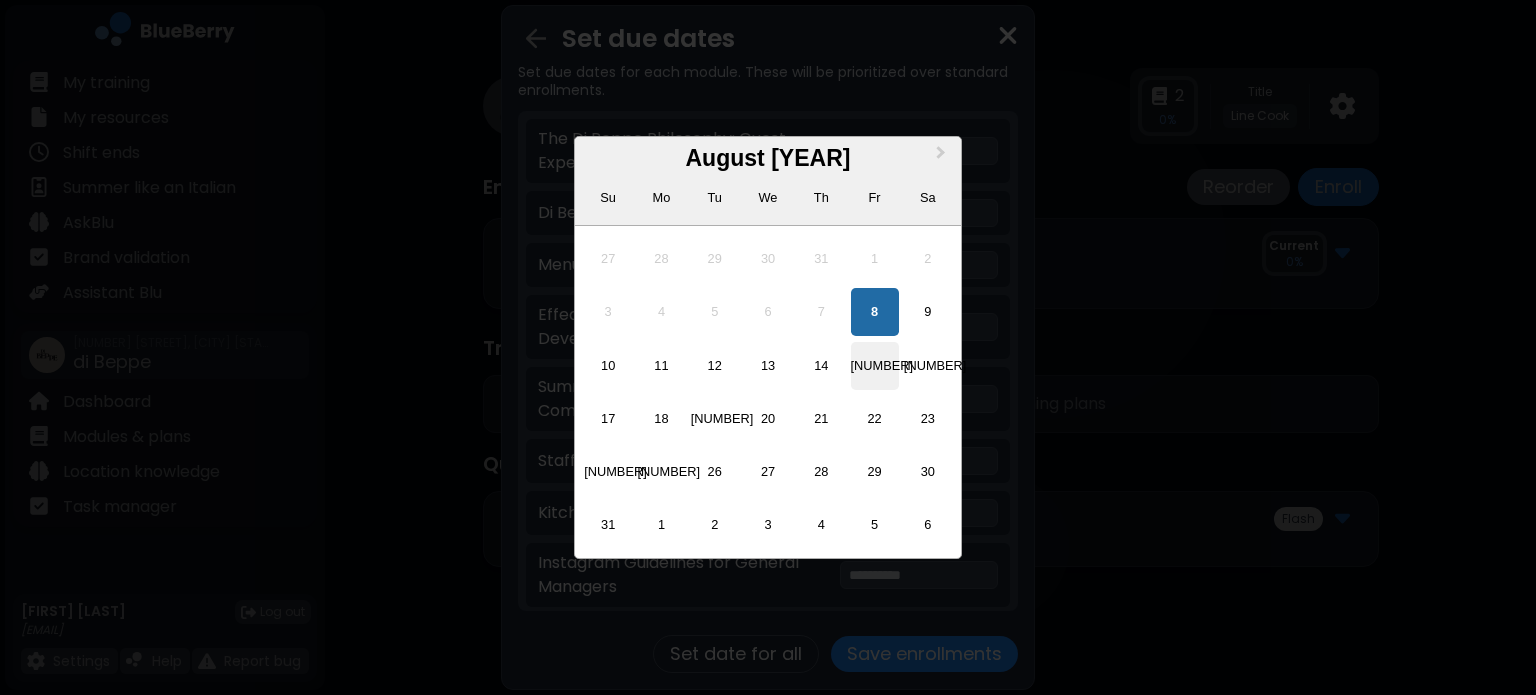 click on "[NUMBER]" at bounding box center [875, 366] 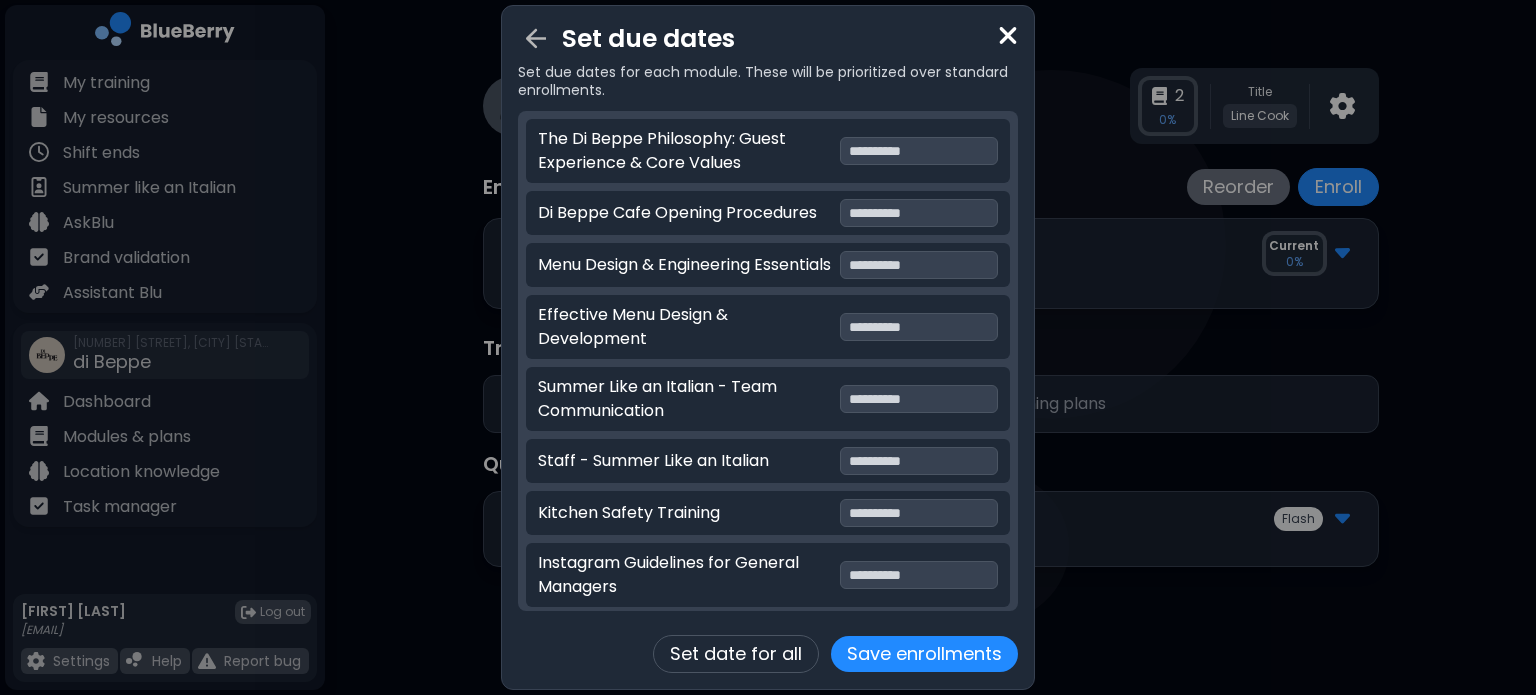 click on "**********" at bounding box center (768, 327) 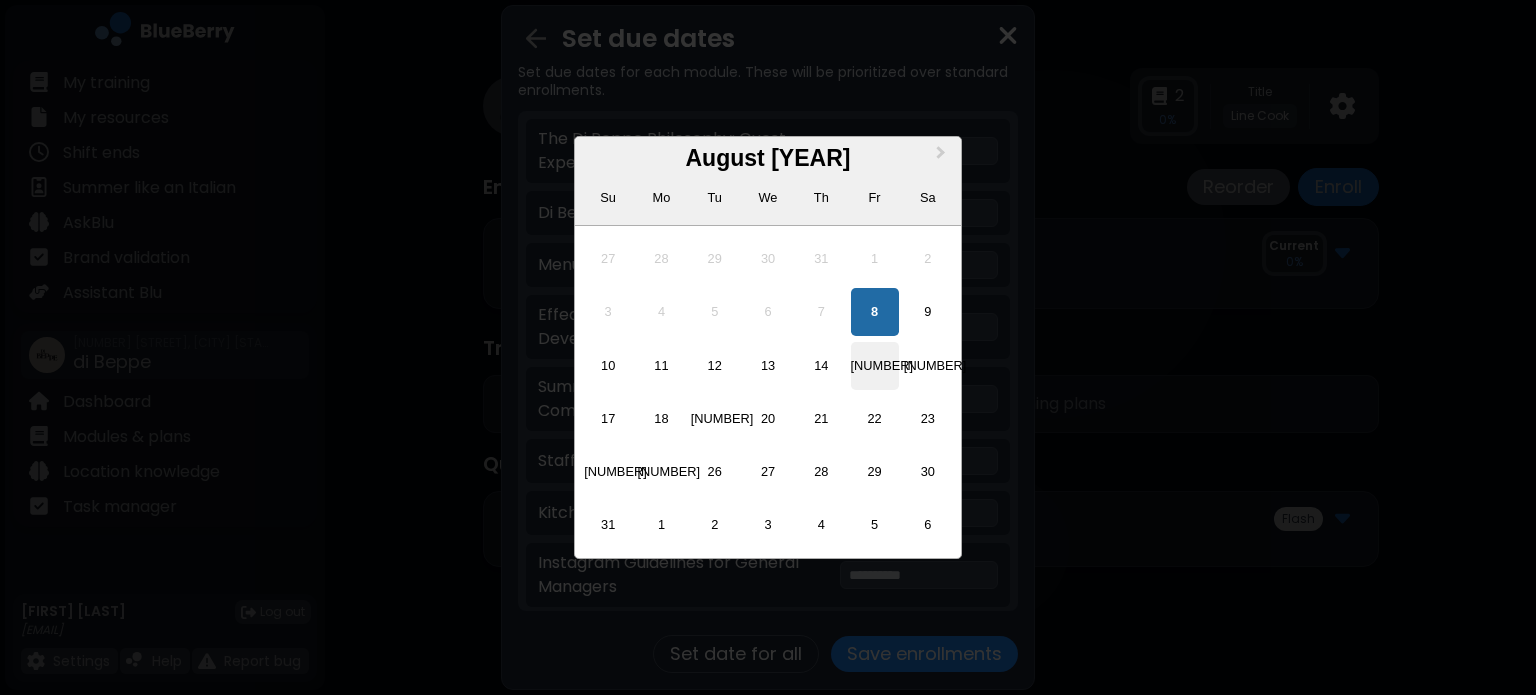 click on "[NUMBER]" at bounding box center [875, 366] 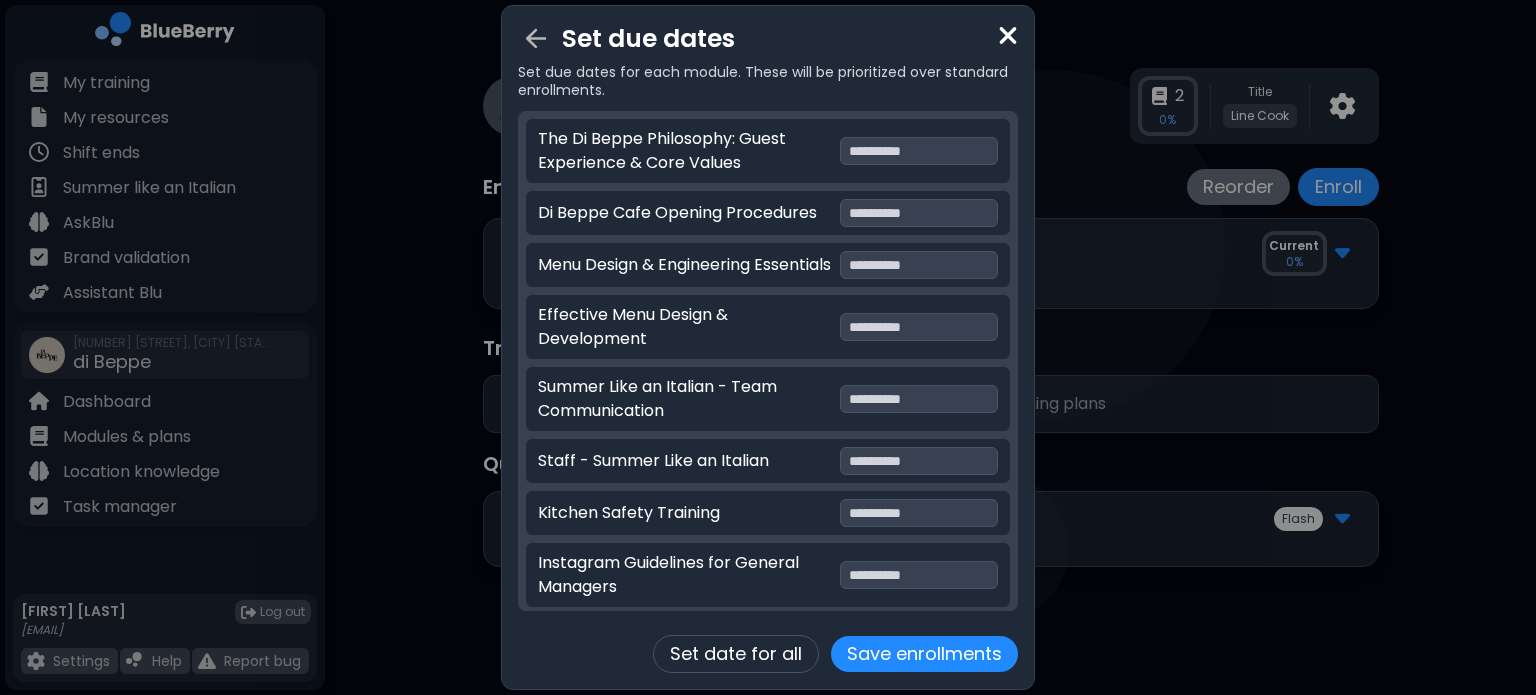 click on "**********" at bounding box center [919, 399] 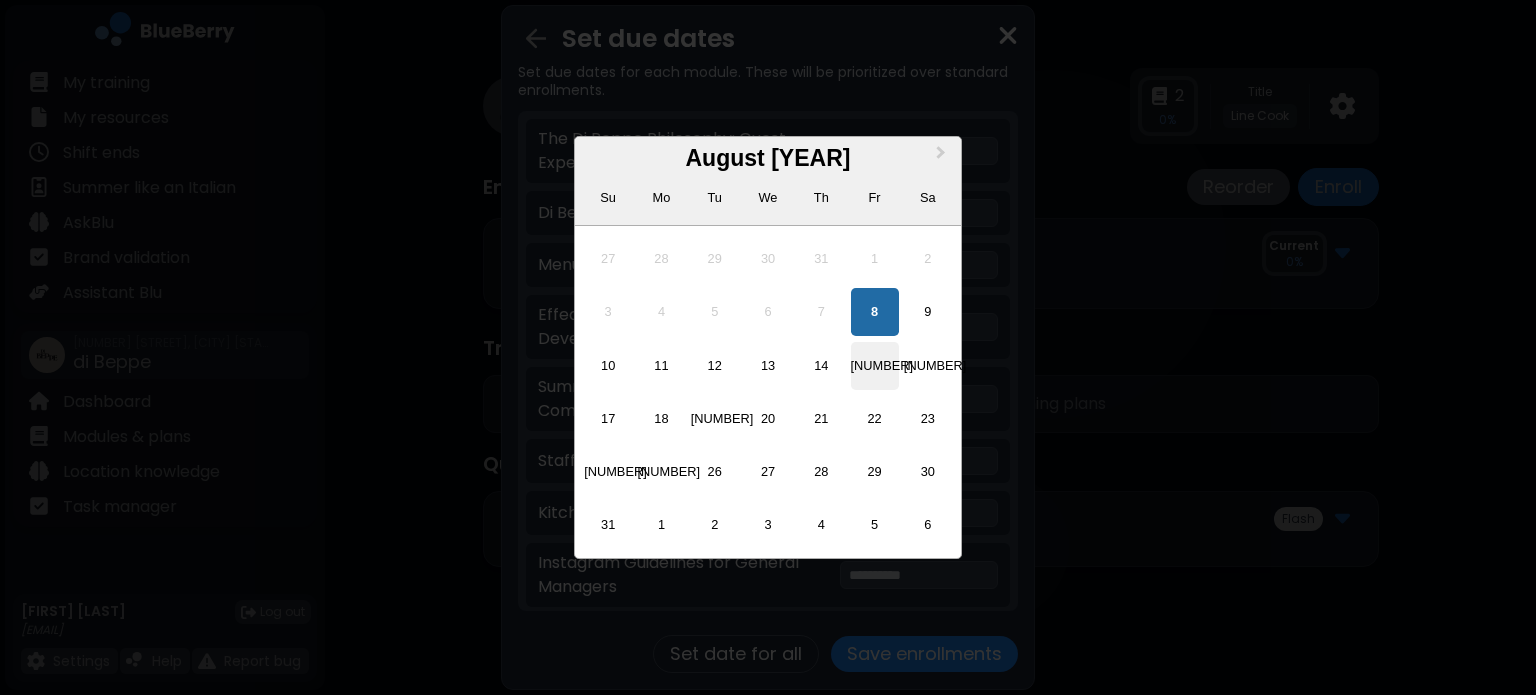 click on "[NUMBER]" at bounding box center [875, 366] 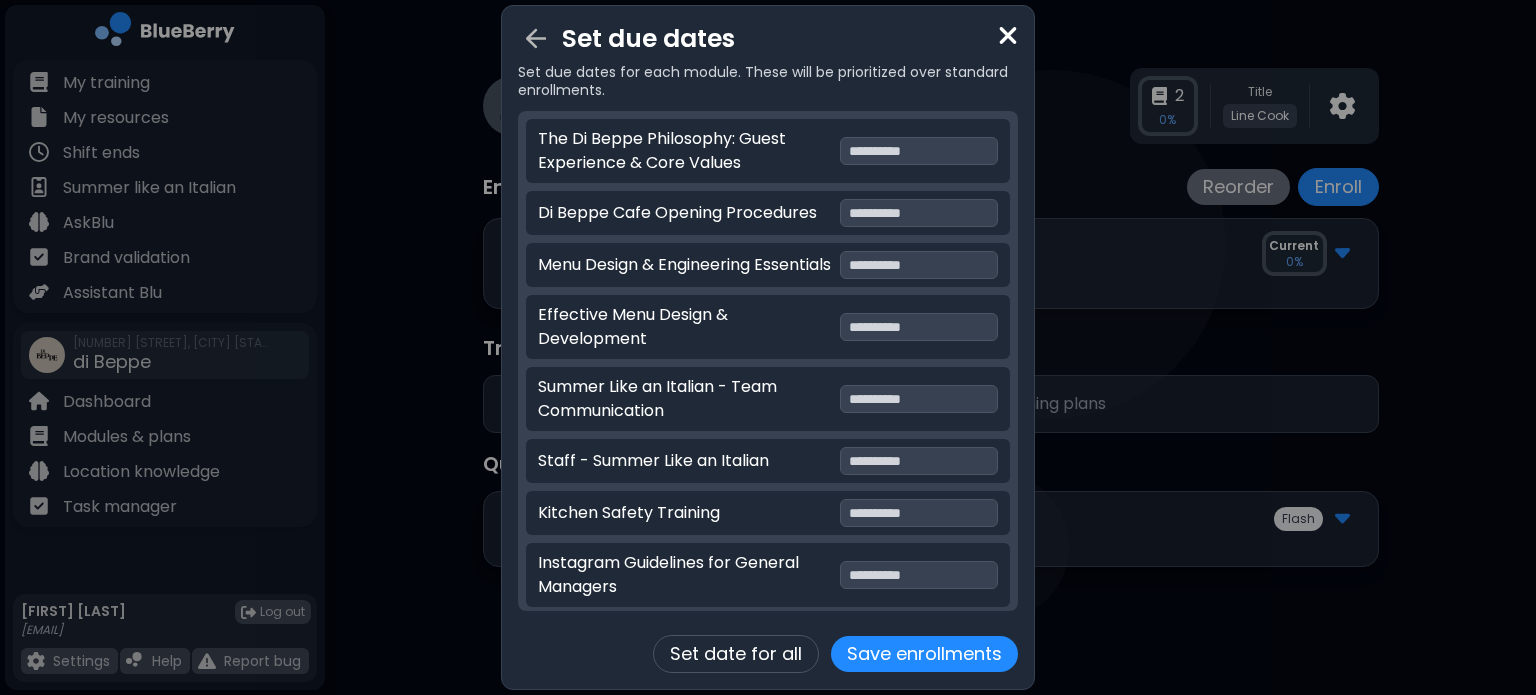click on "**********" at bounding box center (919, 461) 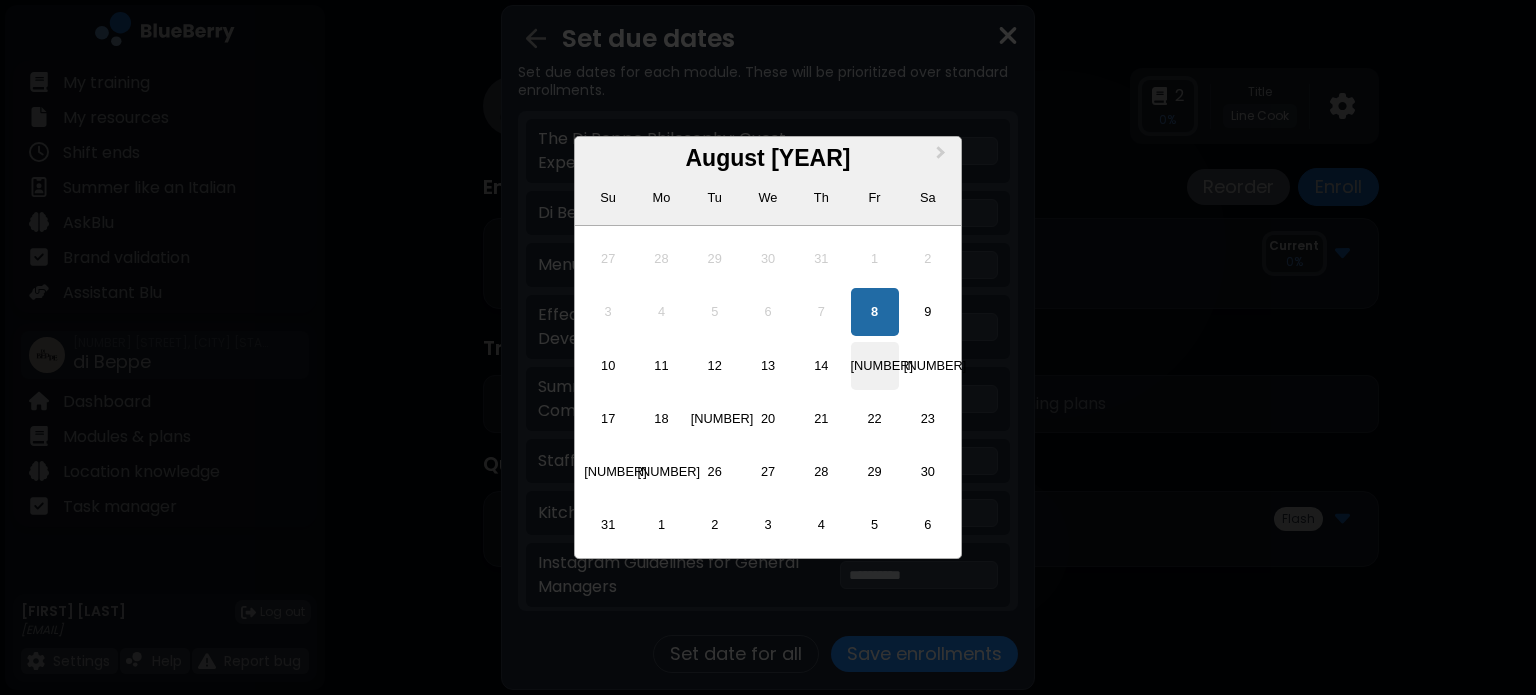 click on "[NUMBER]" at bounding box center (875, 366) 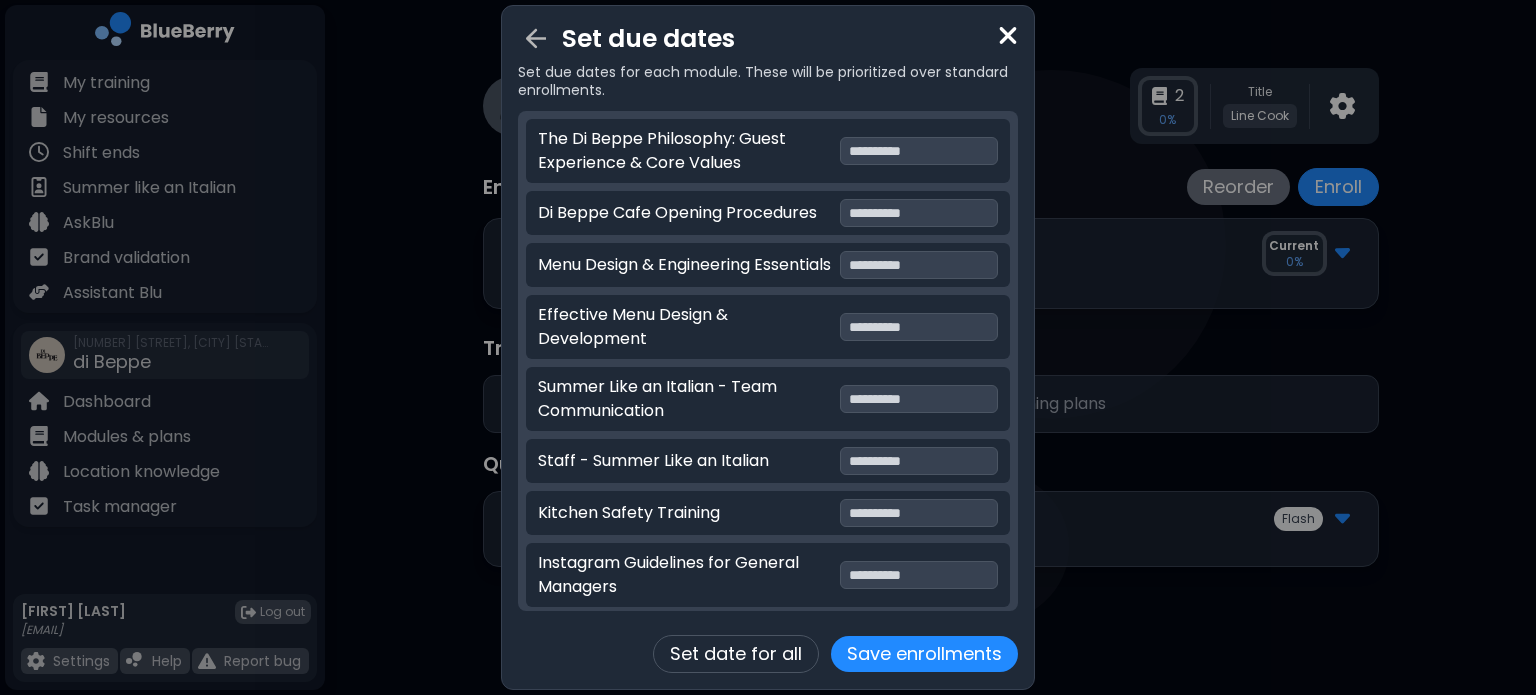 click on "**********" at bounding box center [919, 513] 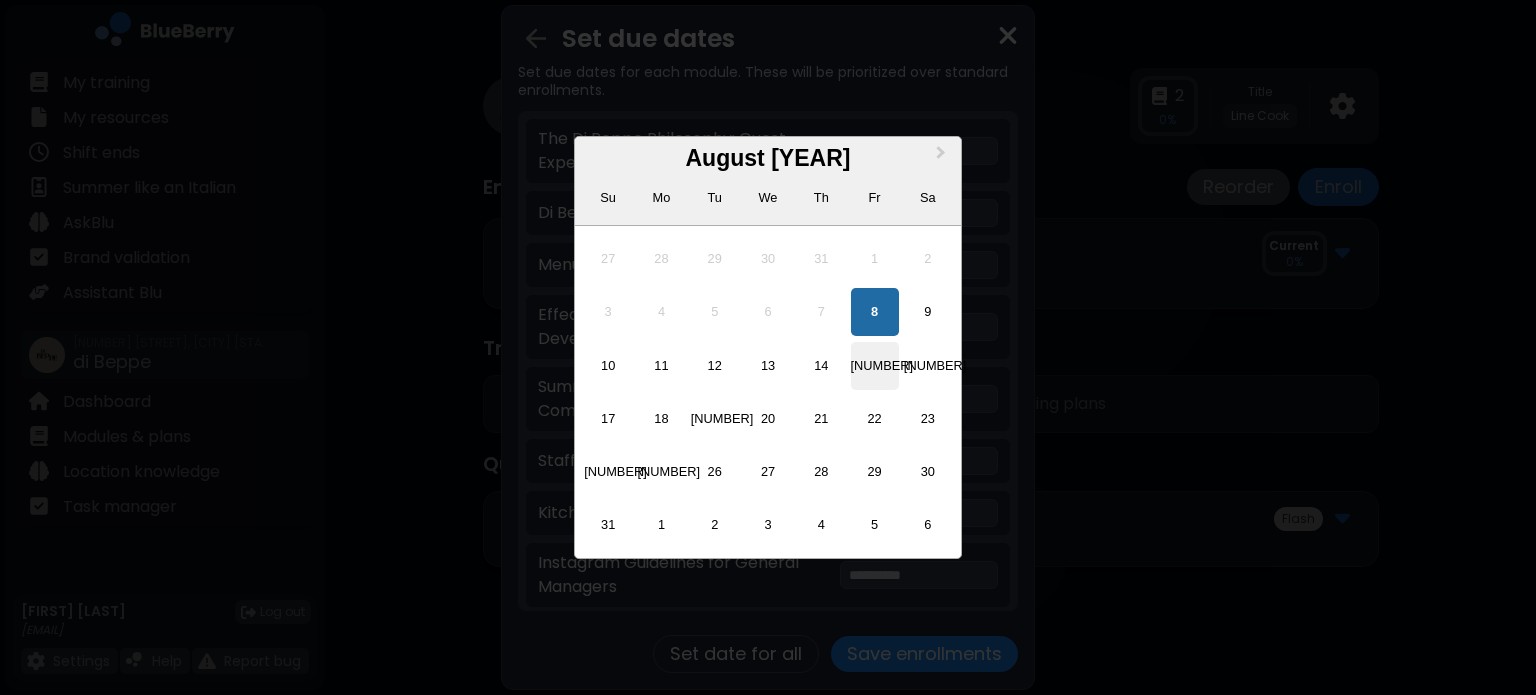 click on "[NUMBER]" at bounding box center (875, 366) 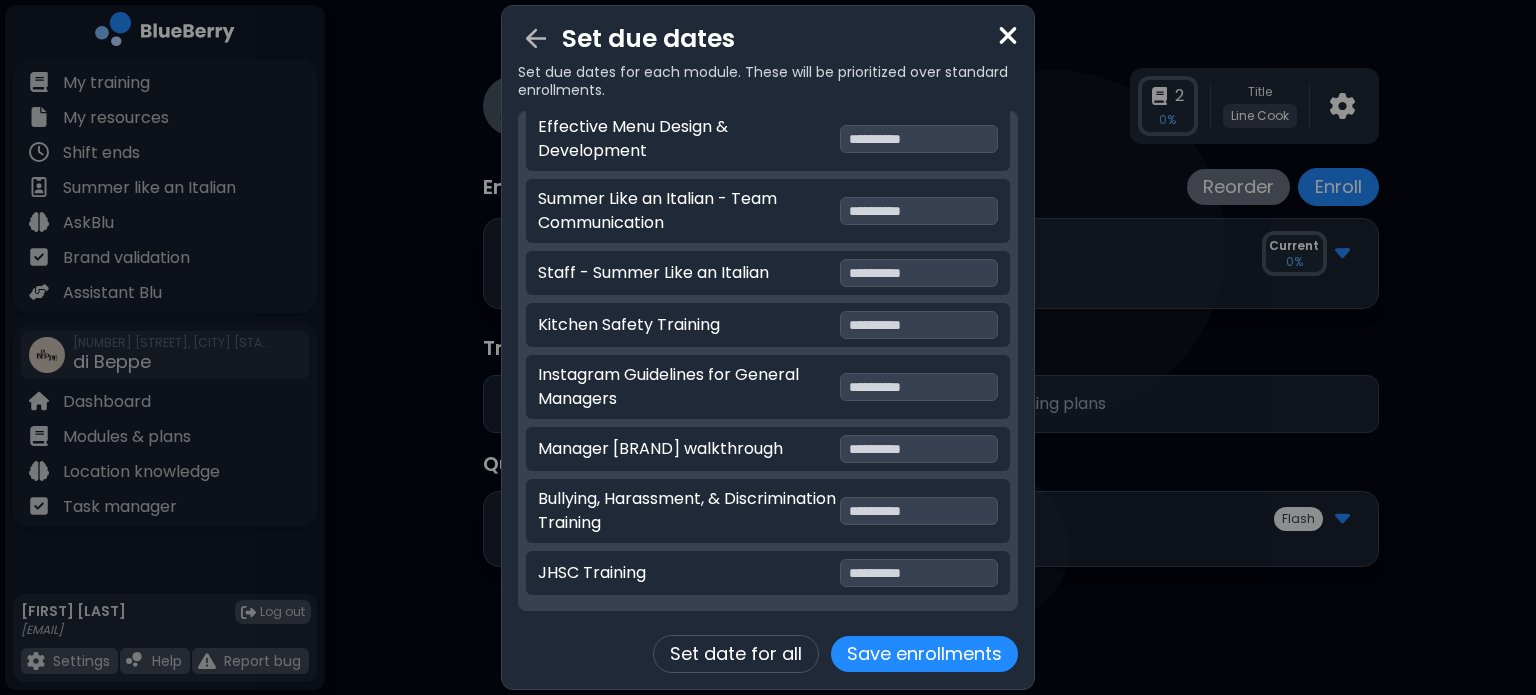scroll, scrollTop: 219, scrollLeft: 0, axis: vertical 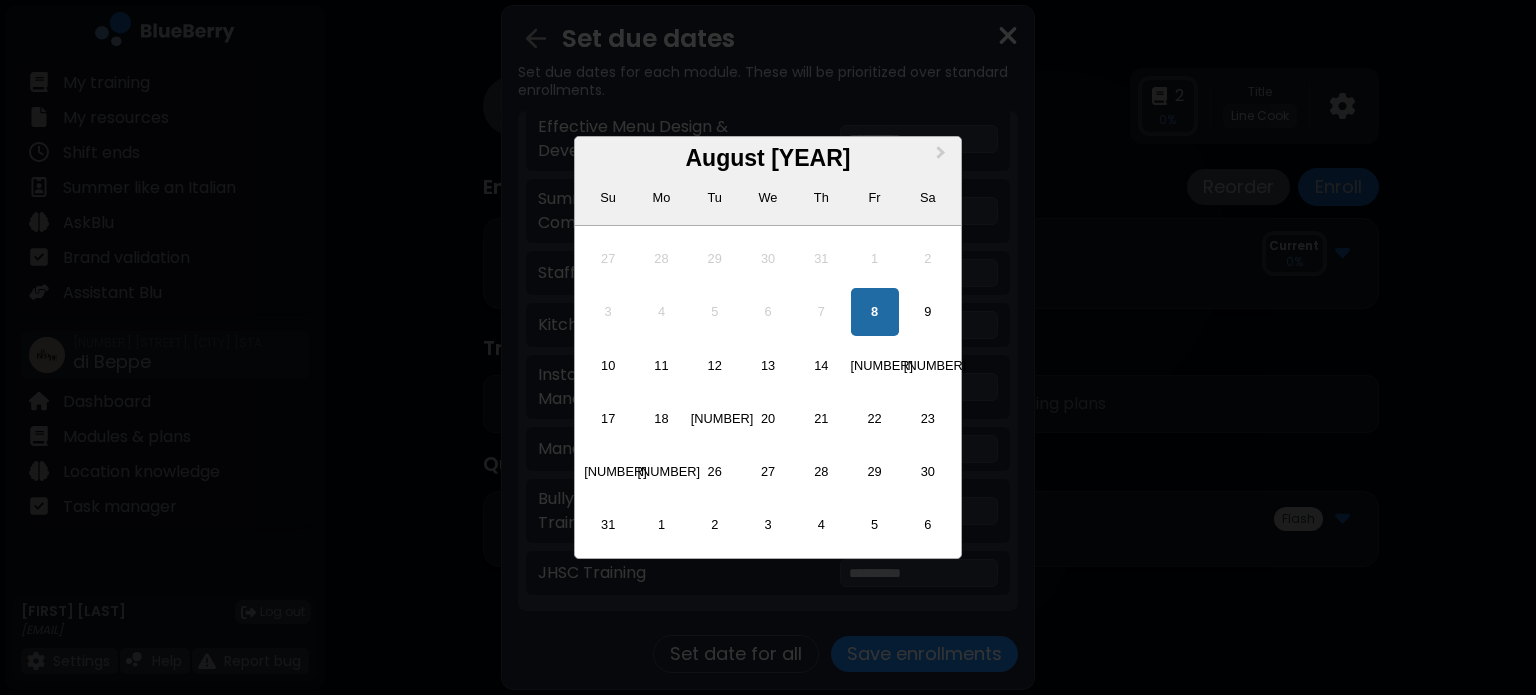 click on "[NUMBER]" at bounding box center [875, 366] 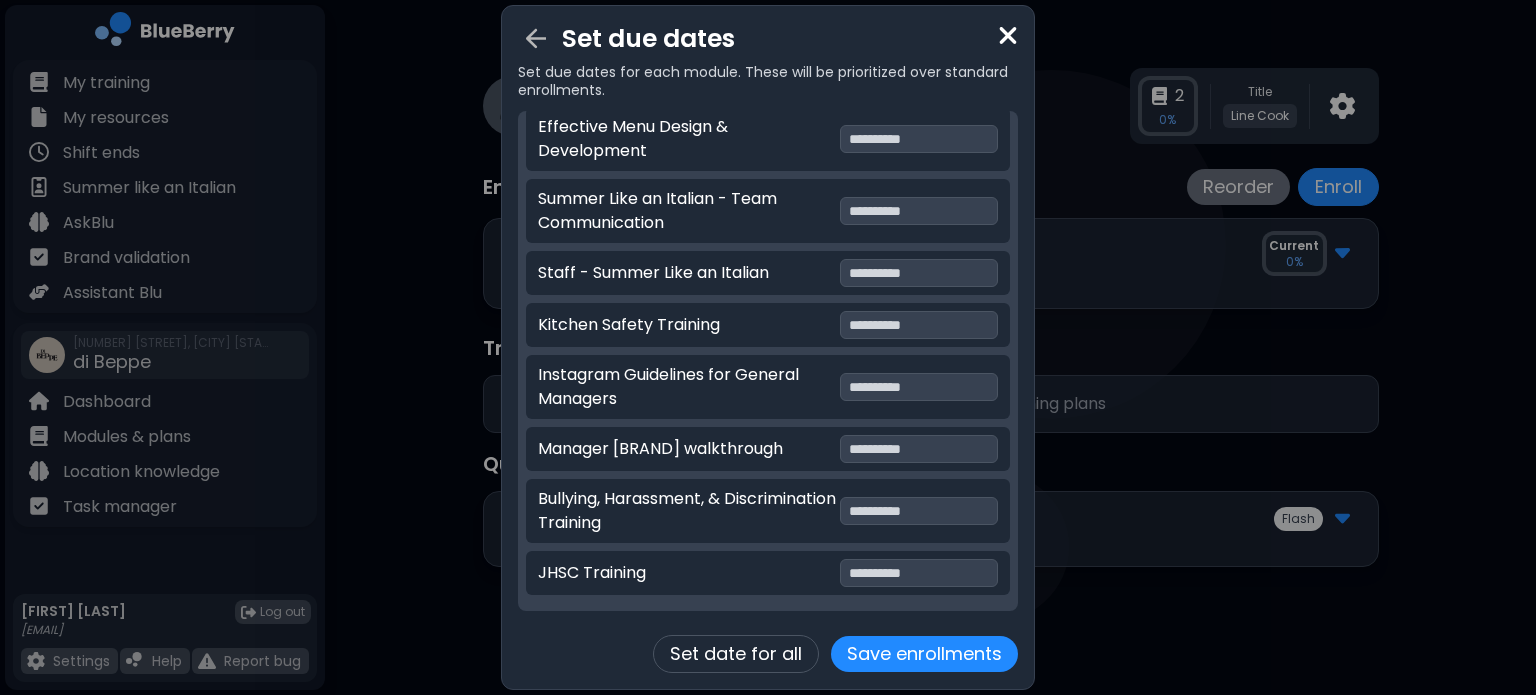 scroll, scrollTop: 225, scrollLeft: 0, axis: vertical 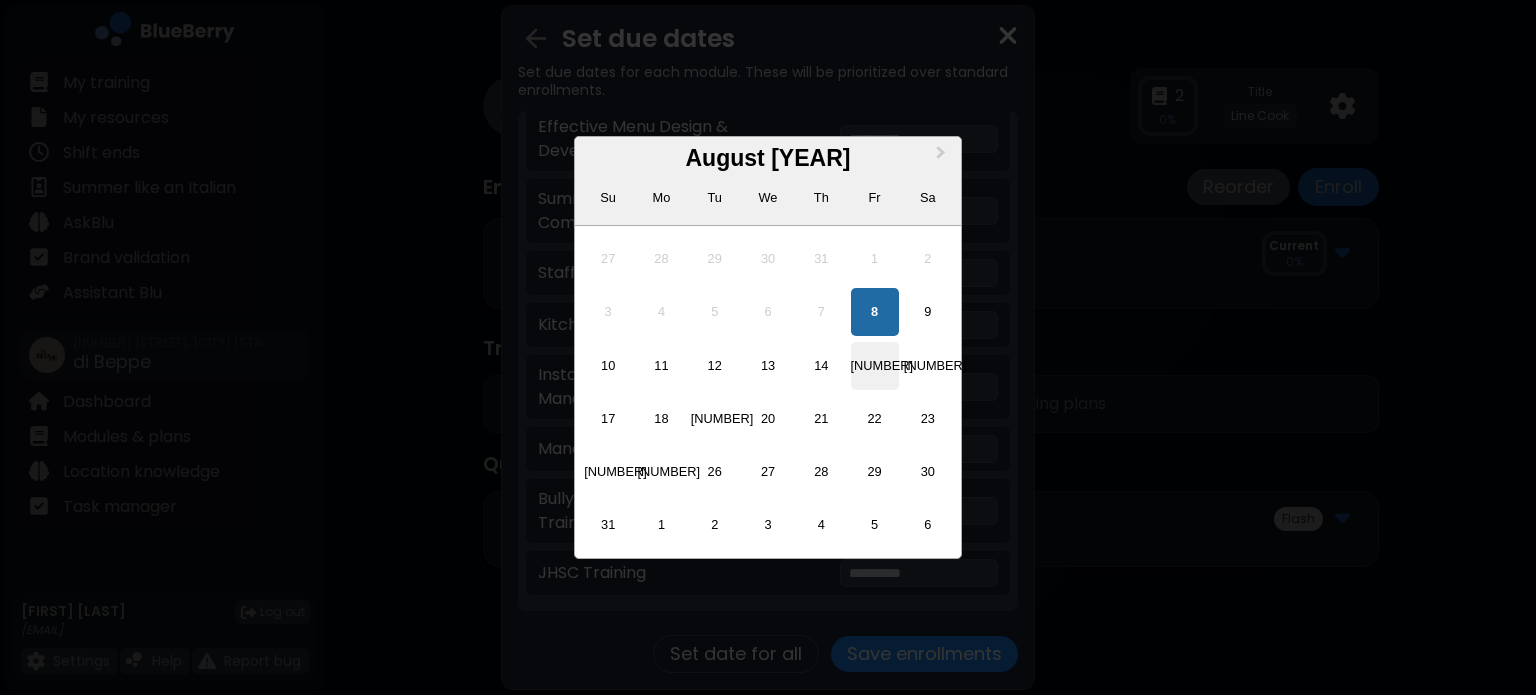 click on "[NUMBER]" at bounding box center (875, 366) 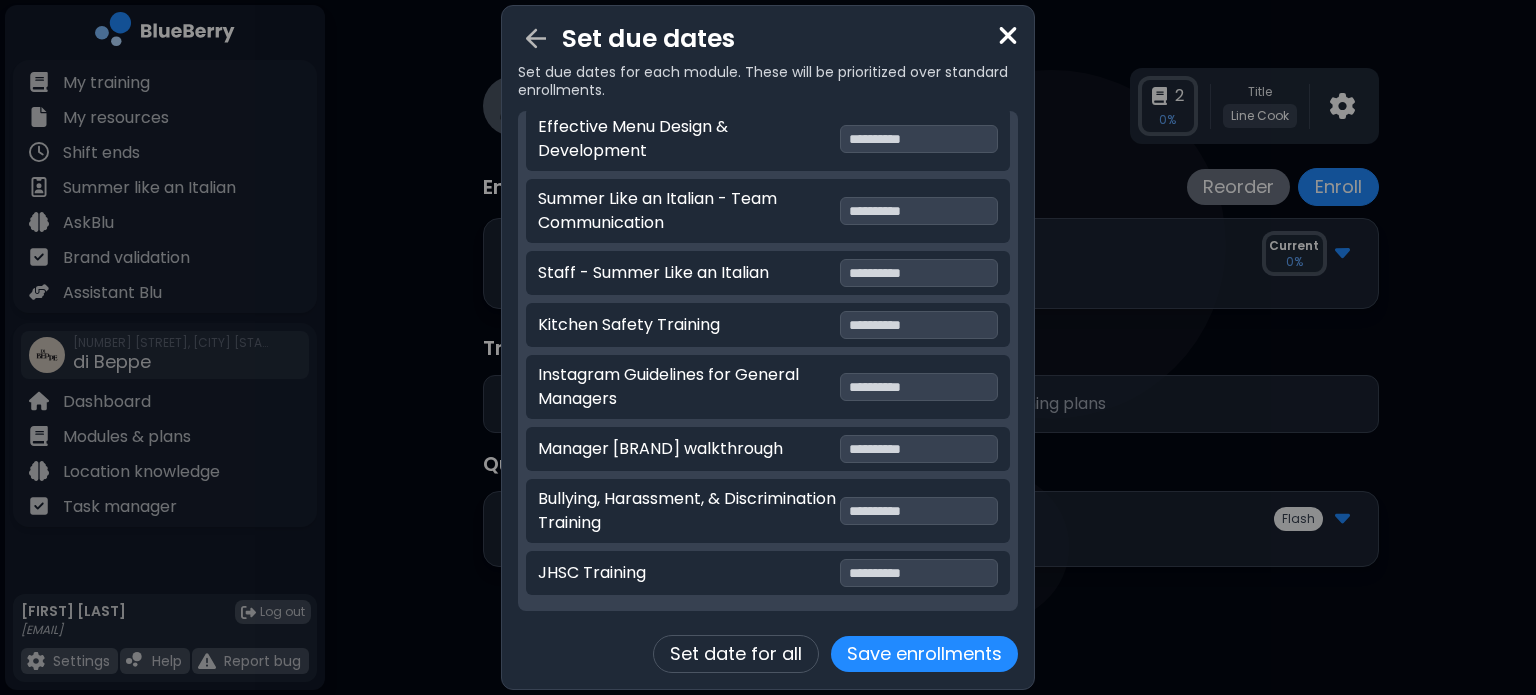 click on "**********" at bounding box center [919, 511] 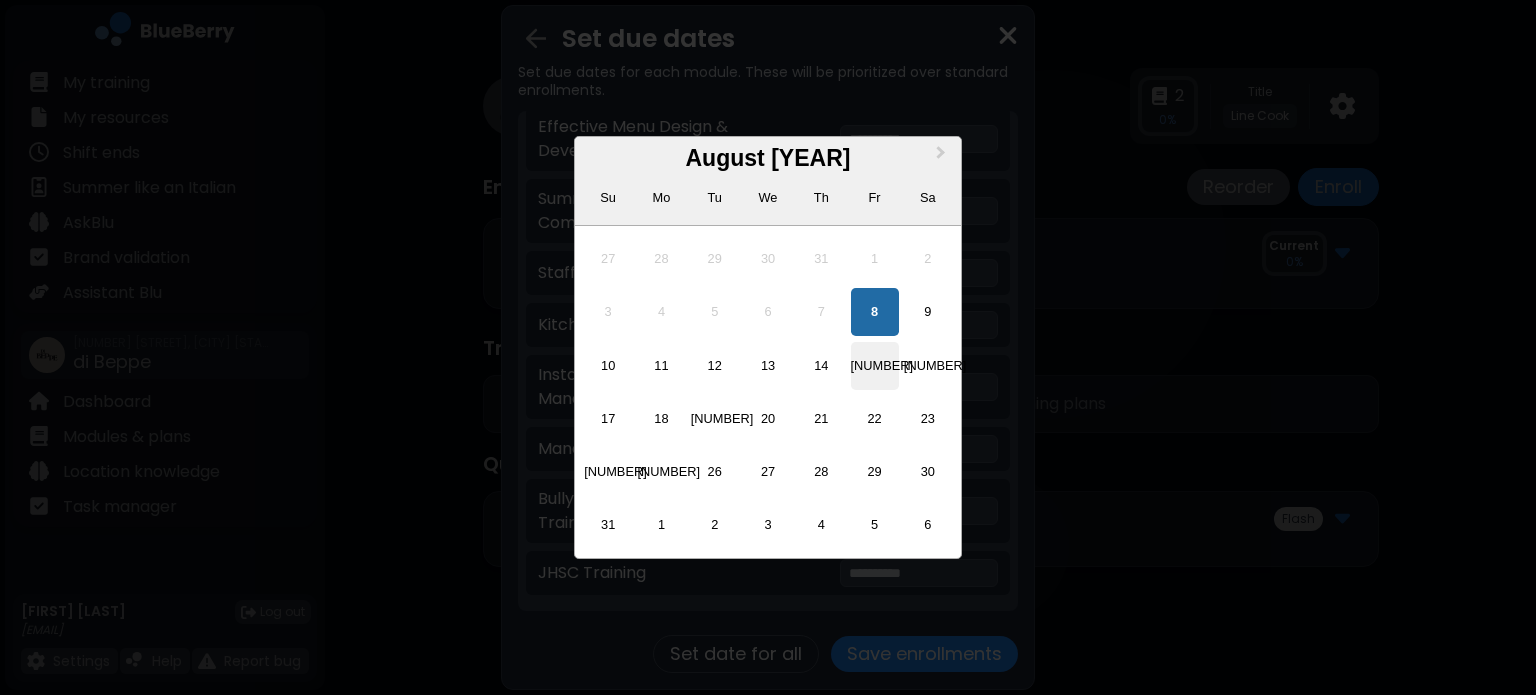 click on "[NUMBER]" at bounding box center [875, 366] 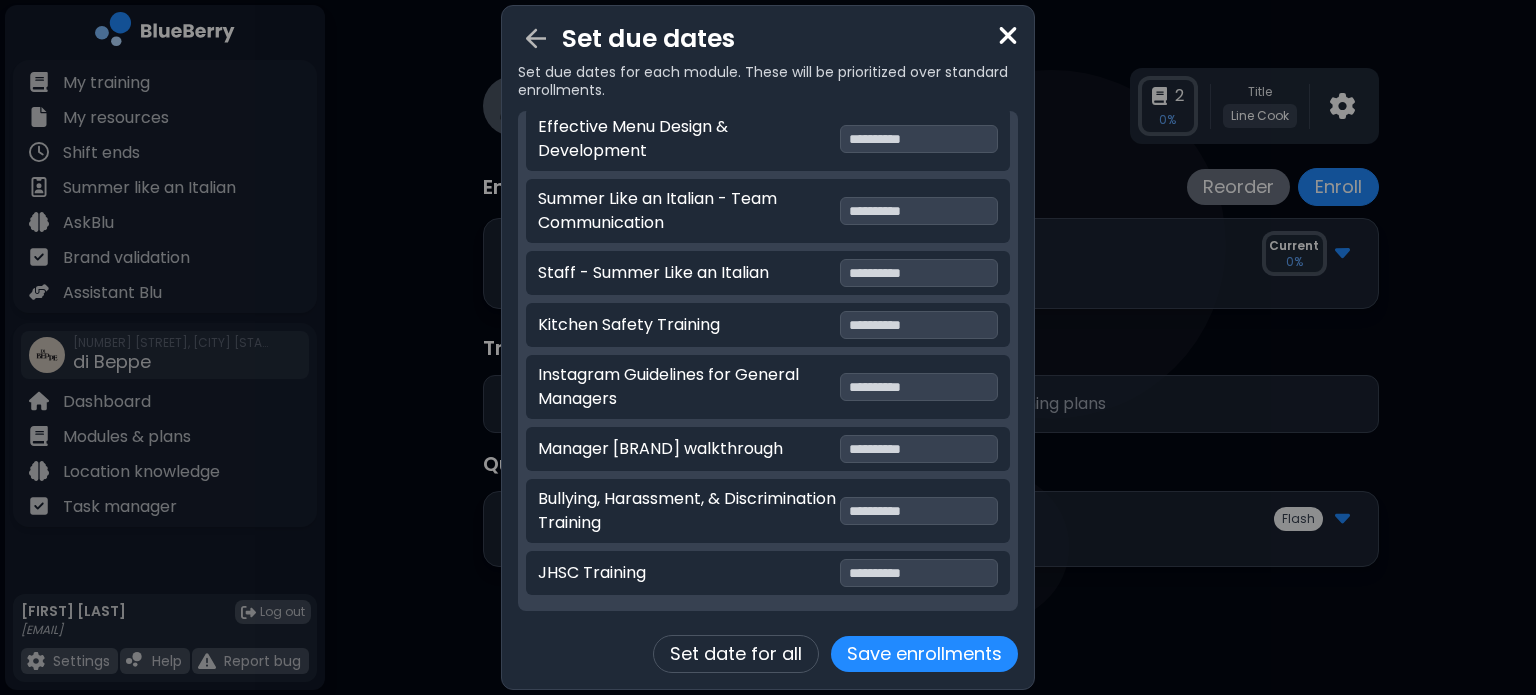 click on "**********" at bounding box center (919, 573) 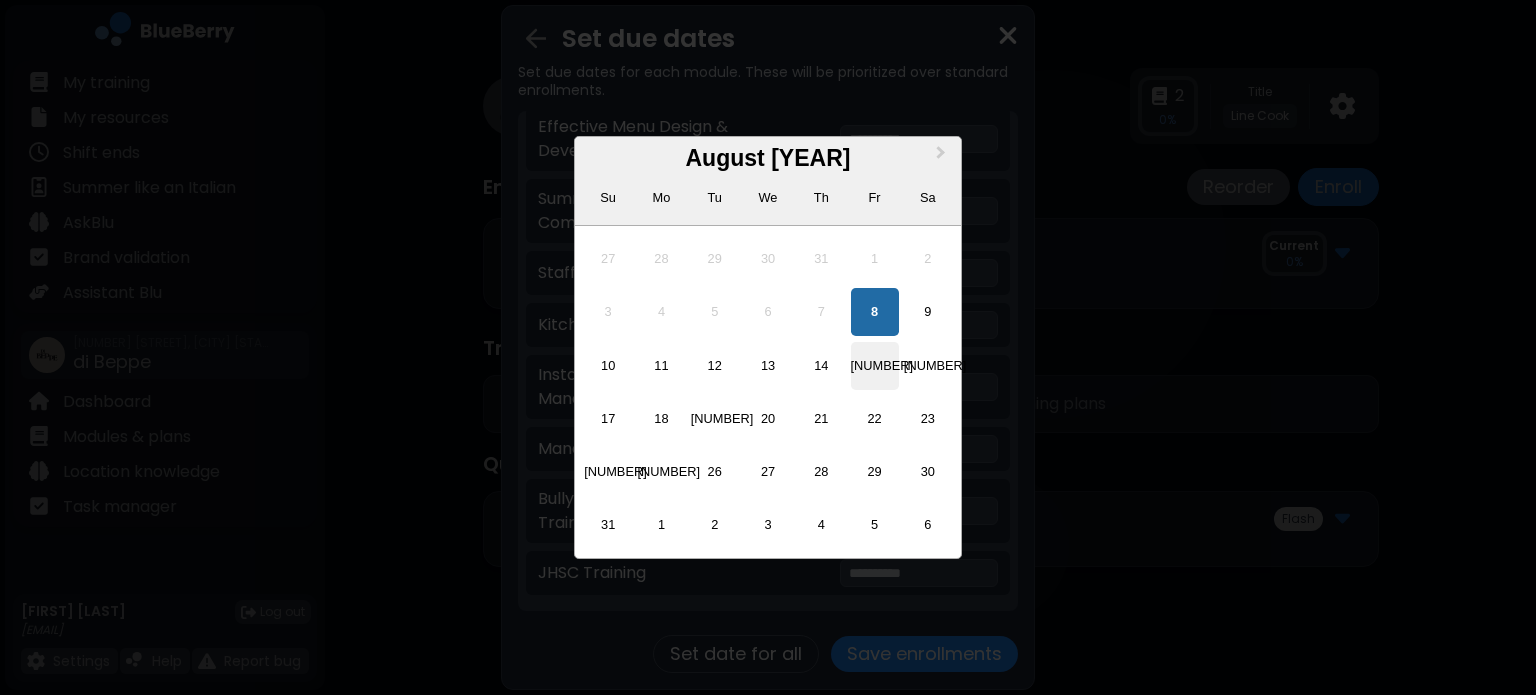 click on "[NUMBER]" at bounding box center [875, 366] 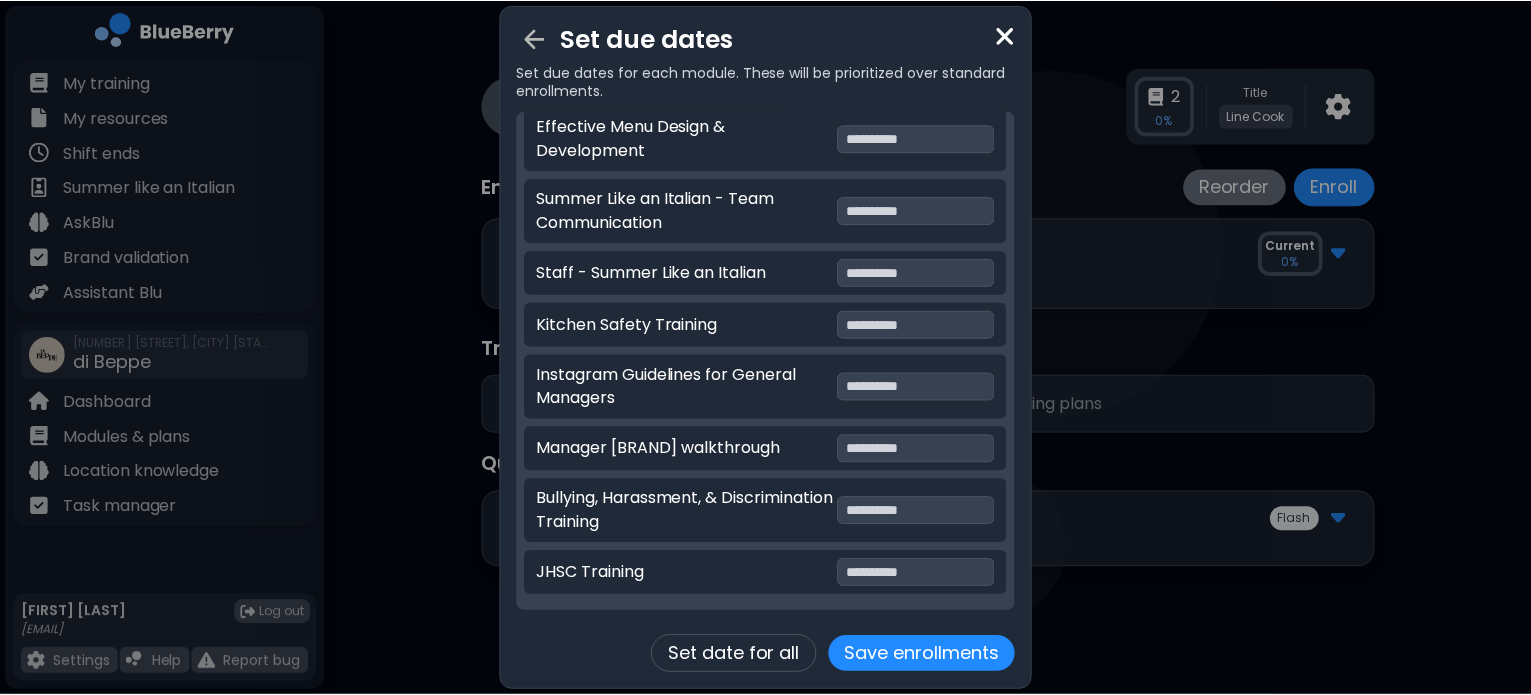 scroll, scrollTop: 226, scrollLeft: 0, axis: vertical 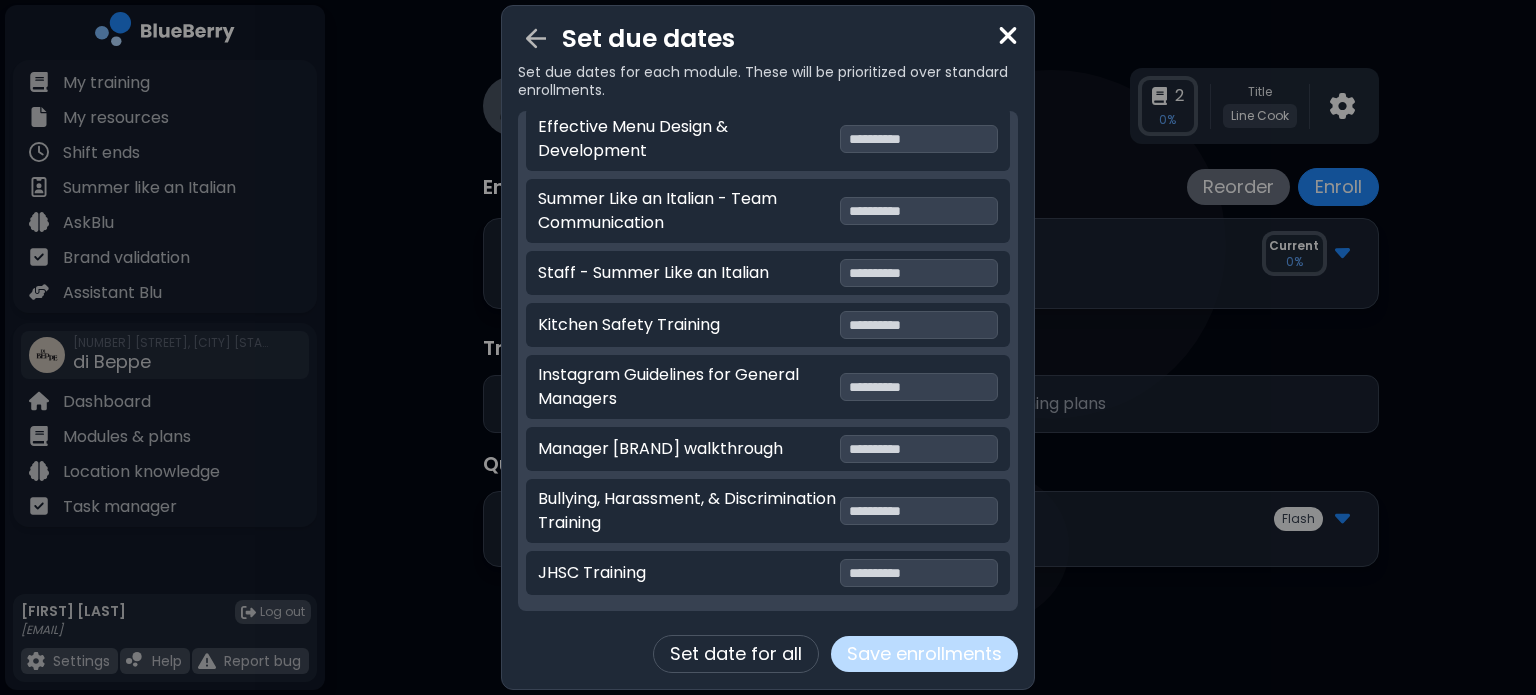 click on "Save enrollments" at bounding box center [924, 654] 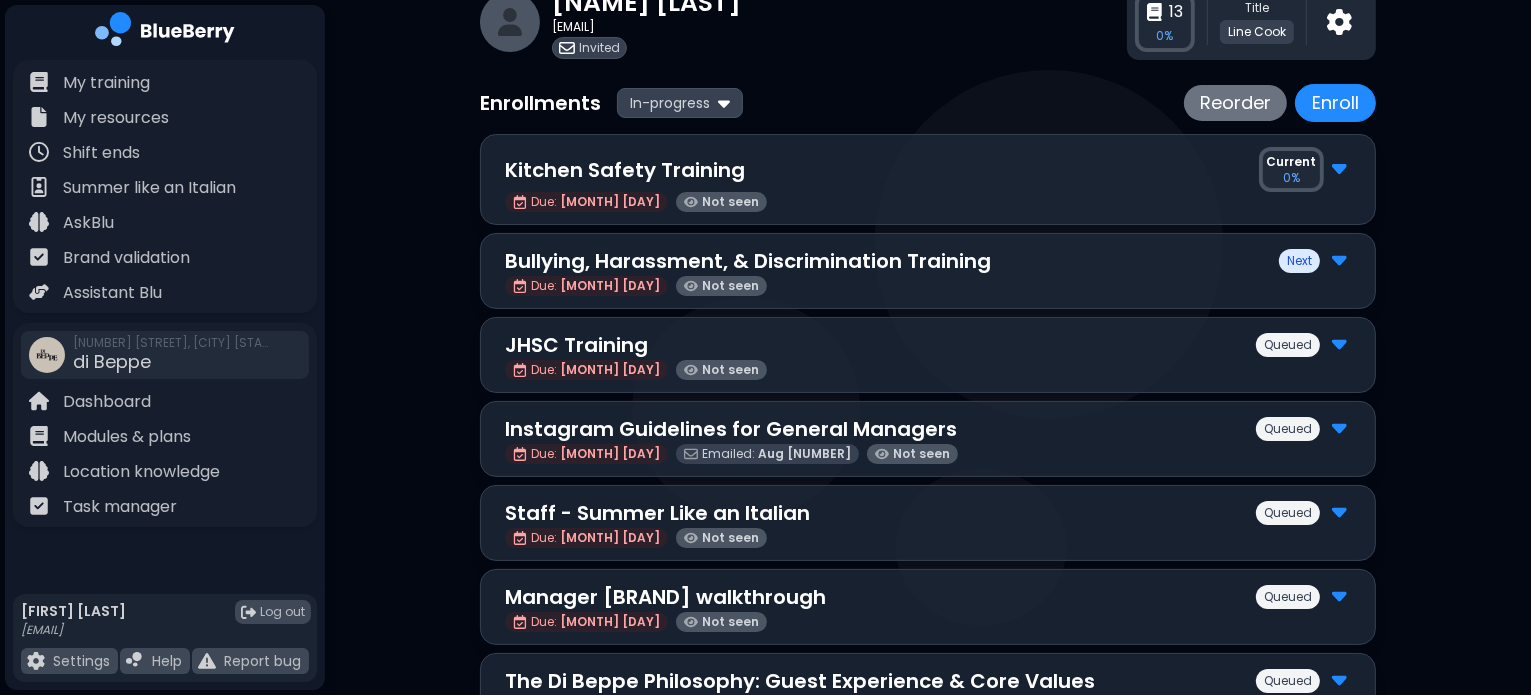 scroll, scrollTop: 0, scrollLeft: 0, axis: both 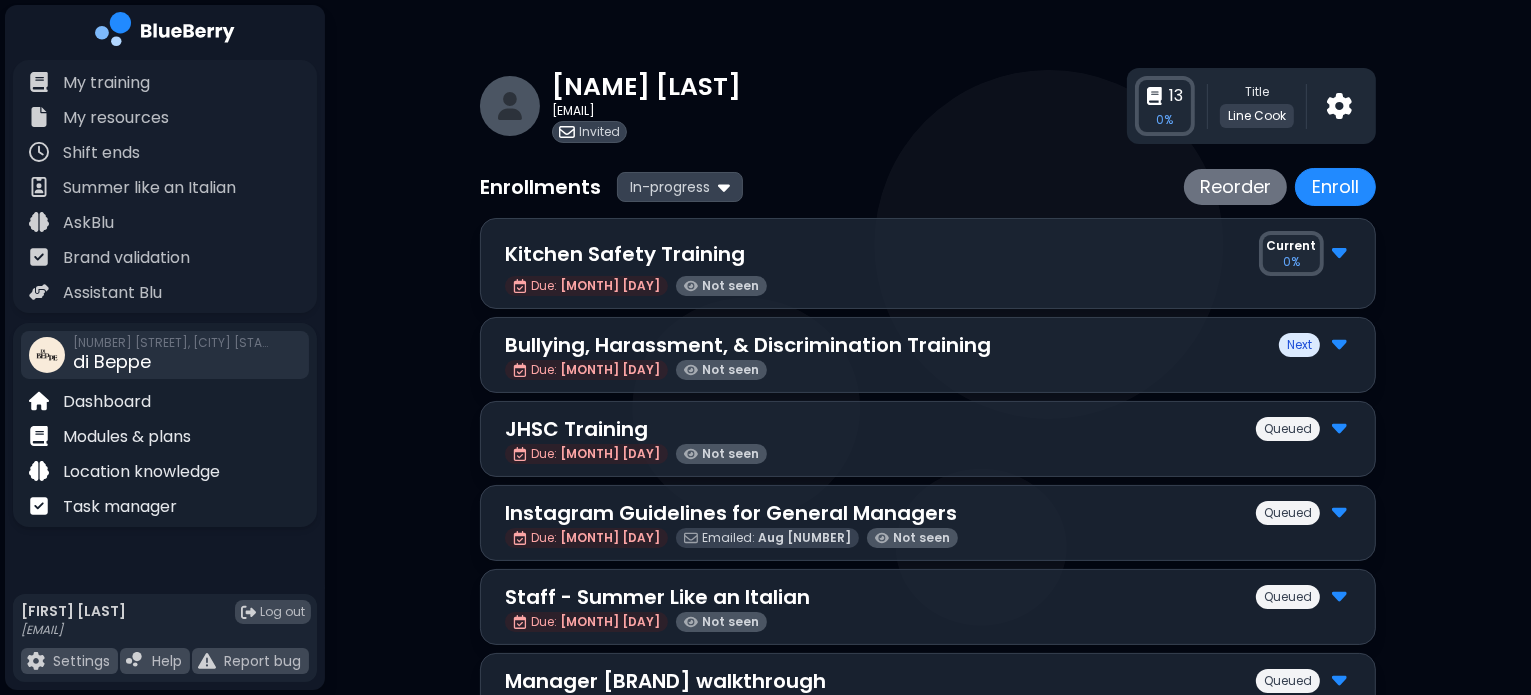 click on "di Beppe" at bounding box center [112, 361] 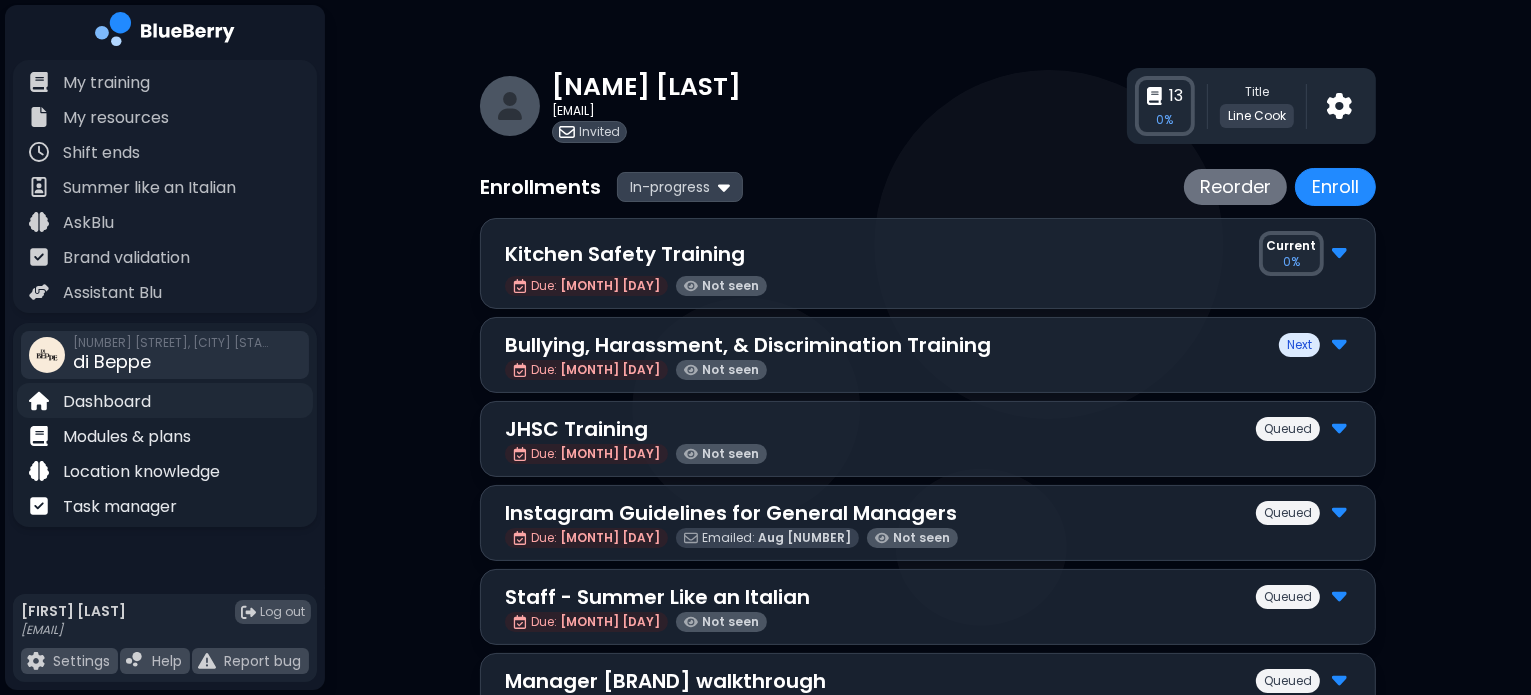 click on "Dashboard" at bounding box center (107, 402) 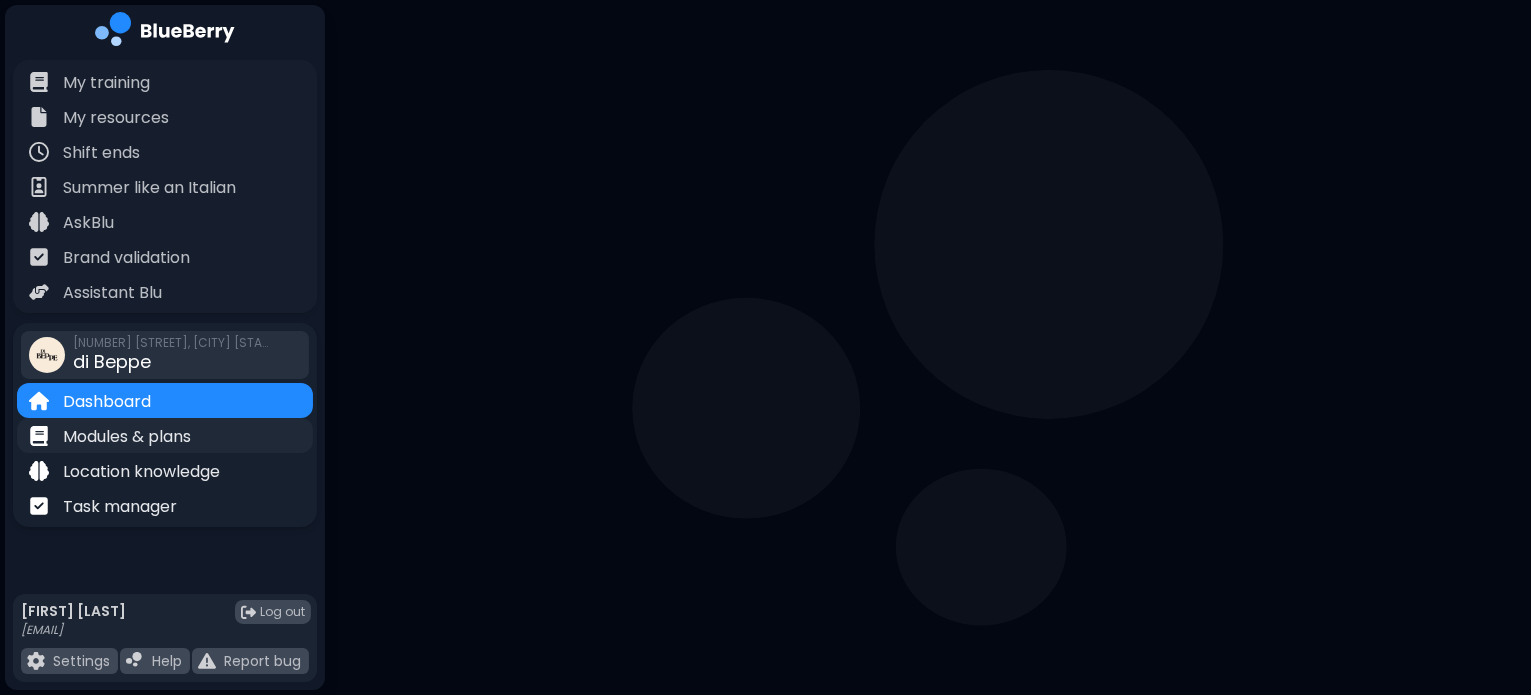 click on "Modules & plans" at bounding box center [127, 437] 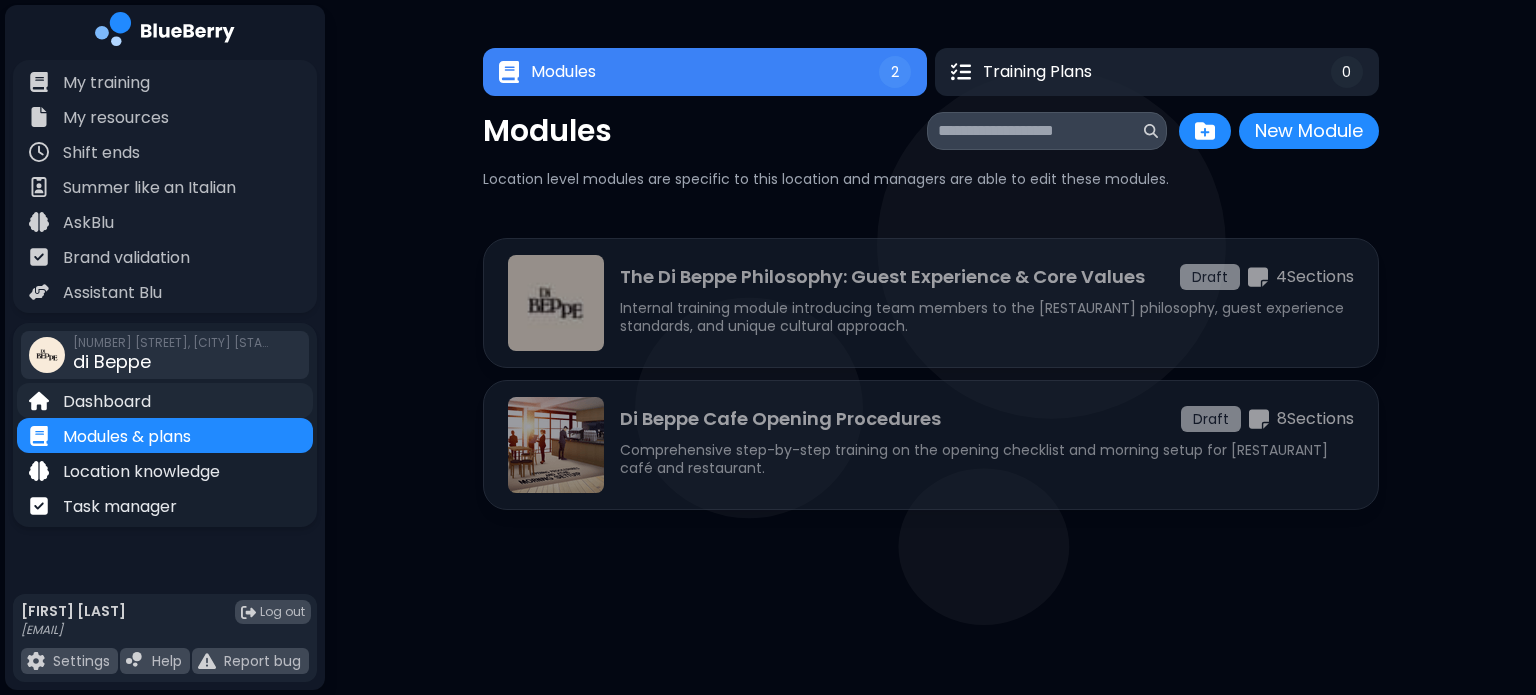 click on "Dashboard" at bounding box center (107, 402) 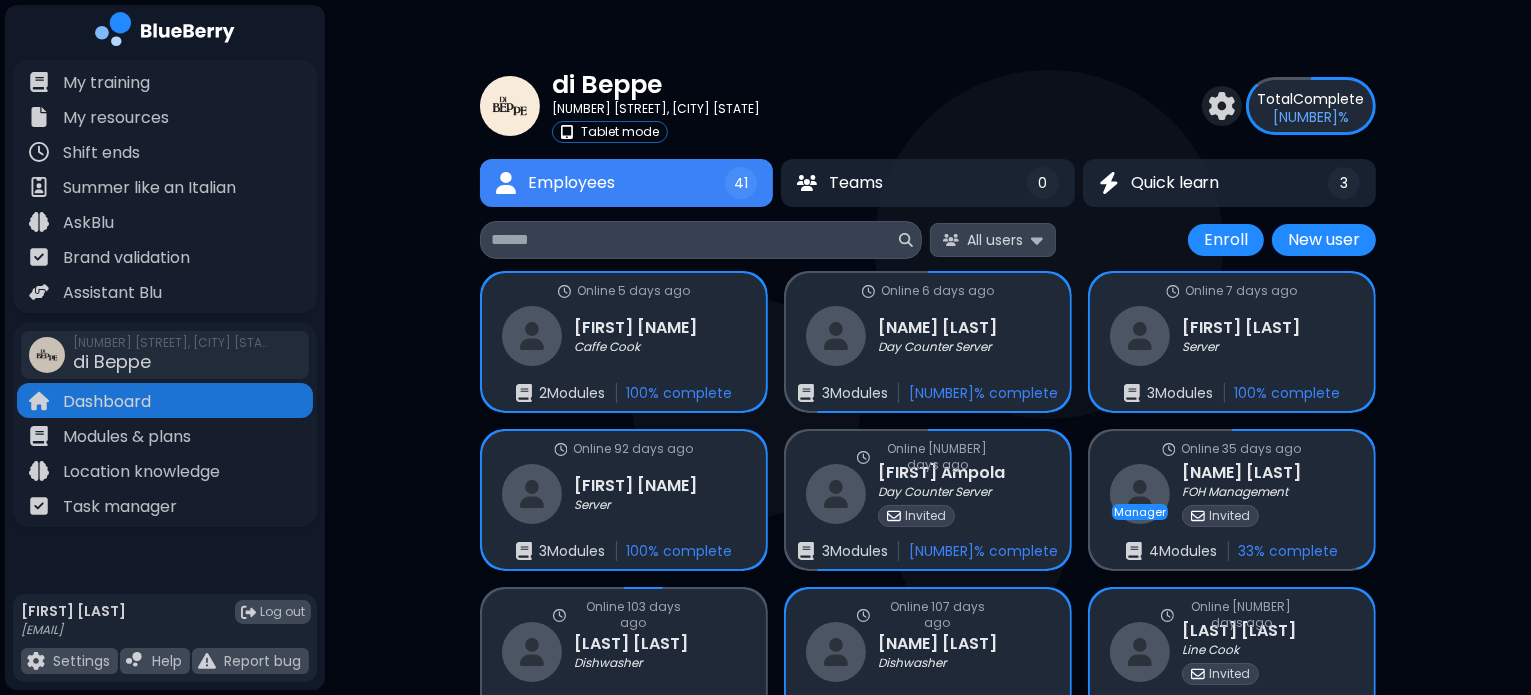 click on "All users" at bounding box center [995, 240] 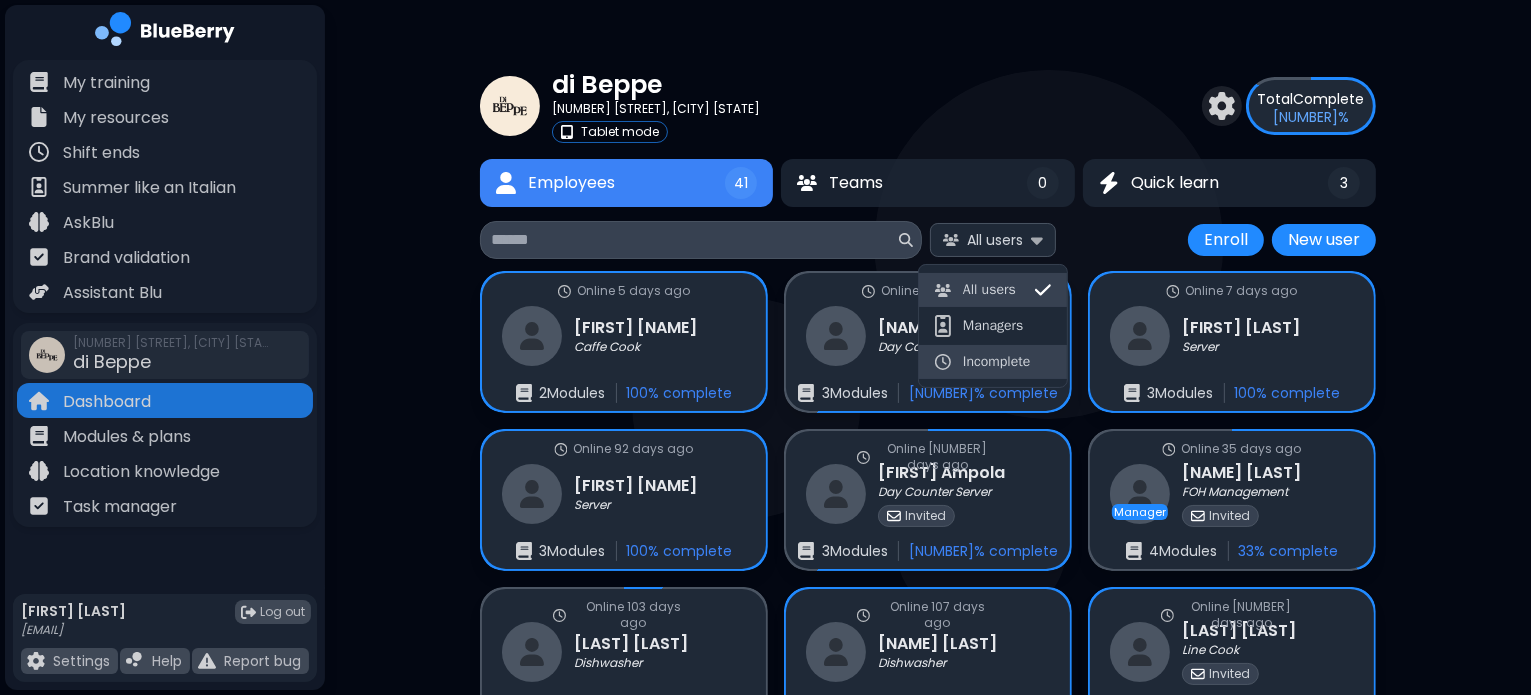 click on "Incomplete" at bounding box center (993, 362) 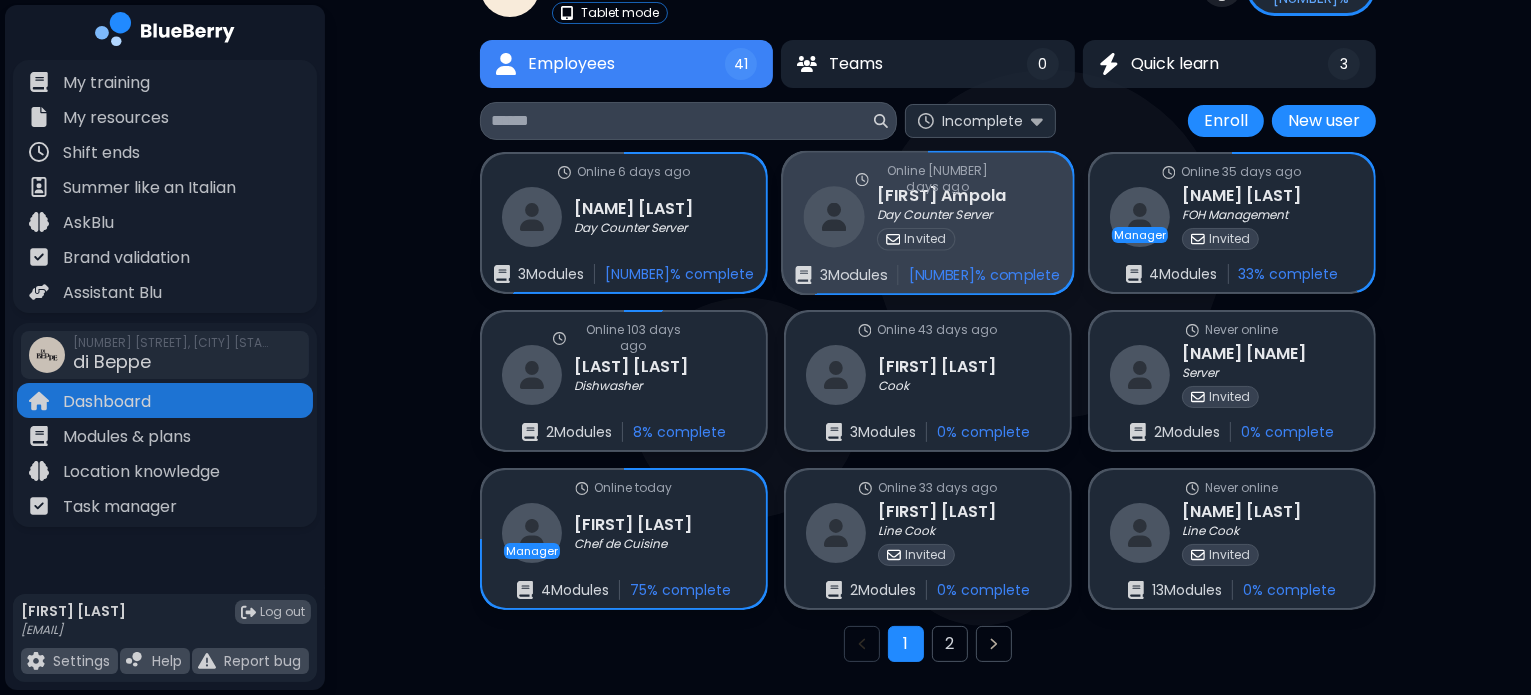 scroll, scrollTop: 118, scrollLeft: 0, axis: vertical 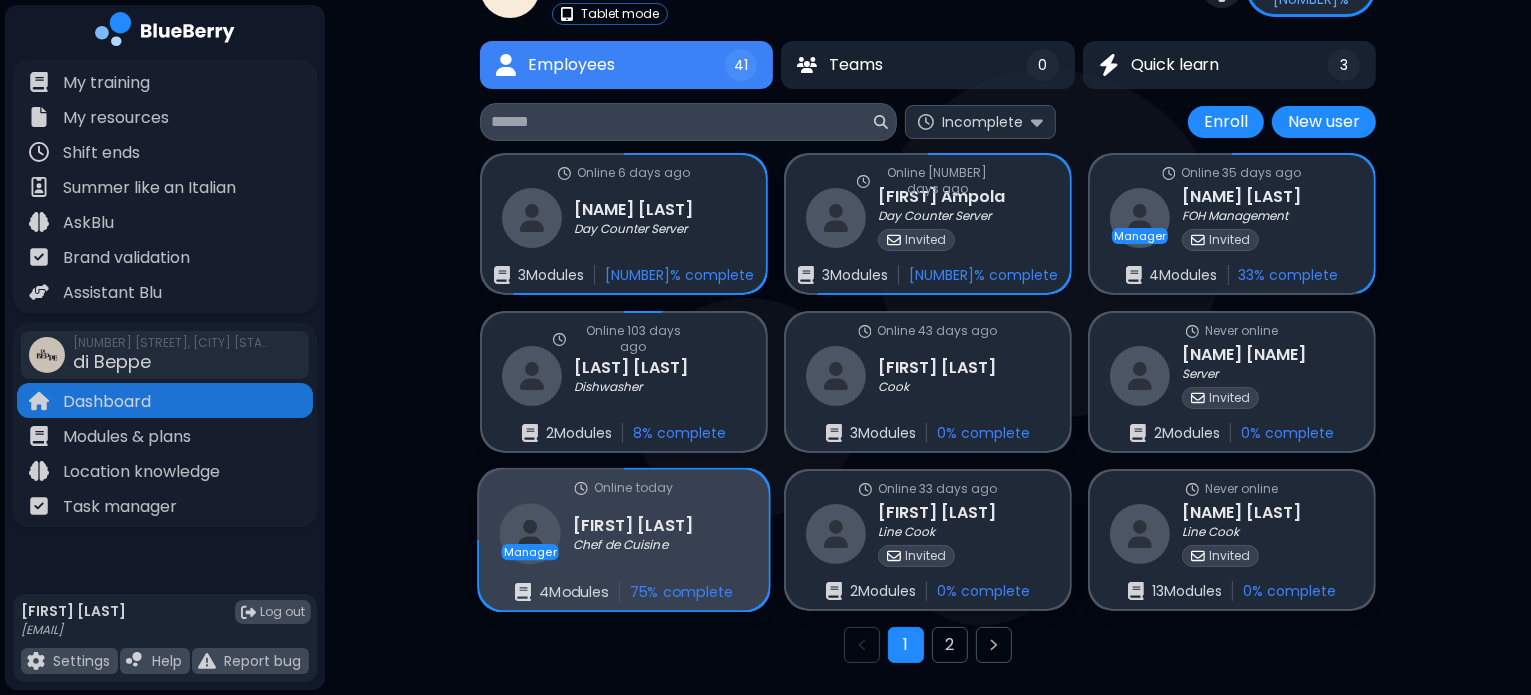 click on "[FIRST] [LAST]" at bounding box center [633, 525] 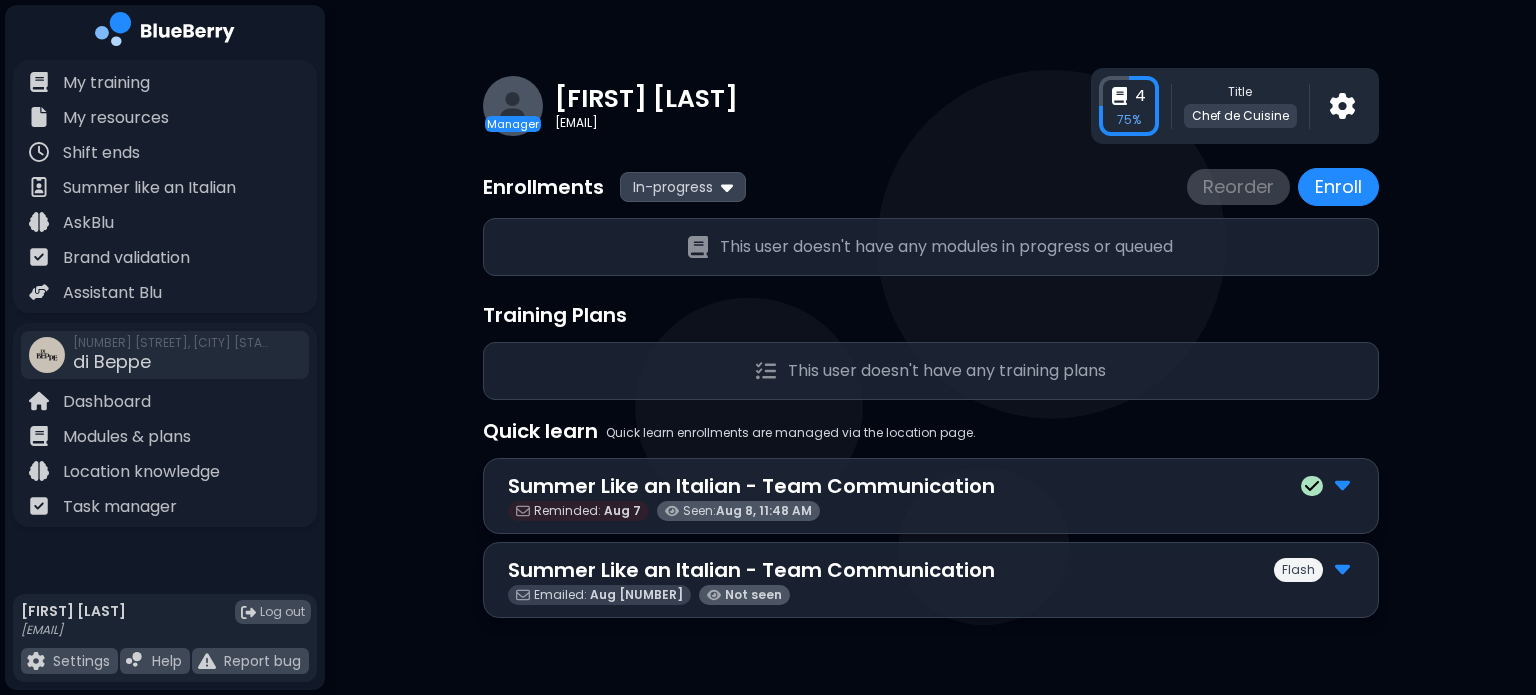 click on "Summer Like an Italian - Team Communication Flash" at bounding box center [931, 570] 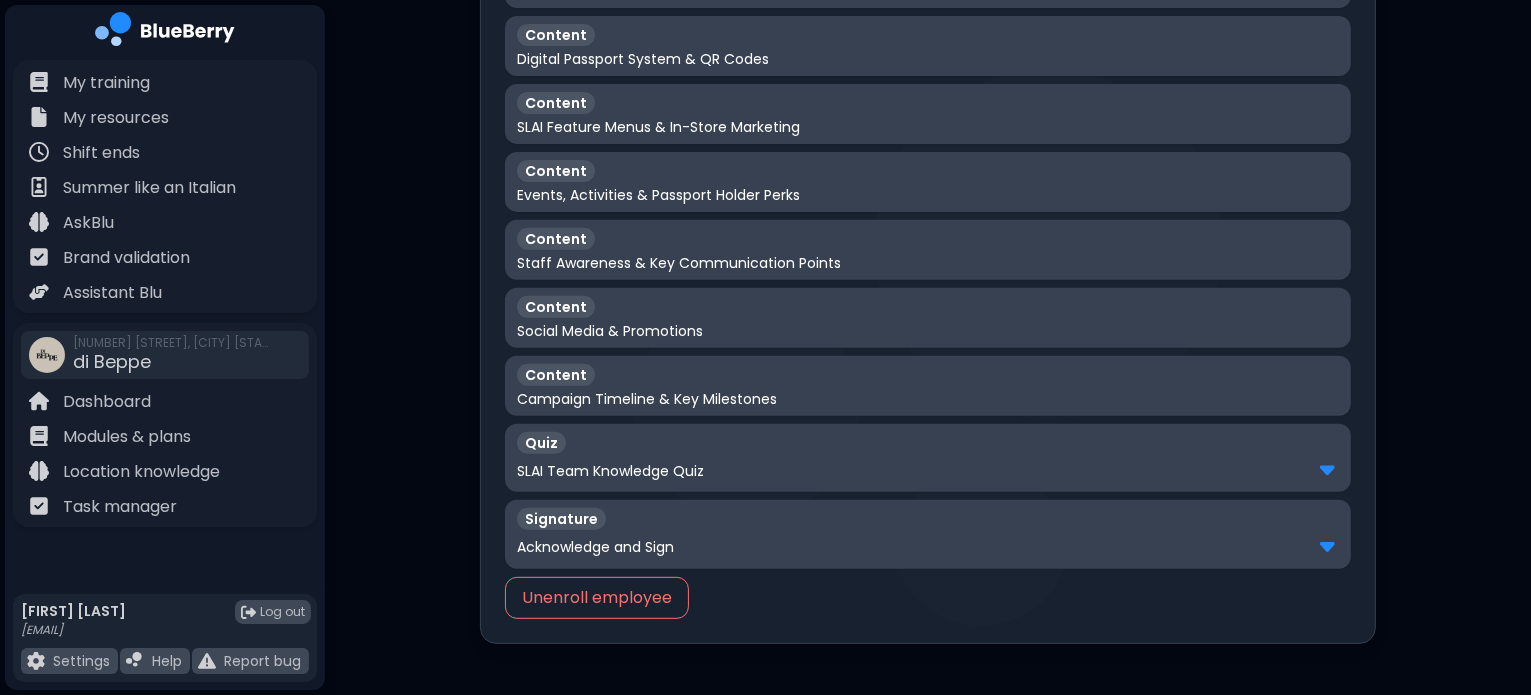 scroll, scrollTop: 740, scrollLeft: 0, axis: vertical 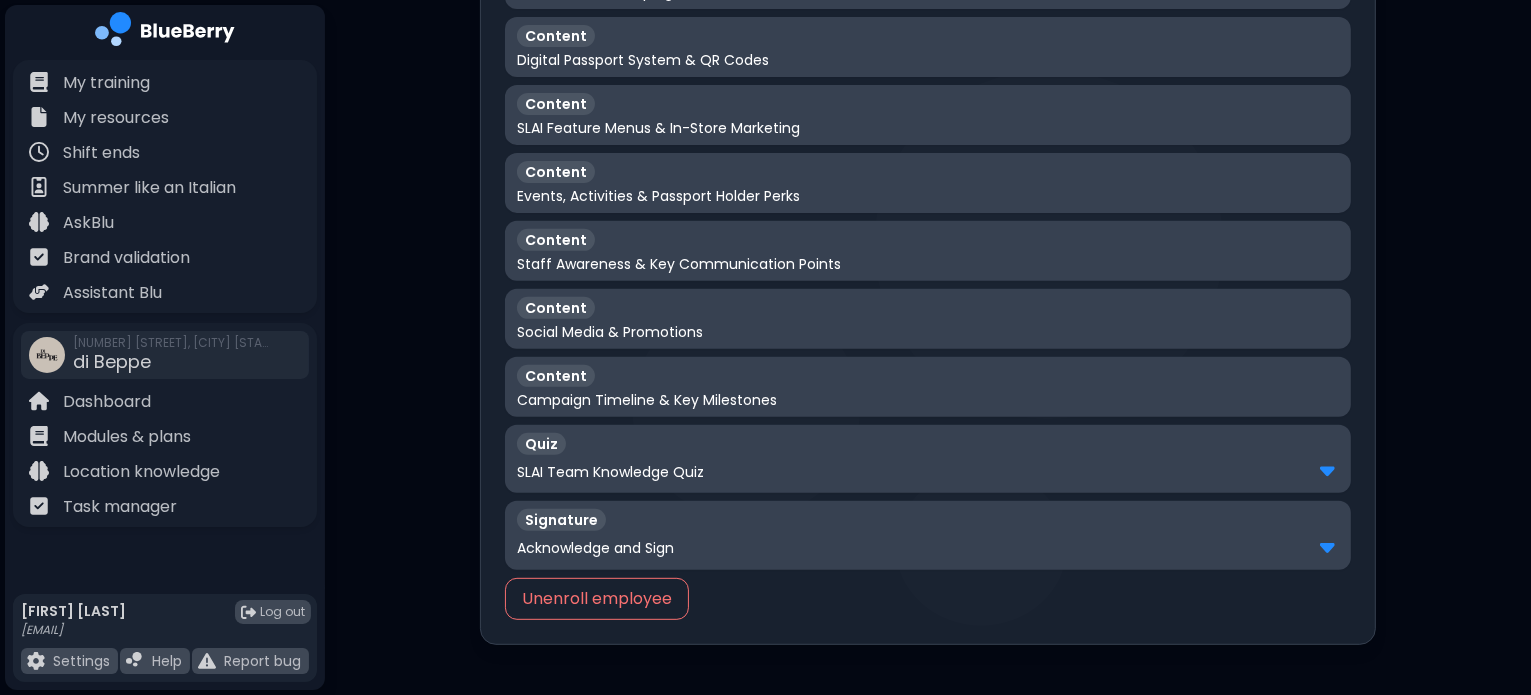 click on "Signature Acknowledge and Sign" at bounding box center [928, 535] 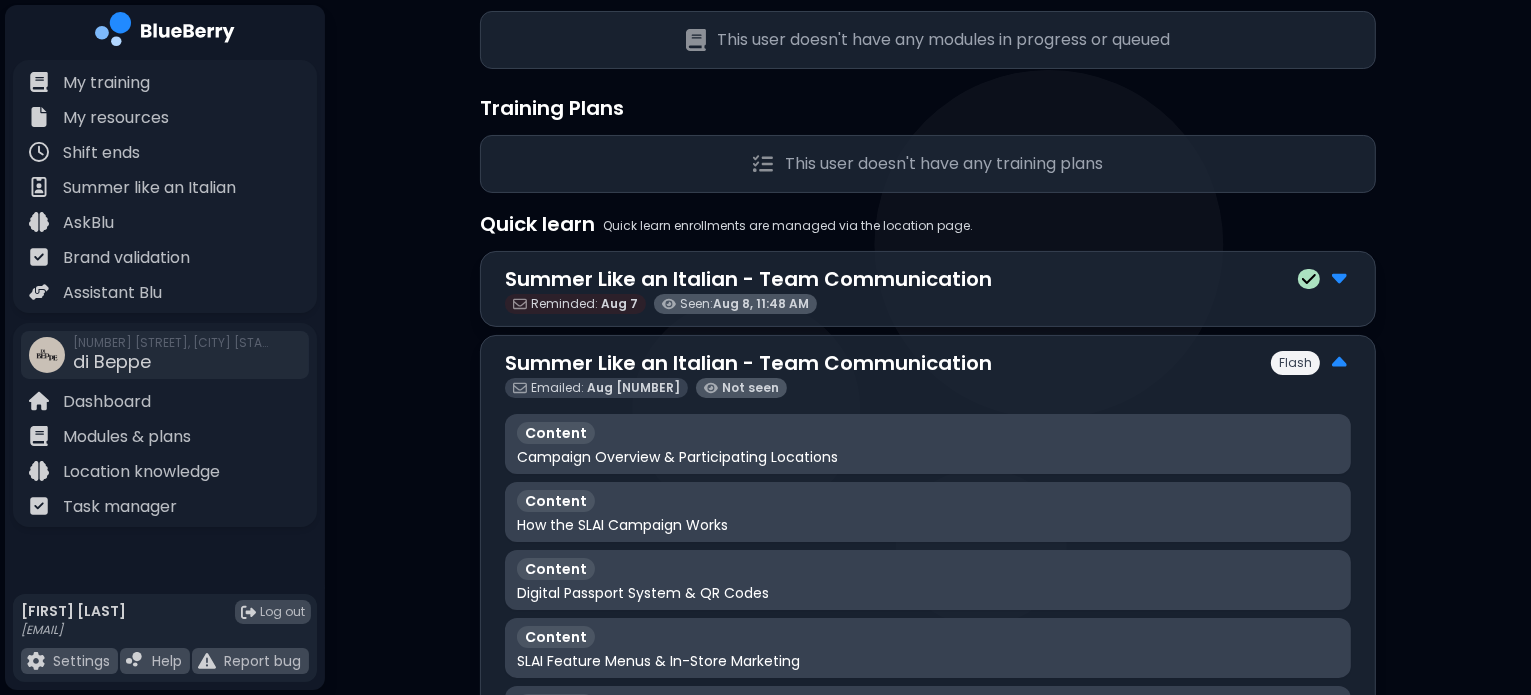 scroll, scrollTop: 209, scrollLeft: 0, axis: vertical 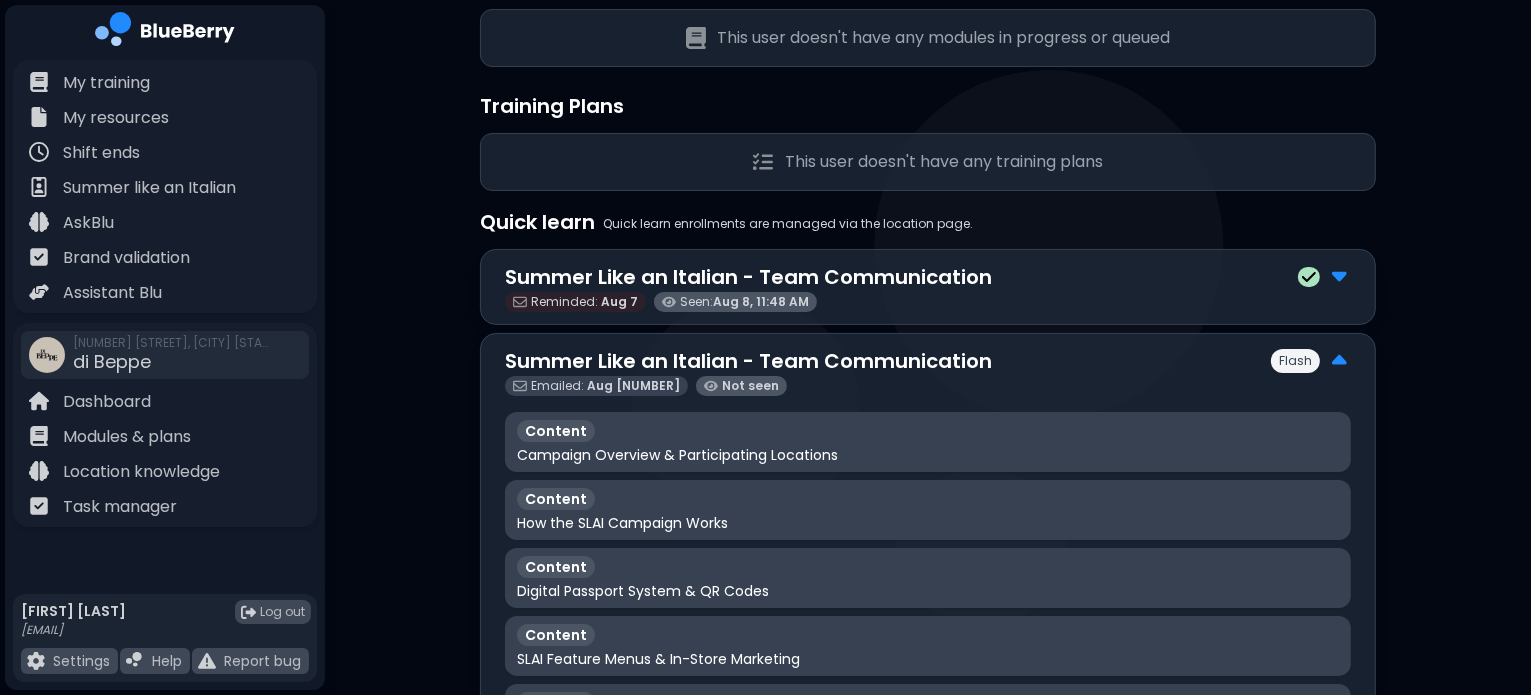 drag, startPoint x: 875, startPoint y: 442, endPoint x: 801, endPoint y: 443, distance: 74.00676 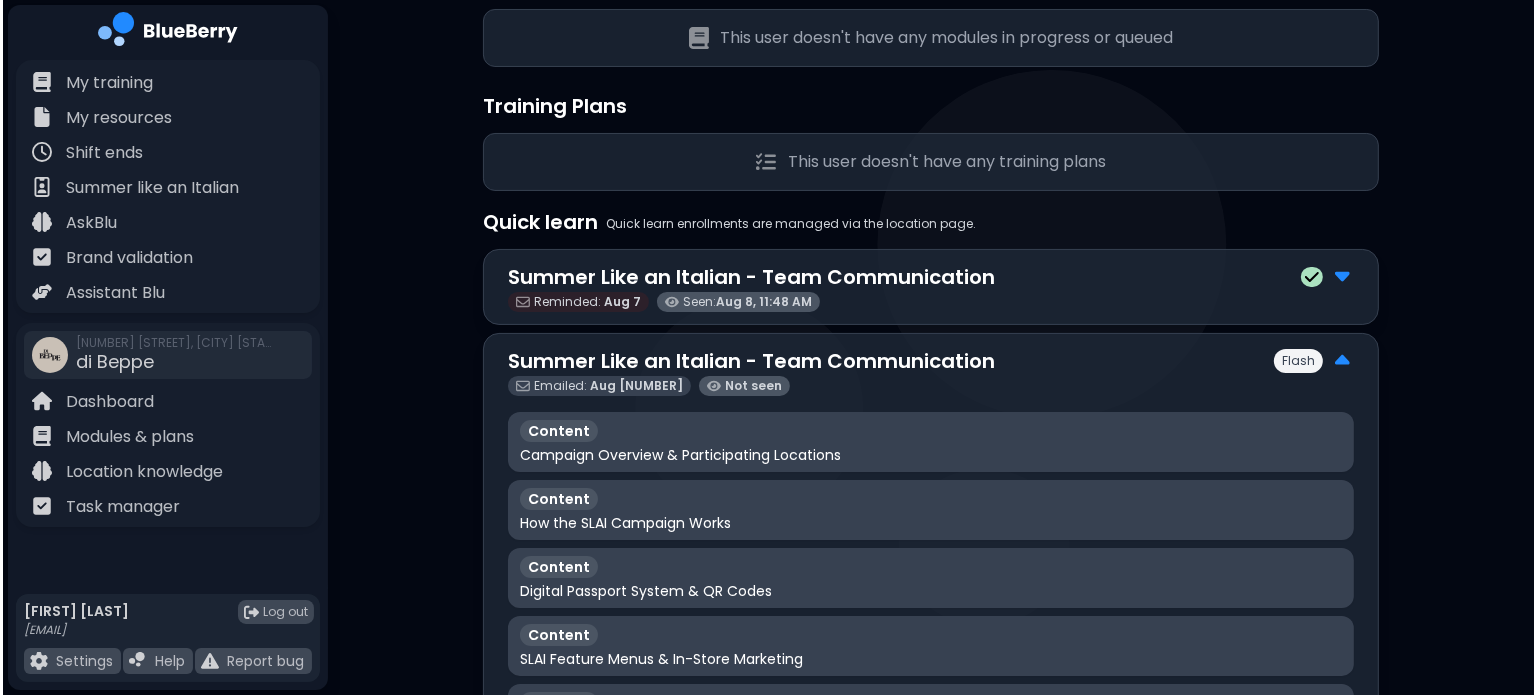 scroll, scrollTop: 0, scrollLeft: 0, axis: both 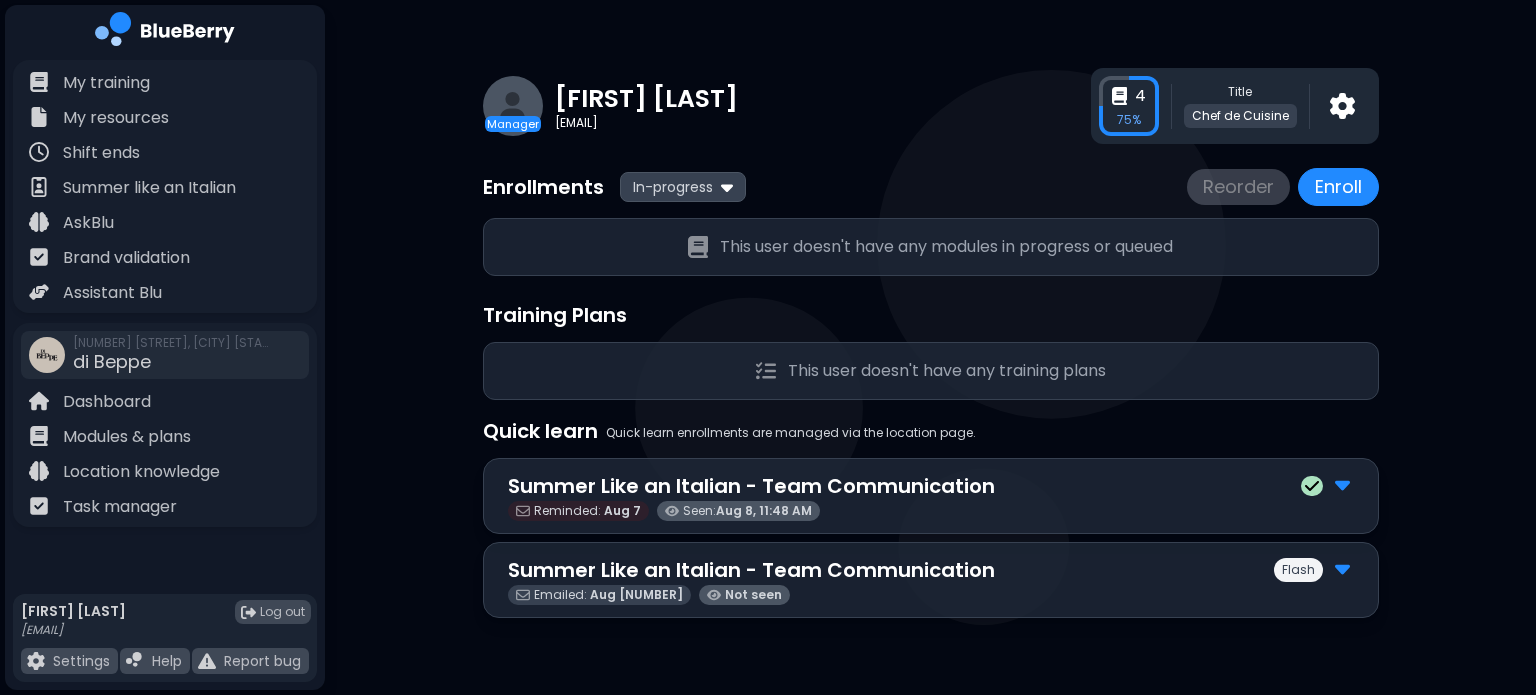 click on "Flash" at bounding box center [1298, 570] 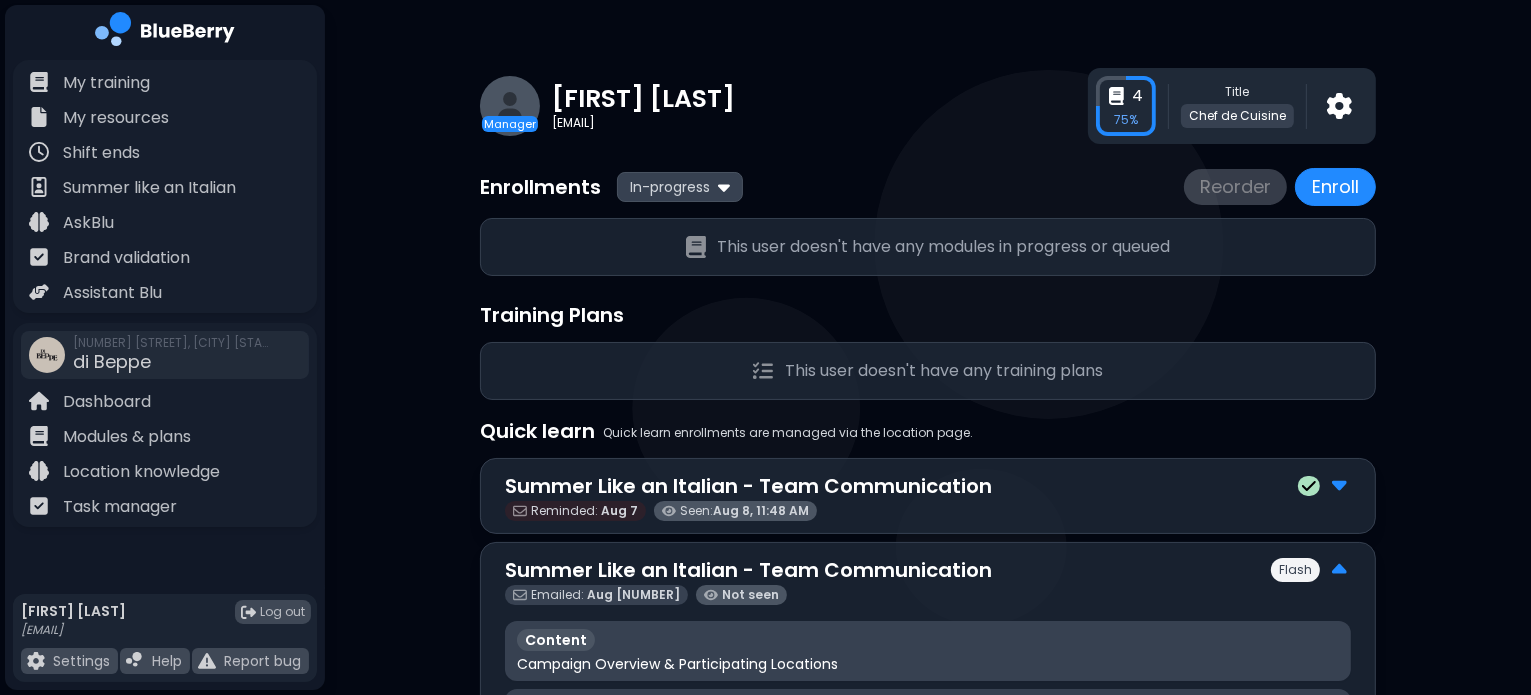 click on "Flash" at bounding box center (1295, 570) 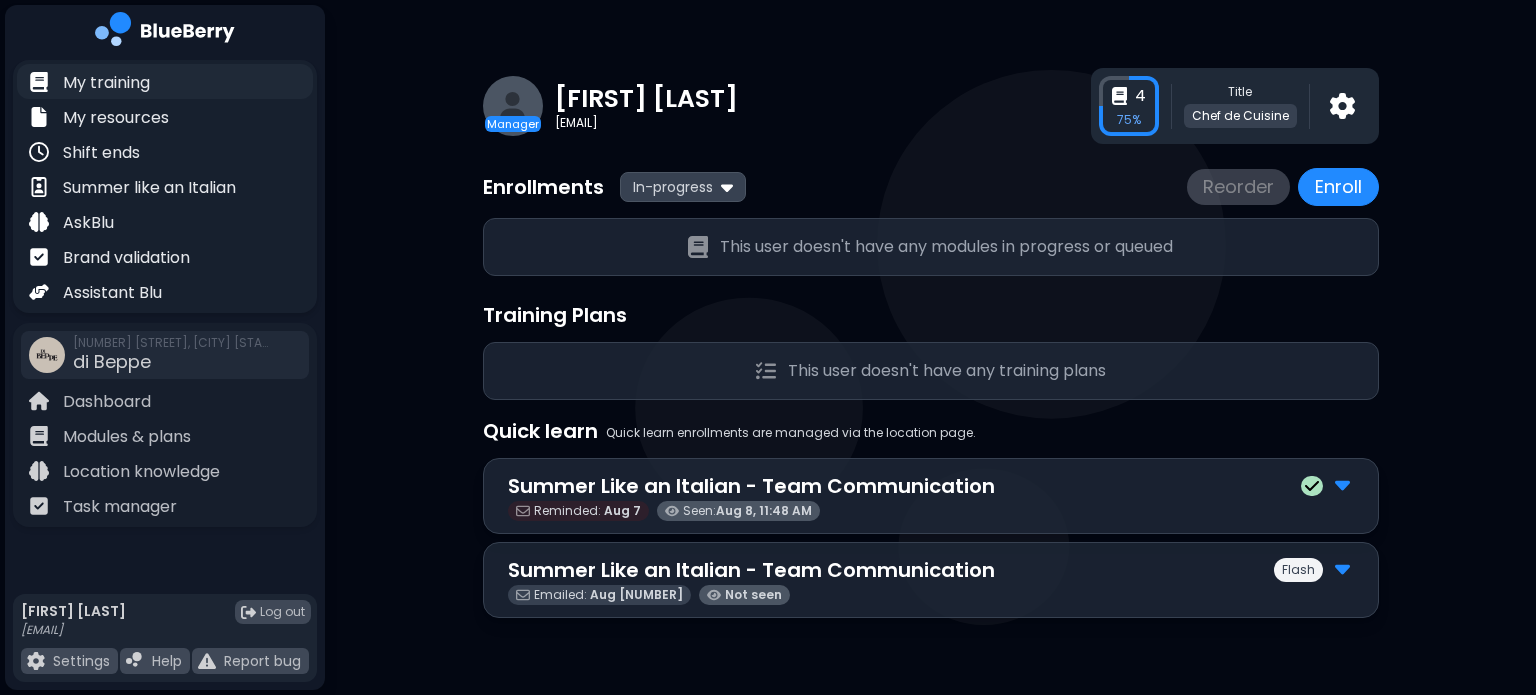click on "My training" at bounding box center [106, 83] 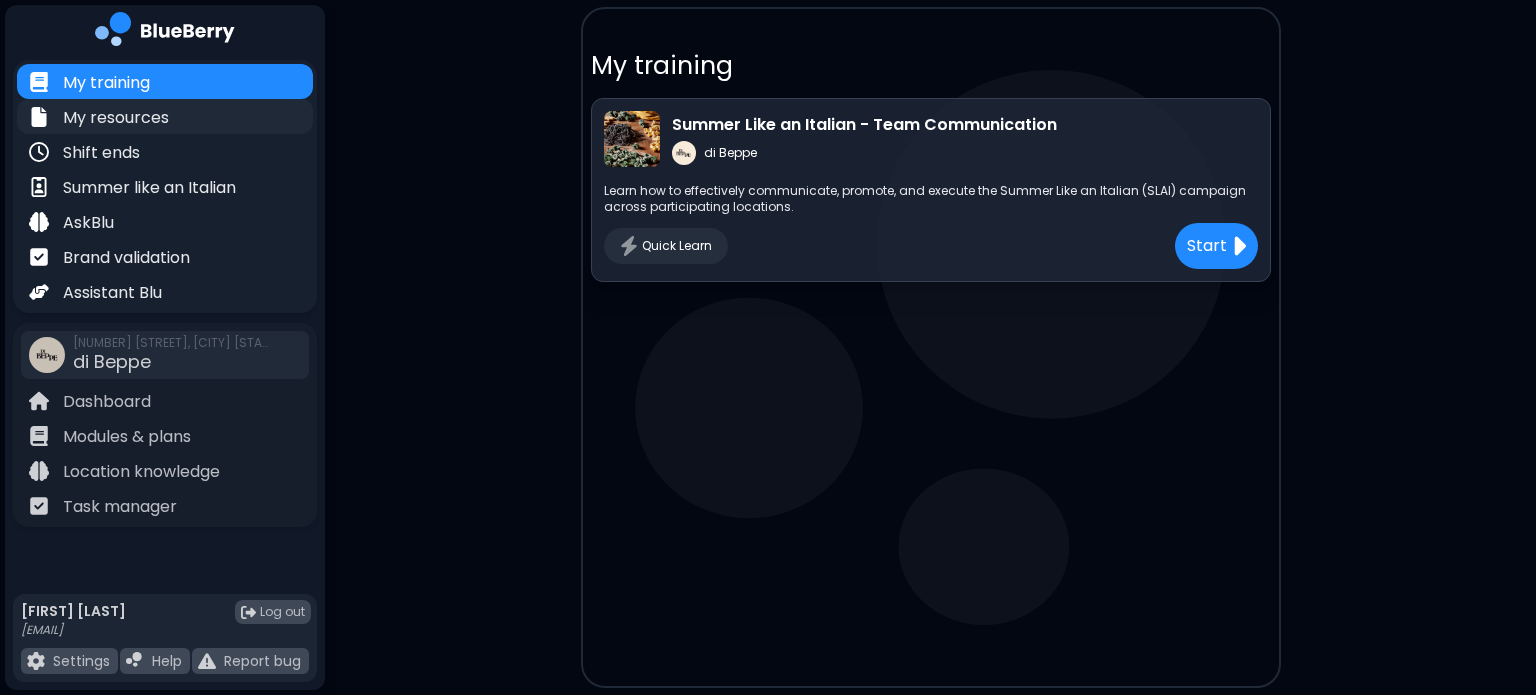 click on "My resources" at bounding box center [116, 118] 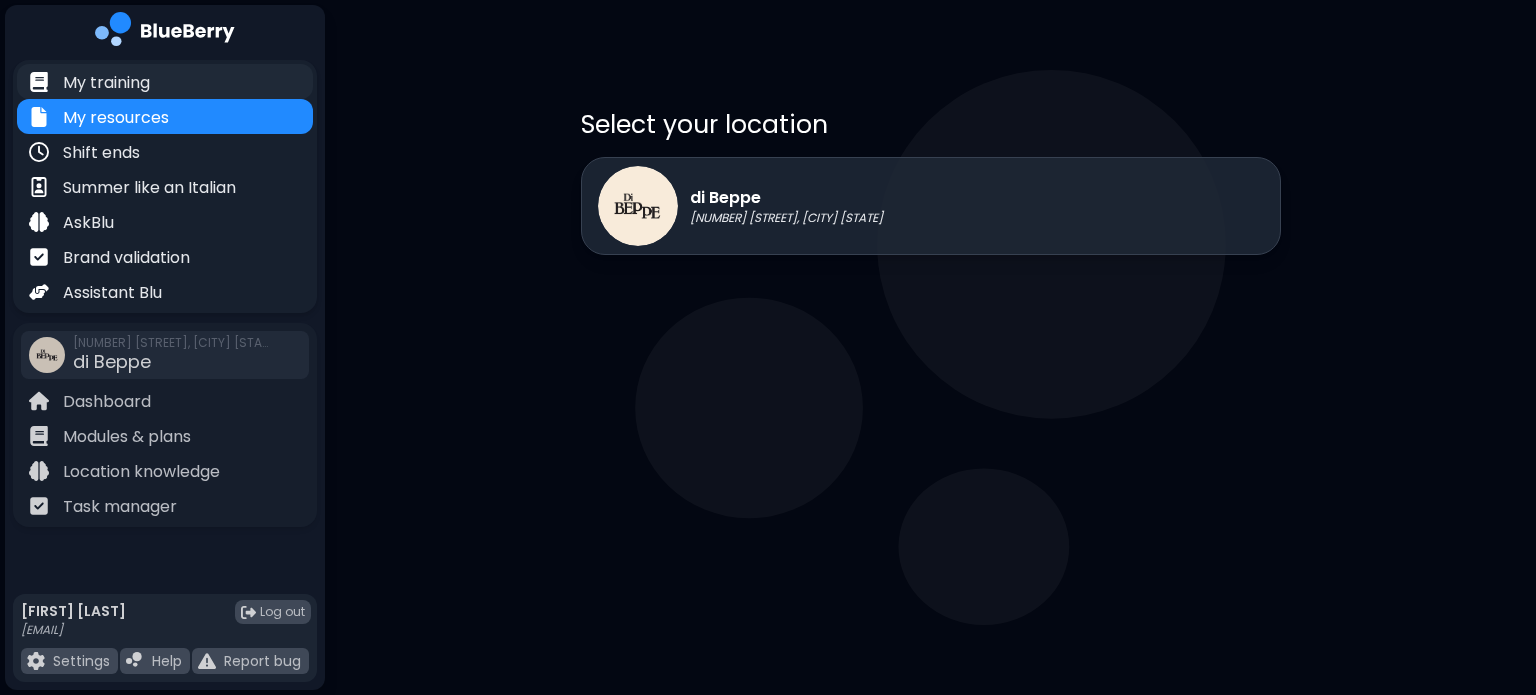 click on "My training" at bounding box center (106, 83) 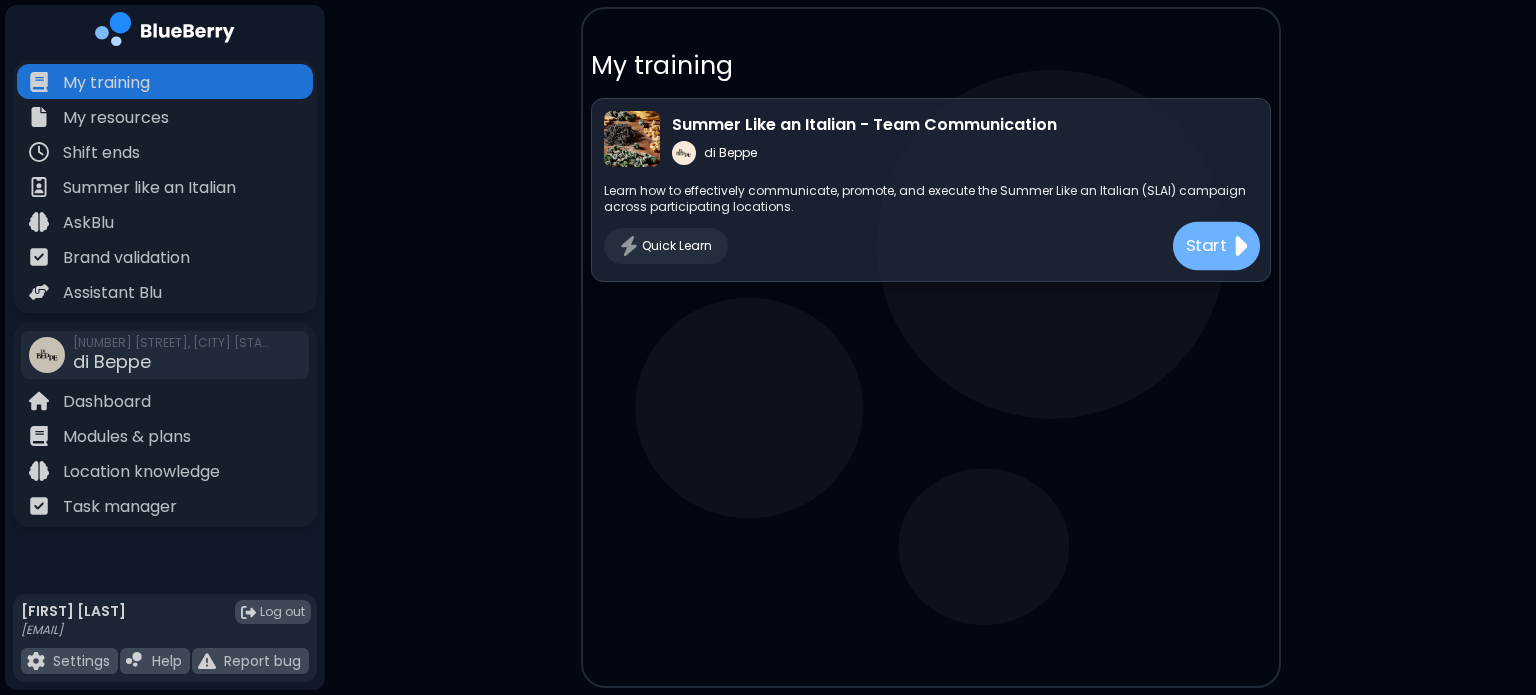 click on "Start" at bounding box center (1206, 245) 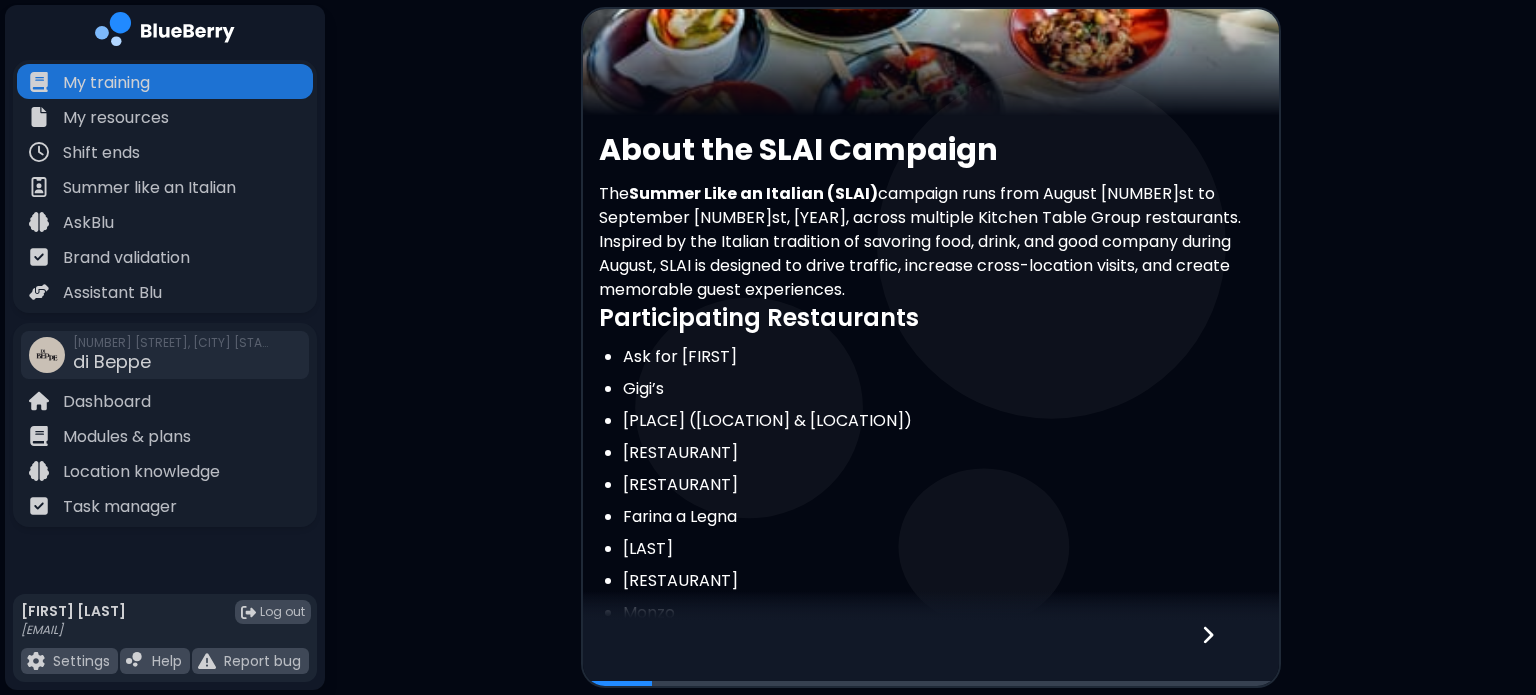 scroll, scrollTop: 472, scrollLeft: 0, axis: vertical 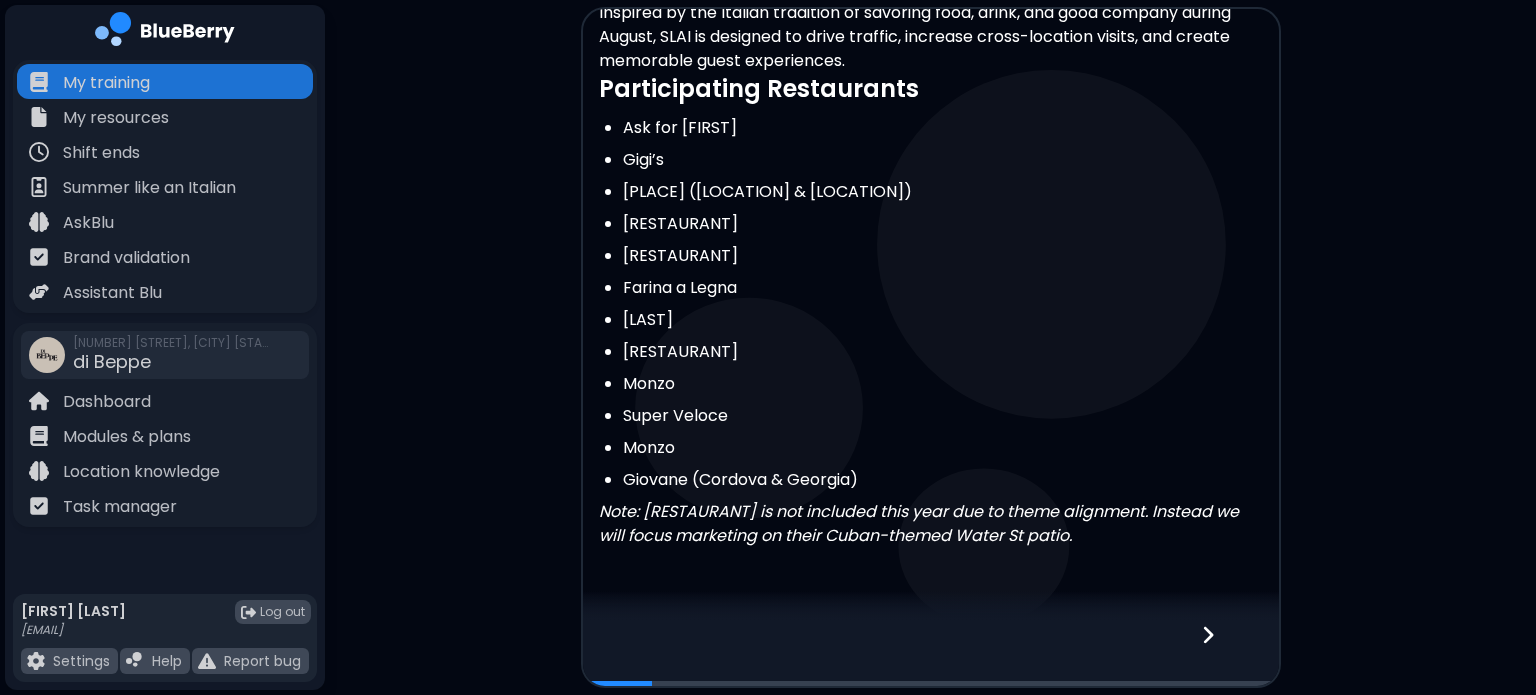 click 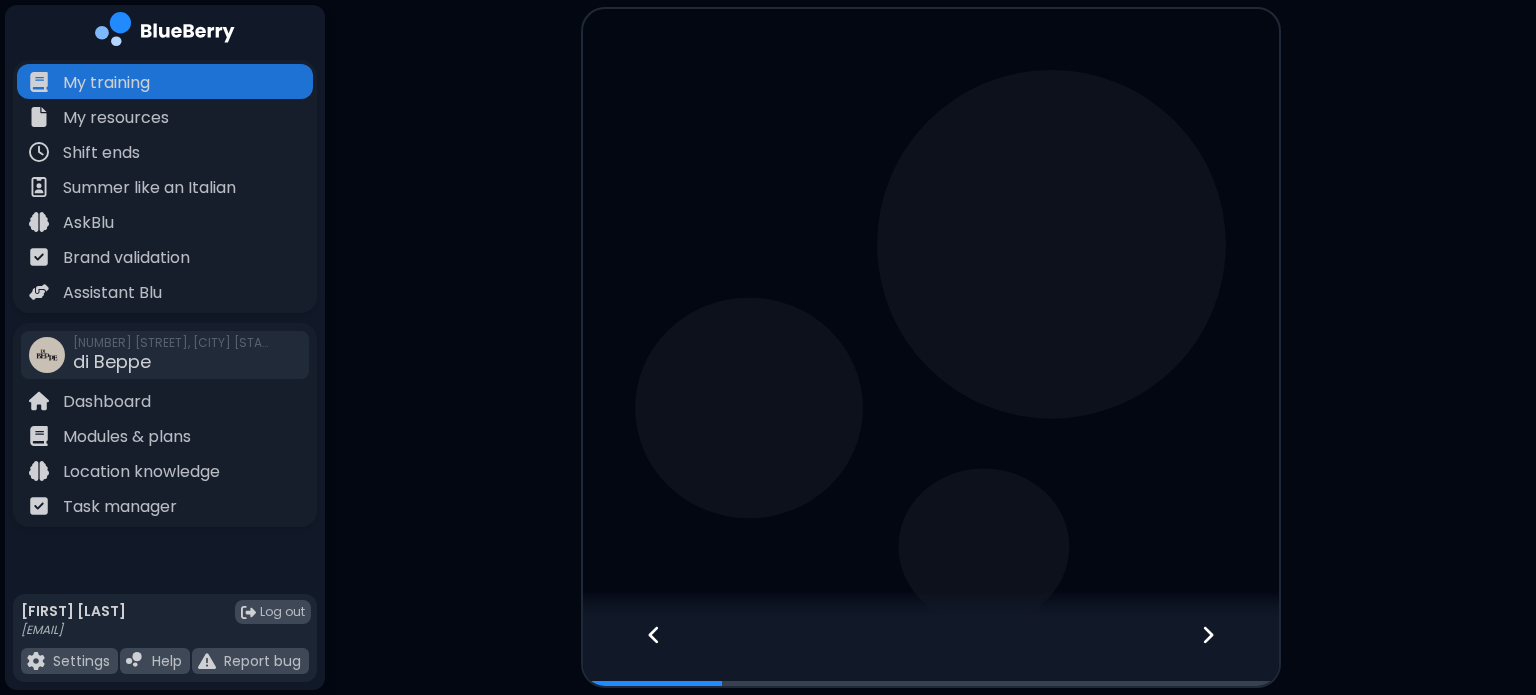 scroll, scrollTop: 0, scrollLeft: 0, axis: both 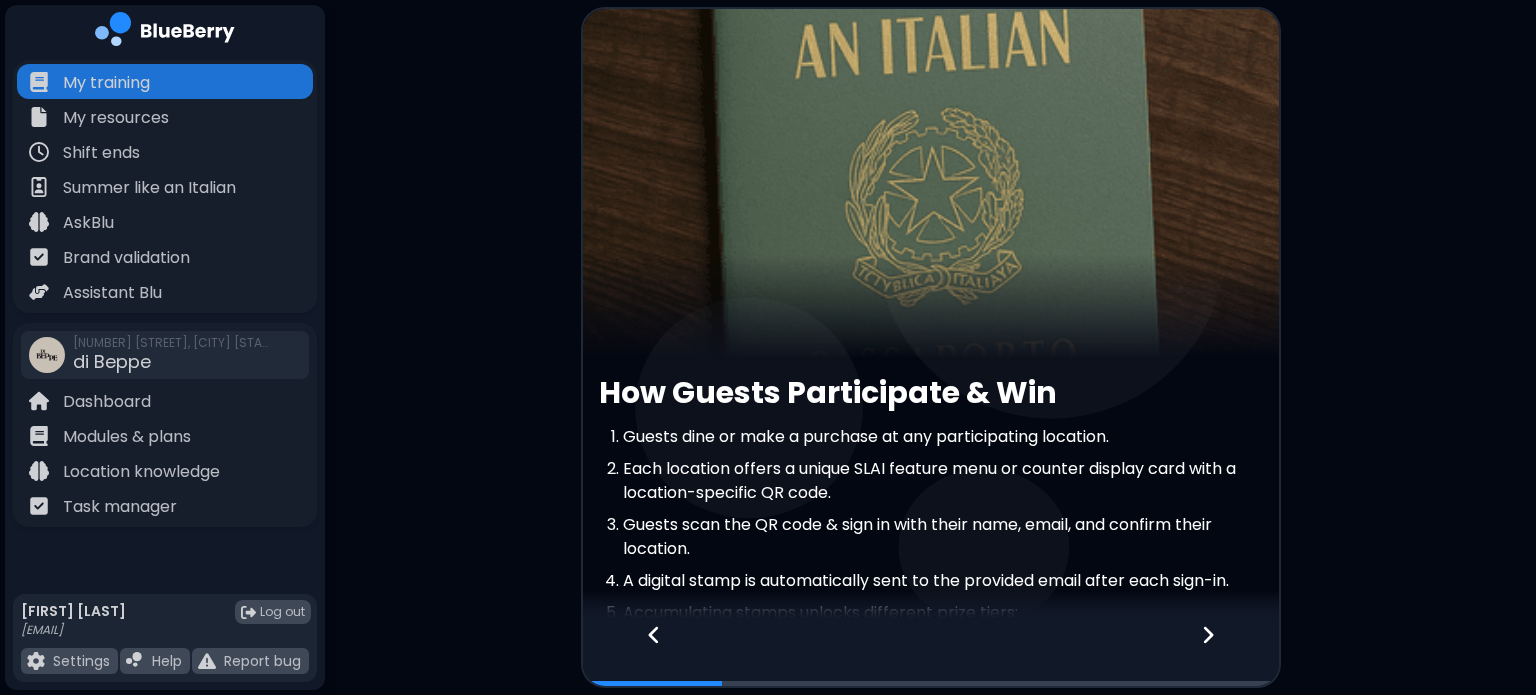 click 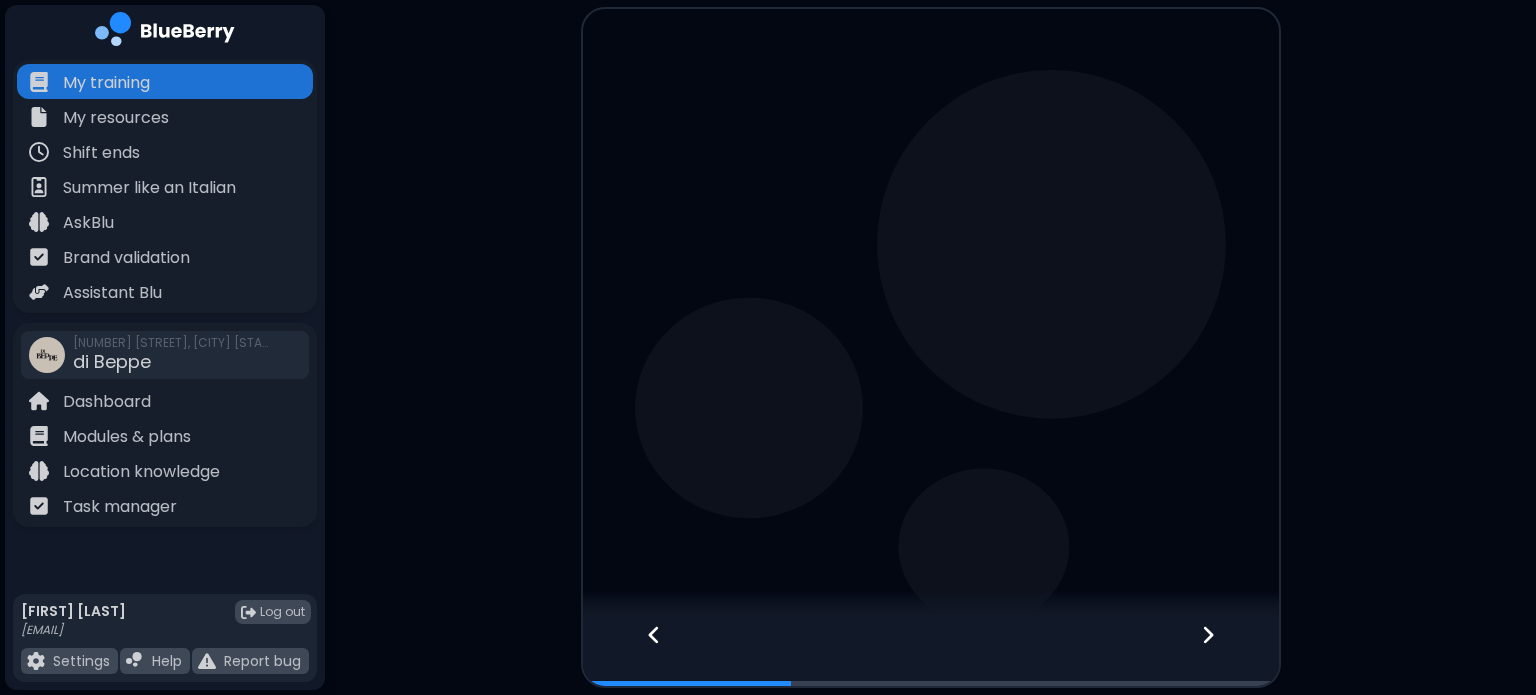 click 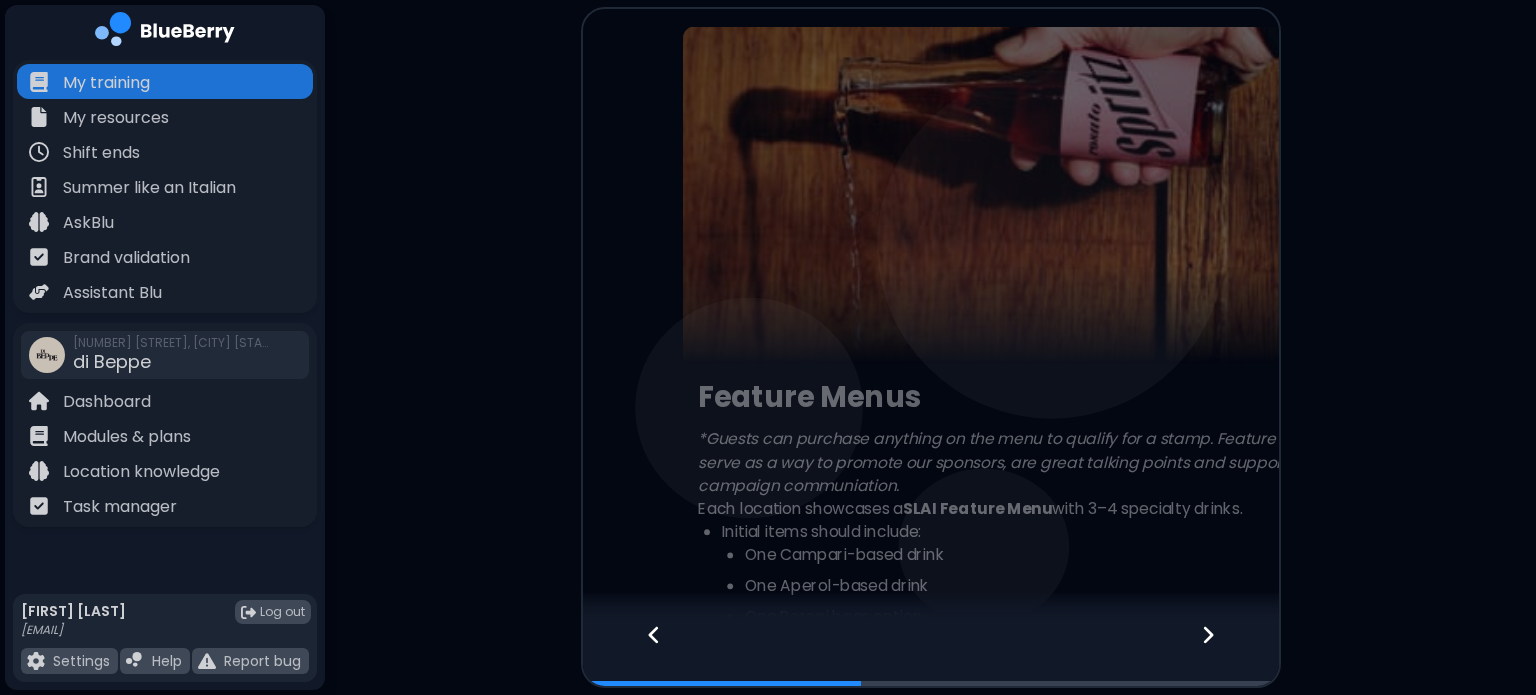 click 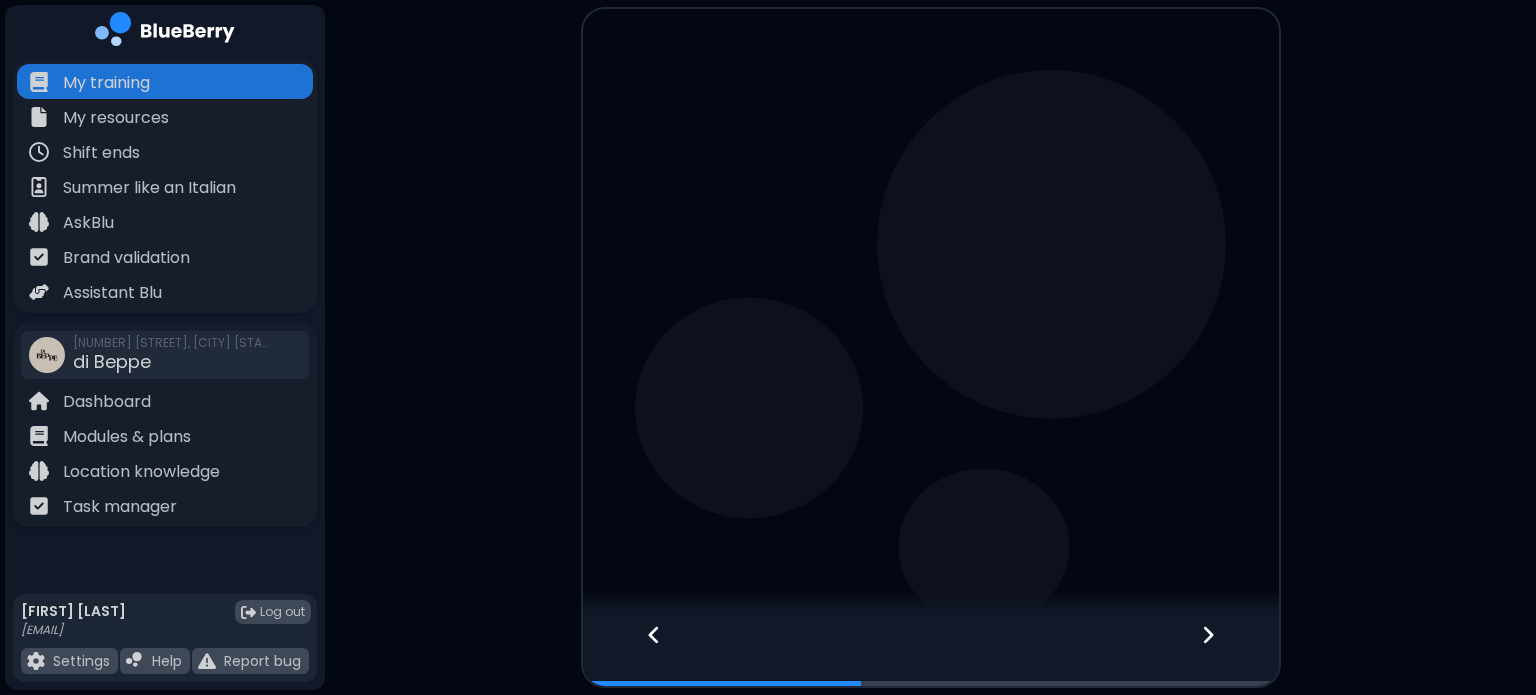 click 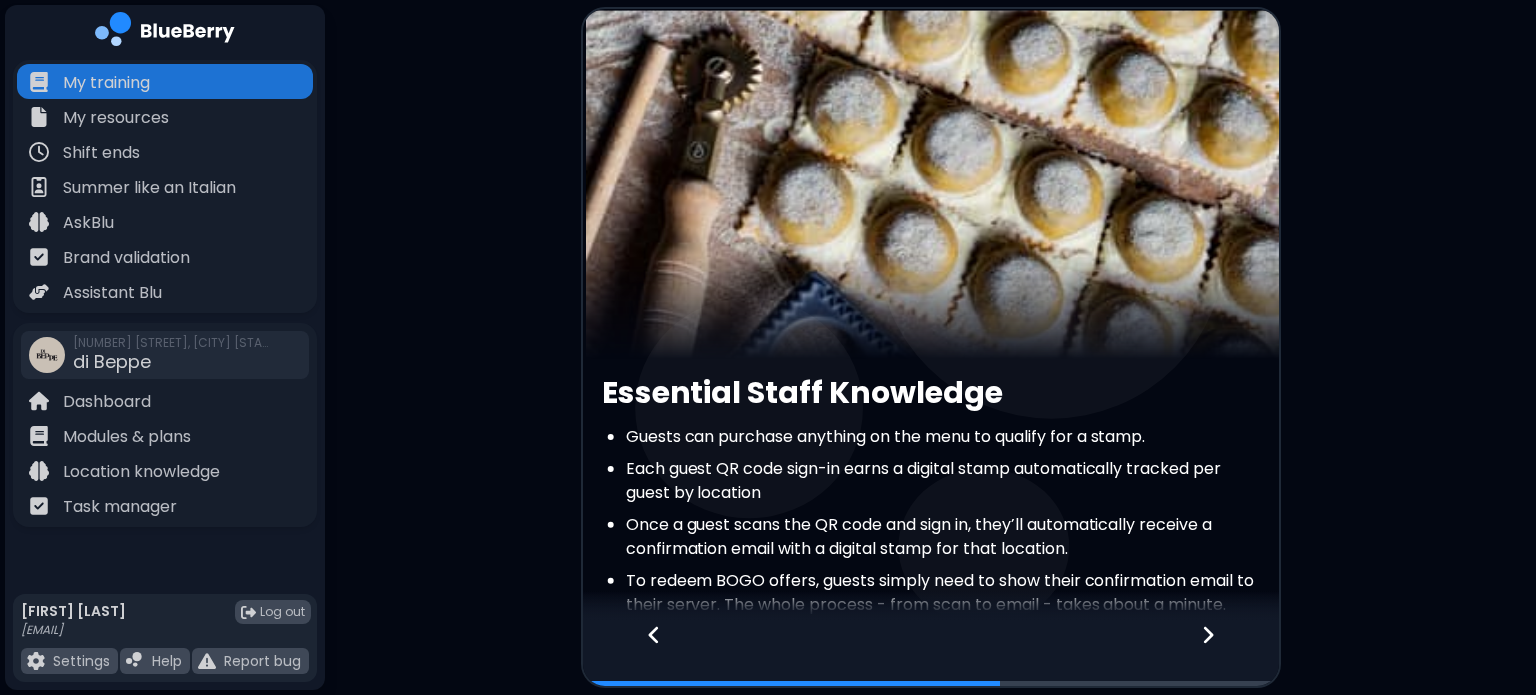 click 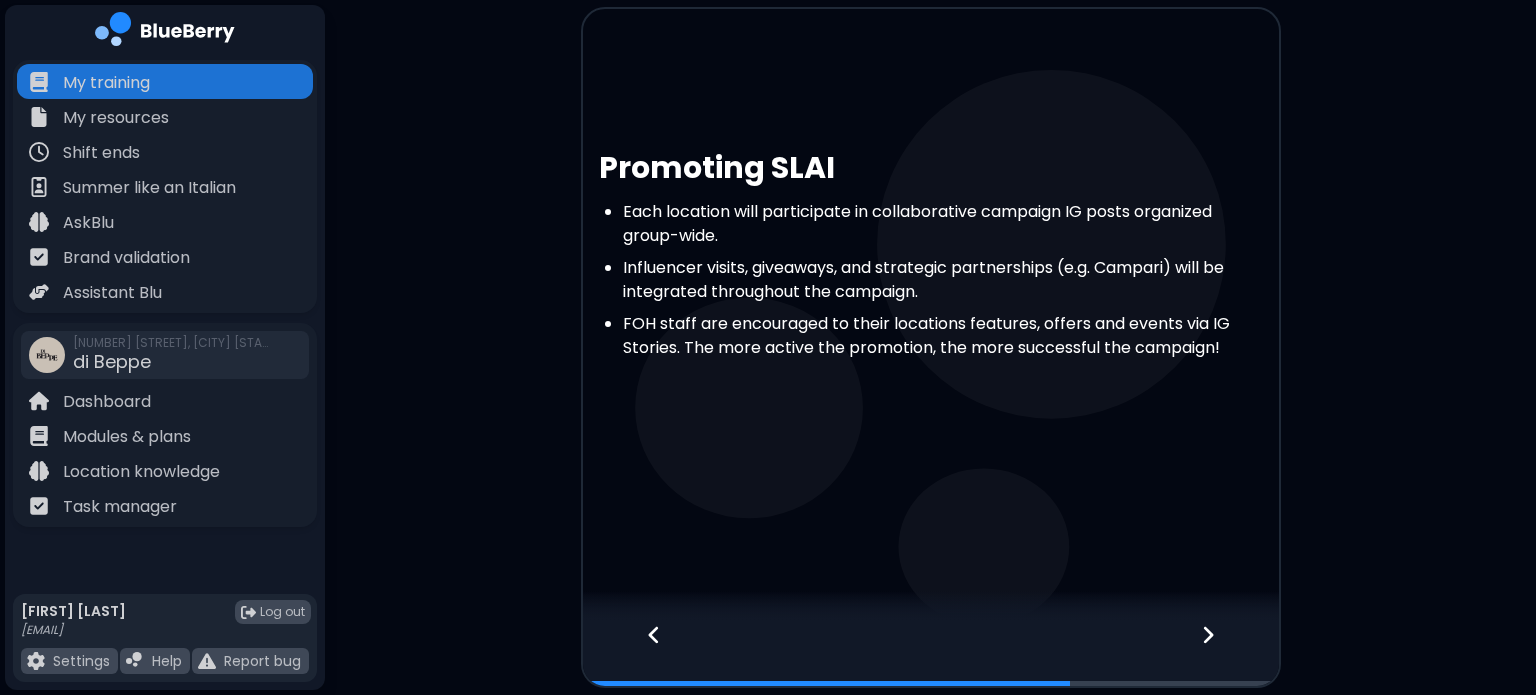 click 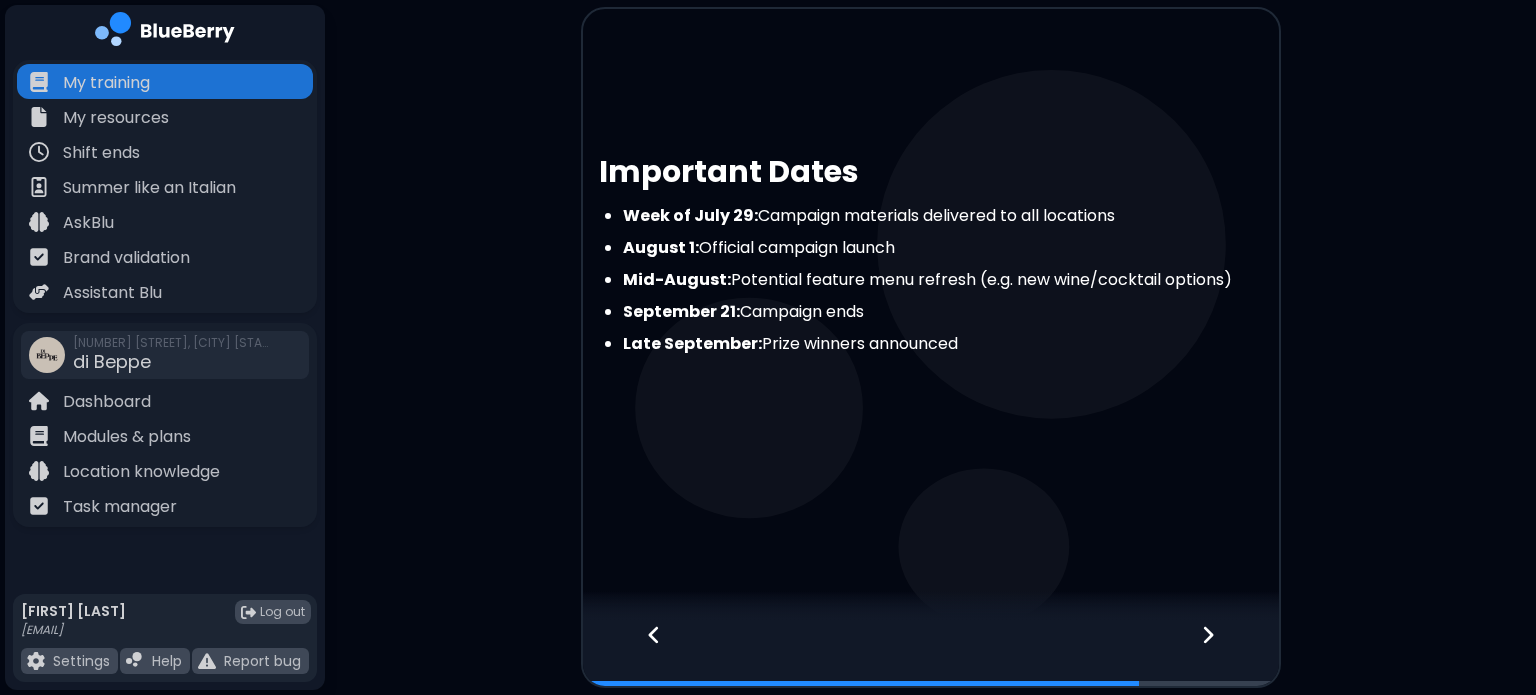 click 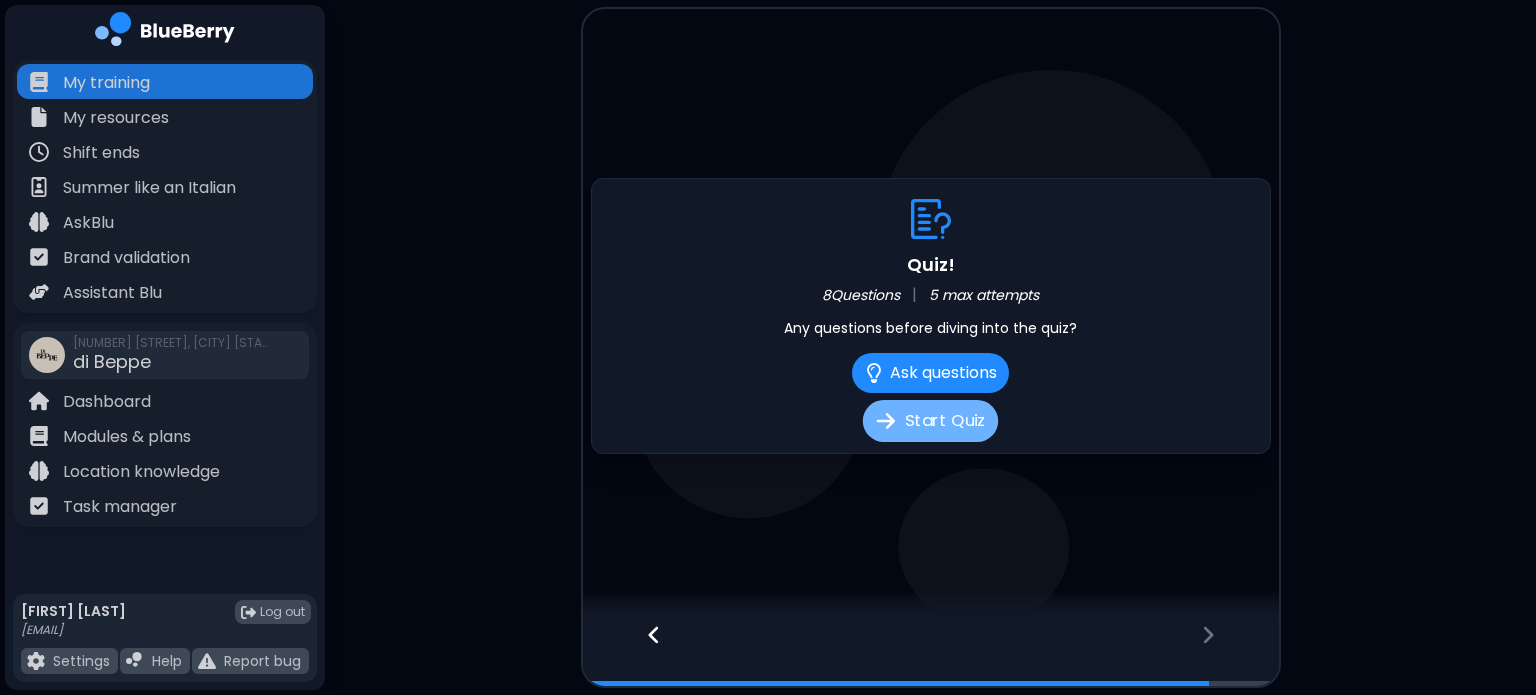 click on "Start Quiz" at bounding box center [930, 421] 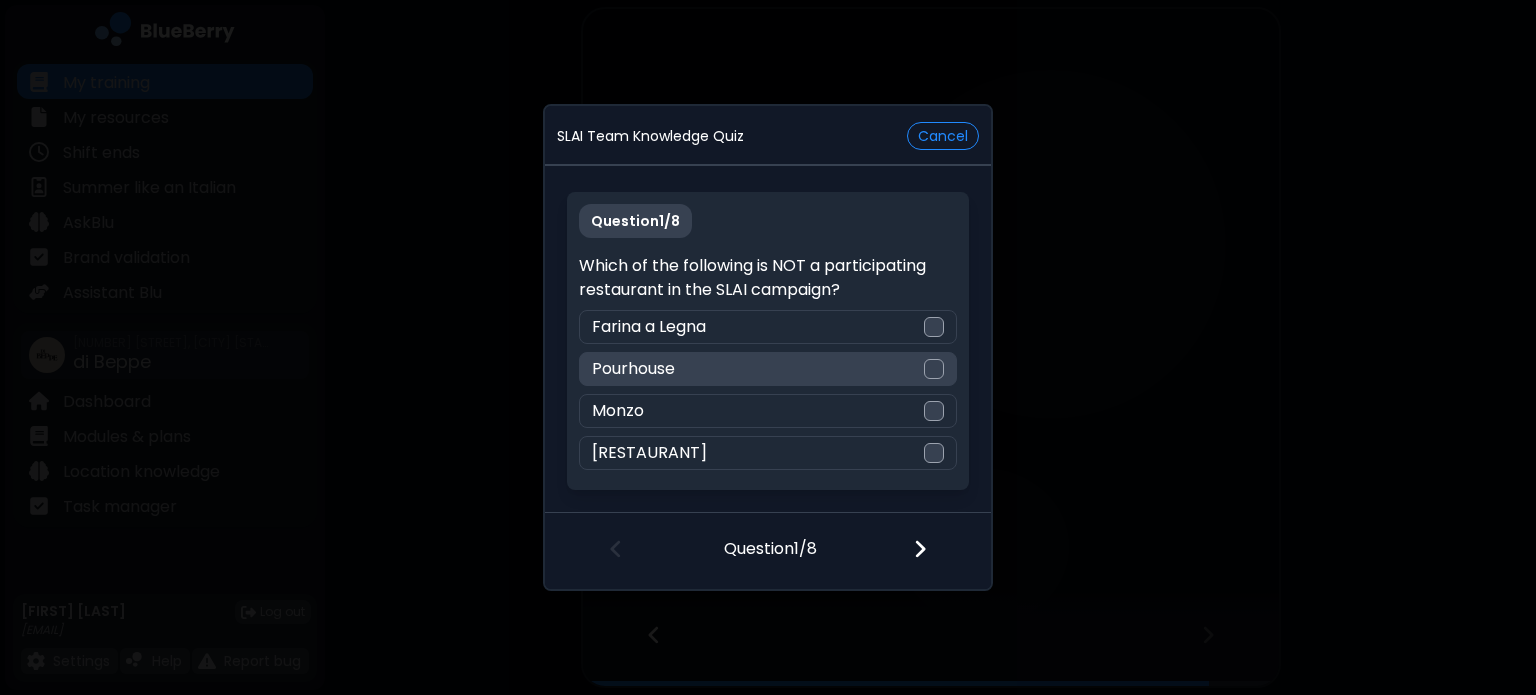 click on "Pourhouse" at bounding box center (767, 369) 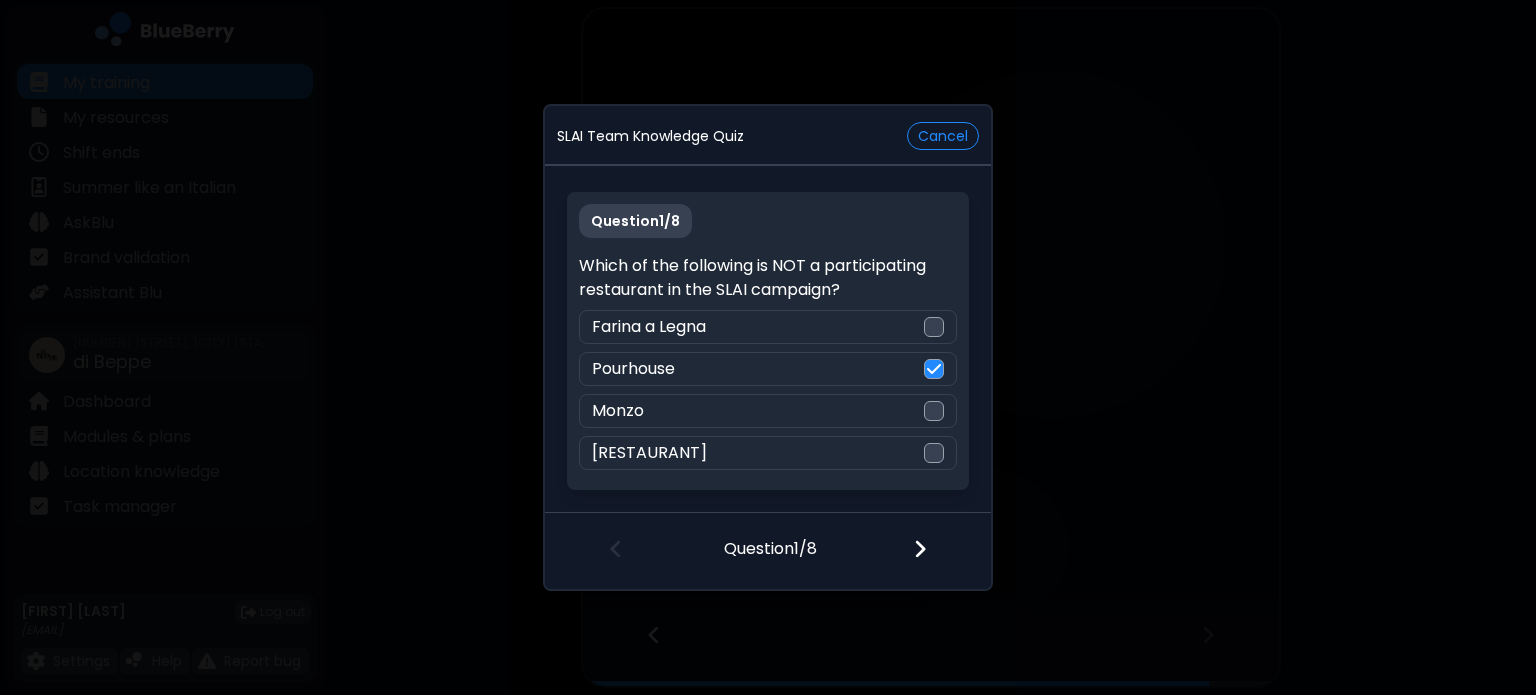 click at bounding box center (932, 551) 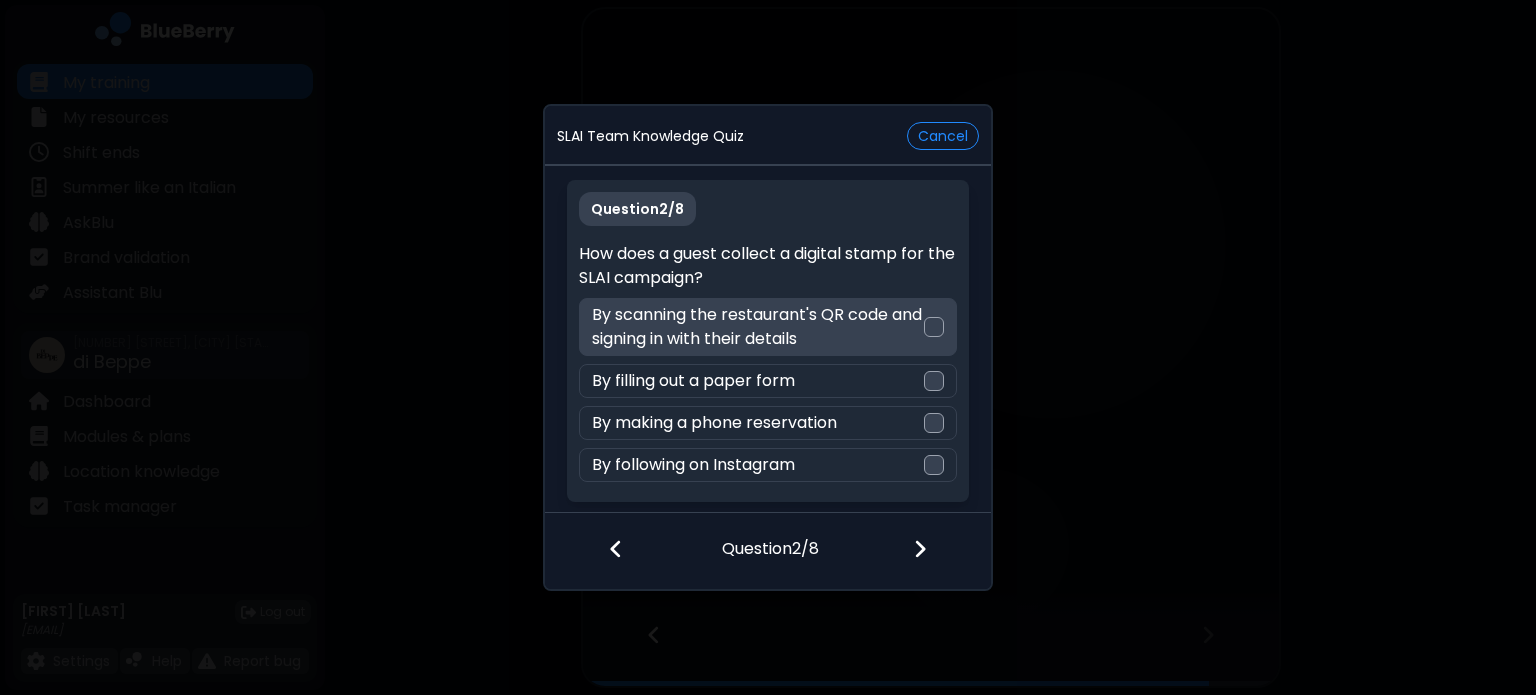 click on "By scanning the restaurant's QR code and signing in with their details" at bounding box center (757, 327) 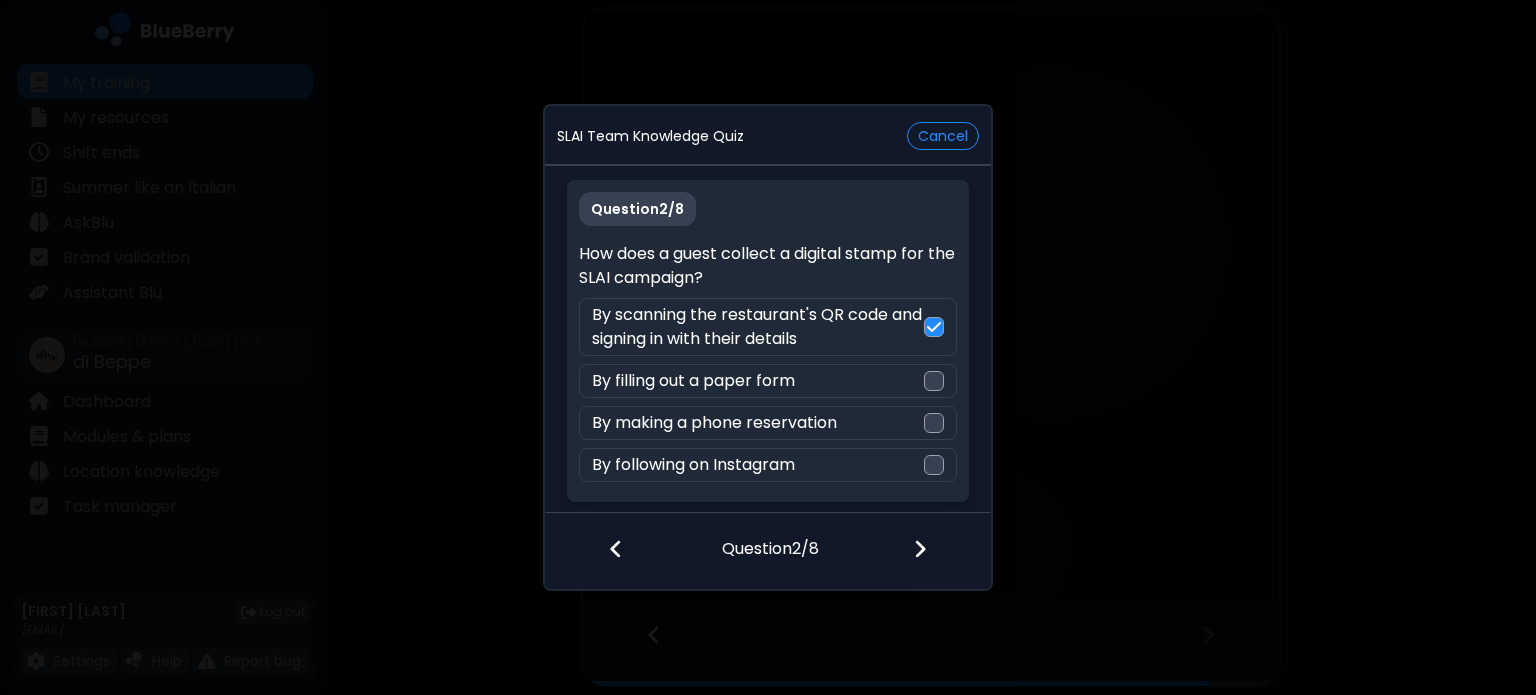 click at bounding box center (932, 551) 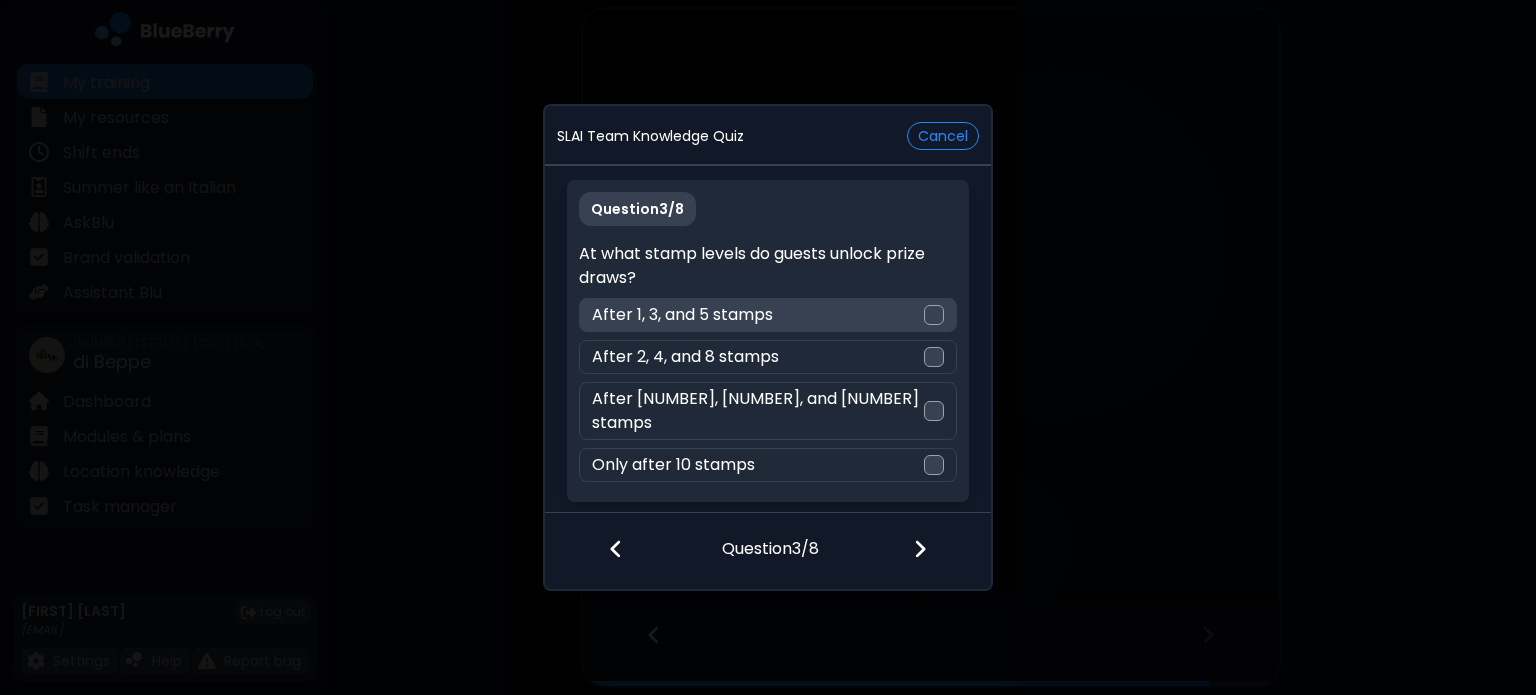 click on "After 1, 3, and 5 stamps" at bounding box center [767, 315] 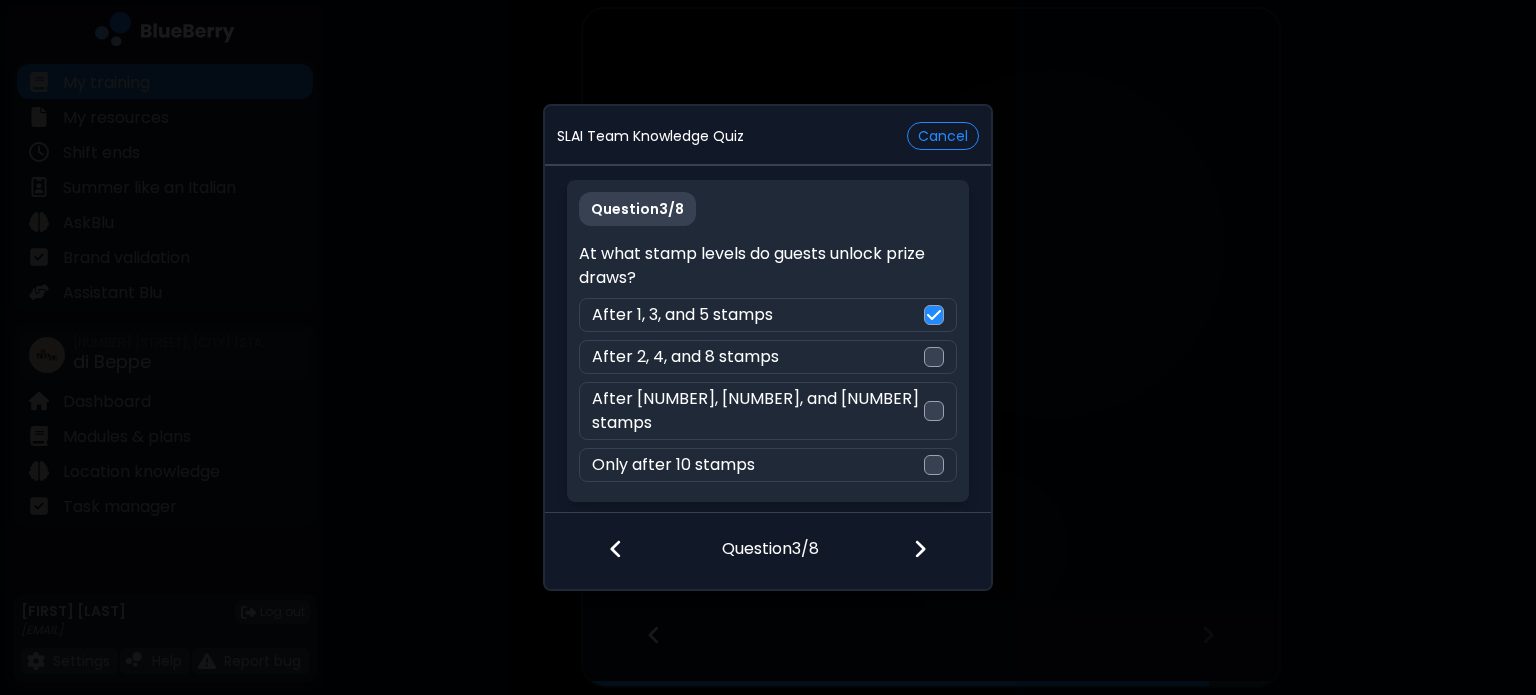 click at bounding box center (932, 551) 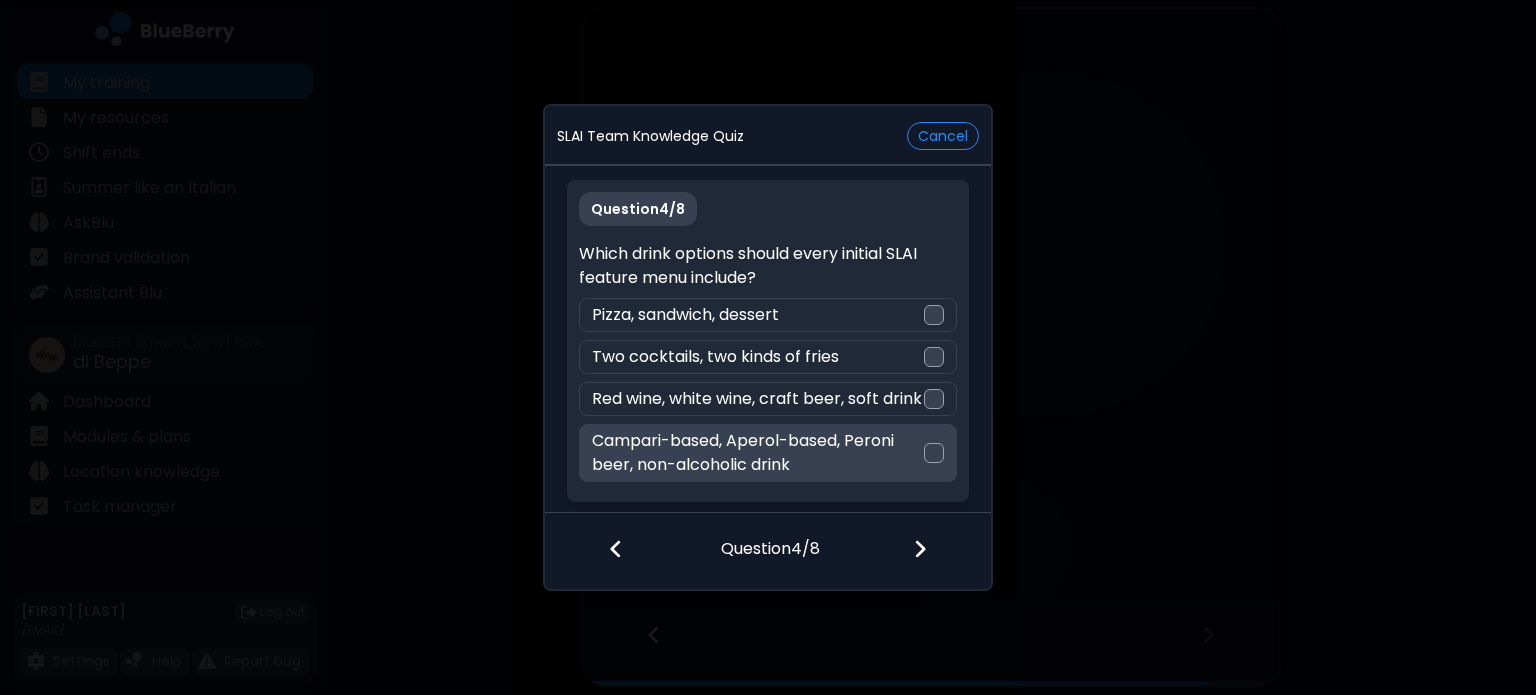 click on "Campari-based, Aperol-based, Peroni beer, non-alcoholic drink" at bounding box center [757, 453] 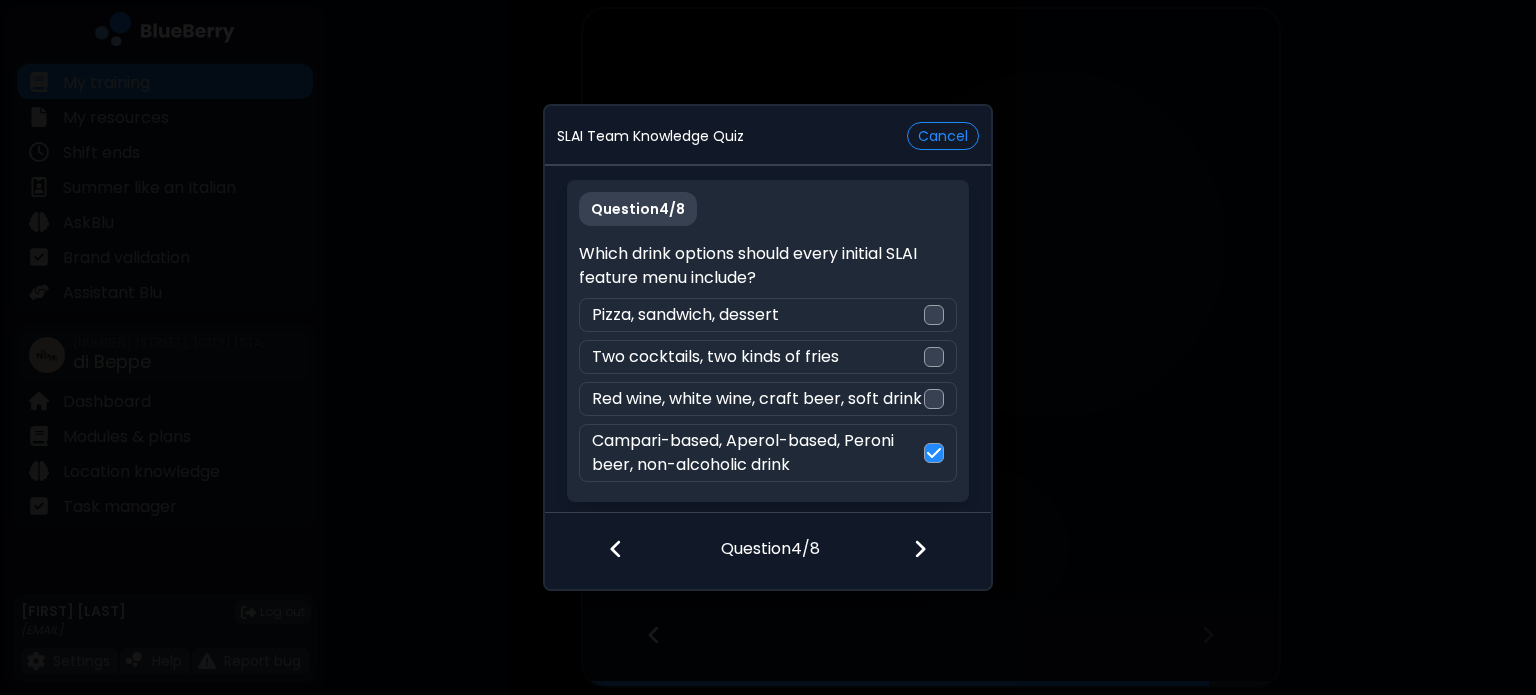 click at bounding box center [932, 551] 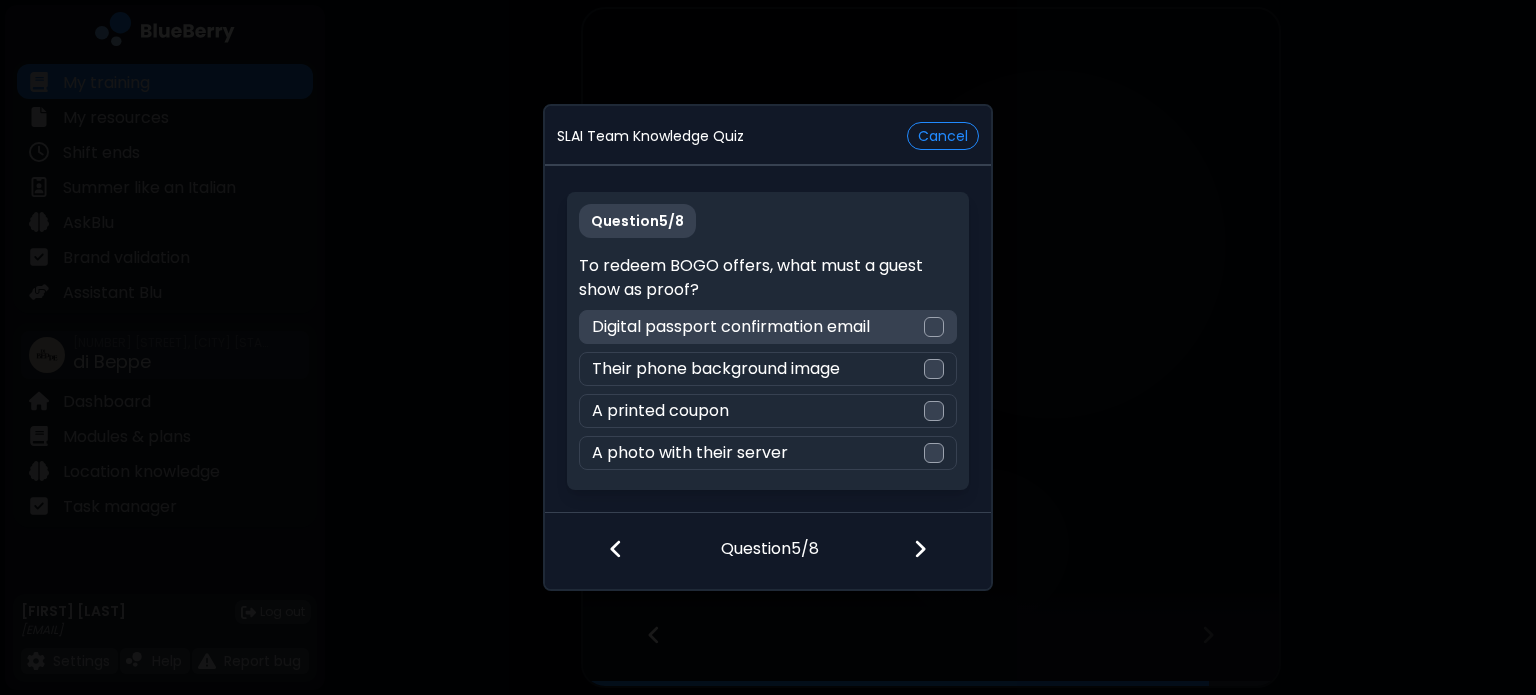 click on "Digital passport confirmation email" at bounding box center (731, 327) 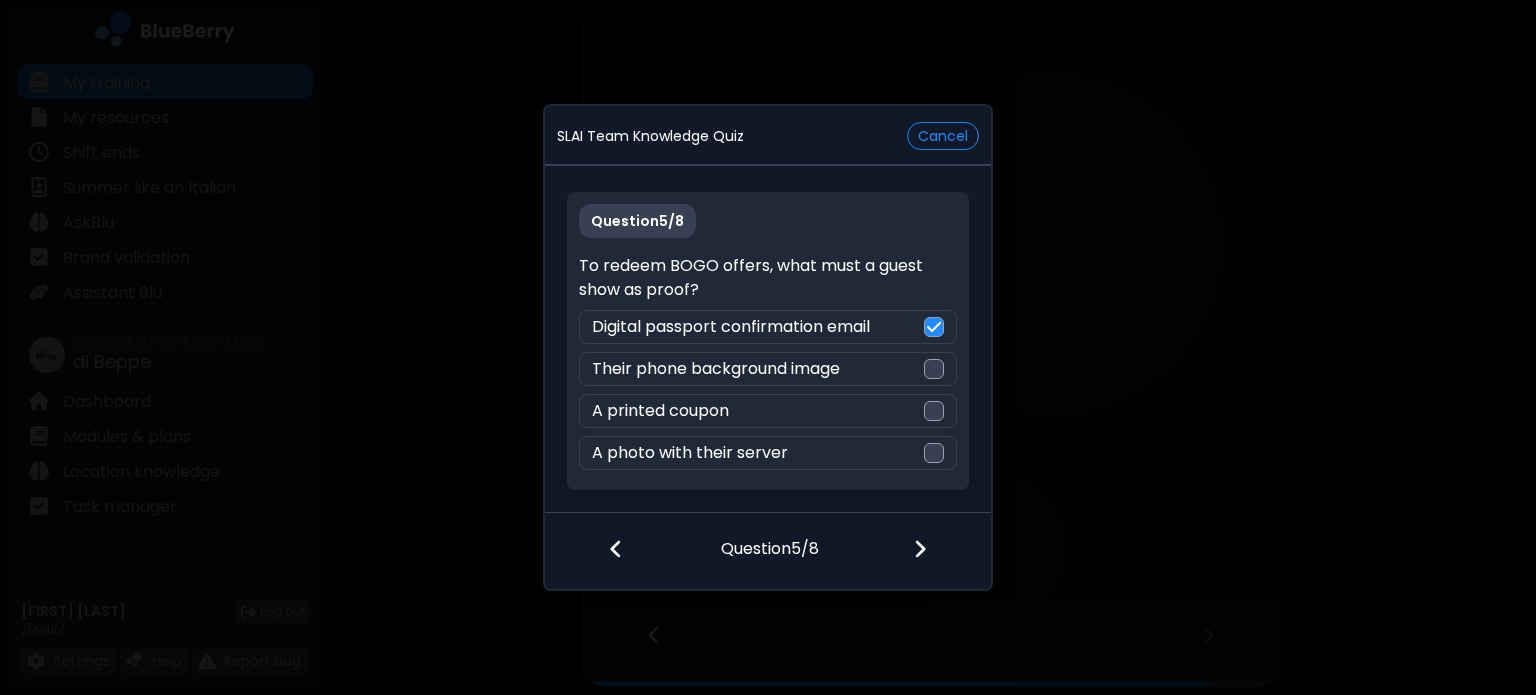 click at bounding box center [920, 549] 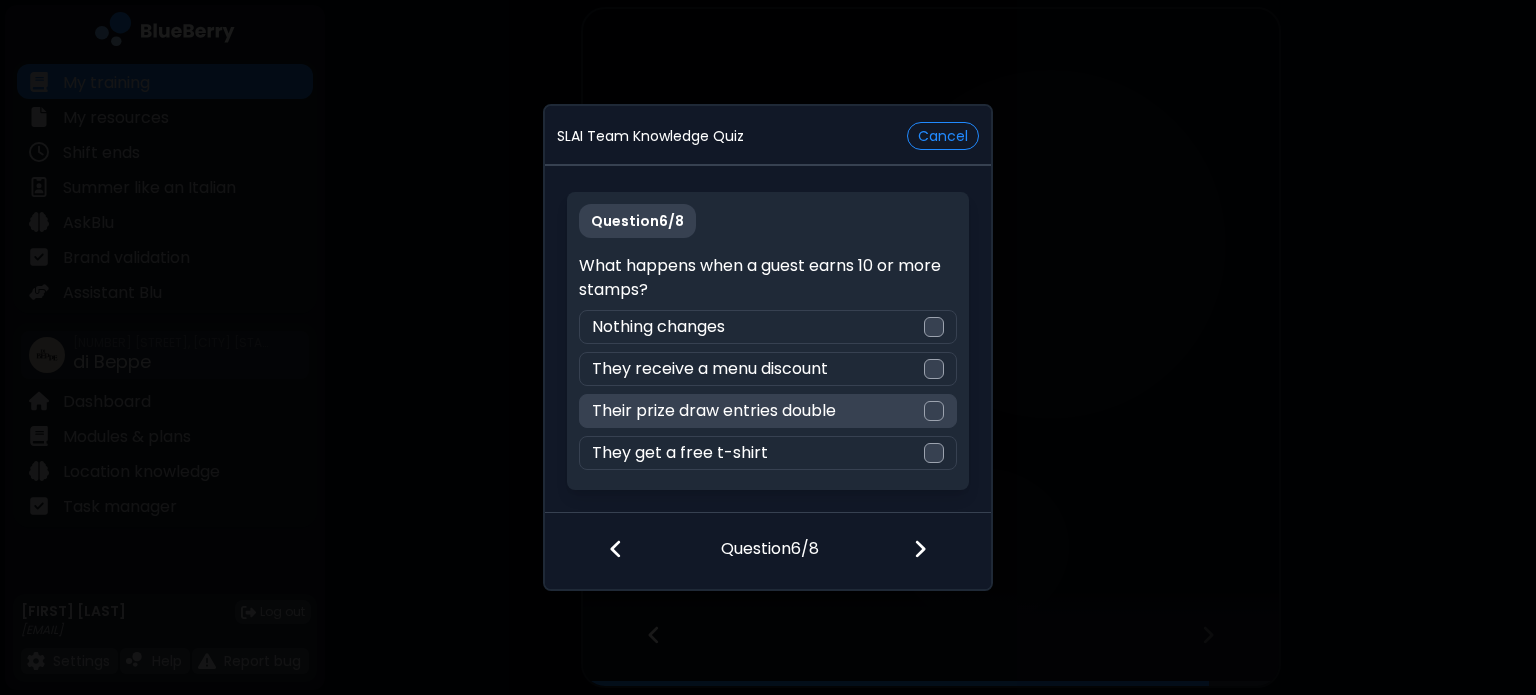 click on "Their prize draw entries double" at bounding box center (767, 411) 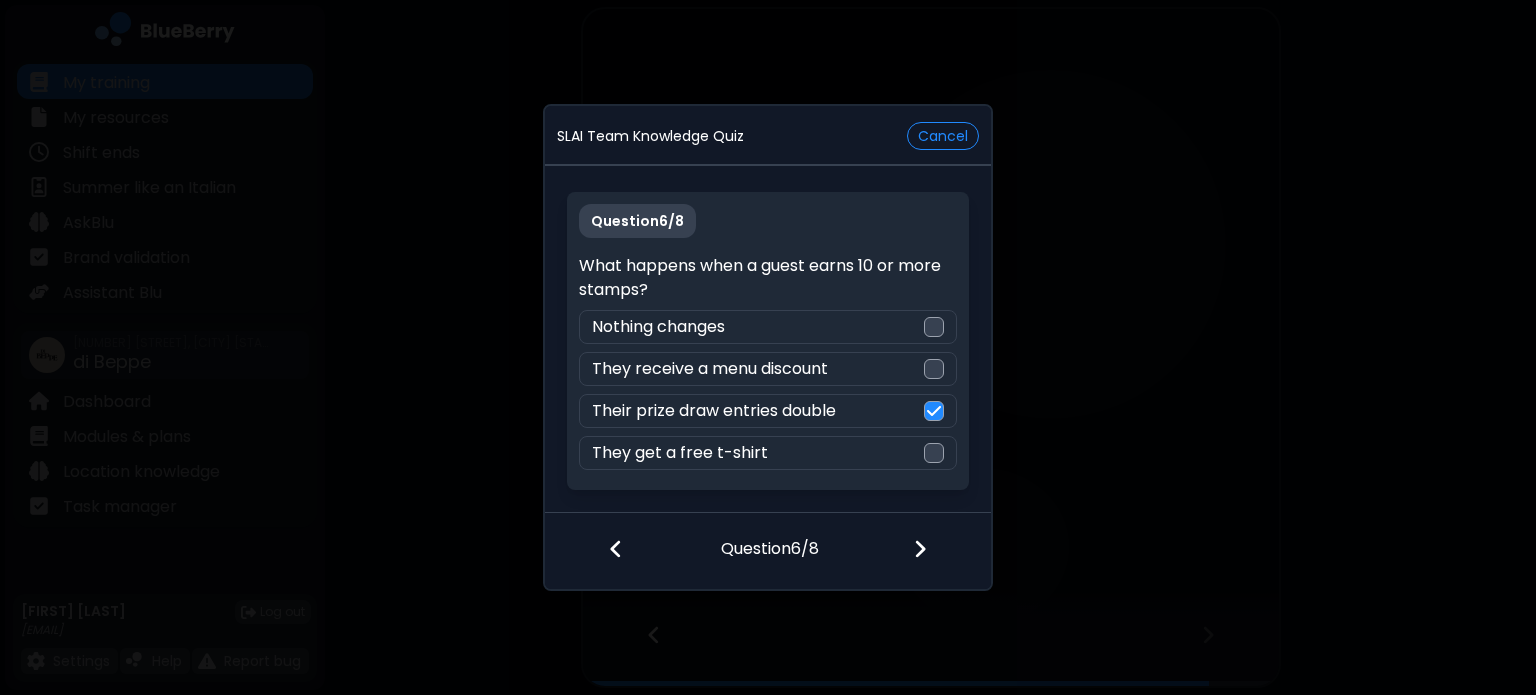 click at bounding box center [920, 549] 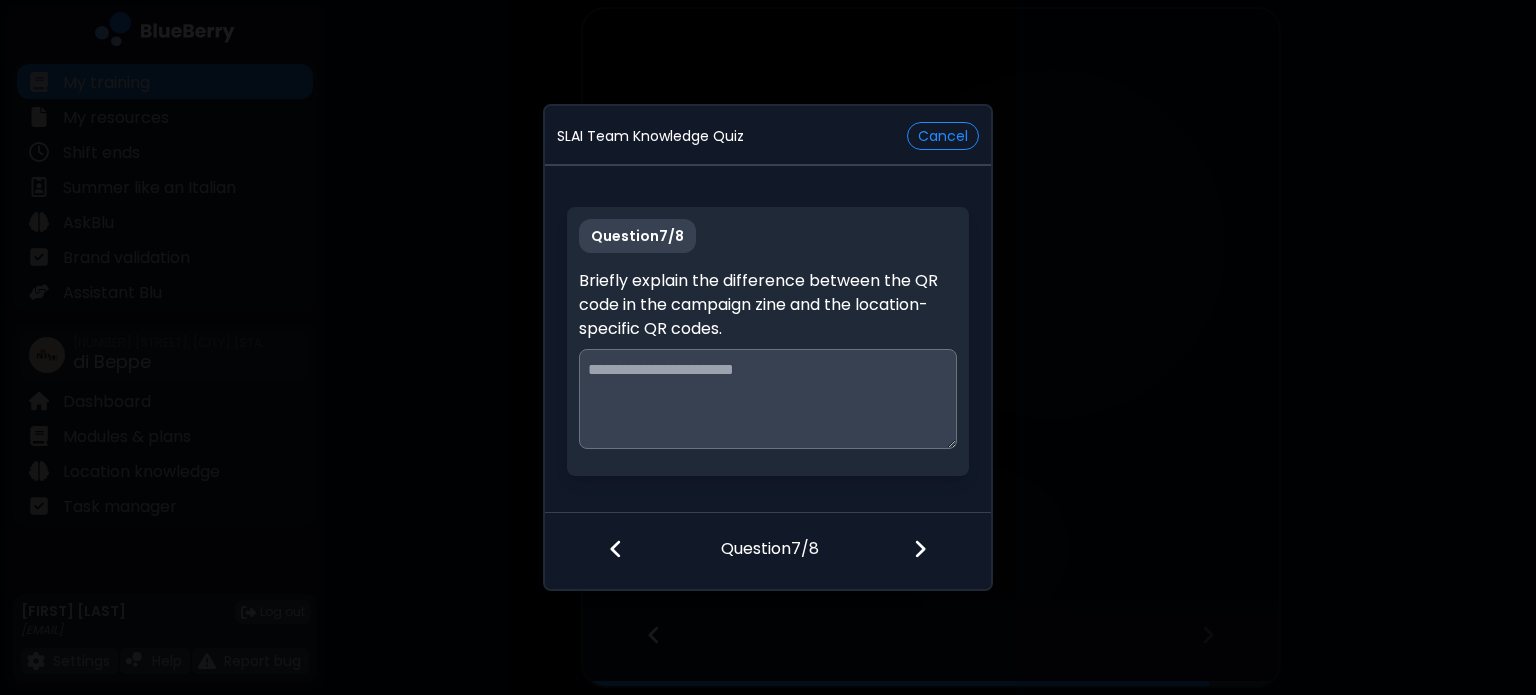 click at bounding box center (767, 399) 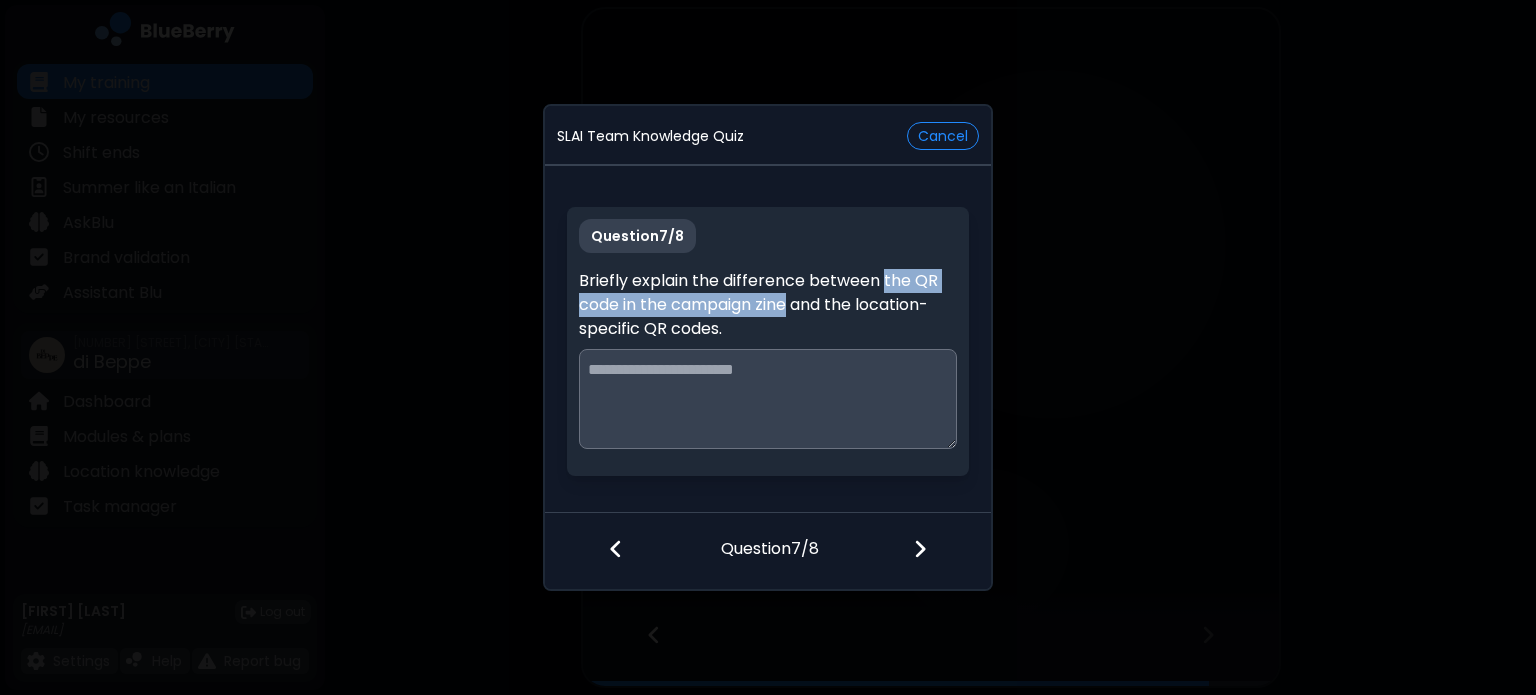 drag, startPoint x: 883, startPoint y: 280, endPoint x: 791, endPoint y: 306, distance: 95.60335 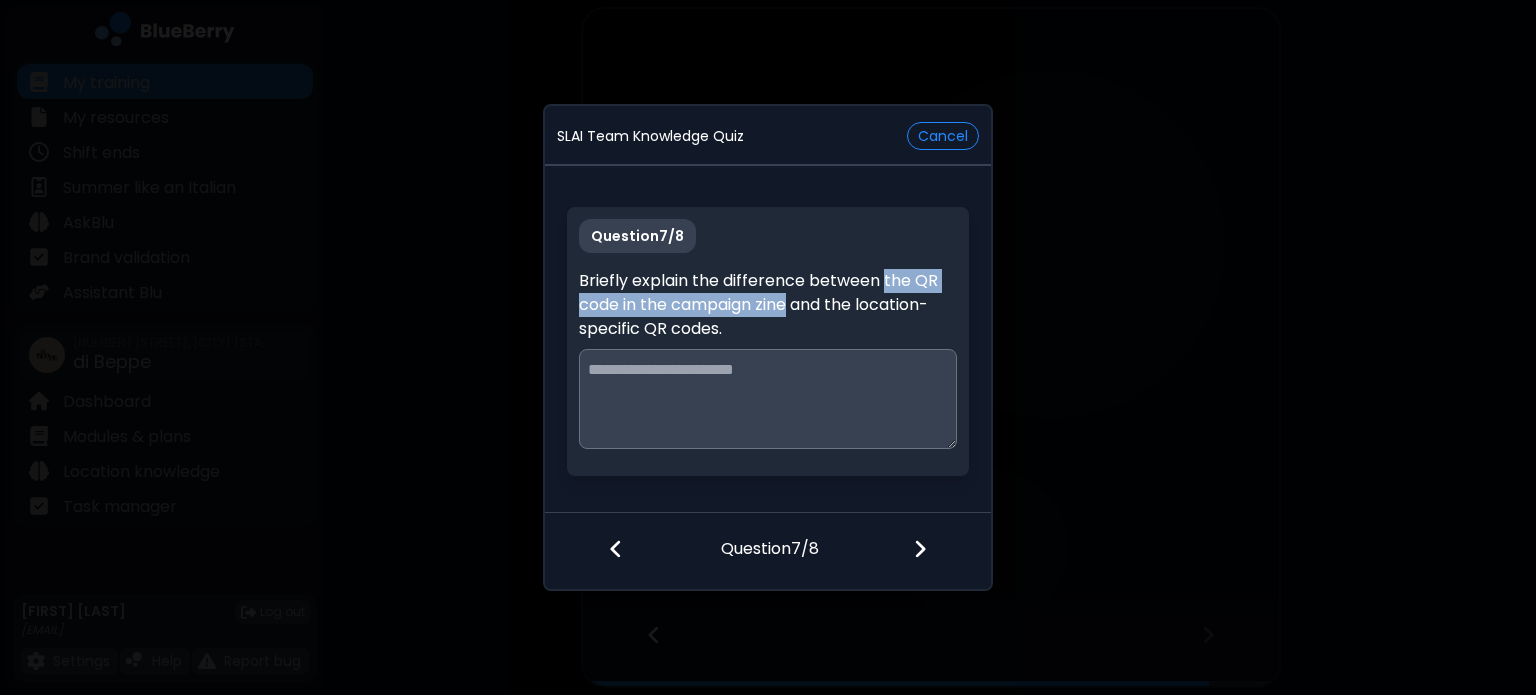 click at bounding box center (767, 399) 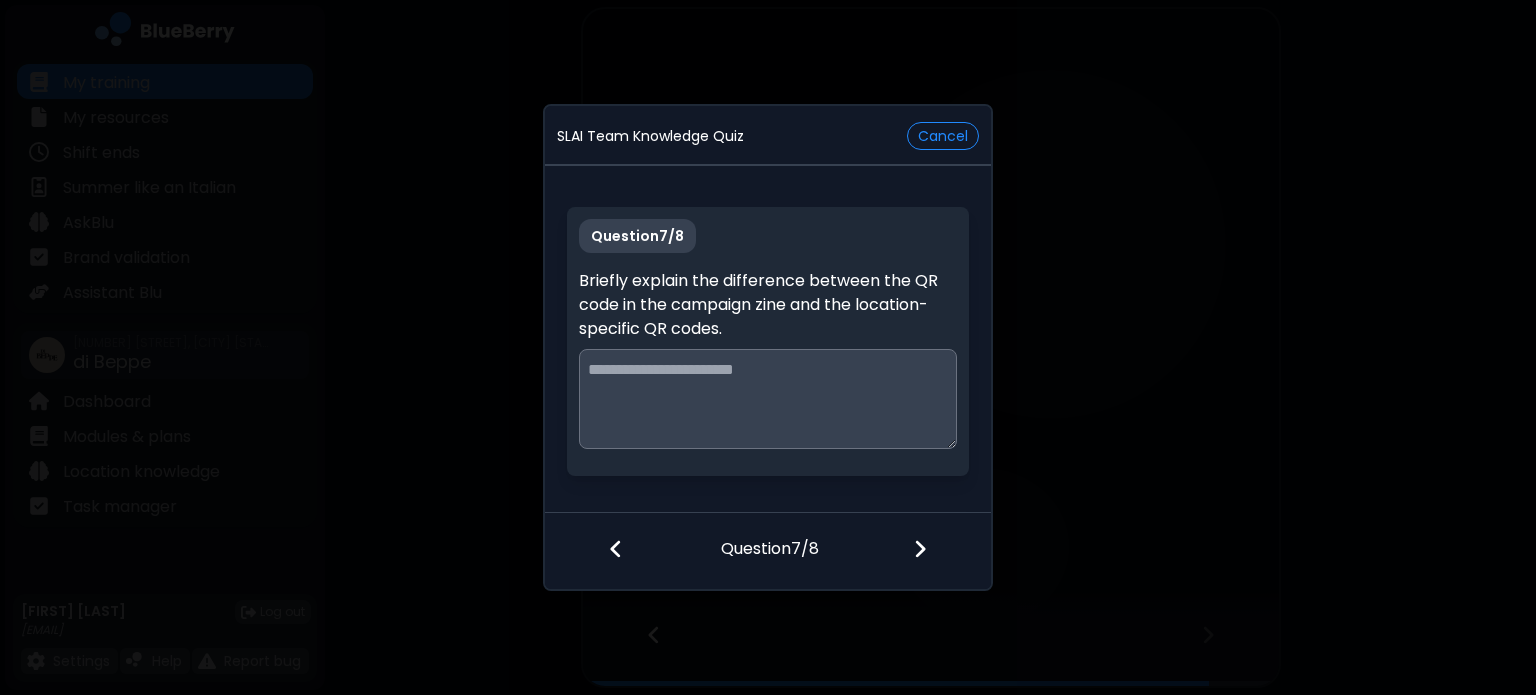 paste on "**********" 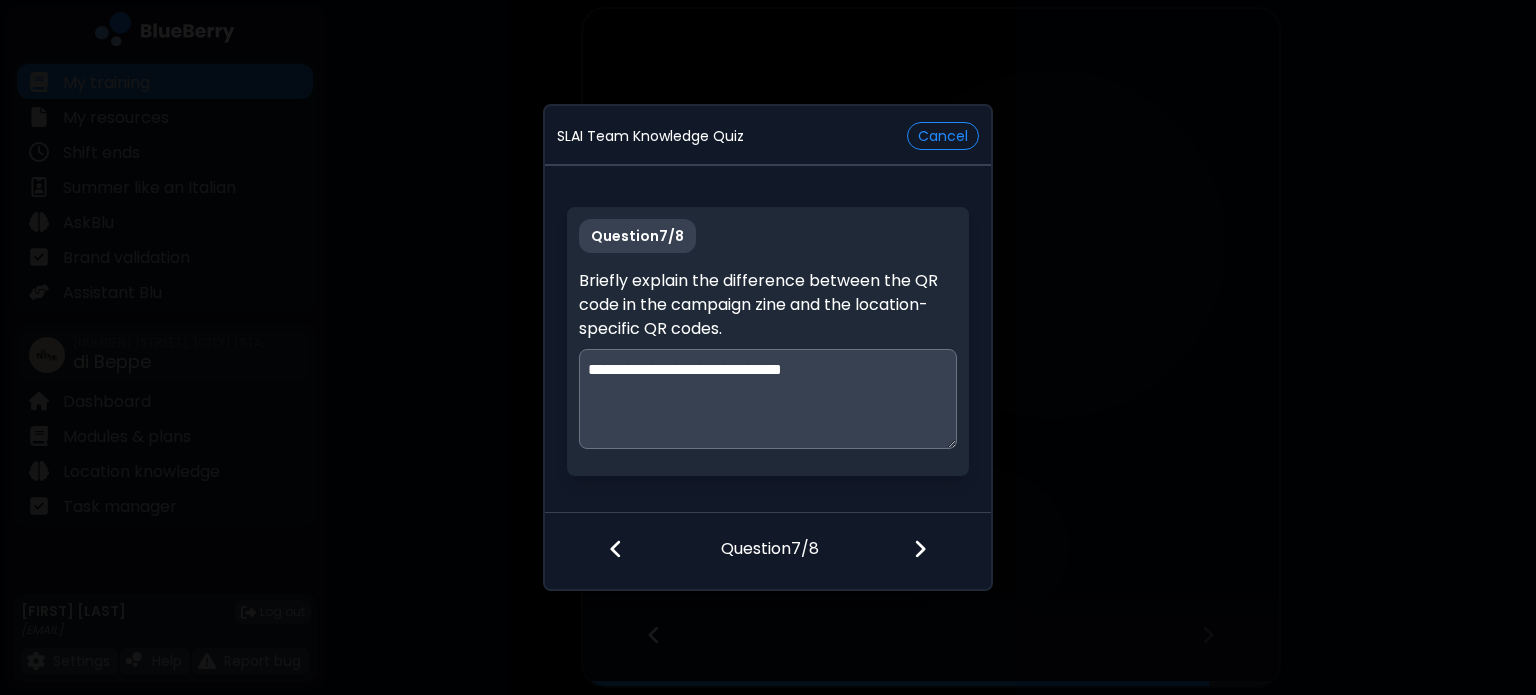click on "**********" at bounding box center [768, 399] 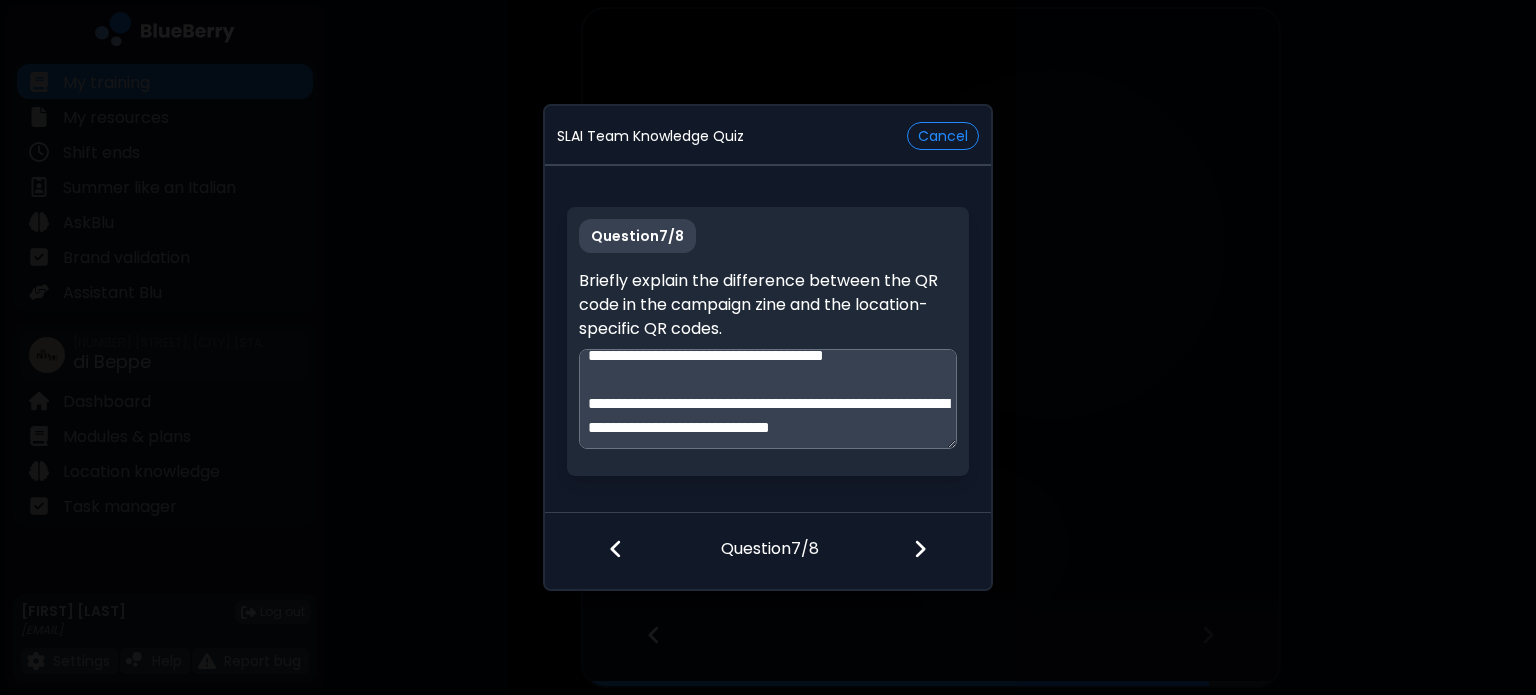 scroll, scrollTop: 77, scrollLeft: 0, axis: vertical 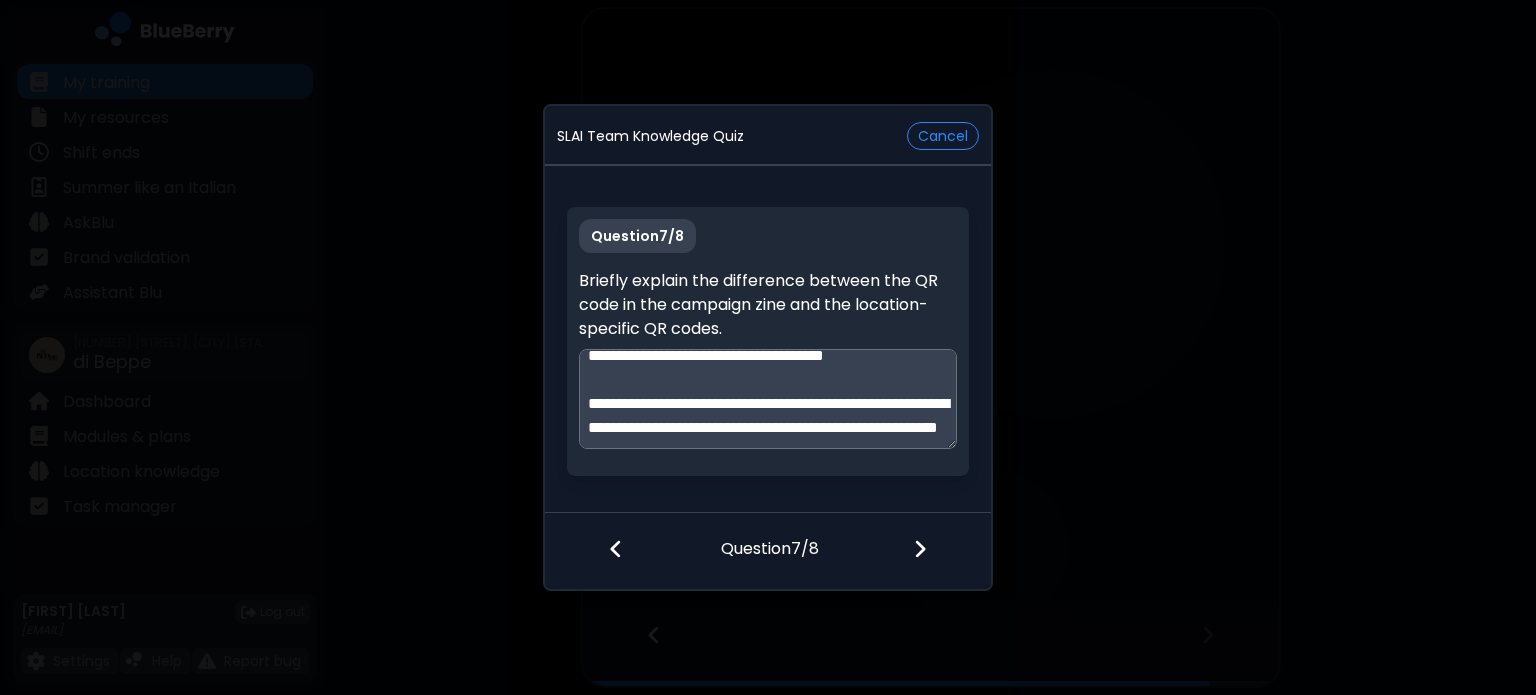 click on "**********" at bounding box center (768, 399) 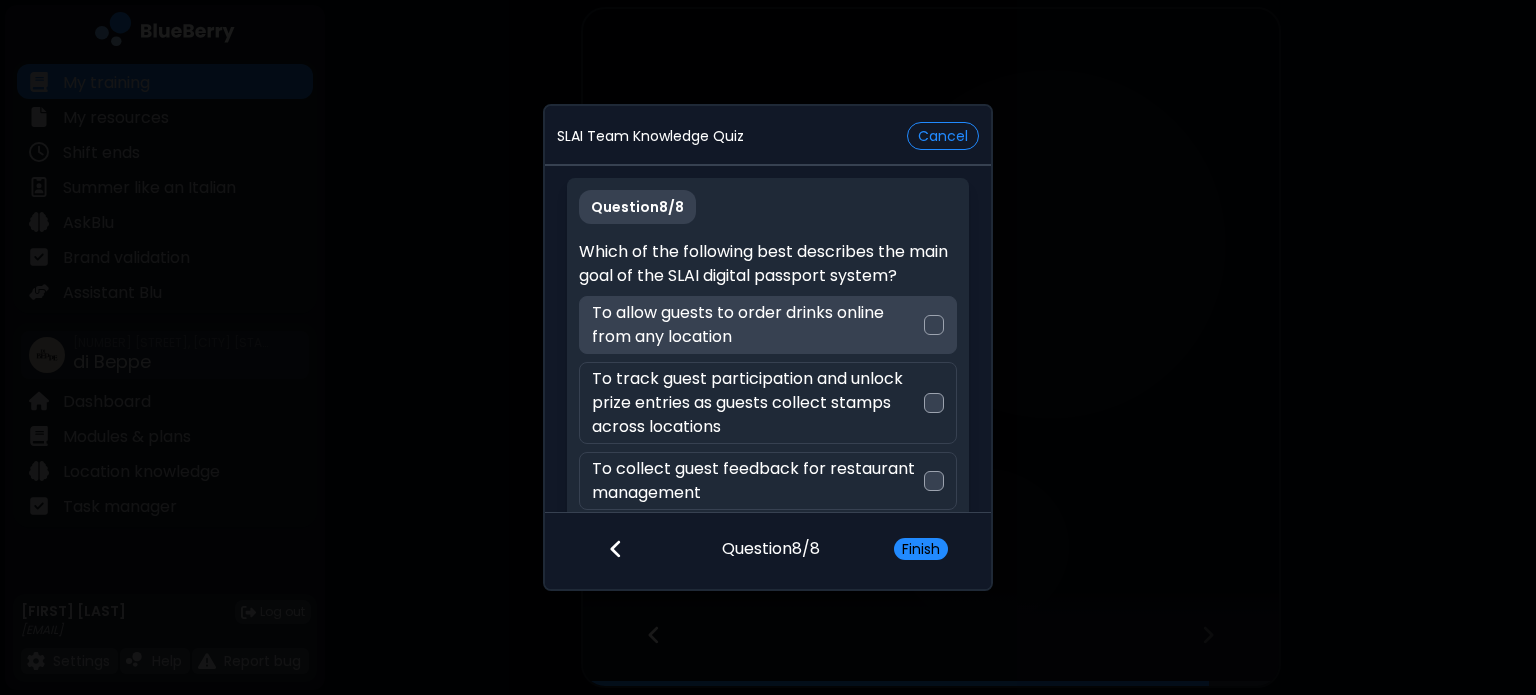 scroll, scrollTop: 11, scrollLeft: 0, axis: vertical 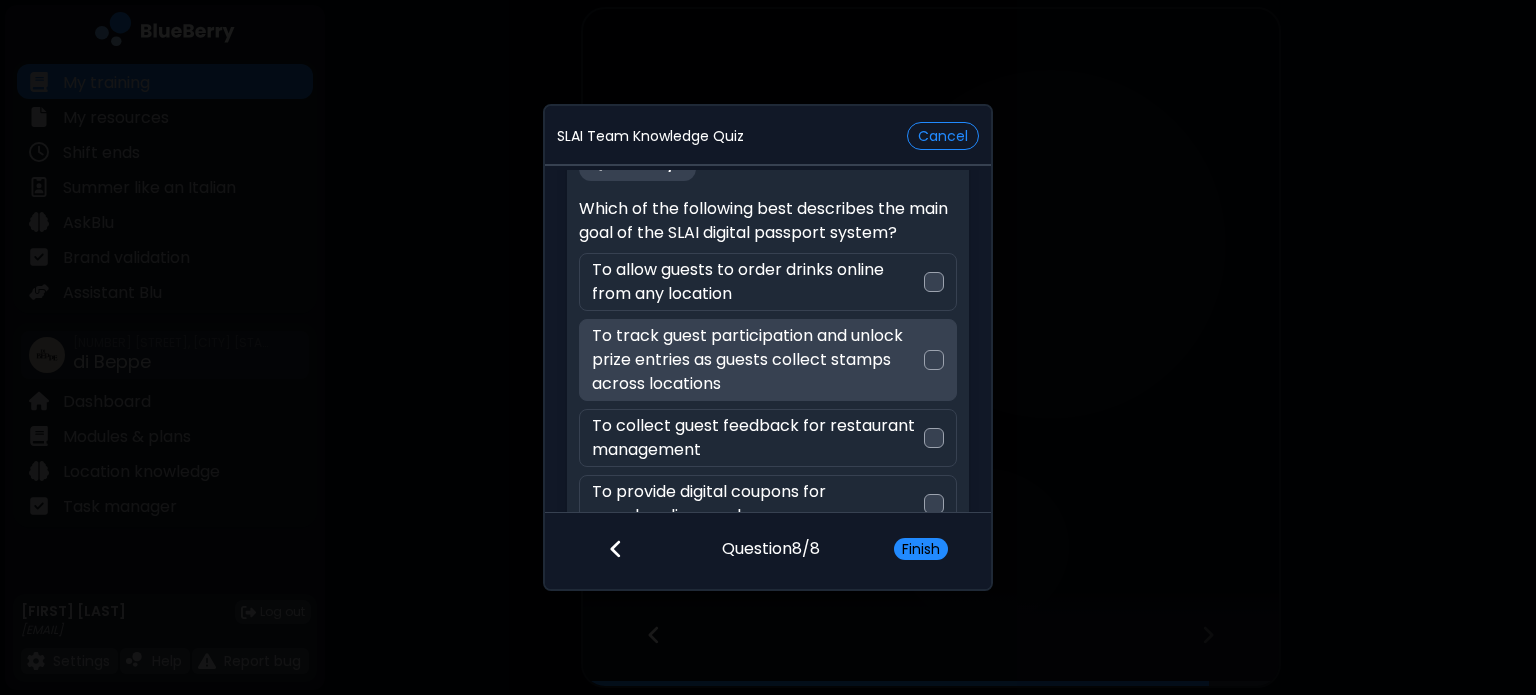 click on "To track guest participation and unlock prize entries as guests collect stamps across locations" at bounding box center [757, 360] 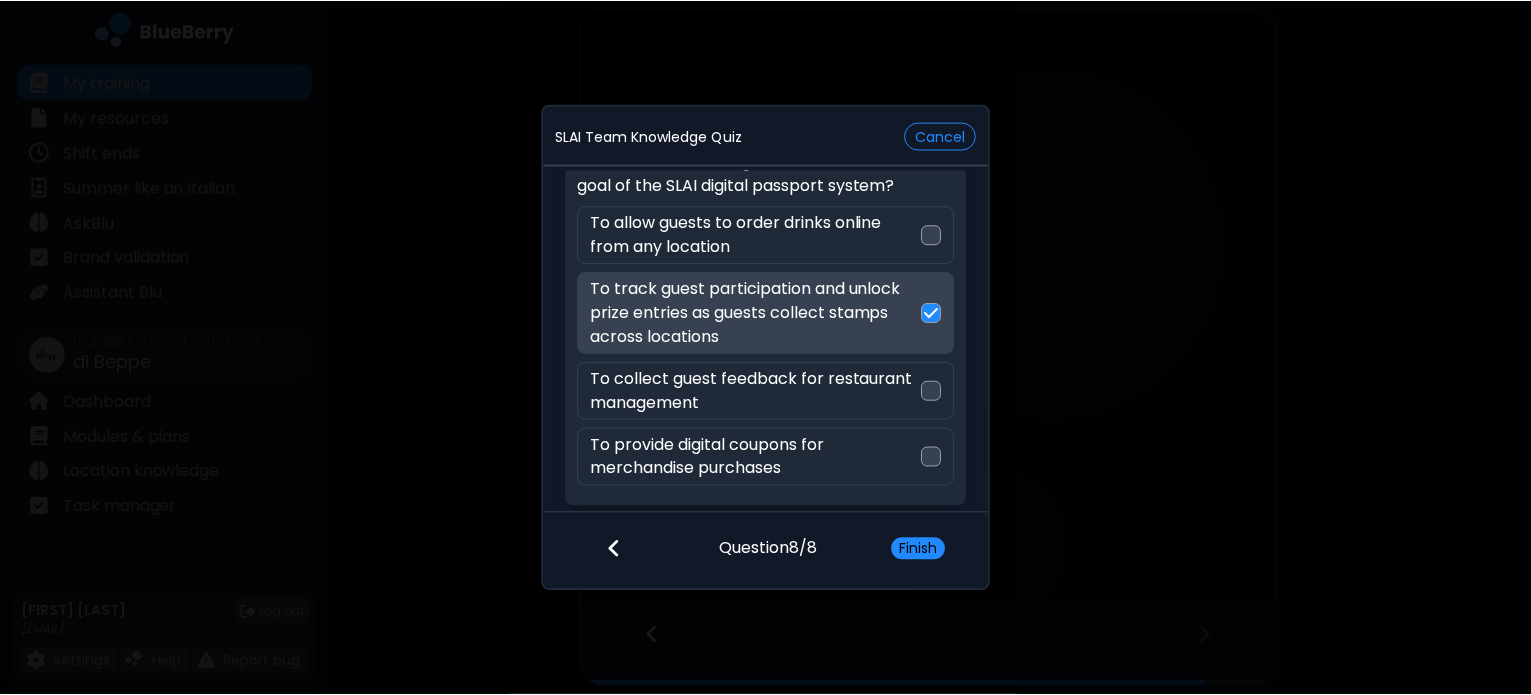 scroll, scrollTop: 90, scrollLeft: 0, axis: vertical 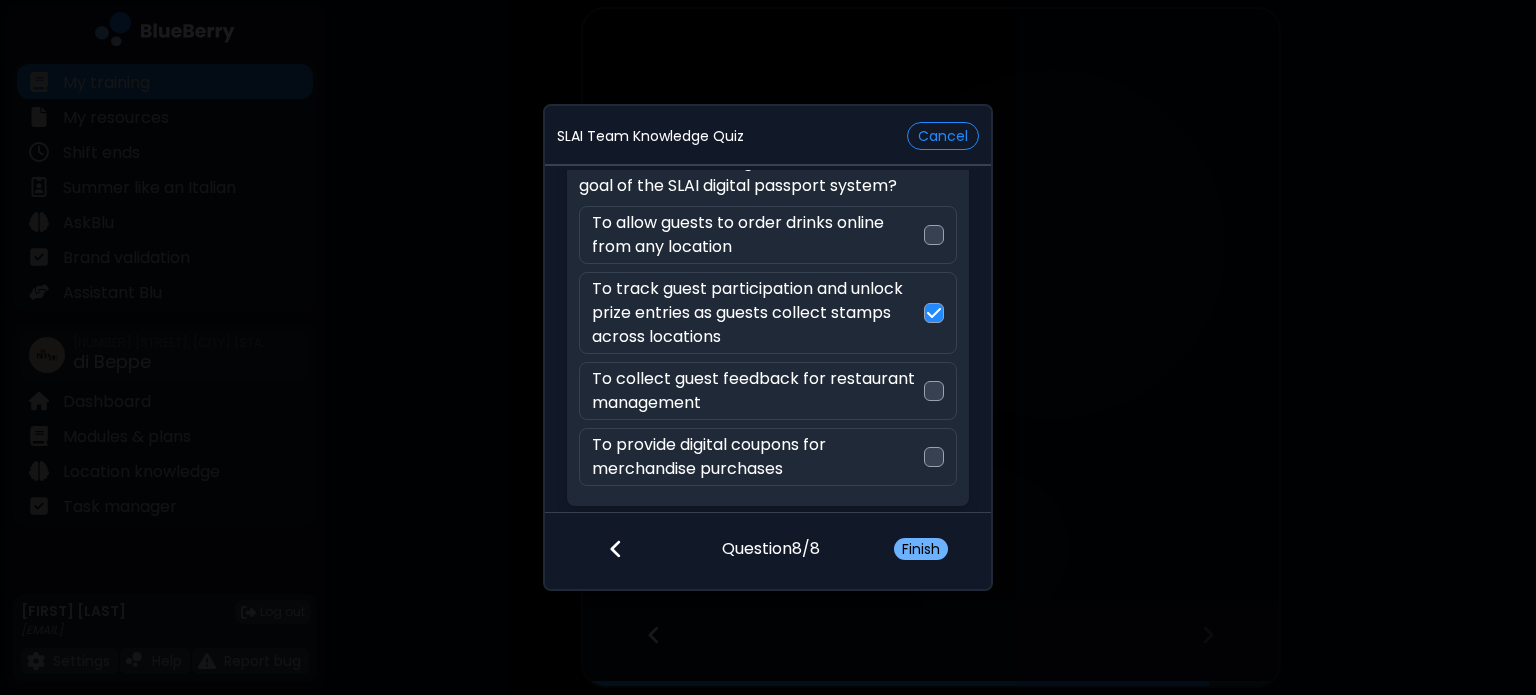 click on "Finish" at bounding box center (921, 549) 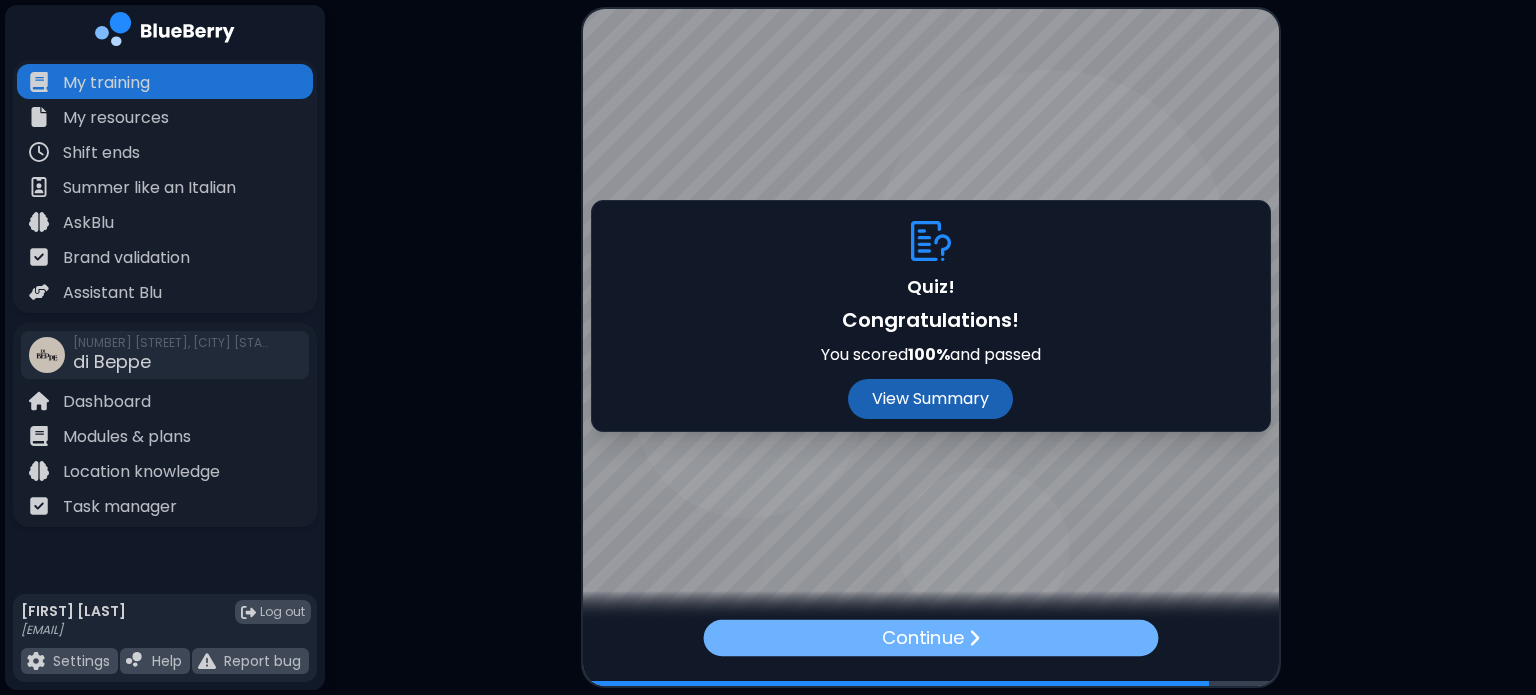 click on "Continue" at bounding box center (930, 638) 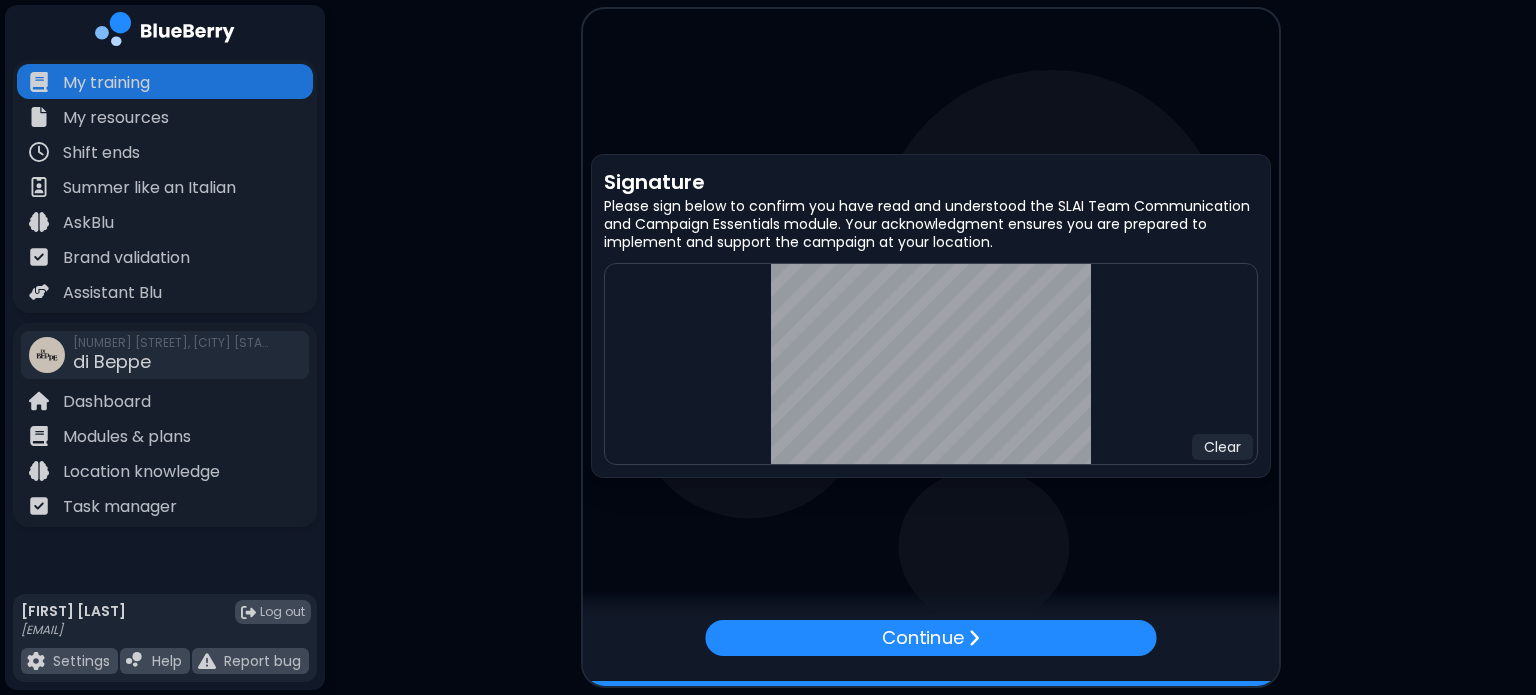 click on "Signature Please sign below to confirm you have read and understood the SLAI Team Communication and Campaign Essentials module. Your acknowledgment ensures you are prepared to implement and support the campaign at your location. Clear" at bounding box center (931, 316) 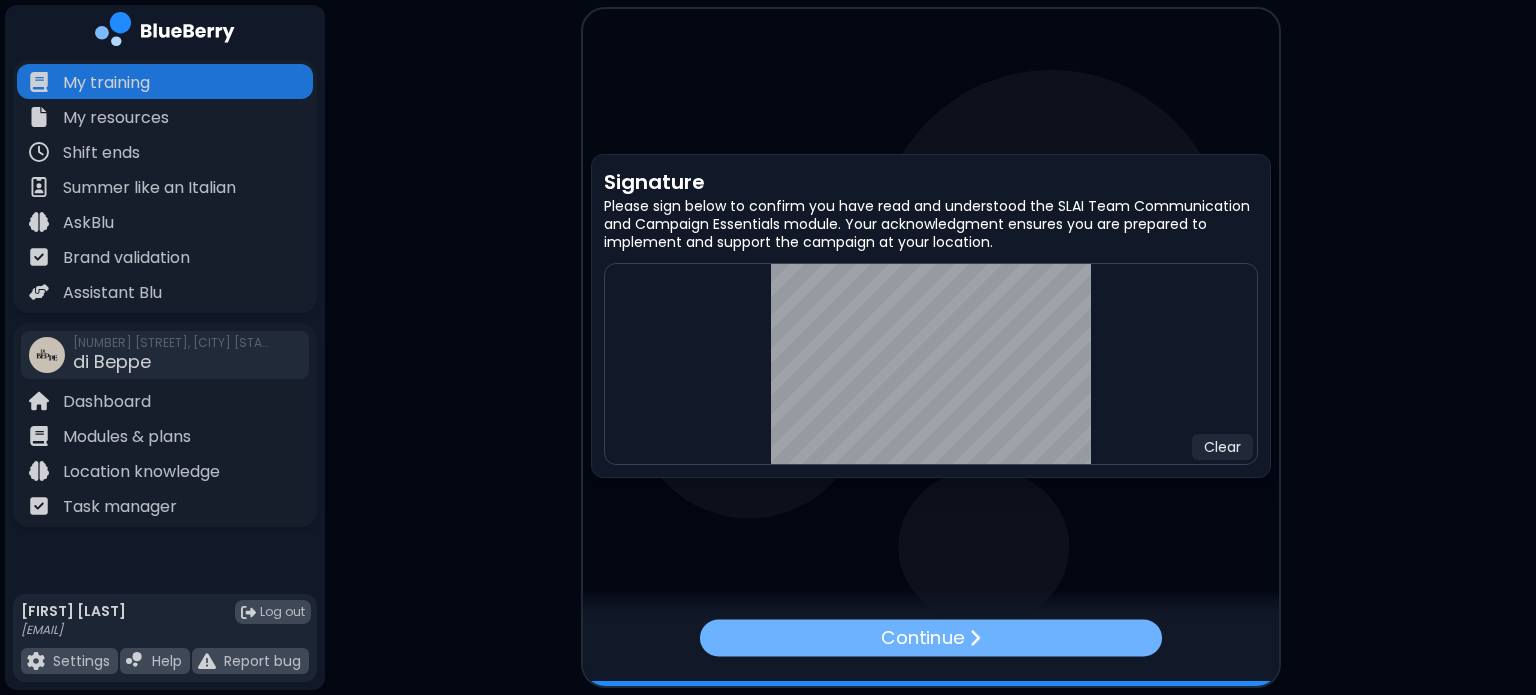 click on "Continue" at bounding box center [922, 638] 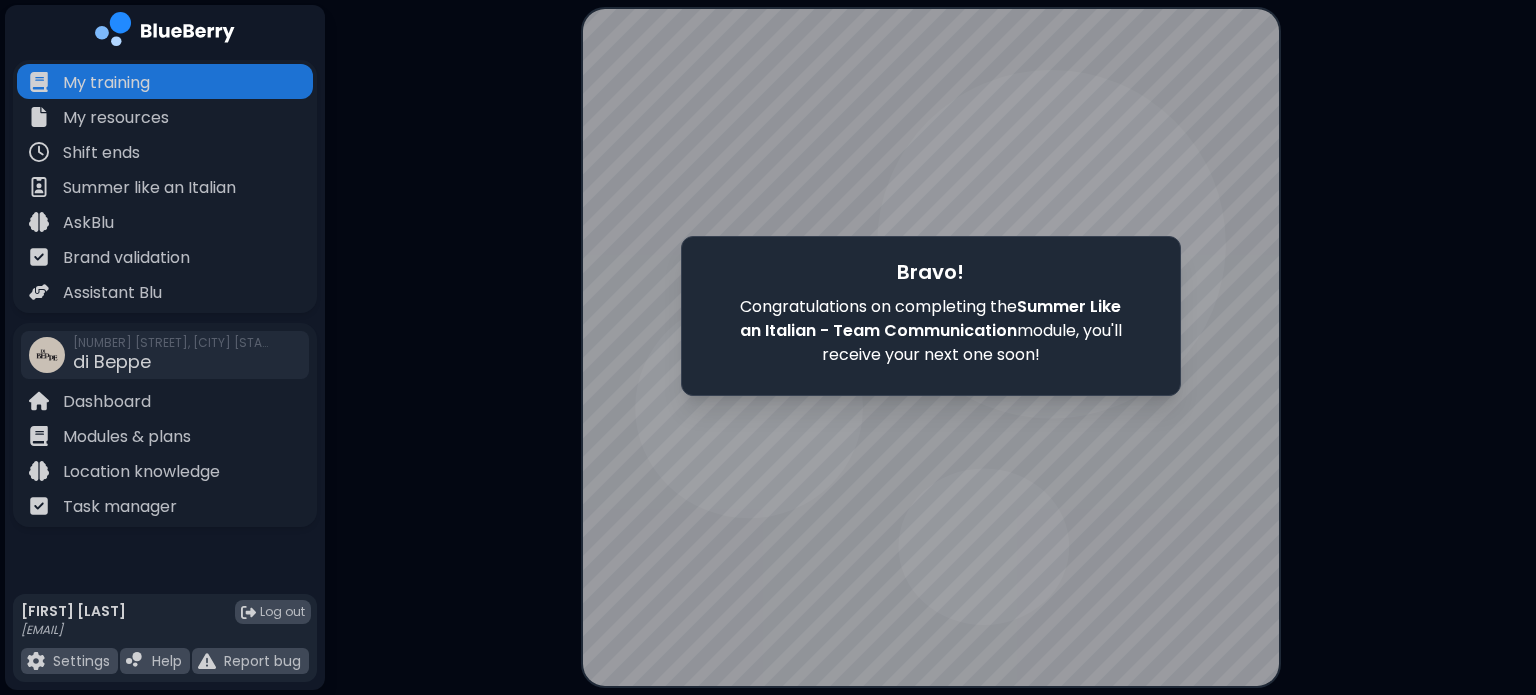 click on "Congratulations on completing the Summer Like an Italian - Team Communication module , you'll receive your next one soon!" at bounding box center (931, 331) 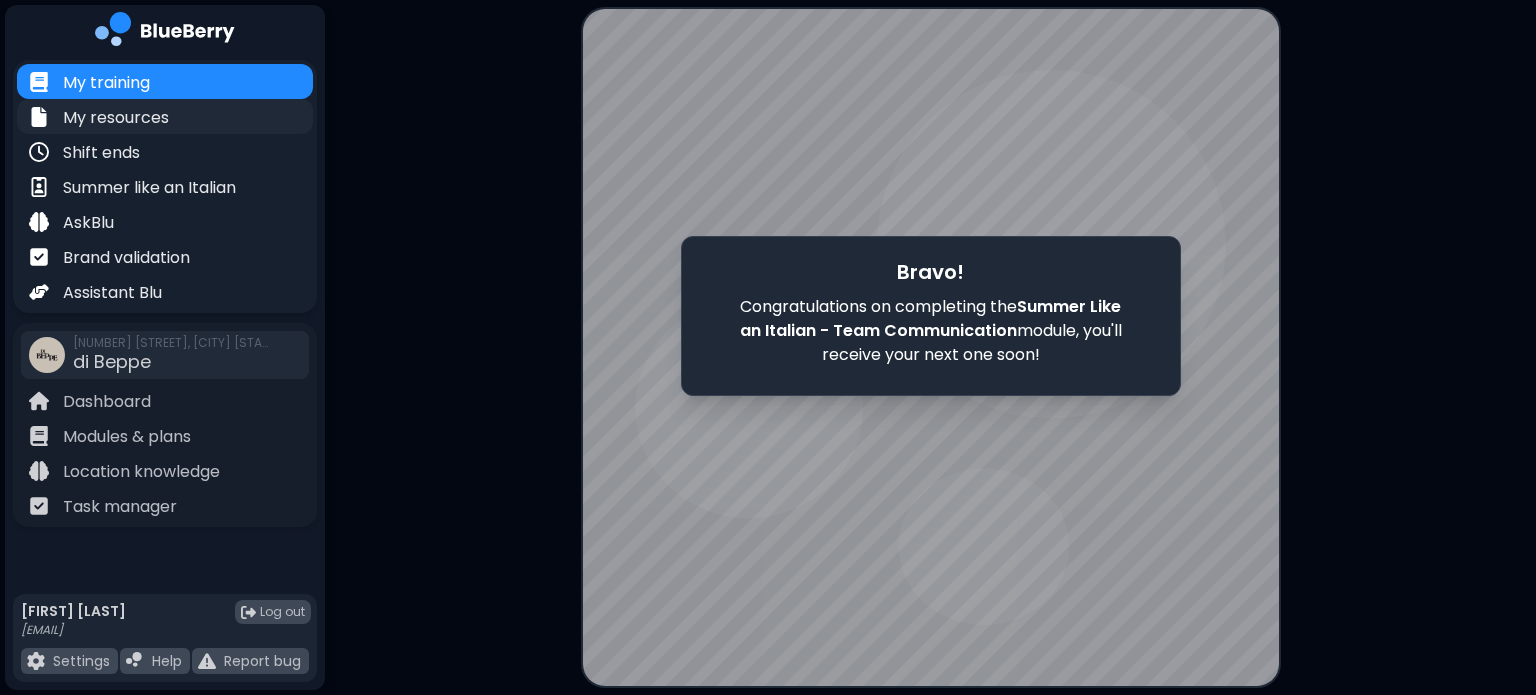 click on "My resources" at bounding box center (116, 118) 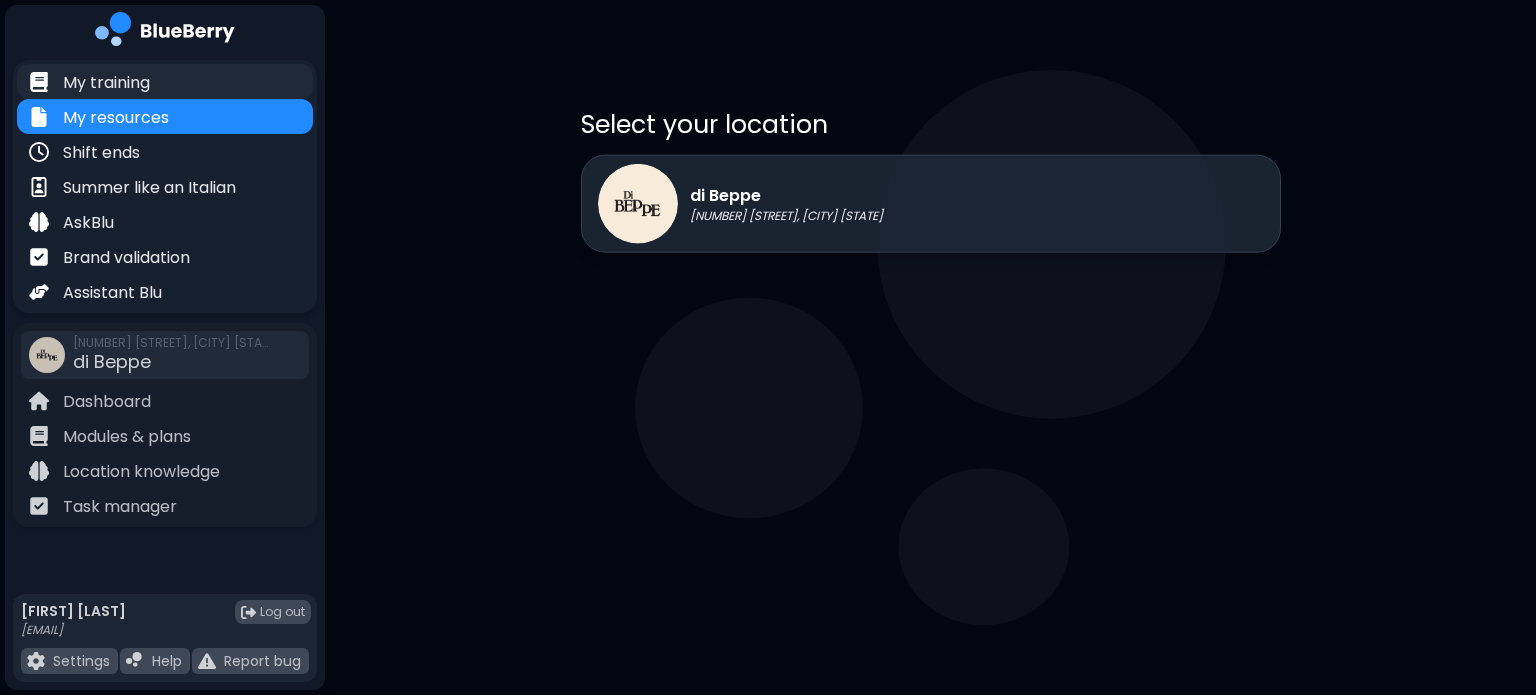 click on "My training" at bounding box center [106, 83] 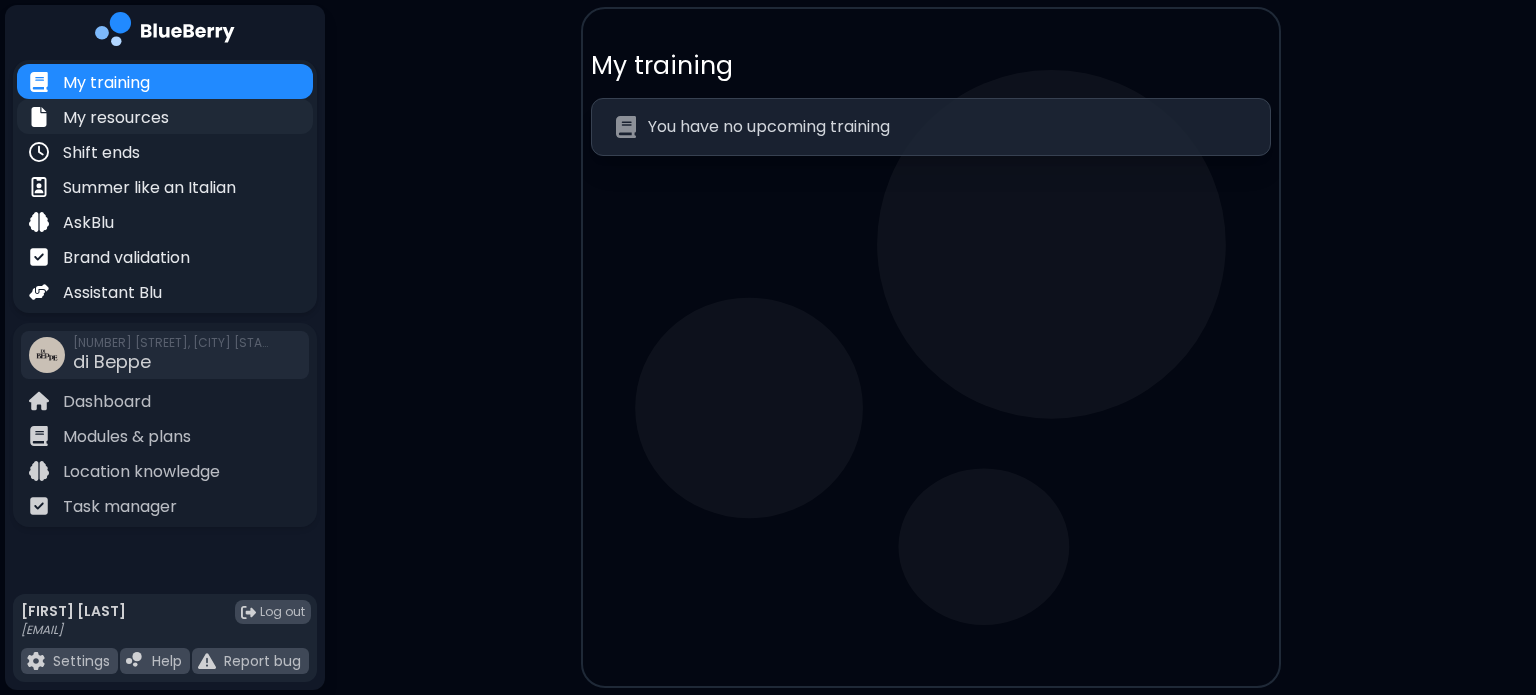 click on "My resources" at bounding box center (165, 116) 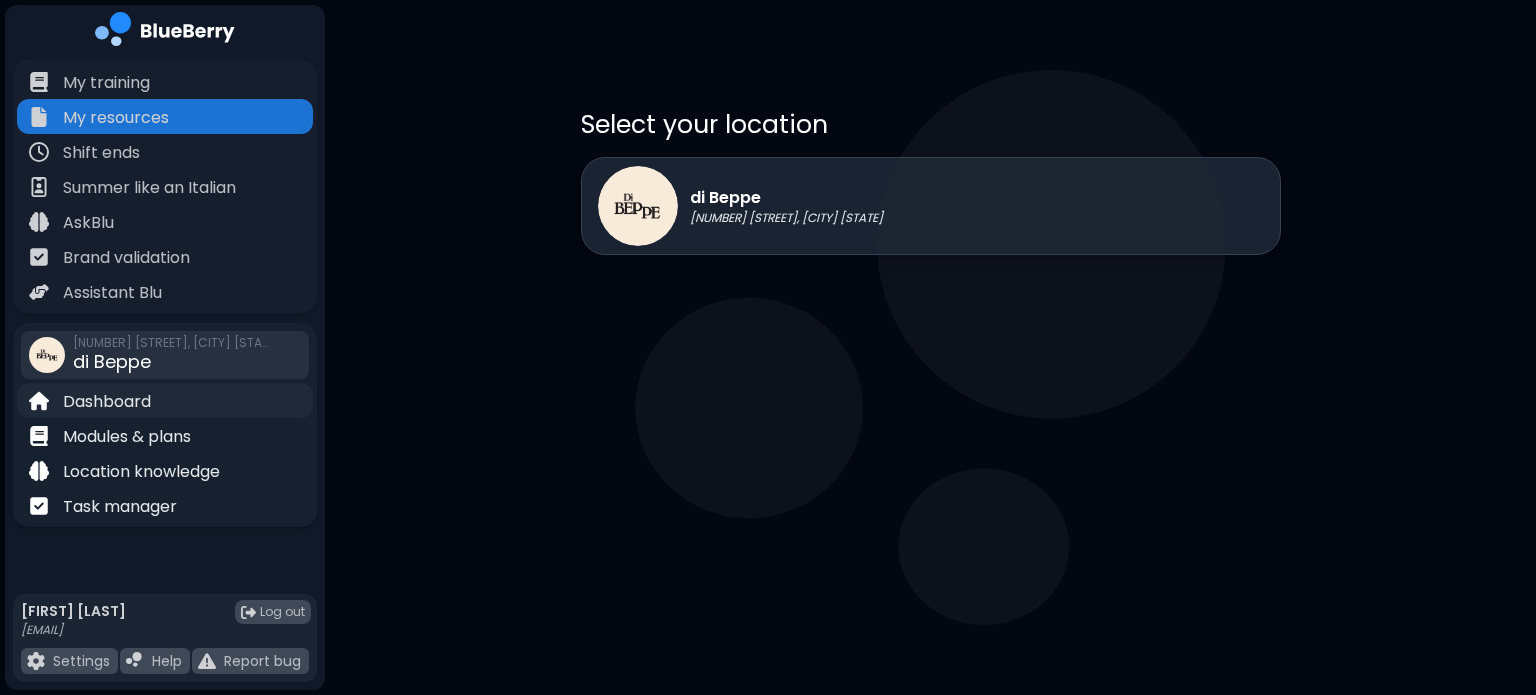 click on "Dashboard" at bounding box center (107, 402) 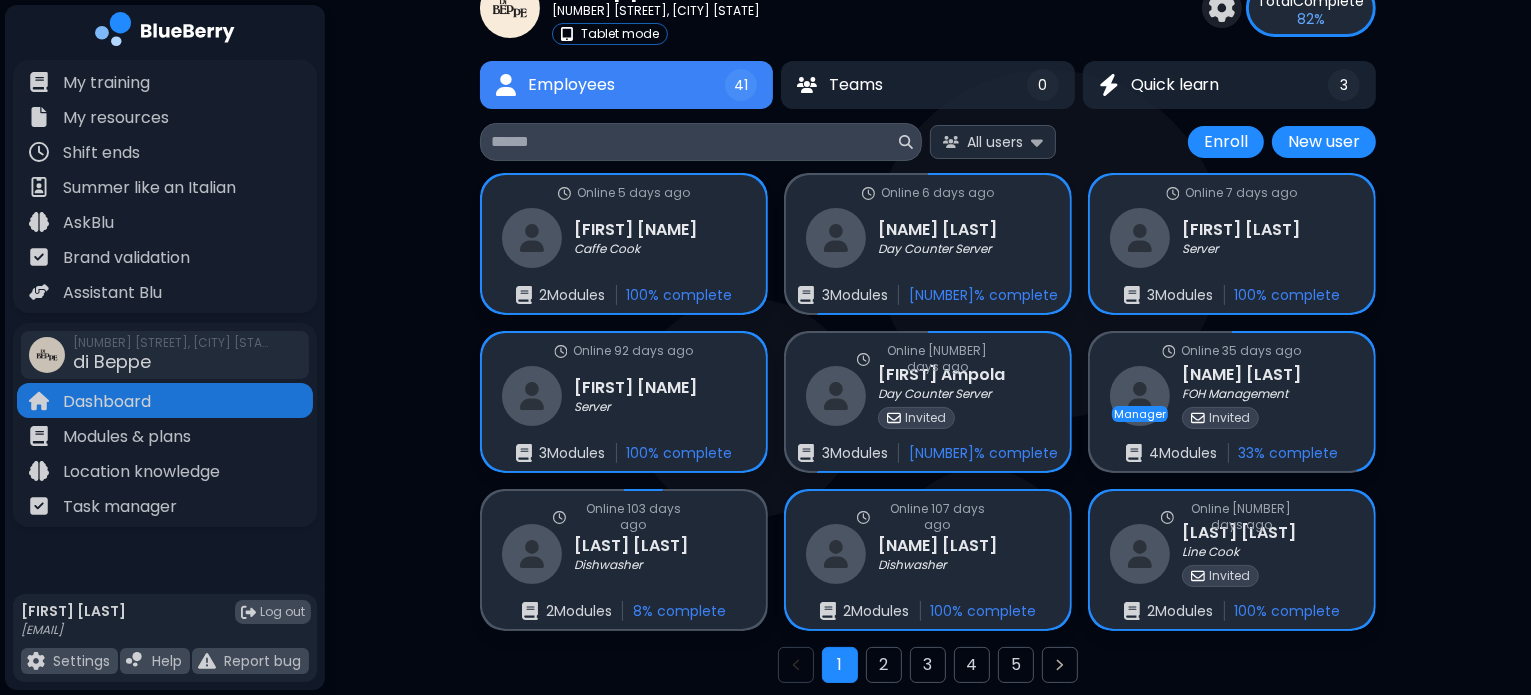 scroll, scrollTop: 116, scrollLeft: 0, axis: vertical 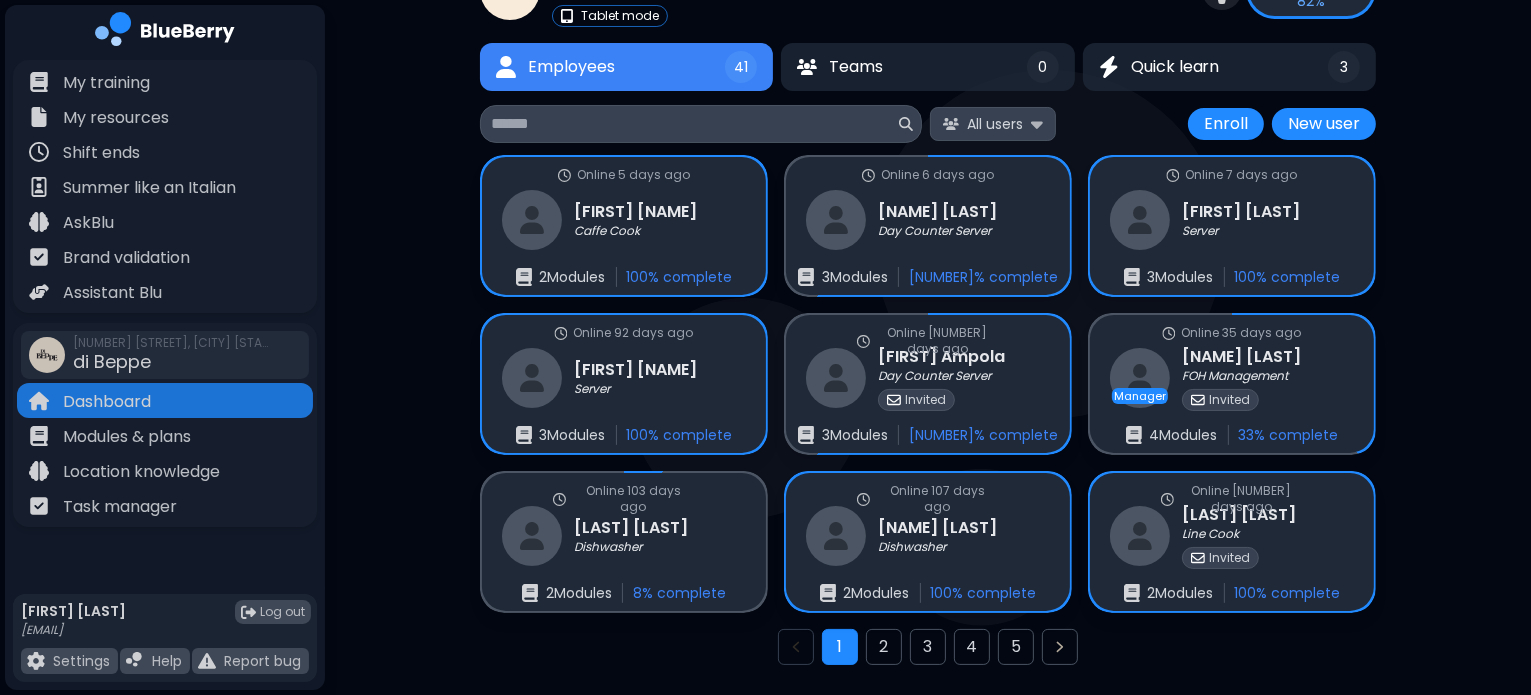 click at bounding box center [951, 124] 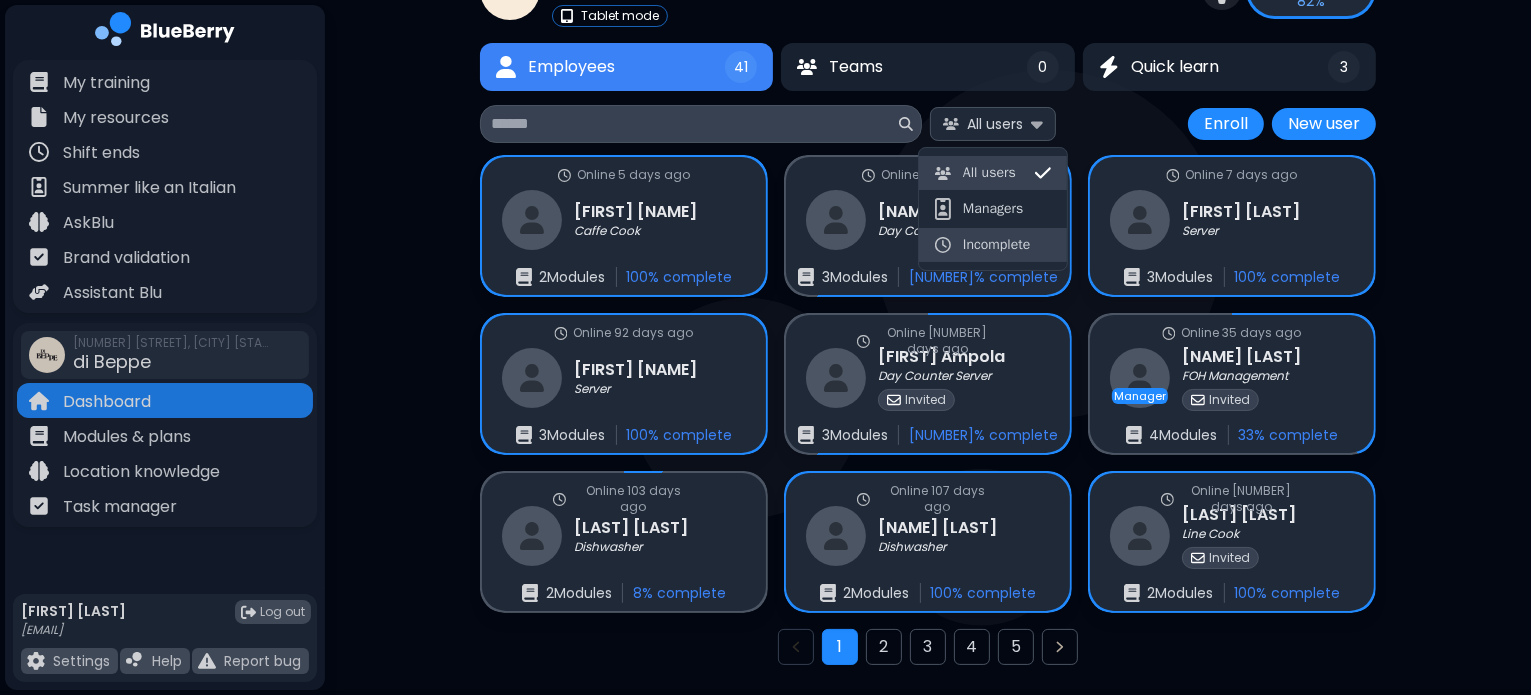 click on "Incomplete" at bounding box center (993, 245) 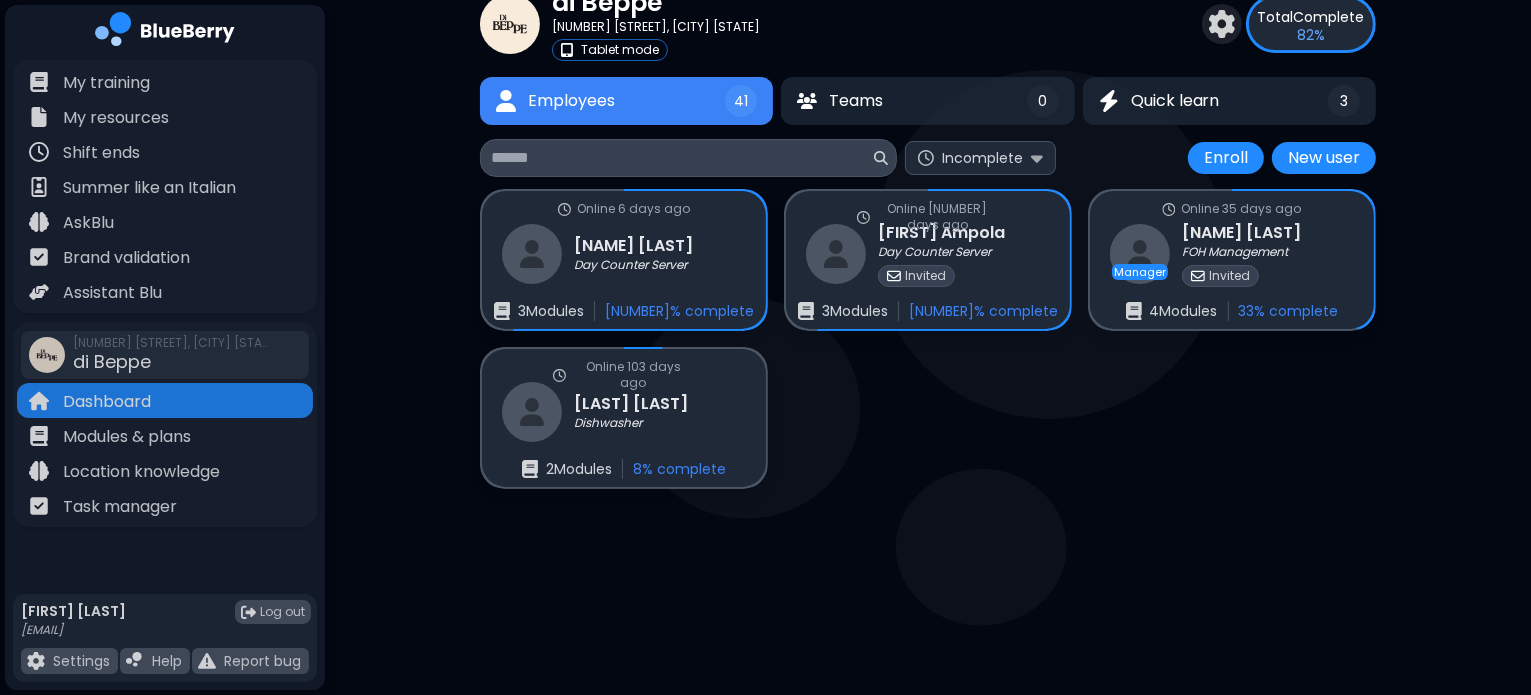 scroll, scrollTop: 80, scrollLeft: 0, axis: vertical 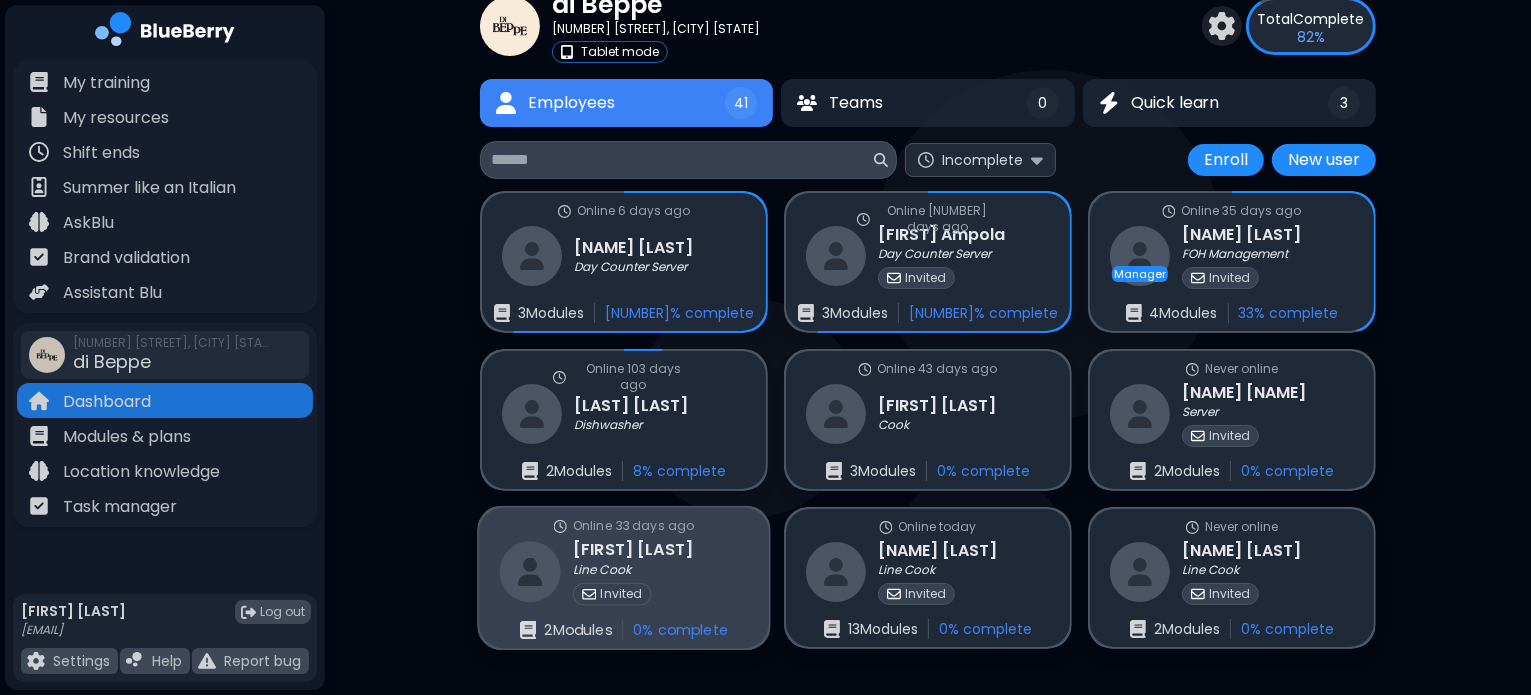 click on "[FIRST] [LAST]" at bounding box center [633, 550] 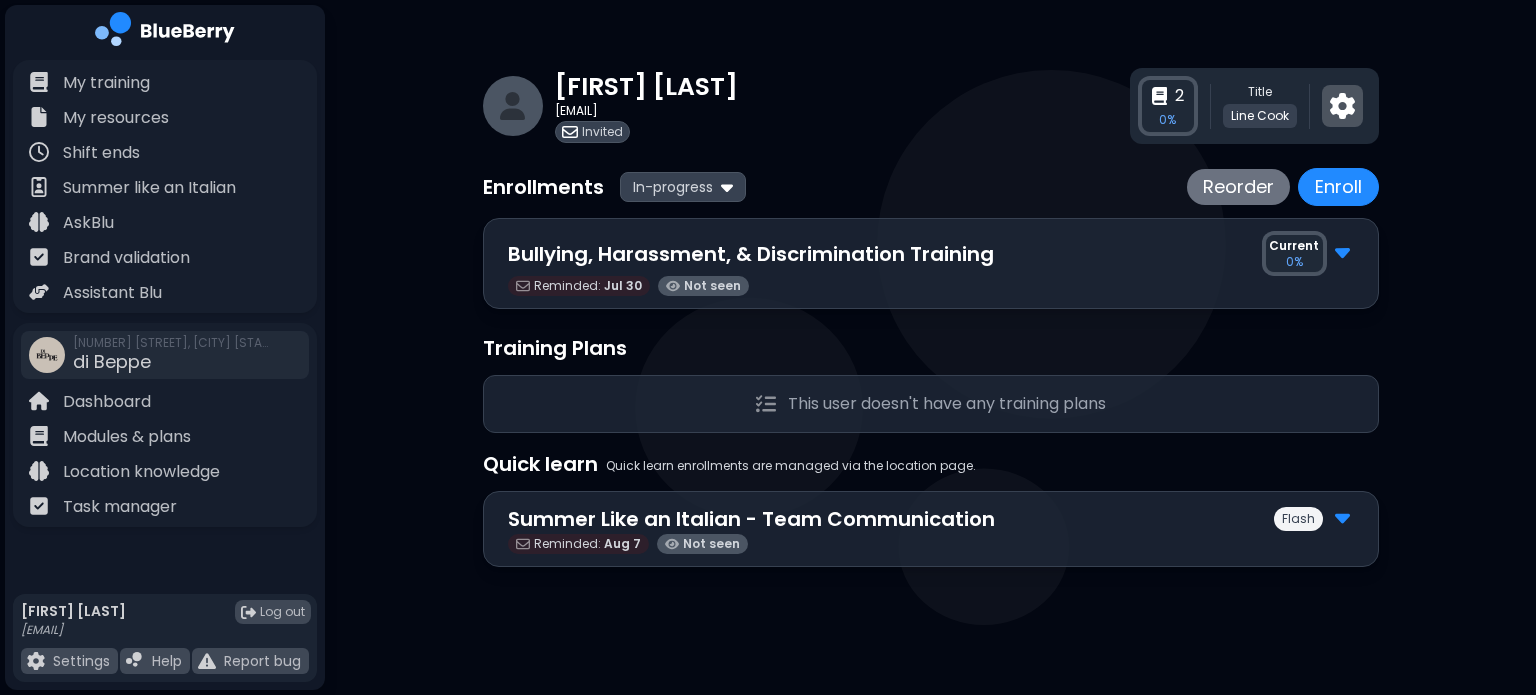 click at bounding box center (1342, 106) 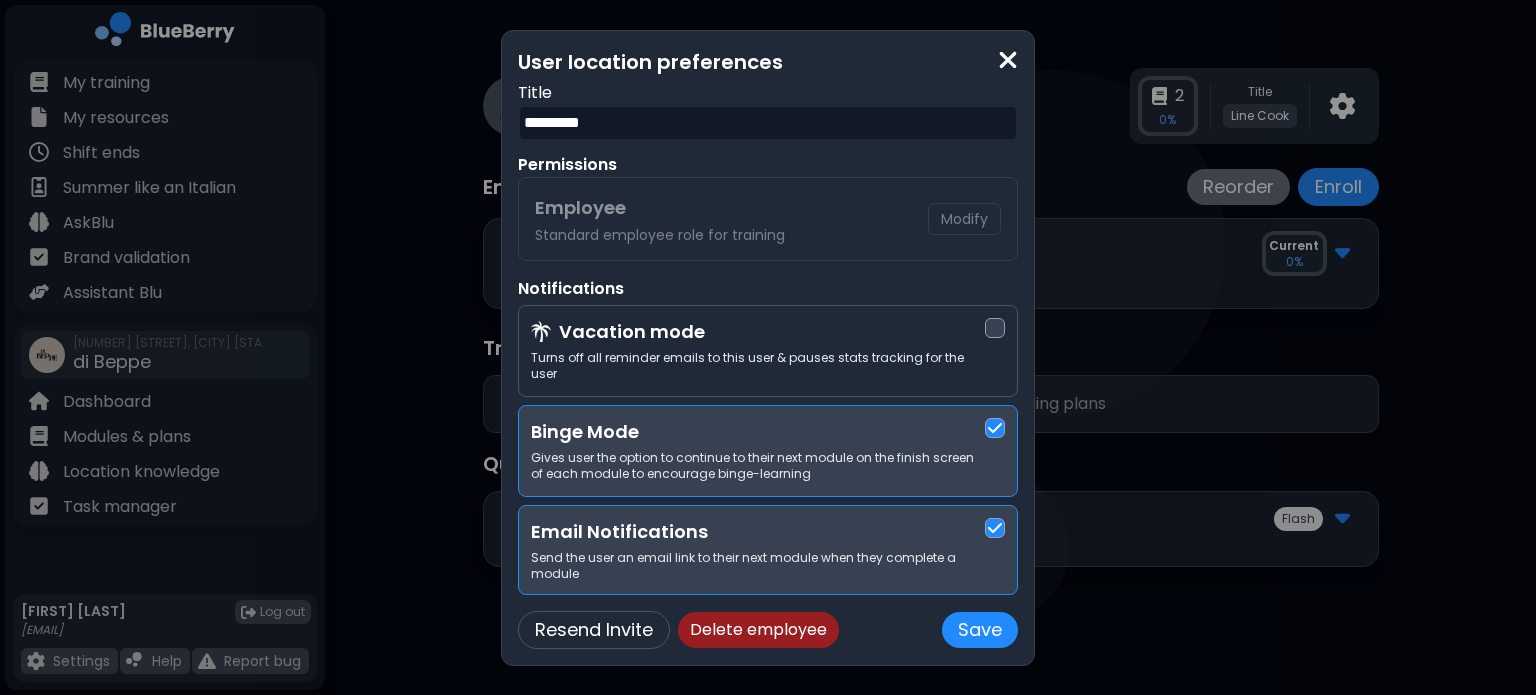 click on "Delete employee" at bounding box center (758, 630) 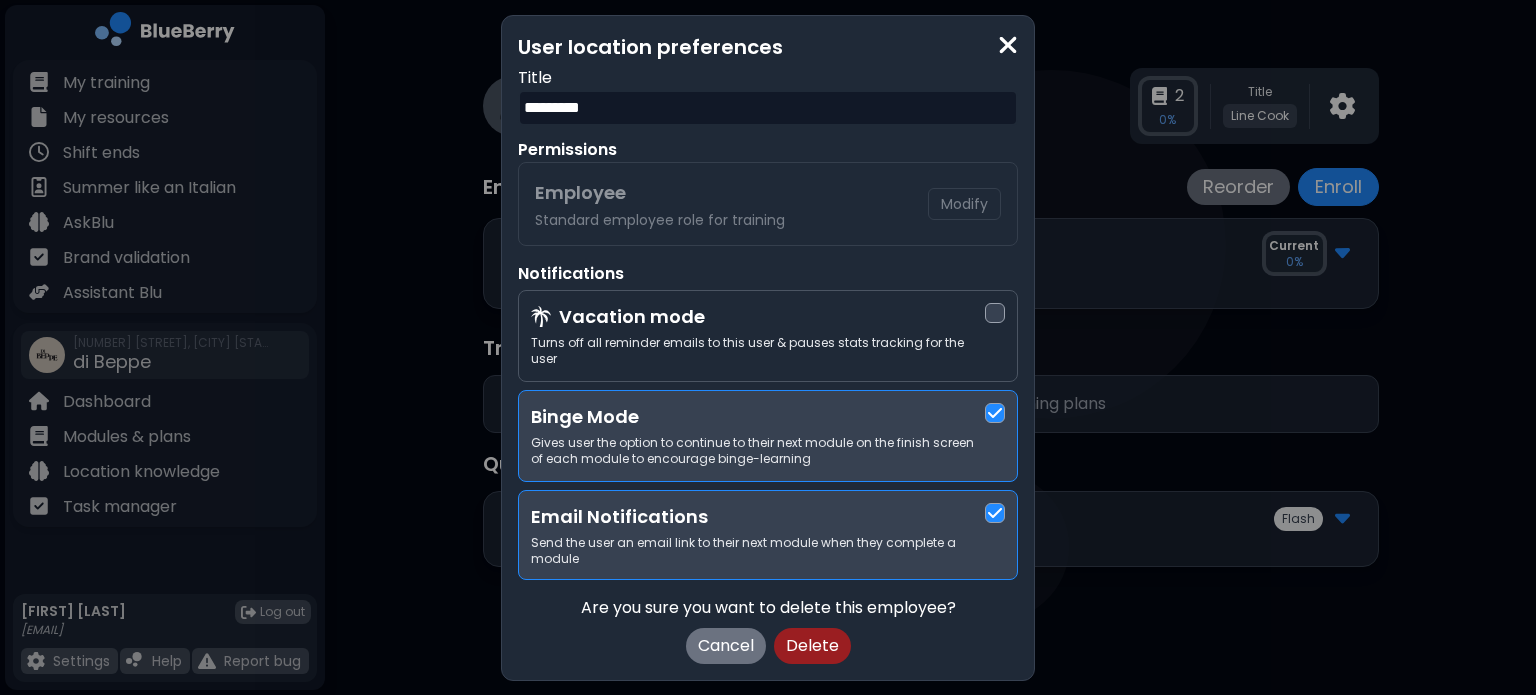 click on "Delete" at bounding box center (812, 646) 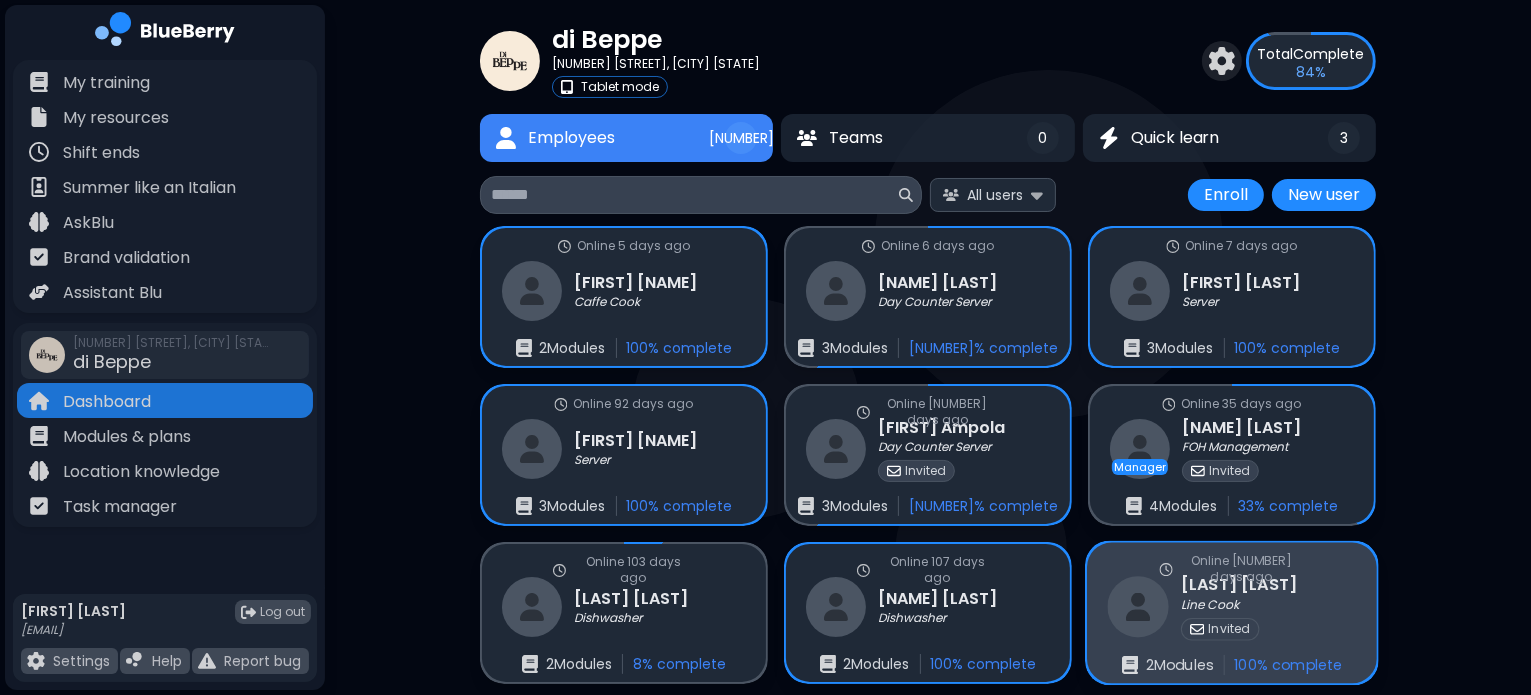 scroll, scrollTop: 48, scrollLeft: 0, axis: vertical 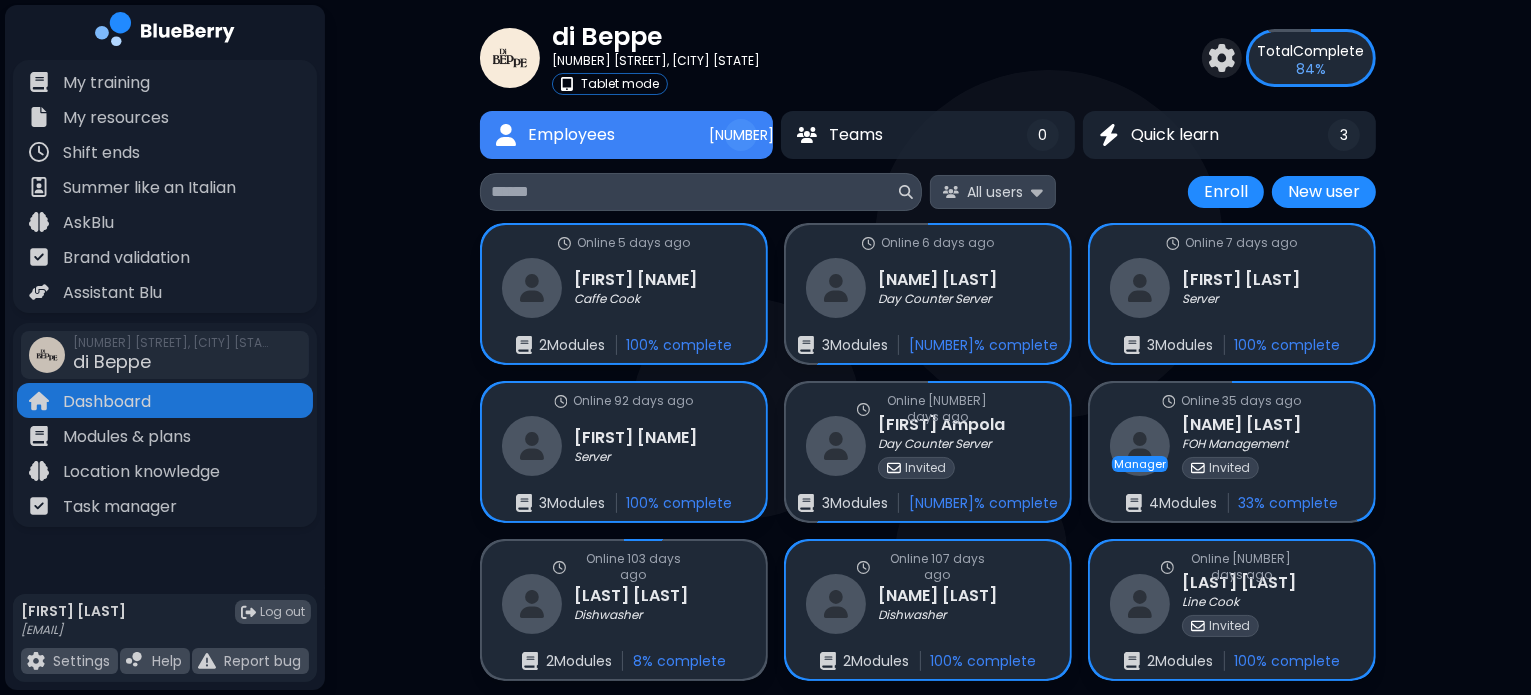 click on "All users" at bounding box center (993, 191) 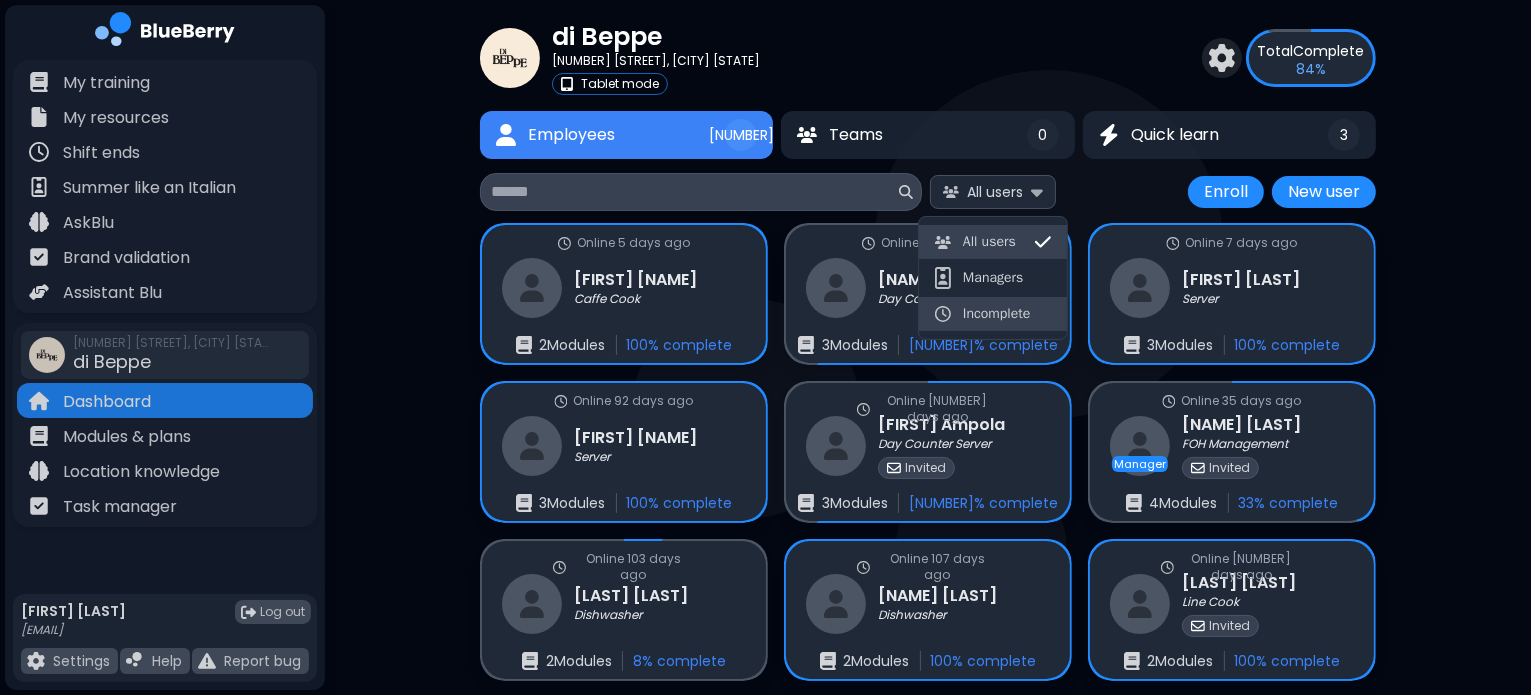 click on "Incomplete" at bounding box center [996, 314] 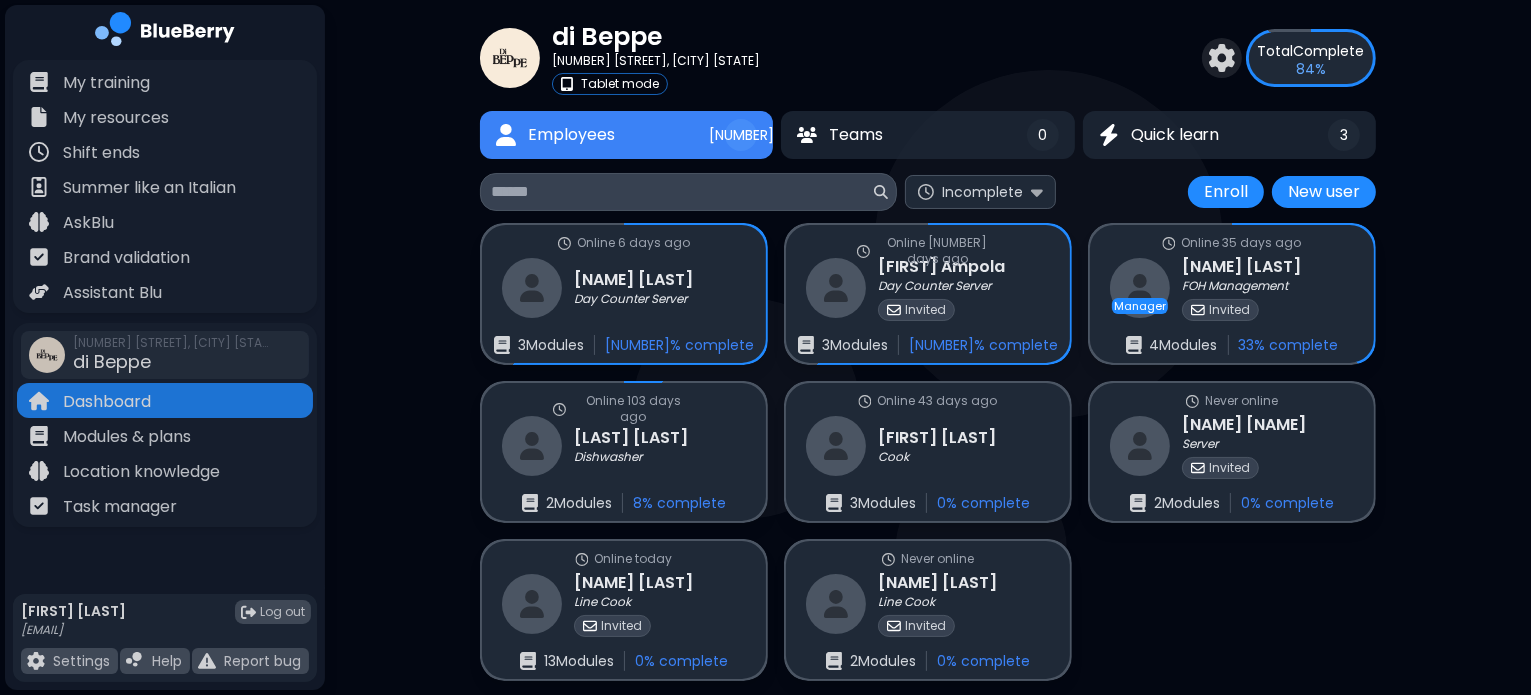 scroll, scrollTop: 80, scrollLeft: 0, axis: vertical 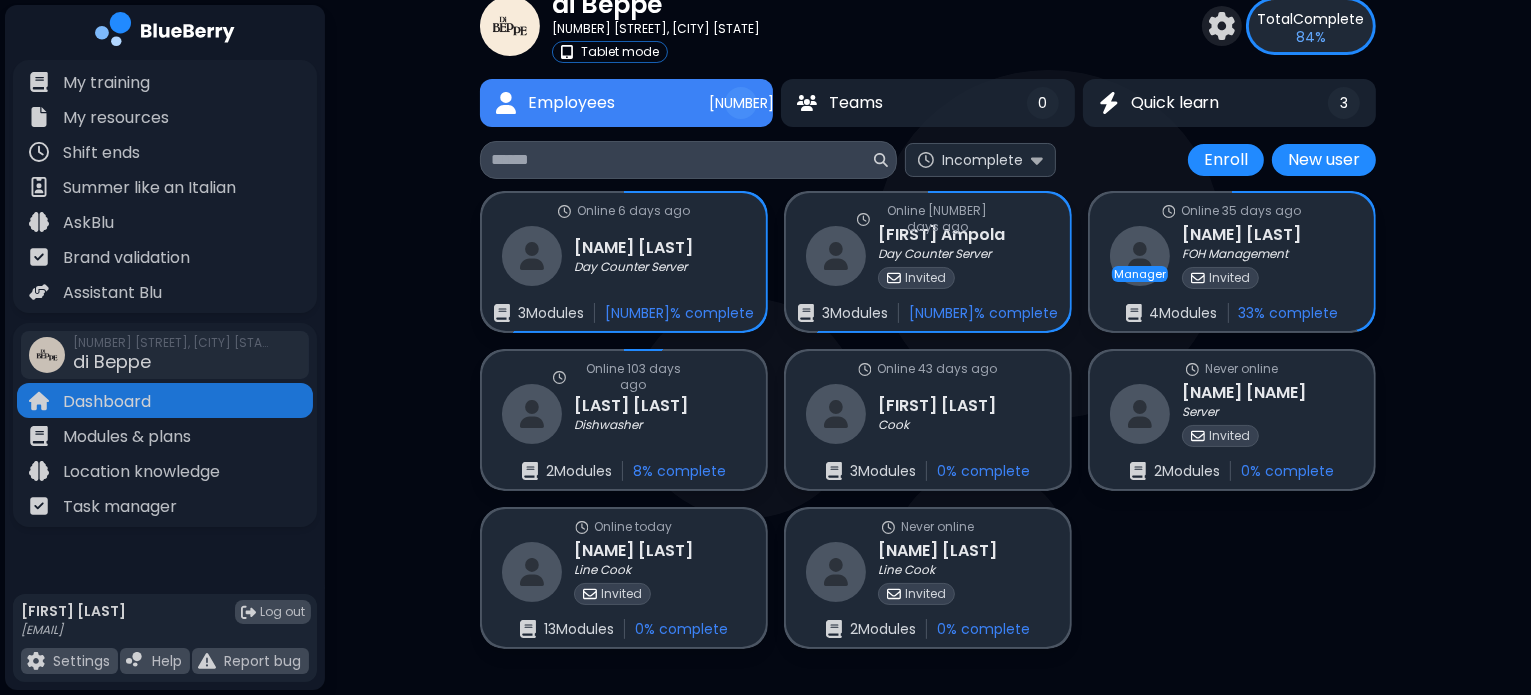 click on "Online [NUMBER] days ago [FIRST] [LAST] Day Counter Server Invited [NUMBER] Module s [NUMBER] % complete Online [NUMBER] days ago [FIRST] [LAST] Day Counter Server Invited [NUMBER] Module s [NUMBER] % complete Online [NUMBER] days ago Manager [LAST] FOH Management Invited [NUMBER] Module s [NUMBER] % complete Online [NUMBER] days ago [LAST] Dishwasher [NUMBER] Module s [NUMBER] % complete Online [NUMBER] days ago [FIRST] Cook [NUMBER] Module s [NUMBER] % complete Never online [FIRST] Server Invited [NUMBER] Module s [NUMBER] % complete Online today [FIRST] Line Cook Invited [NUMBER] Module s [NUMBER] % complete Never online [FIRST] Line Cook Invited [NUMBER] Module s [NUMBER] % complete" at bounding box center [928, 420] 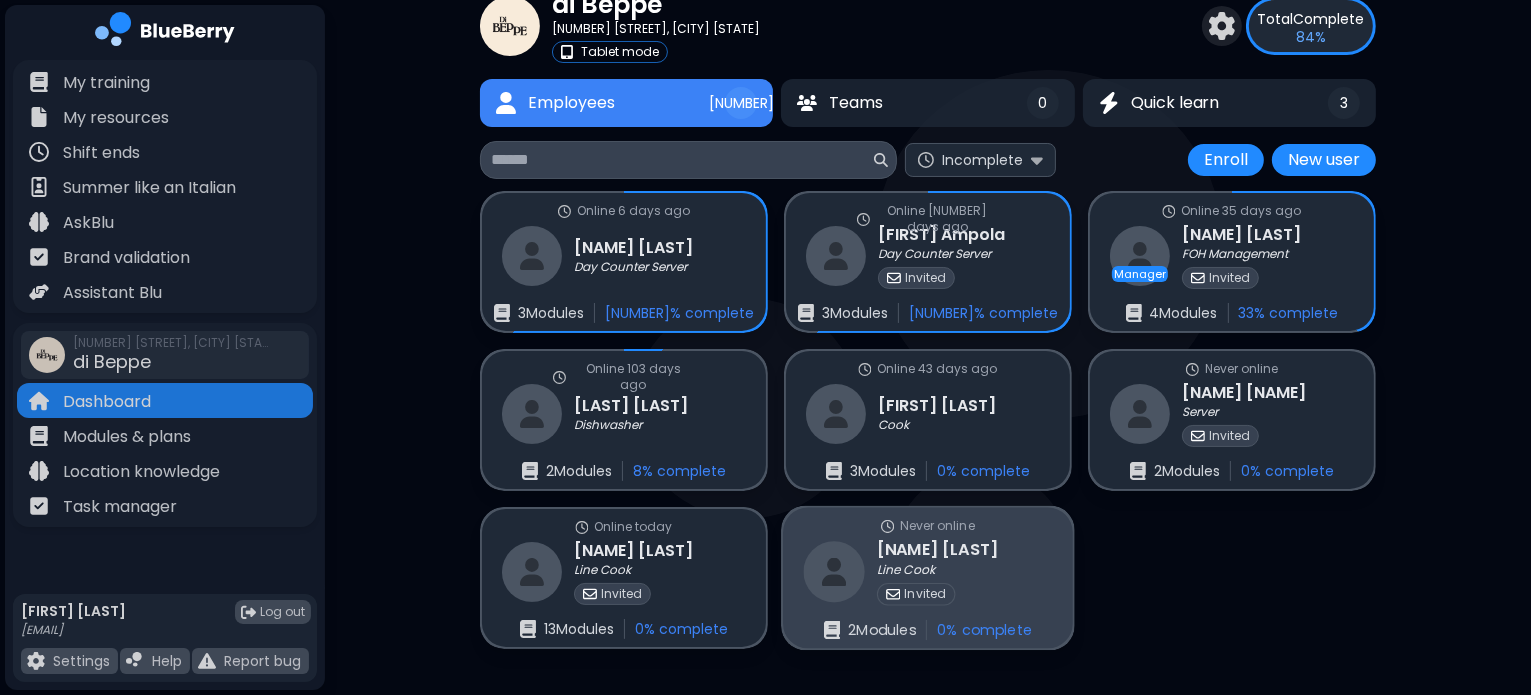 click on "Never online Jerwin Caluya Line Cook Invited 2 Module s 0 % complete" at bounding box center [928, 578] 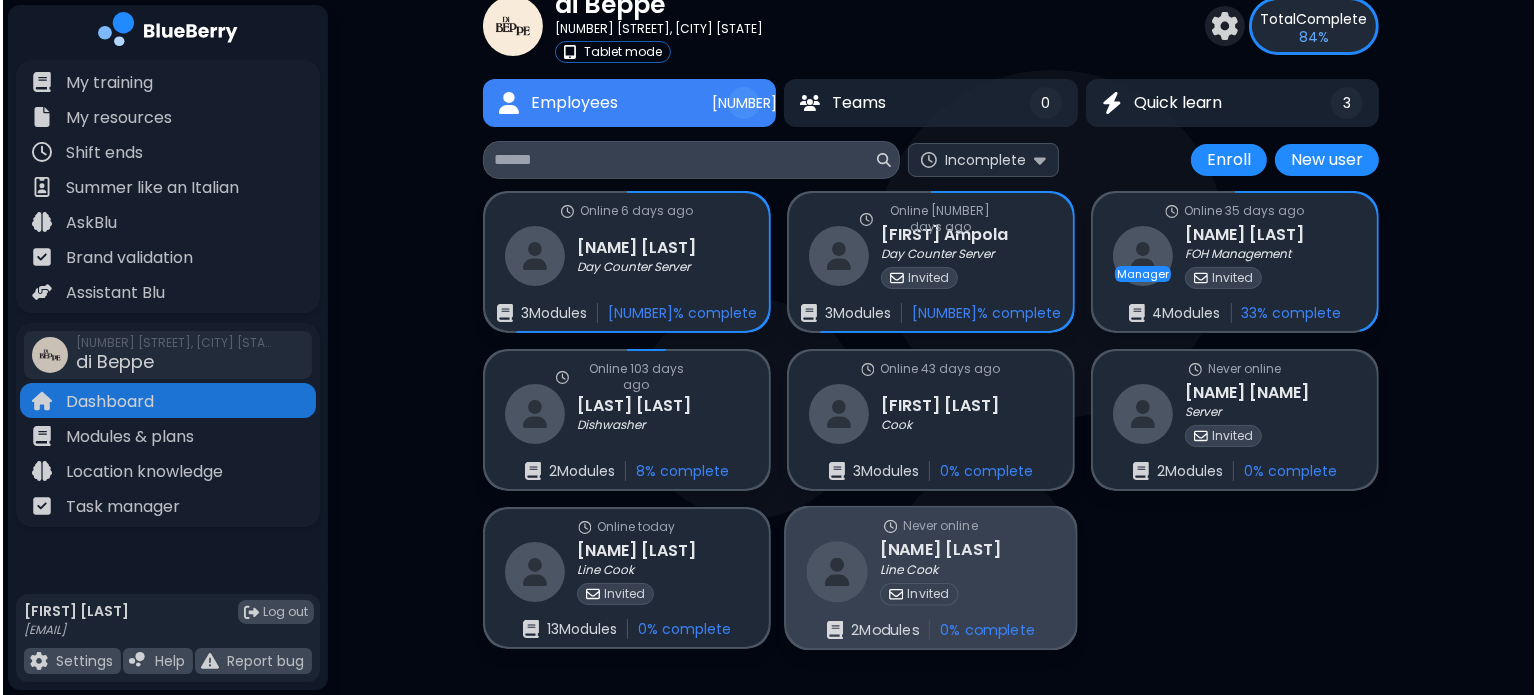 scroll, scrollTop: 0, scrollLeft: 0, axis: both 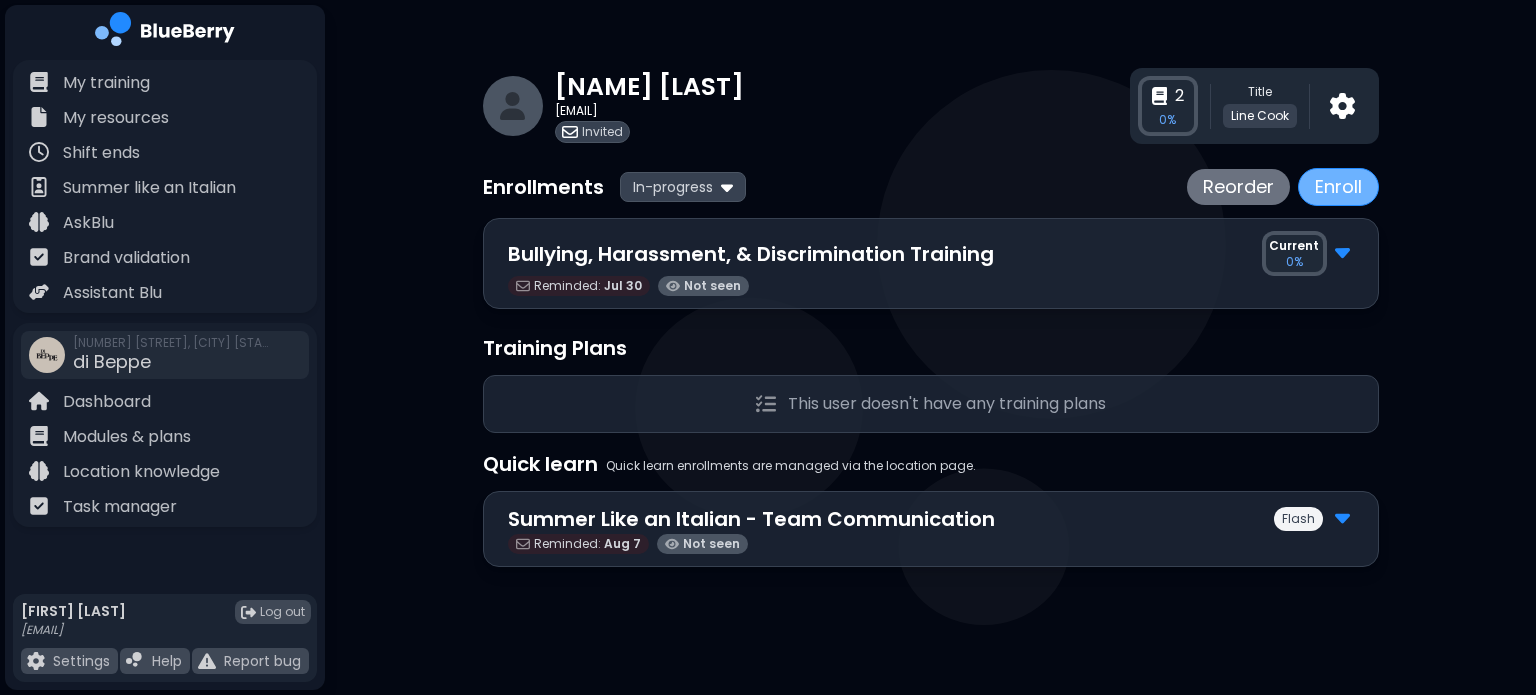 click on "Enroll" at bounding box center [1338, 187] 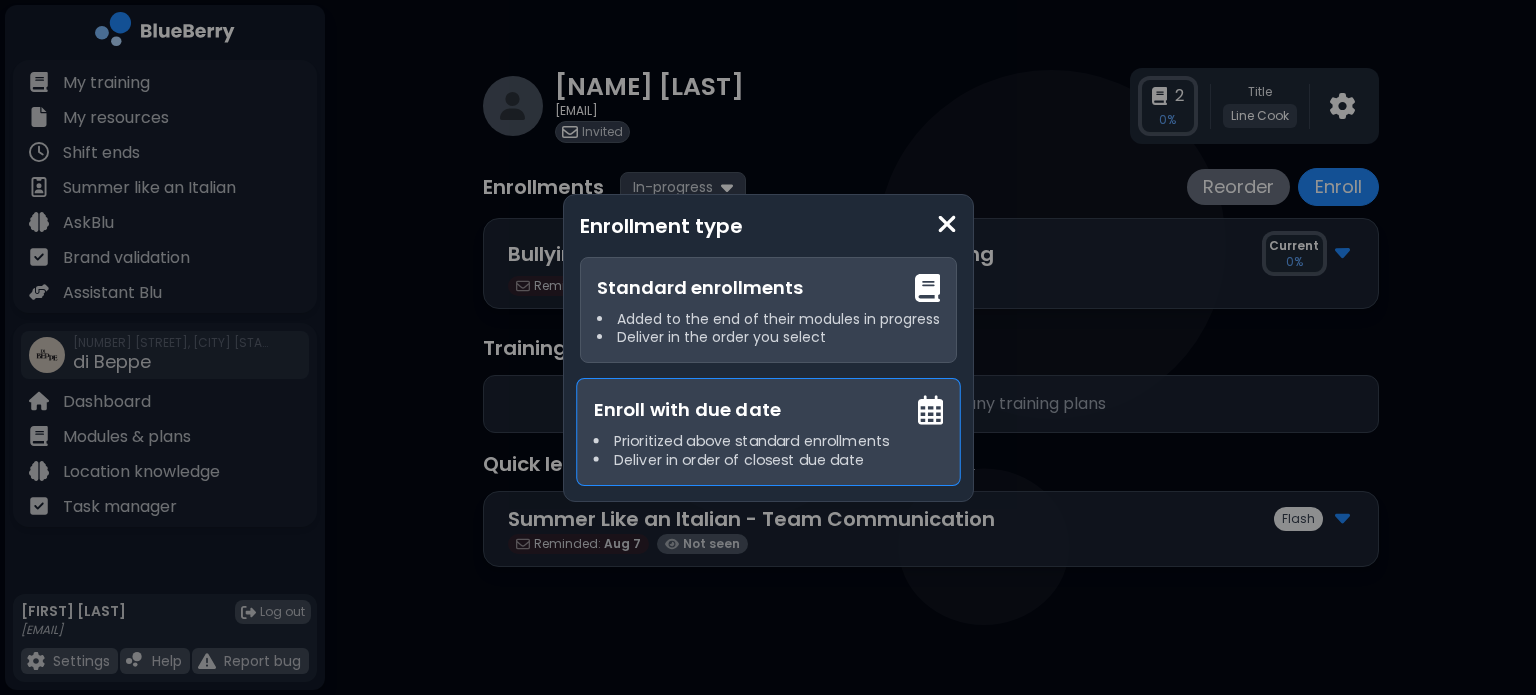 click on "Deliver in order of closest due date" at bounding box center [768, 459] 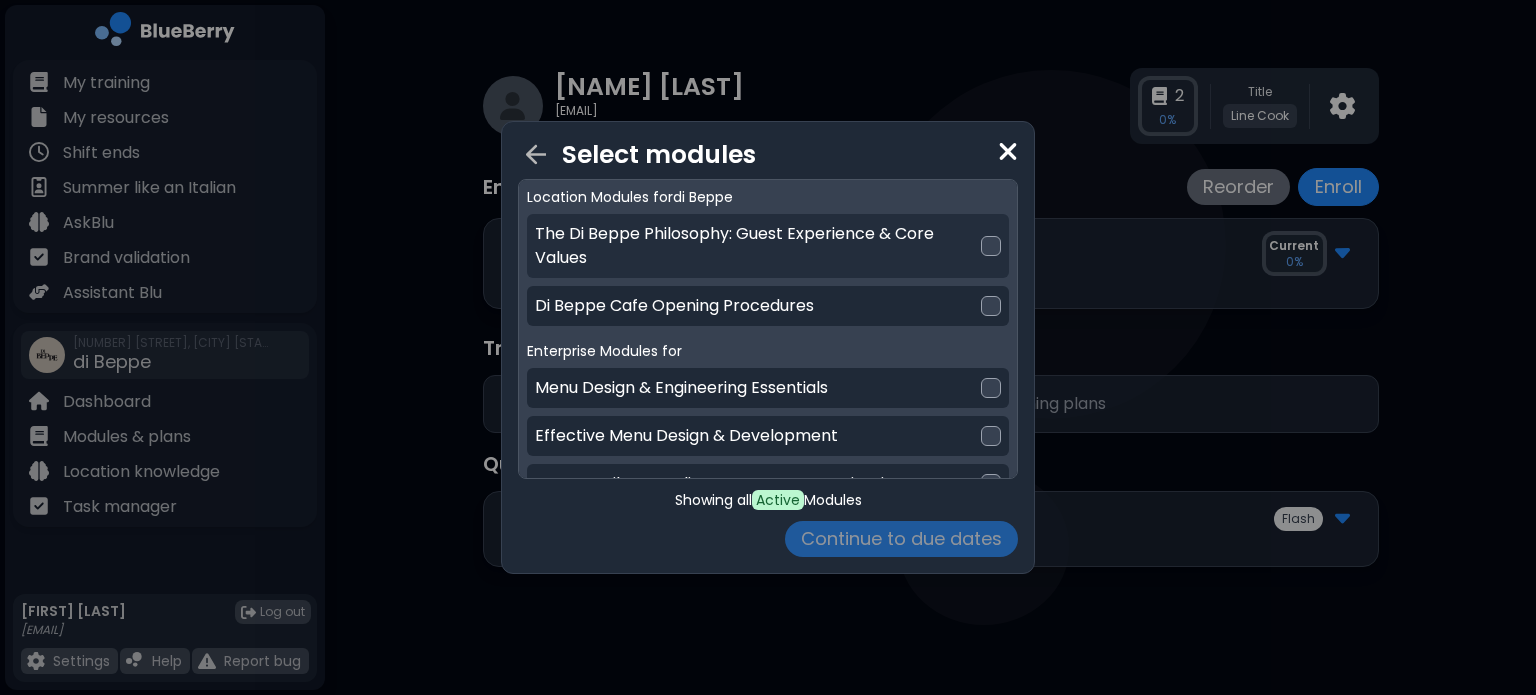click at bounding box center [991, 246] 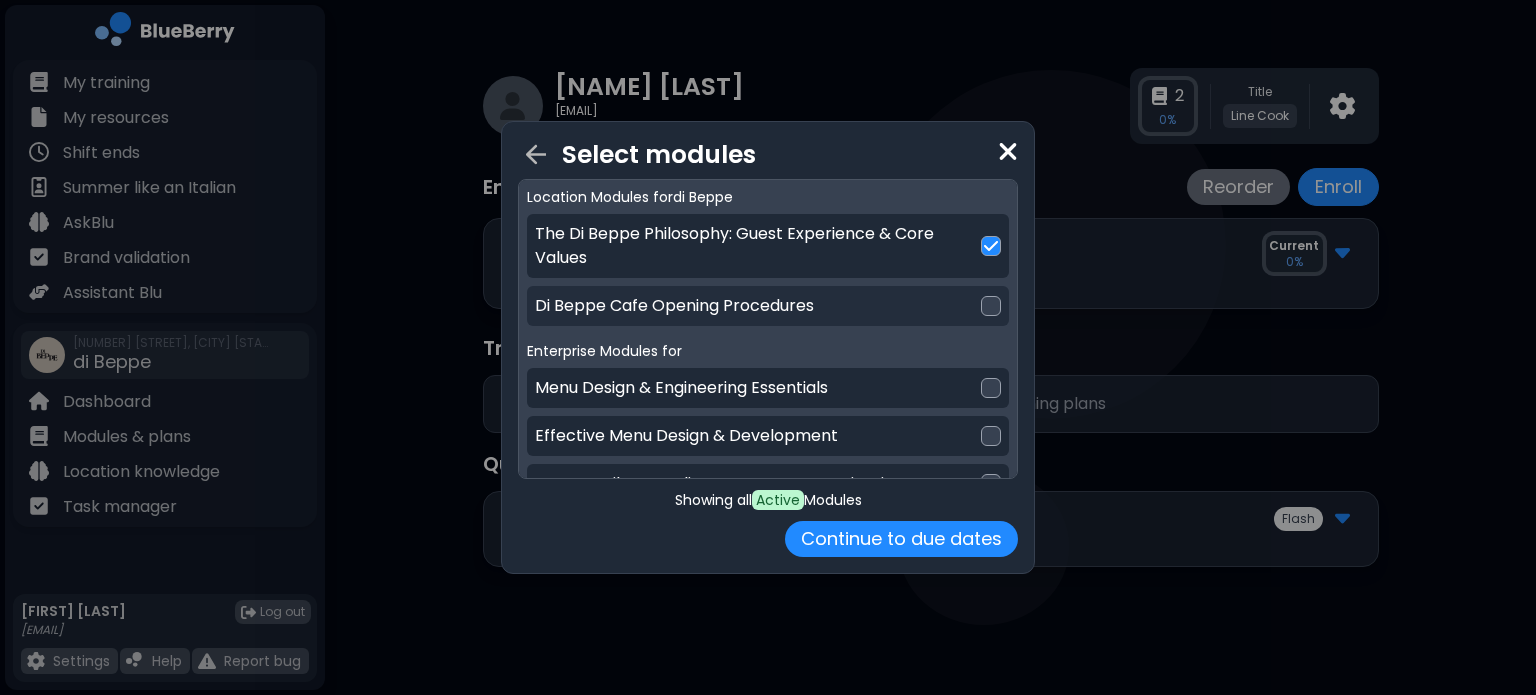 click at bounding box center (991, 306) 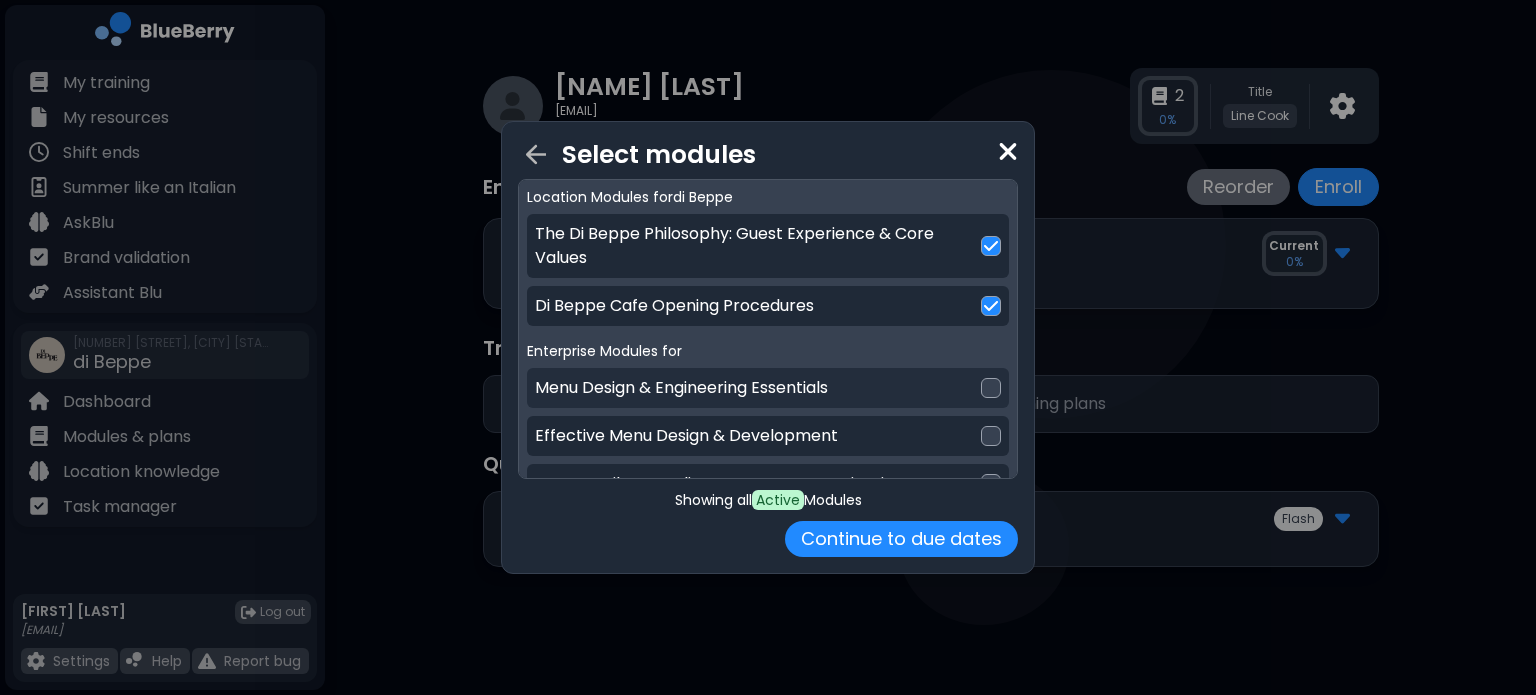 click on "Menu Design & Engineering Essentials" at bounding box center [768, 388] 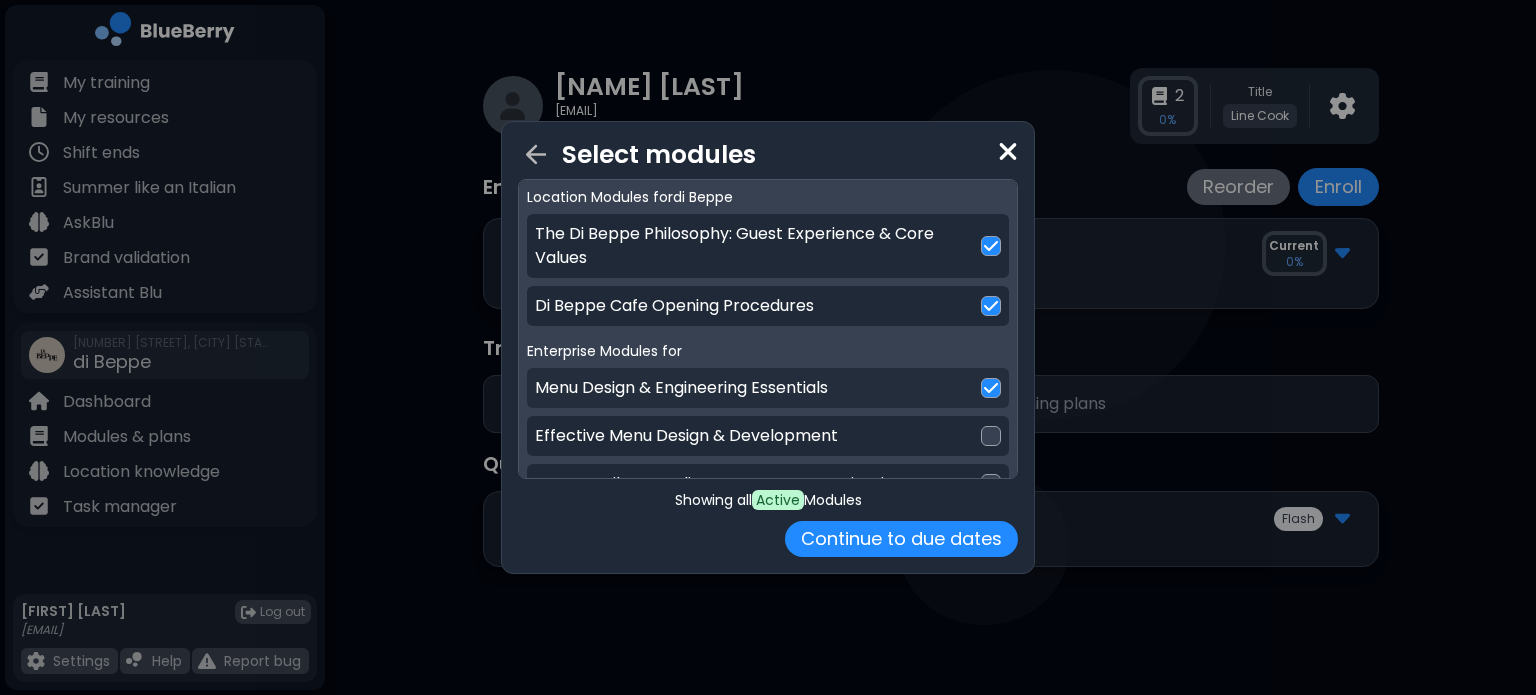 scroll, scrollTop: 2, scrollLeft: 0, axis: vertical 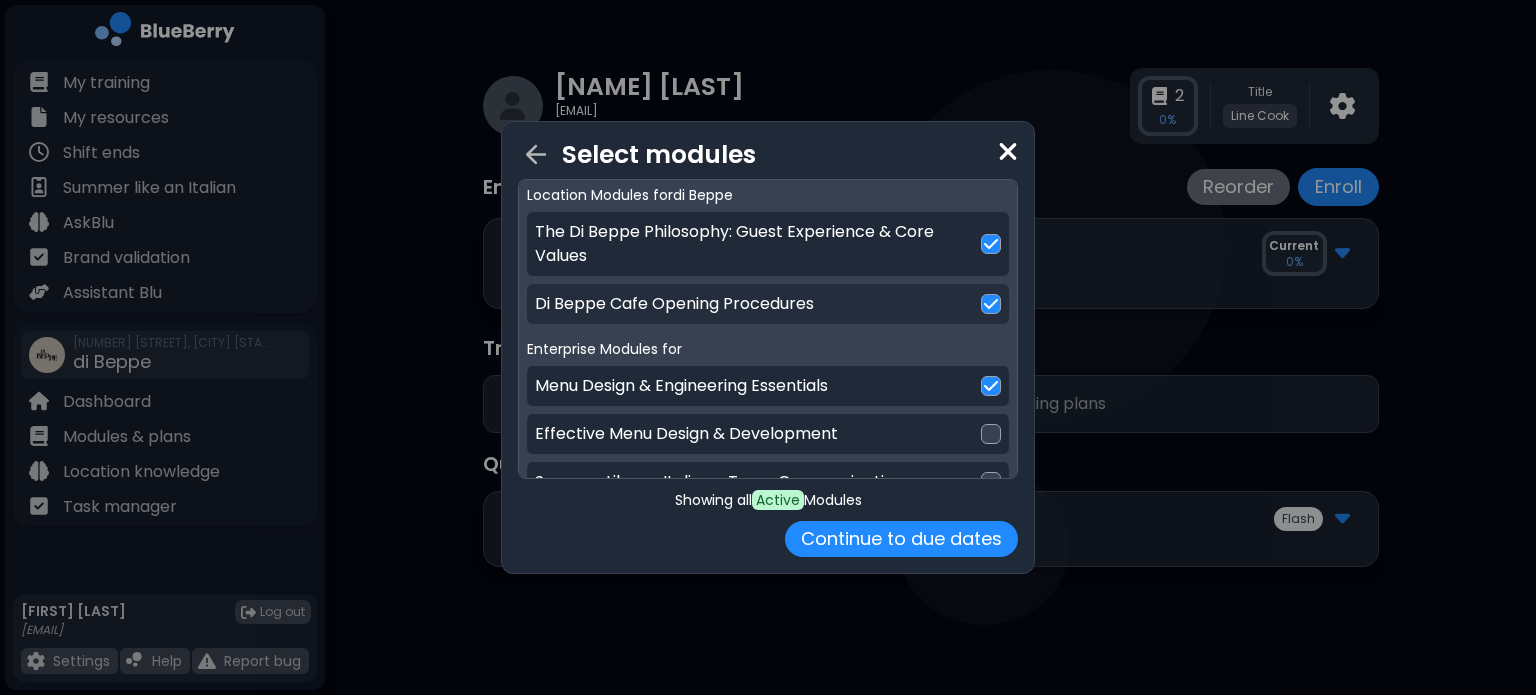 click on "Di Beppe Cafe Opening Procedures" at bounding box center [768, 304] 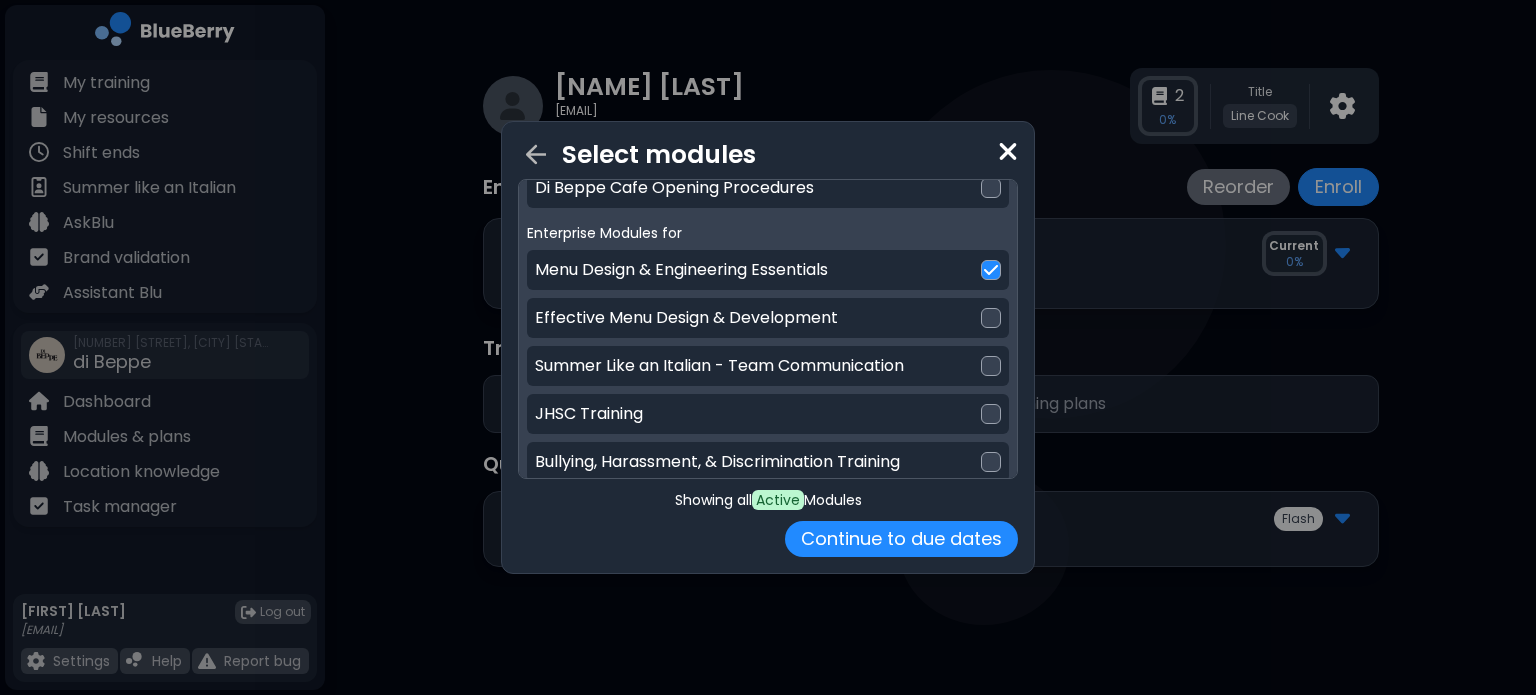 scroll, scrollTop: 120, scrollLeft: 0, axis: vertical 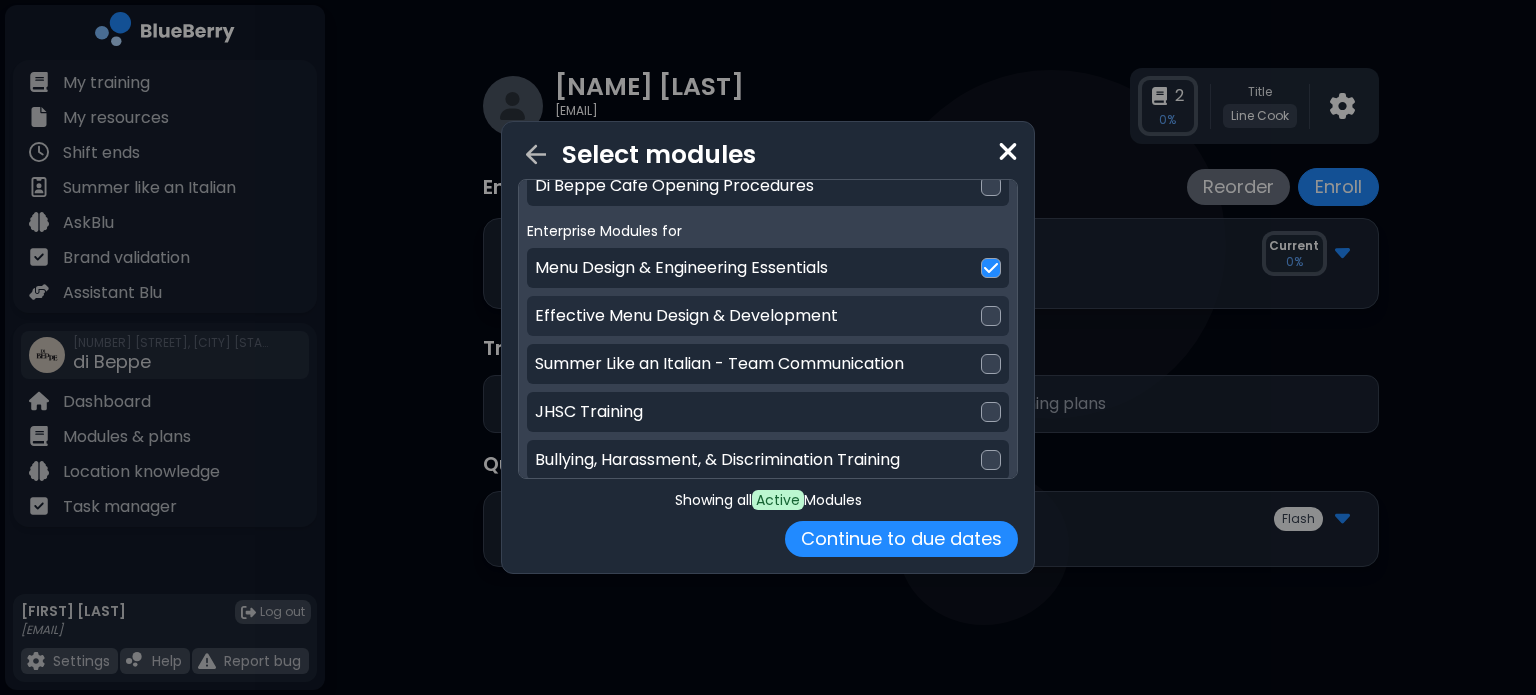 click on "Effective Menu Design & Development" at bounding box center (768, 316) 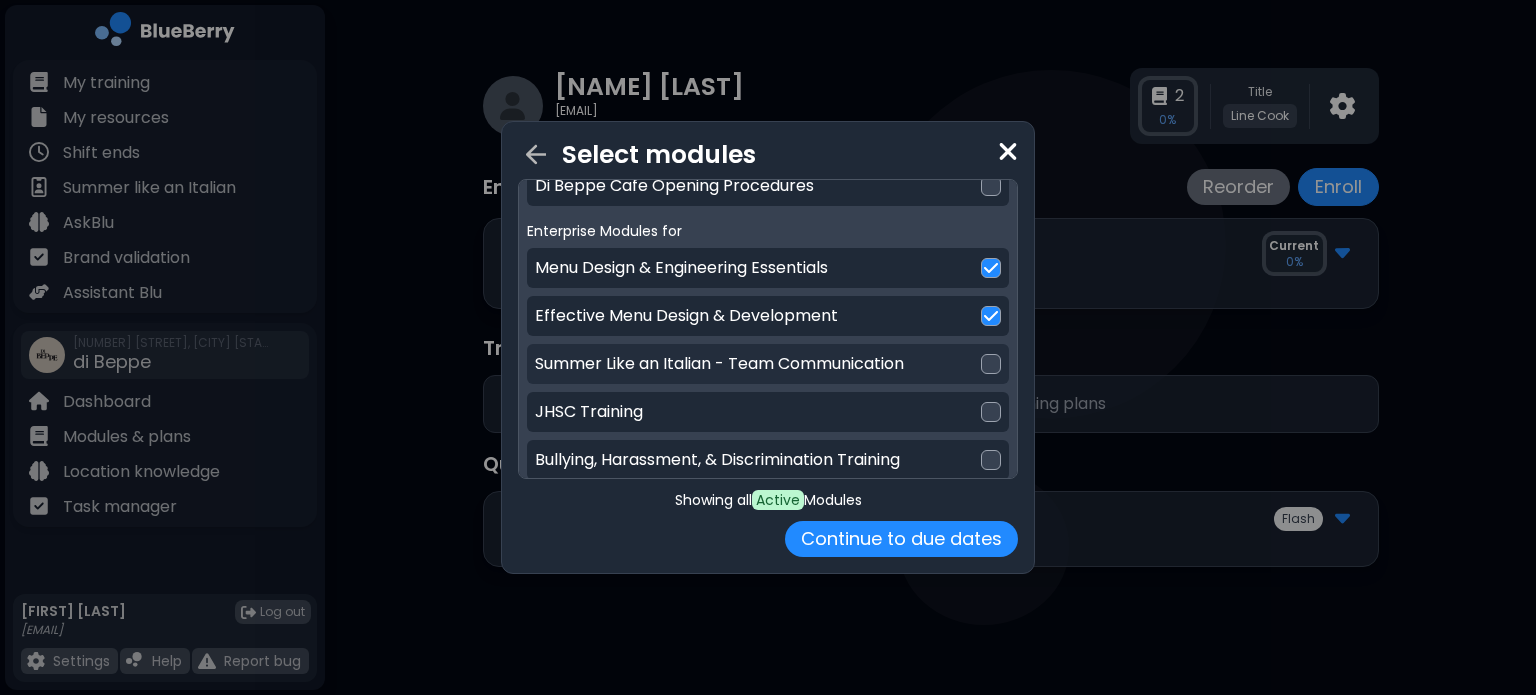 click on "Summer Like an Italian - Team Communication" at bounding box center [768, 364] 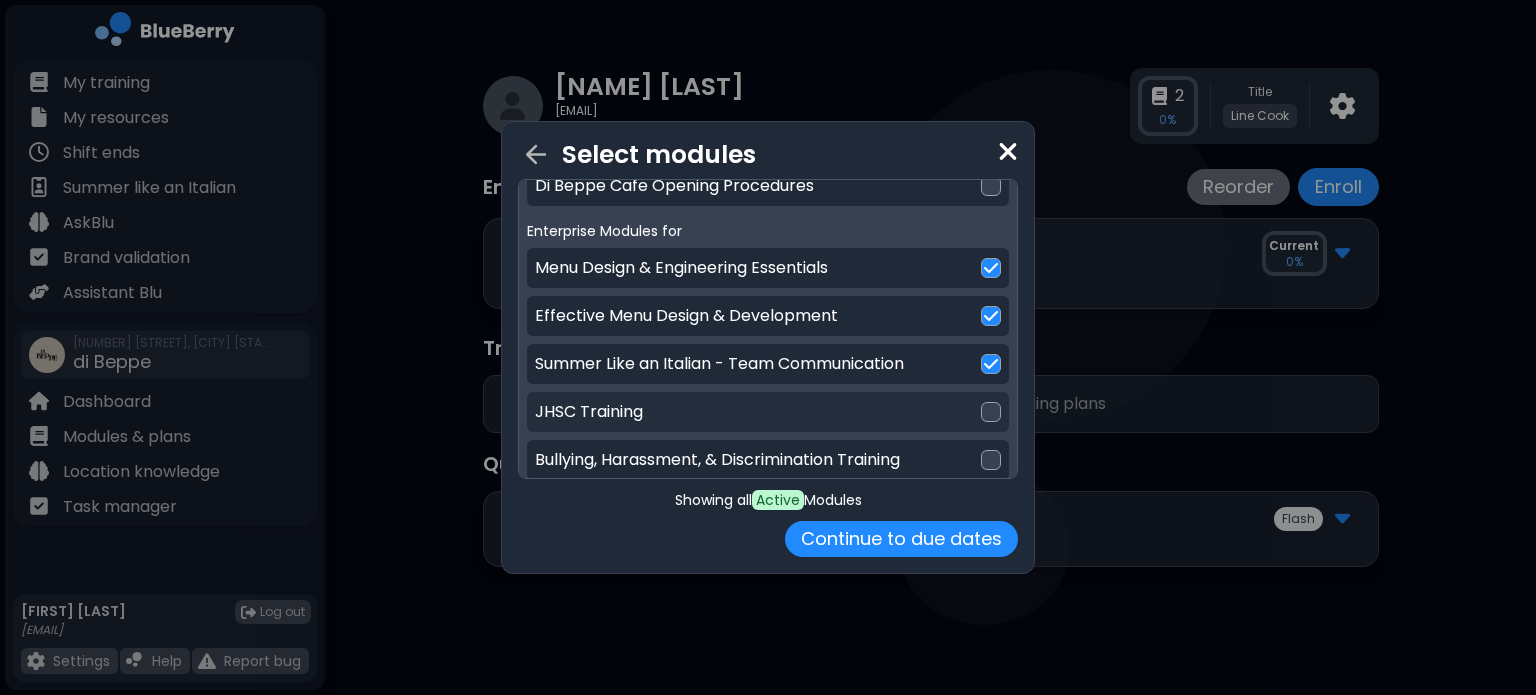 click on "JHSC Training" at bounding box center [768, 412] 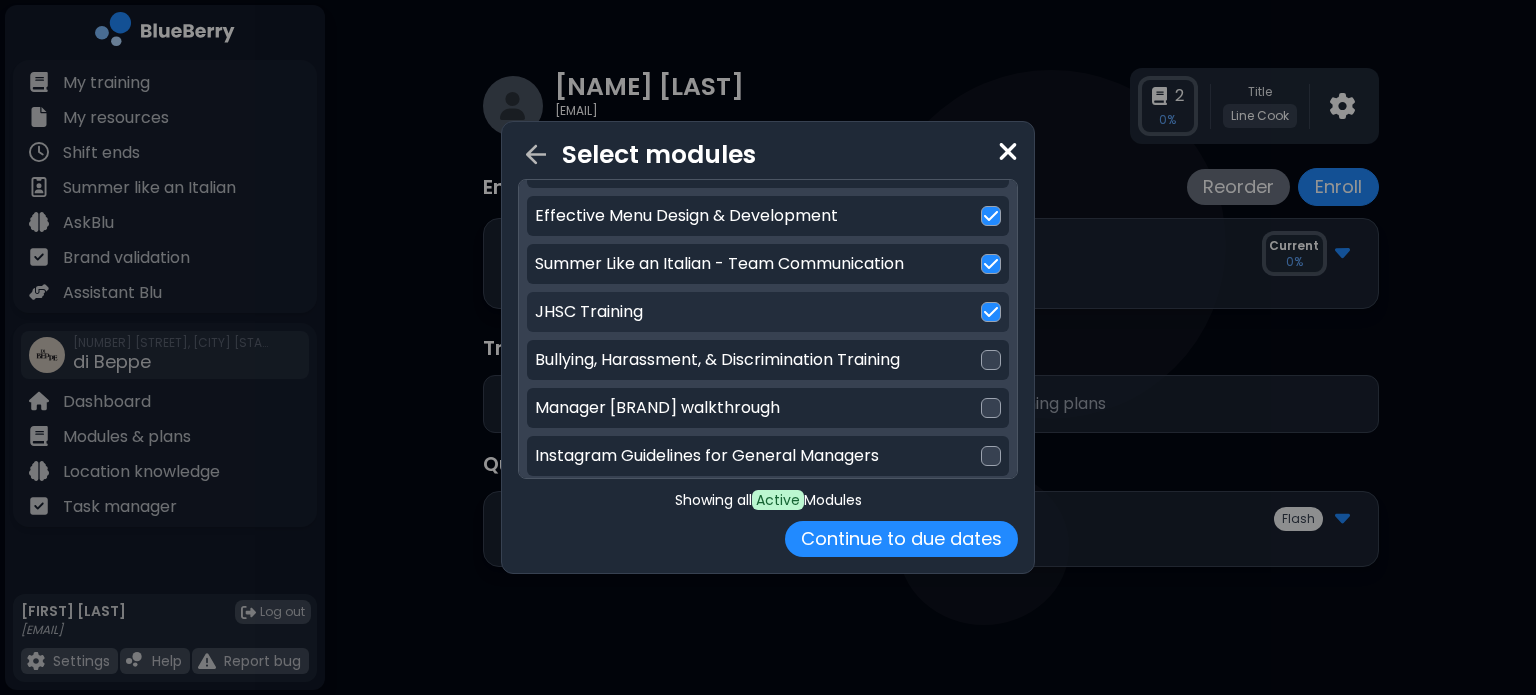 scroll, scrollTop: 218, scrollLeft: 0, axis: vertical 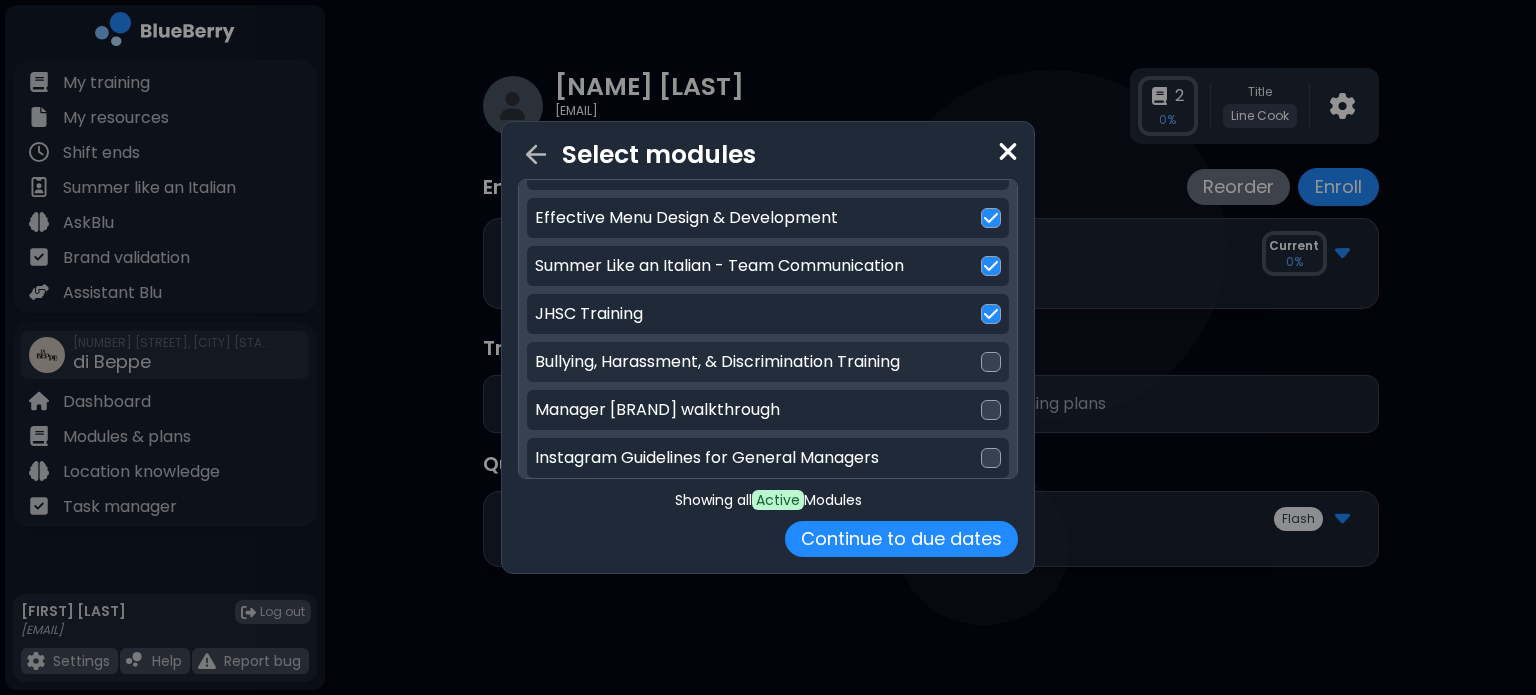 click on "Bullying, Harassment, & Discrimination Training" at bounding box center [768, 362] 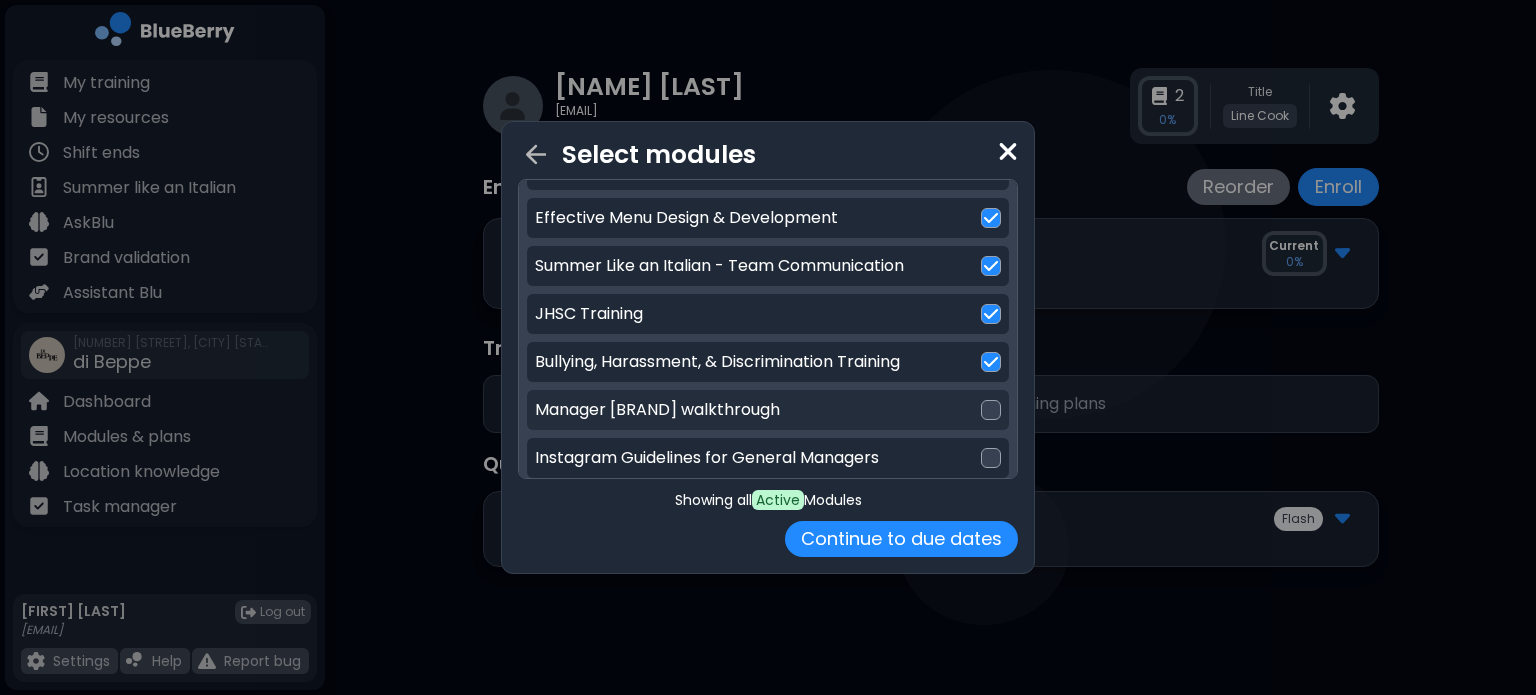click on "Manager [BRAND] walkthrough" at bounding box center (768, 410) 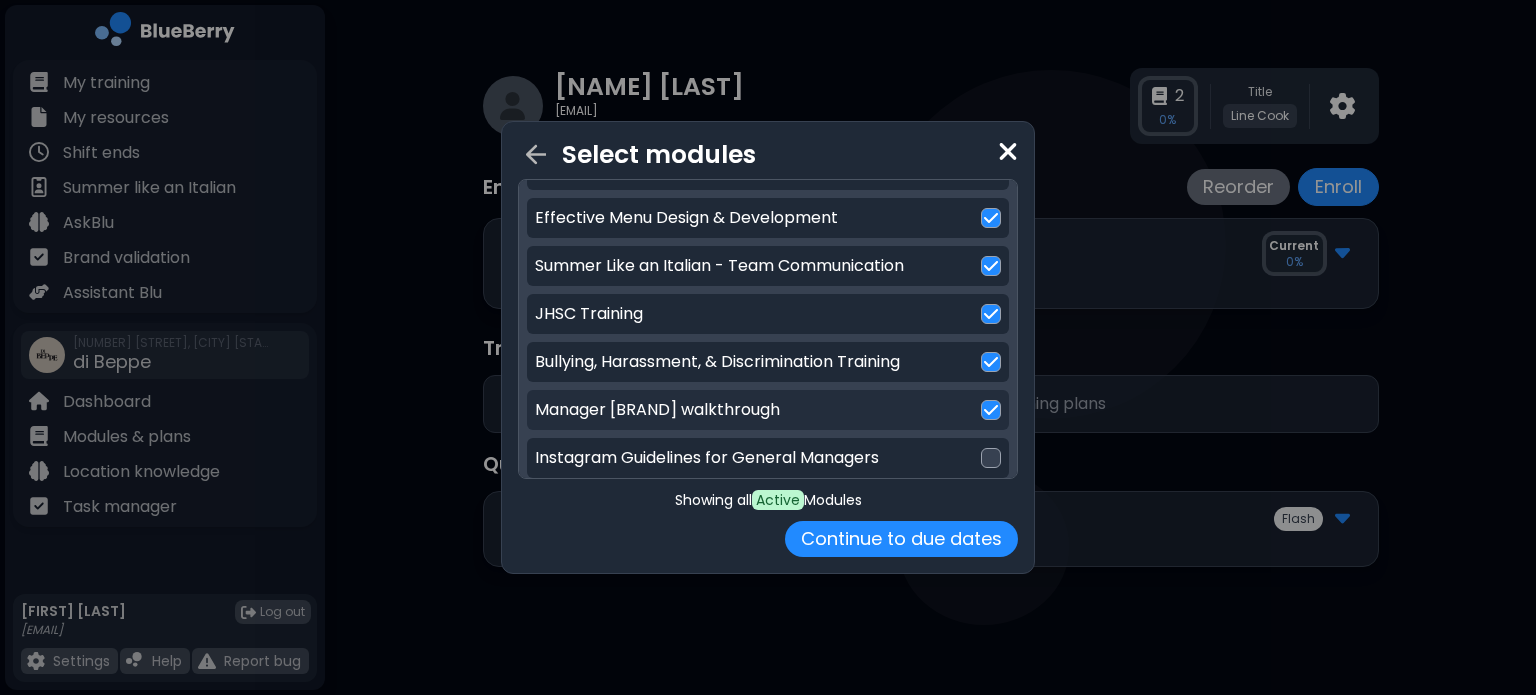 scroll, scrollTop: 354, scrollLeft: 0, axis: vertical 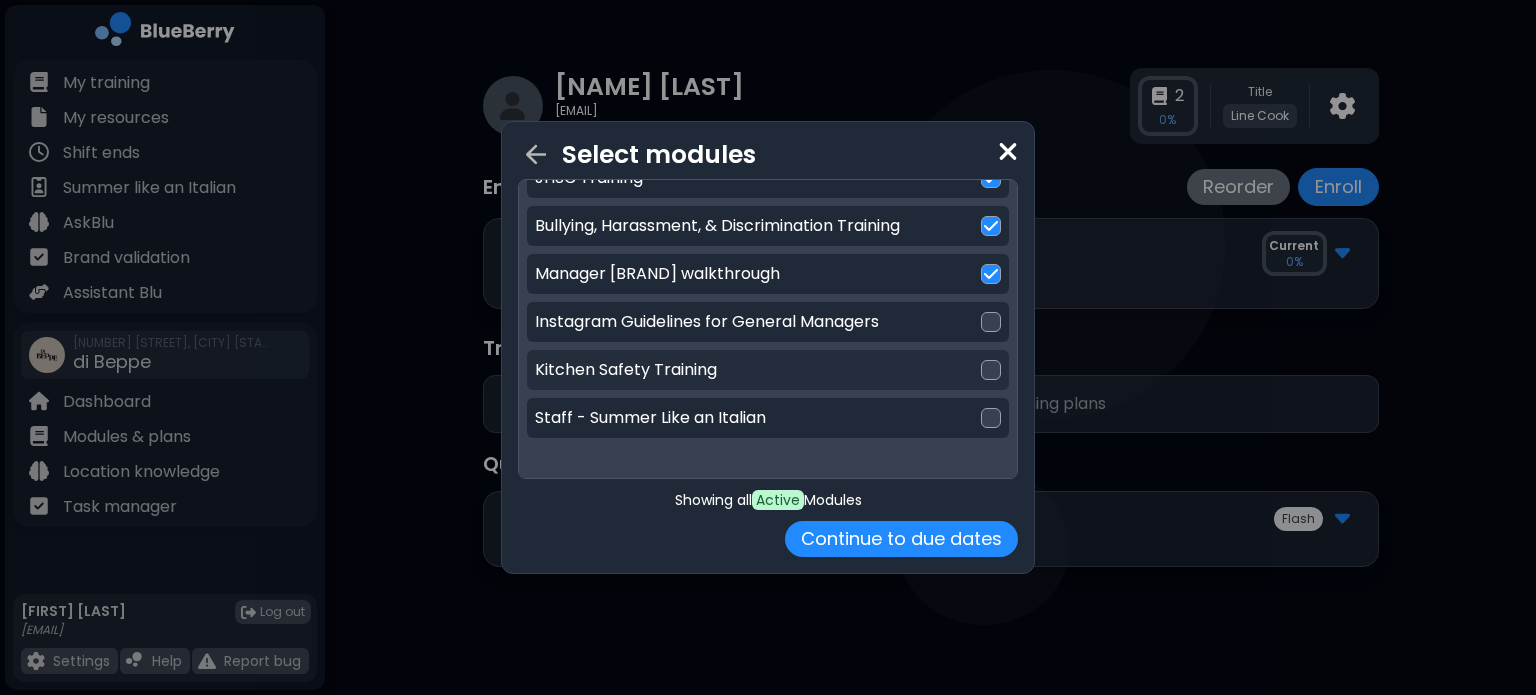 click on "Kitchen Safety Training" at bounding box center (768, 370) 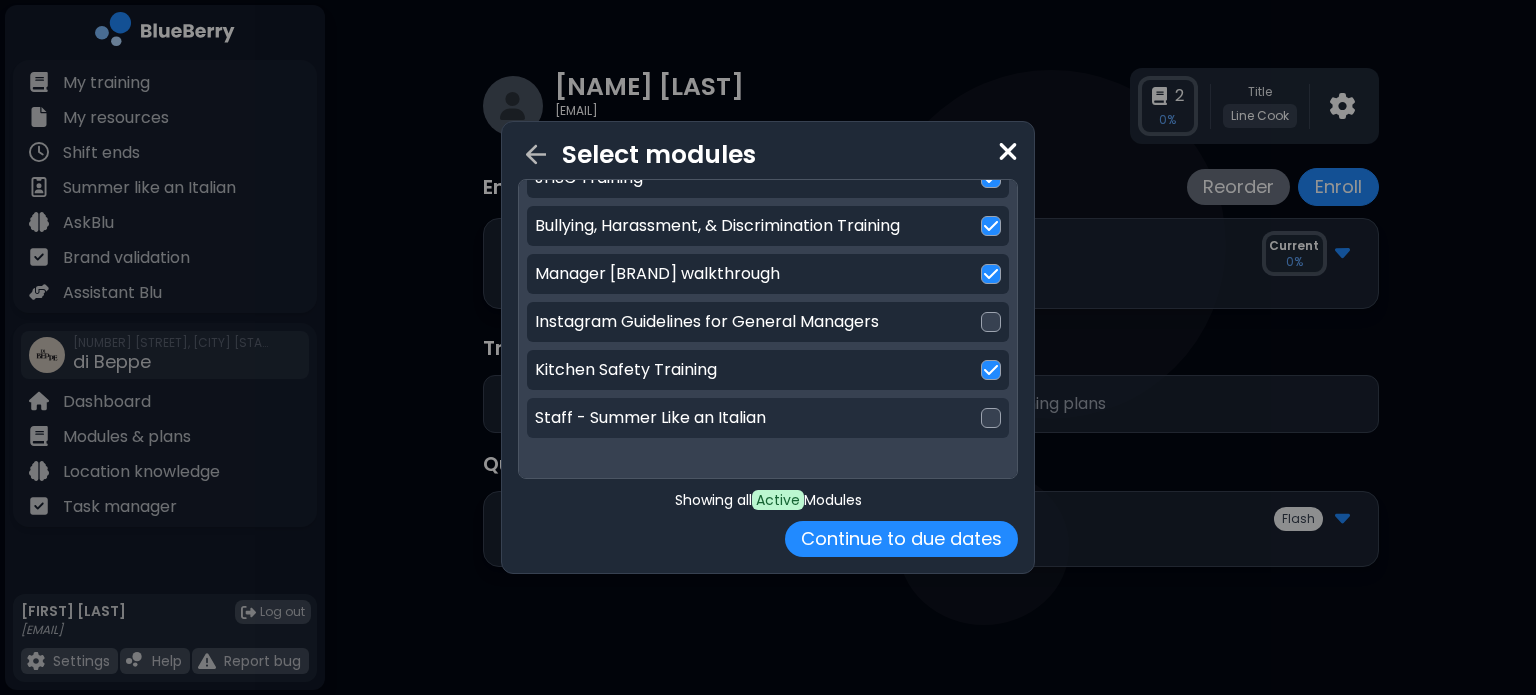 click on "Staff - Summer Like an Italian" at bounding box center [768, 418] 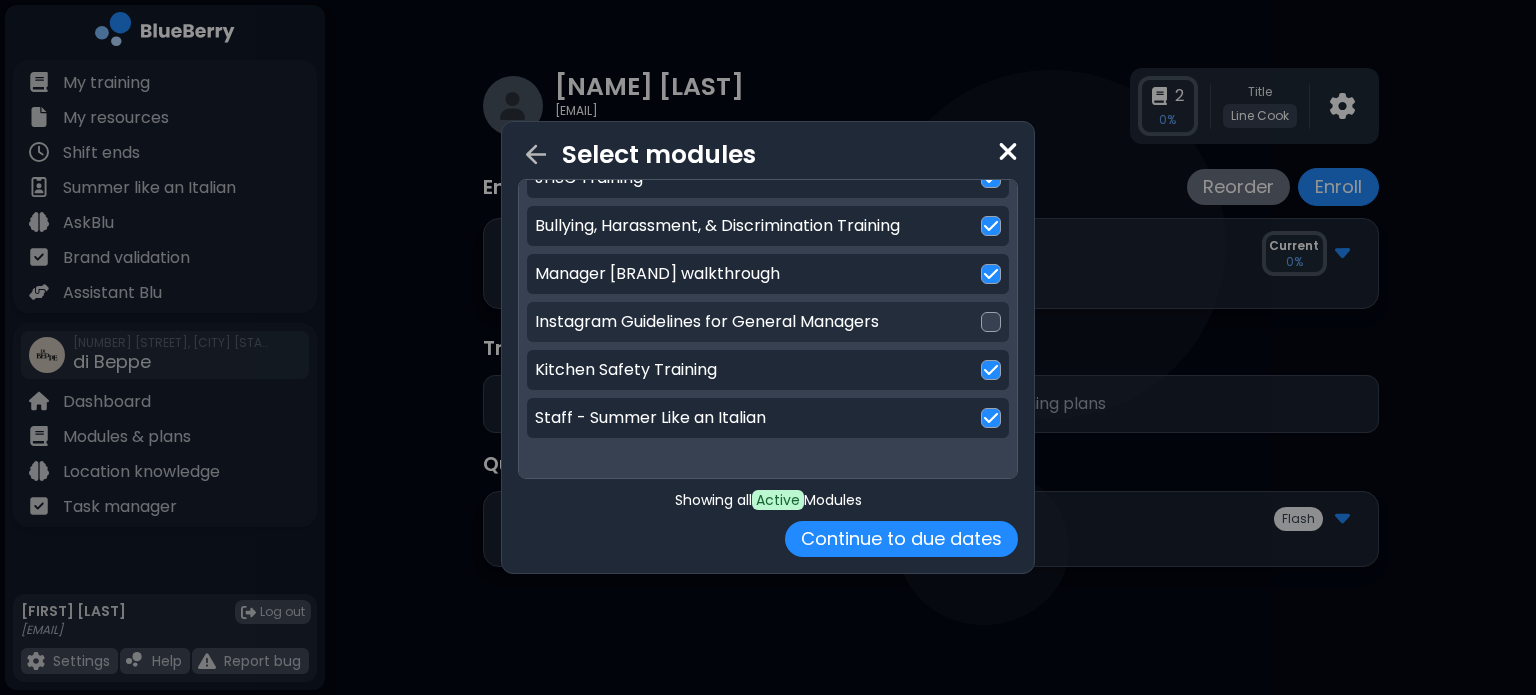 click on "Instagram Guidelines for General Managers" at bounding box center (768, 322) 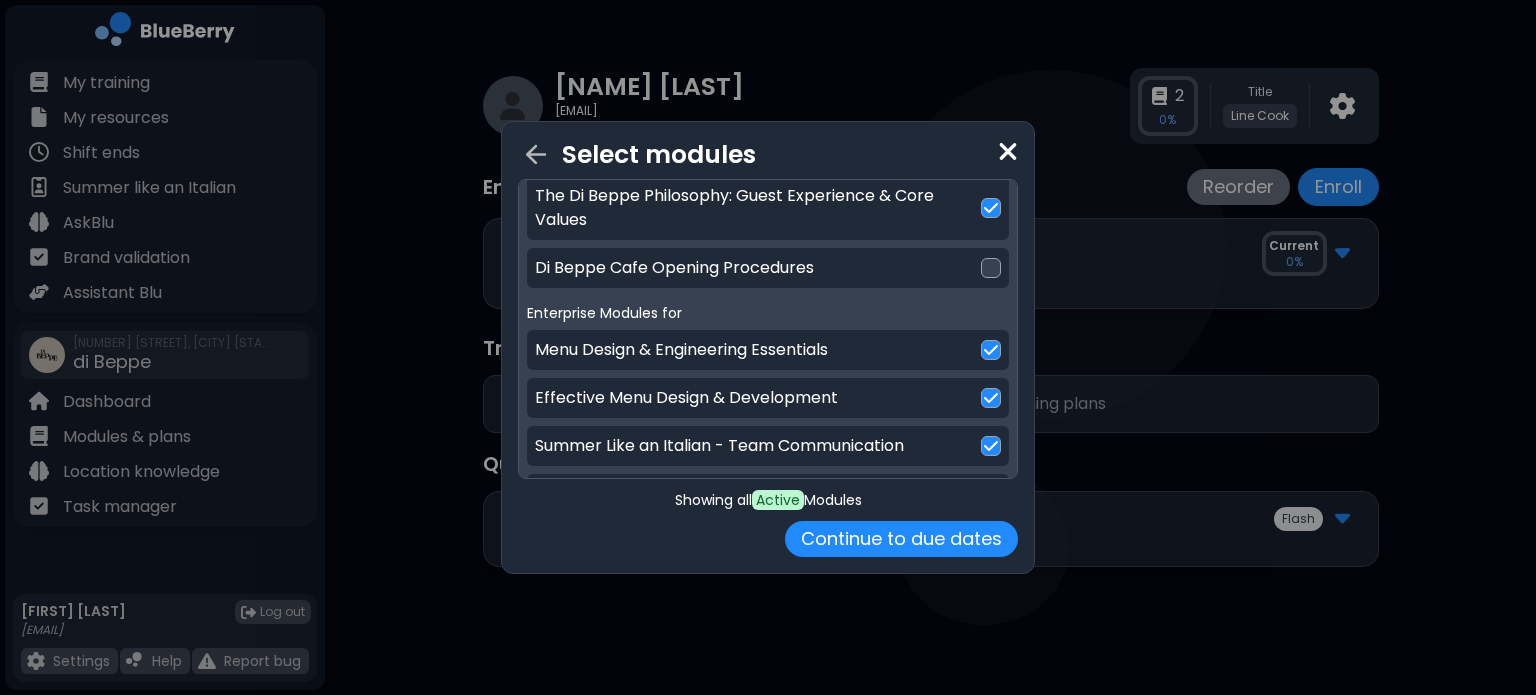 scroll, scrollTop: 0, scrollLeft: 0, axis: both 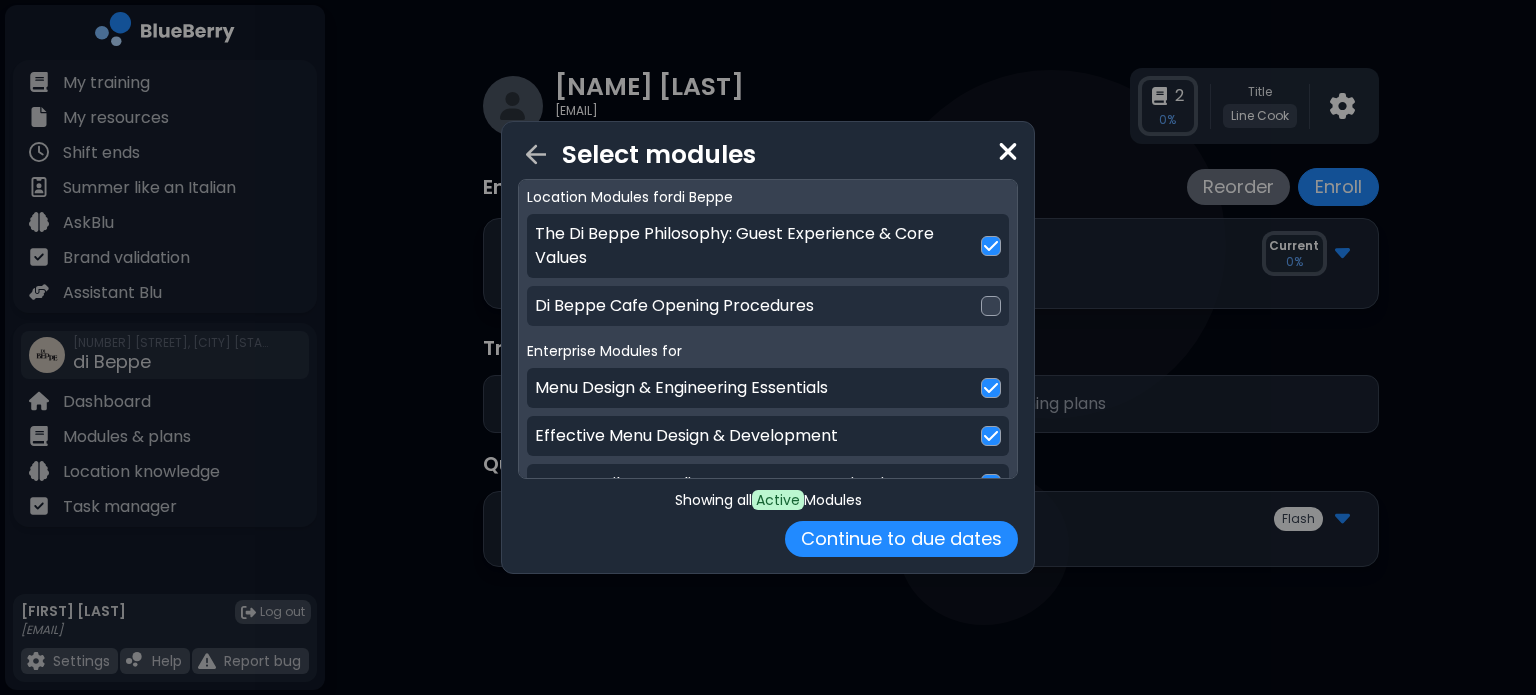 click on "Di Beppe Cafe Opening Procedures" at bounding box center (674, 306) 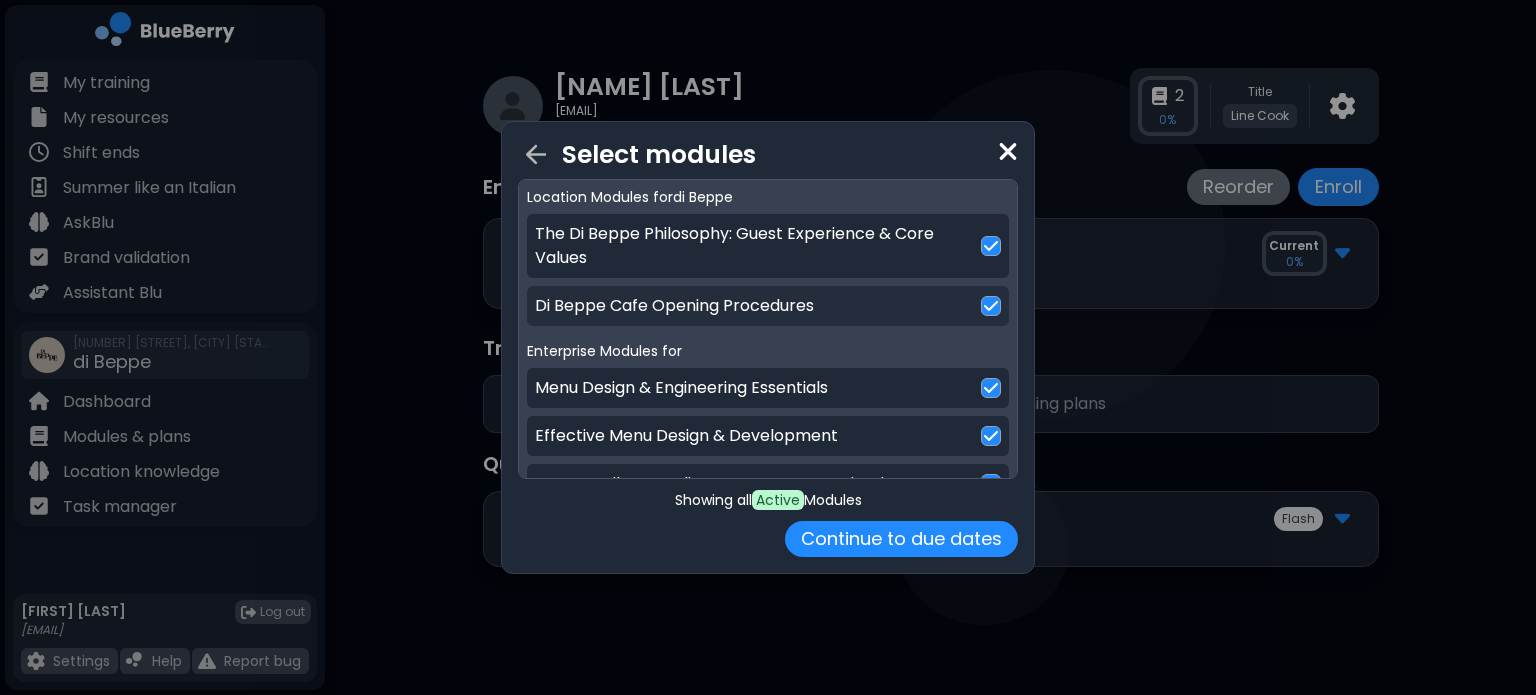 click on "Di Beppe Cafe Opening Procedures" at bounding box center (674, 306) 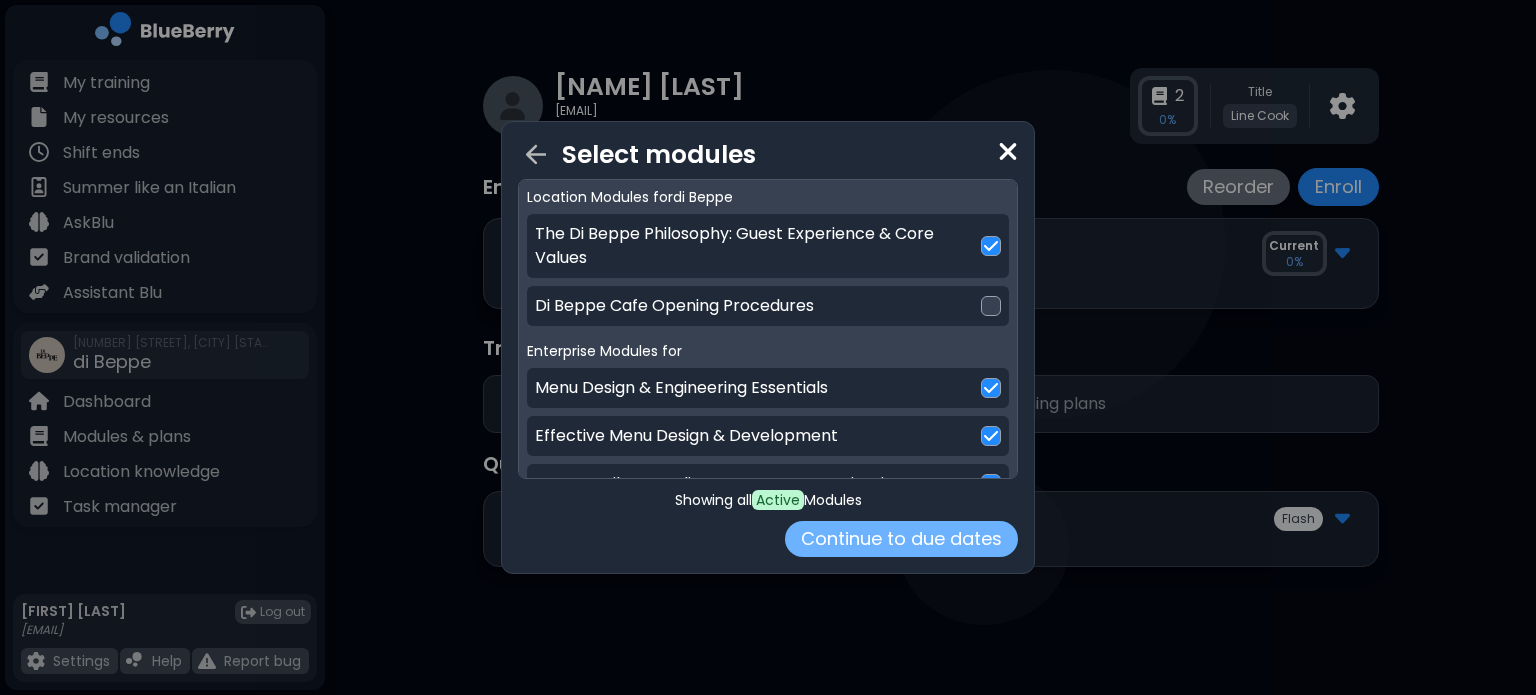 click on "Continue to due dates" at bounding box center [901, 539] 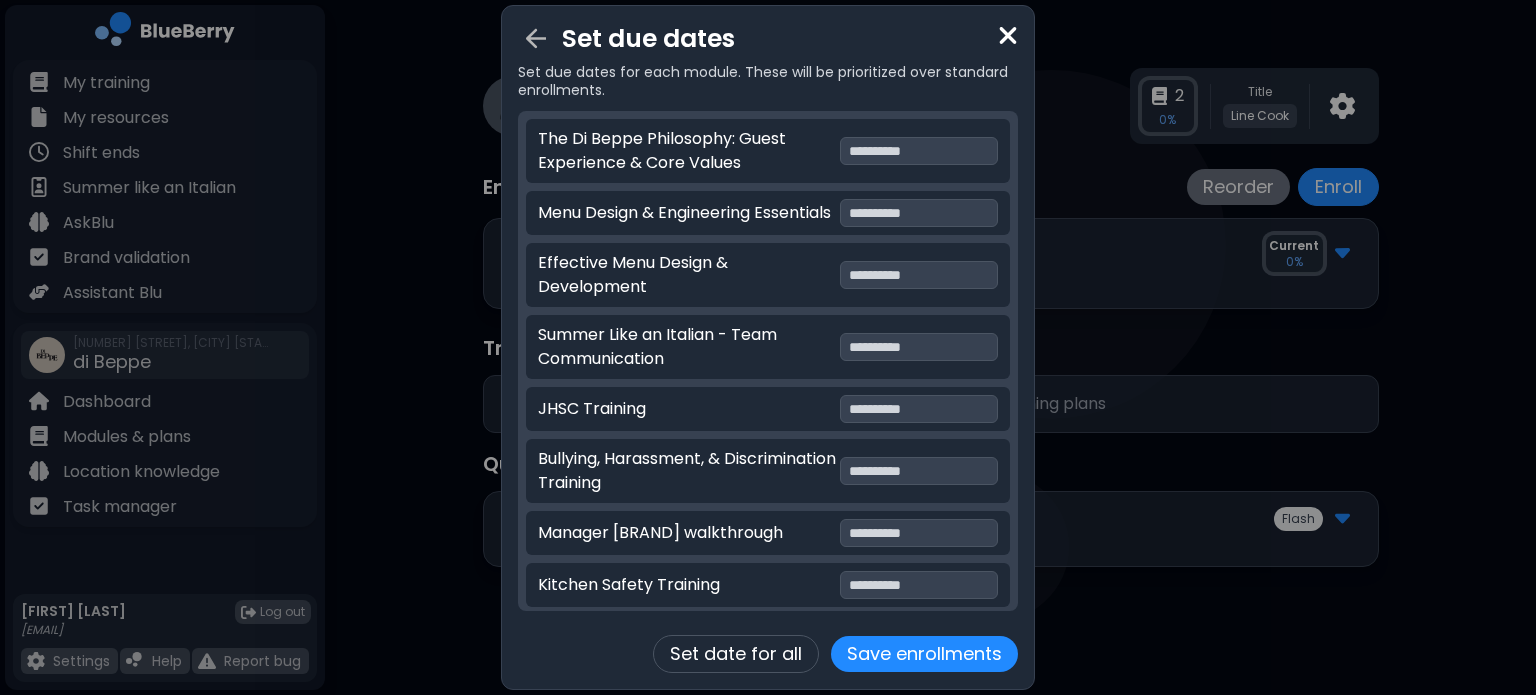 click on "**********" at bounding box center [919, 151] 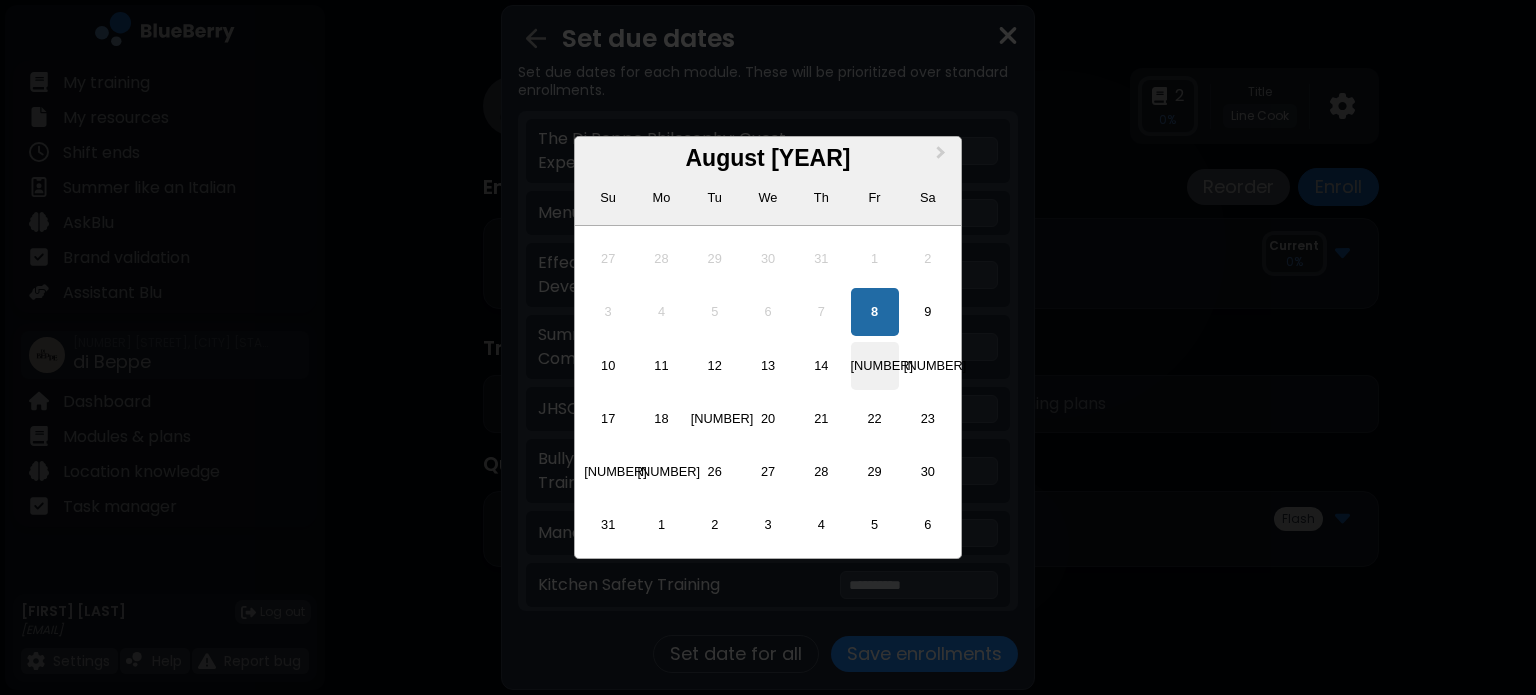 click on "[NUMBER]" at bounding box center (875, 366) 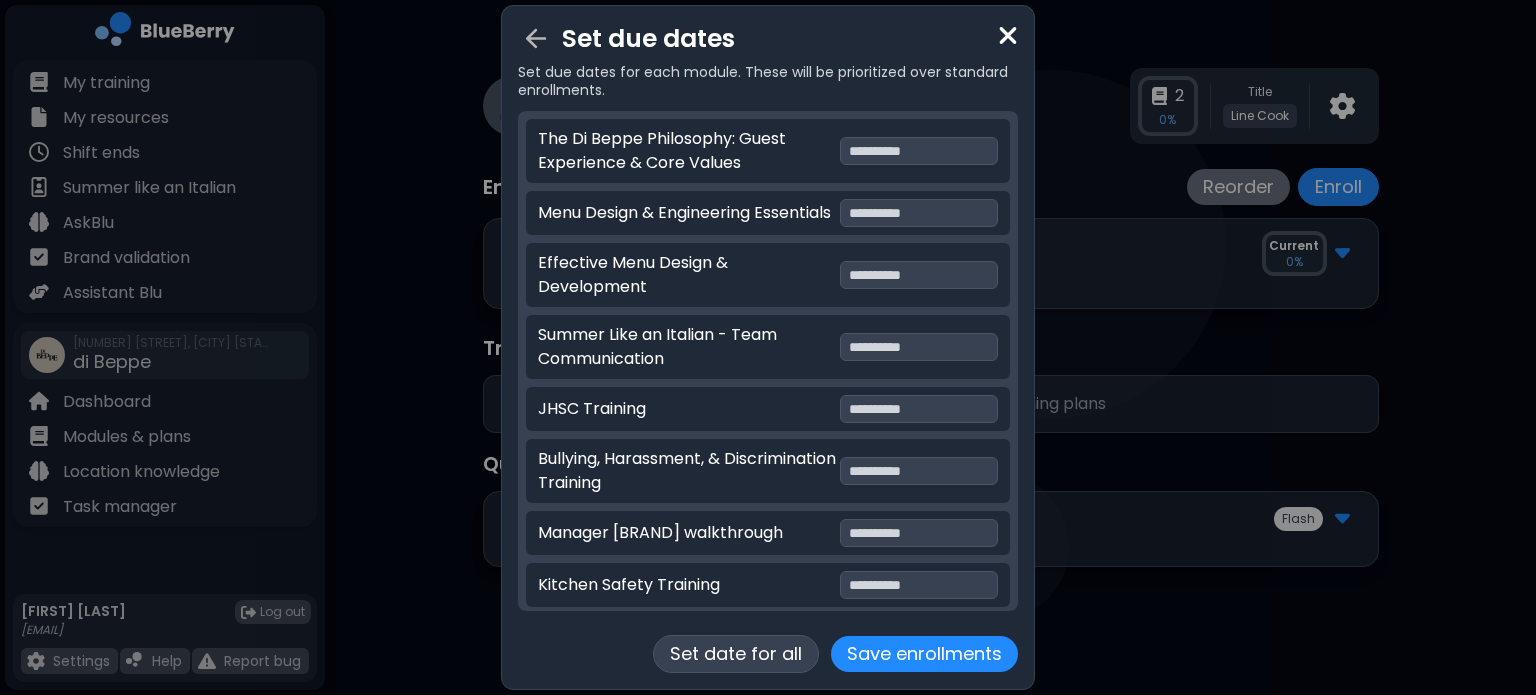 click on "Set date for all" at bounding box center [736, 654] 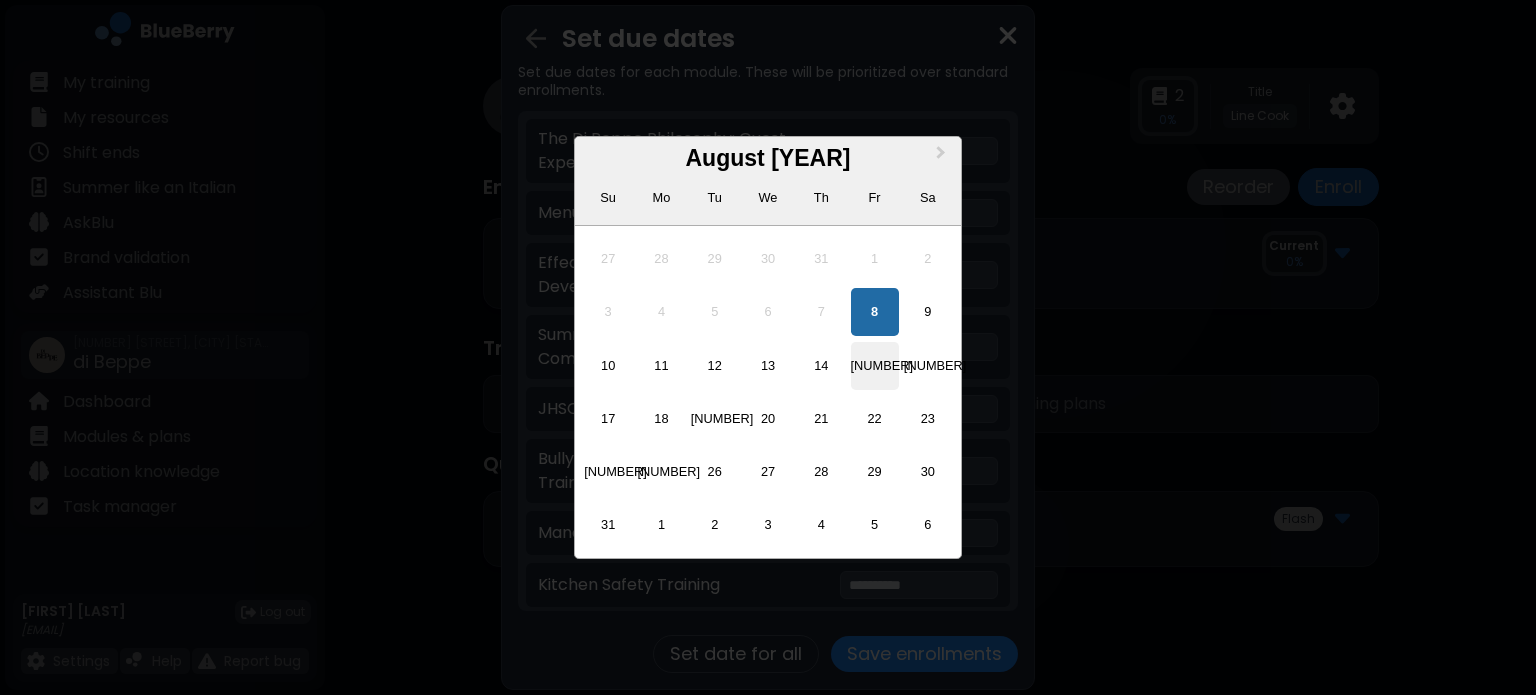click on "[NUMBER]" at bounding box center [875, 366] 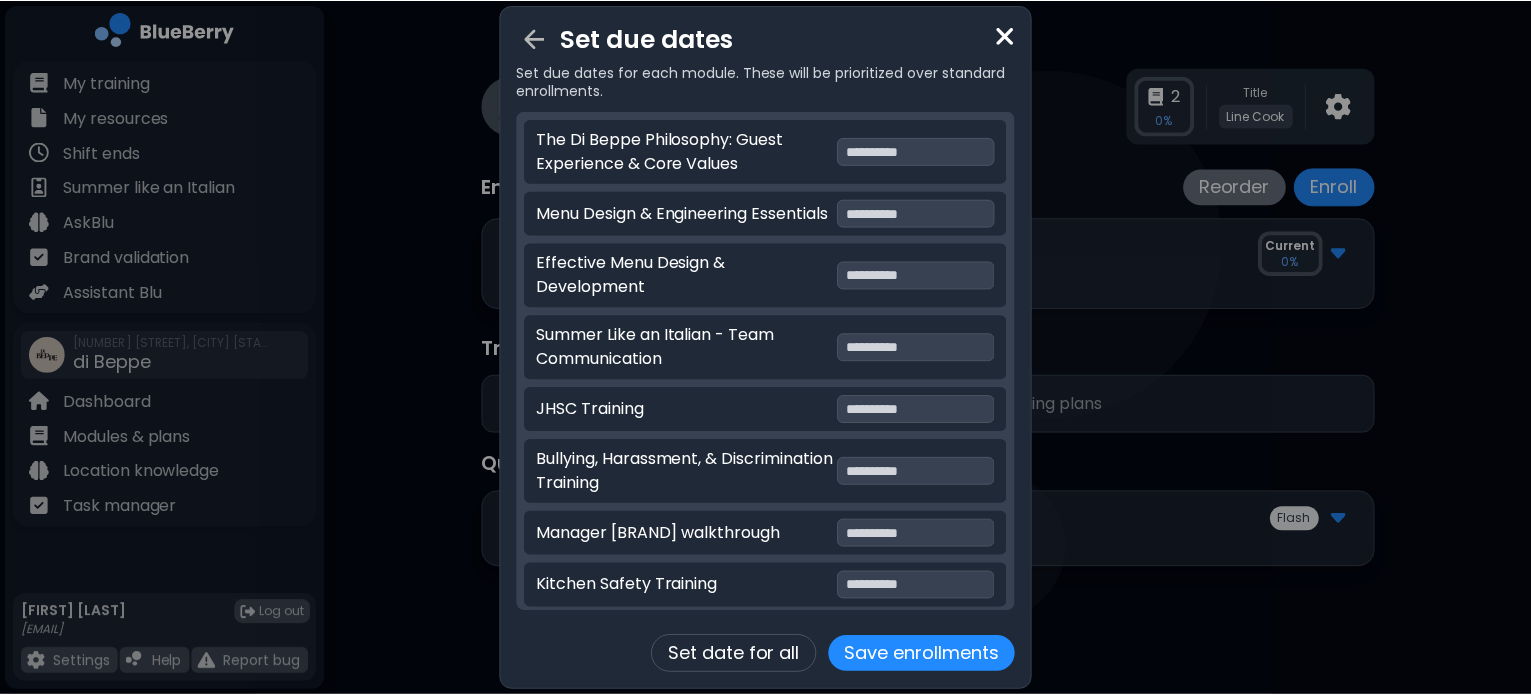 scroll, scrollTop: 154, scrollLeft: 0, axis: vertical 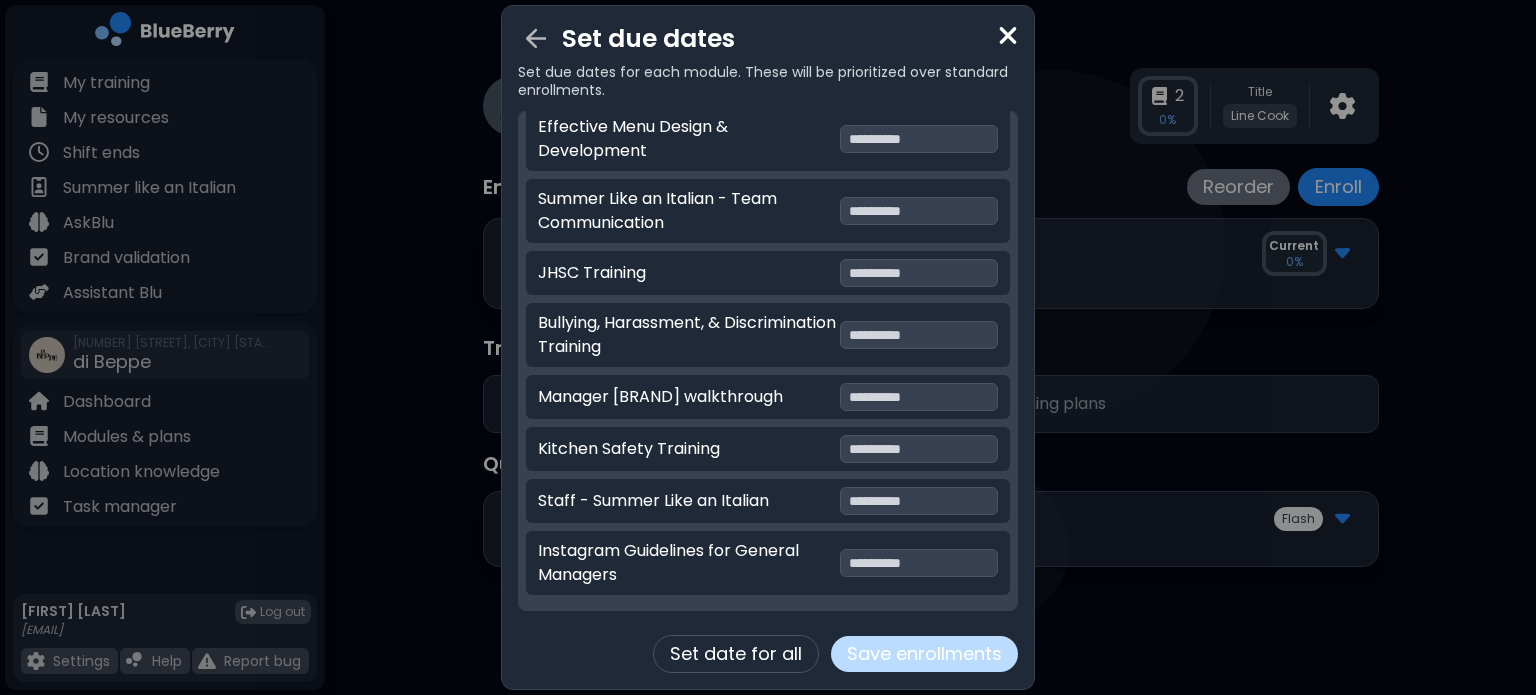 click on "Save enrollments" at bounding box center (924, 654) 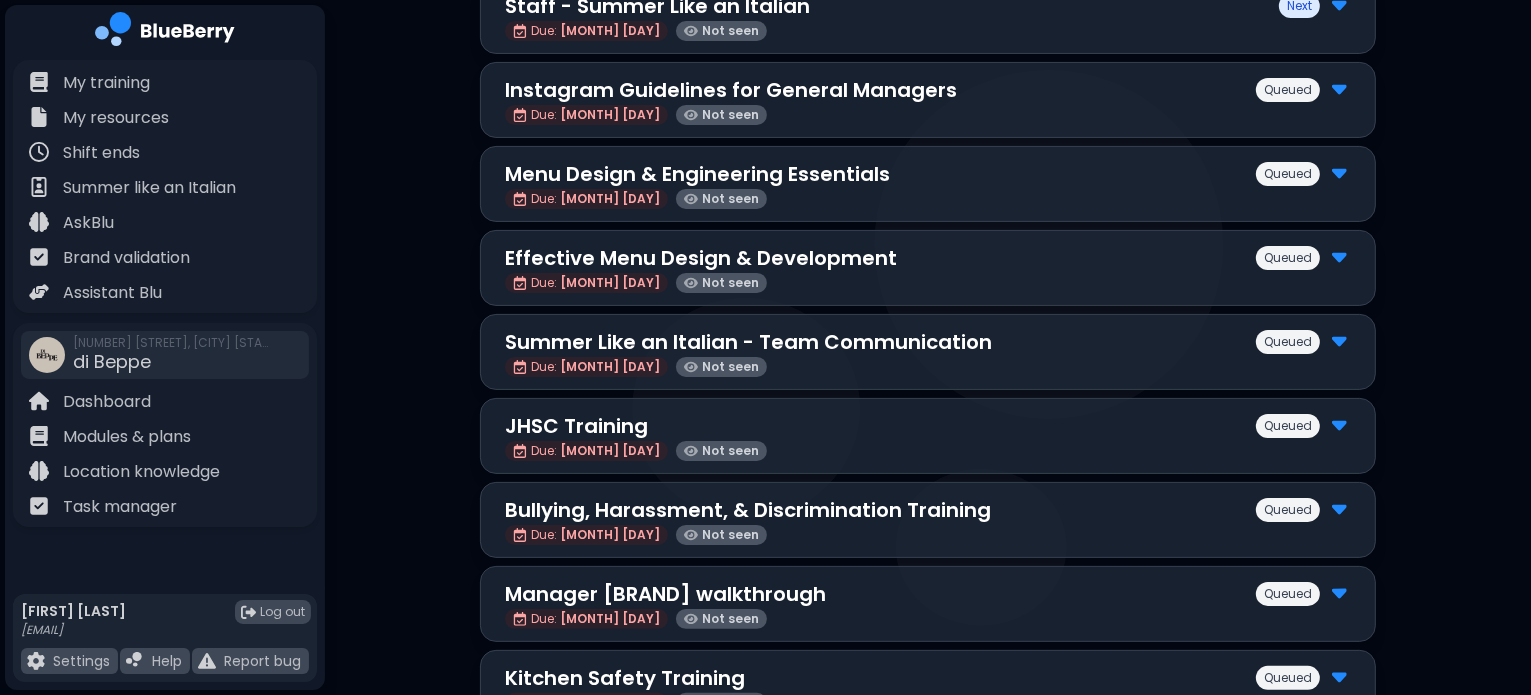 scroll, scrollTop: 336, scrollLeft: 0, axis: vertical 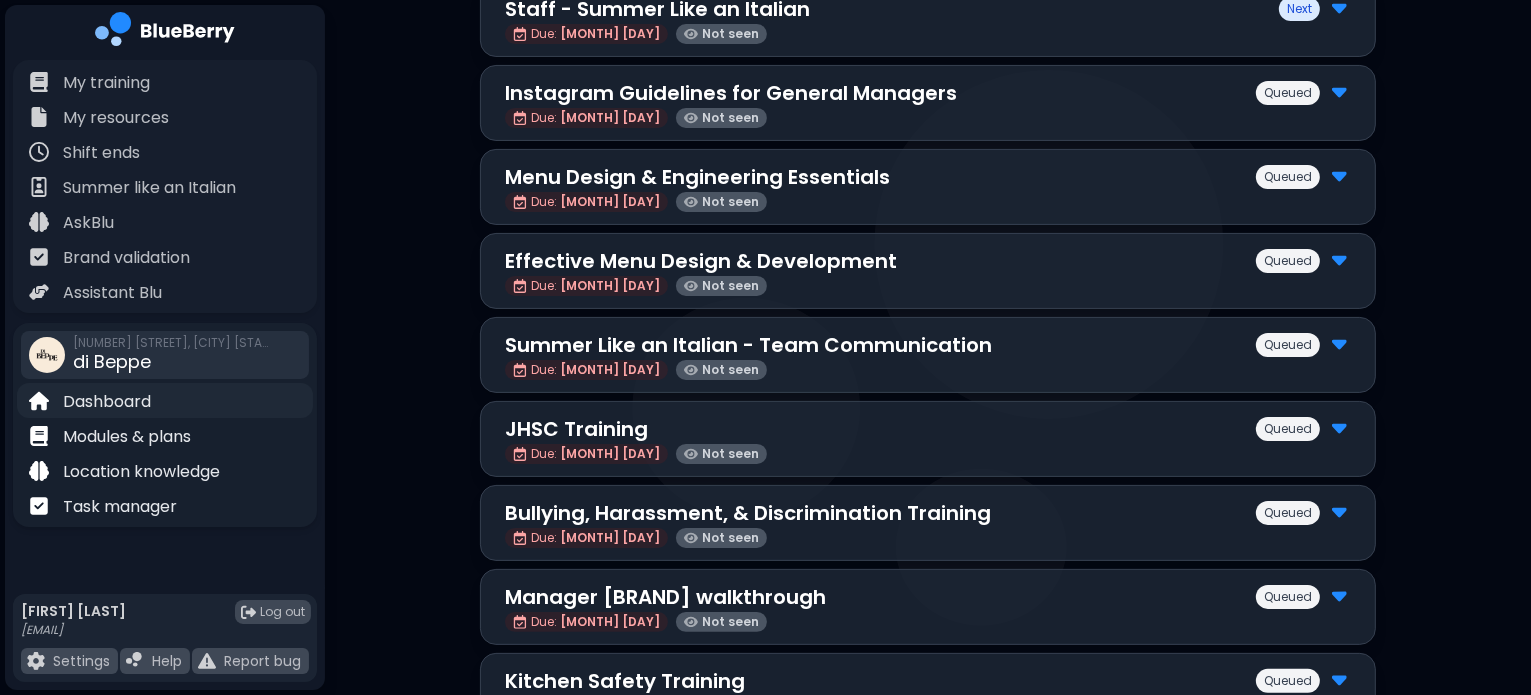 click on "Dashboard" at bounding box center [107, 402] 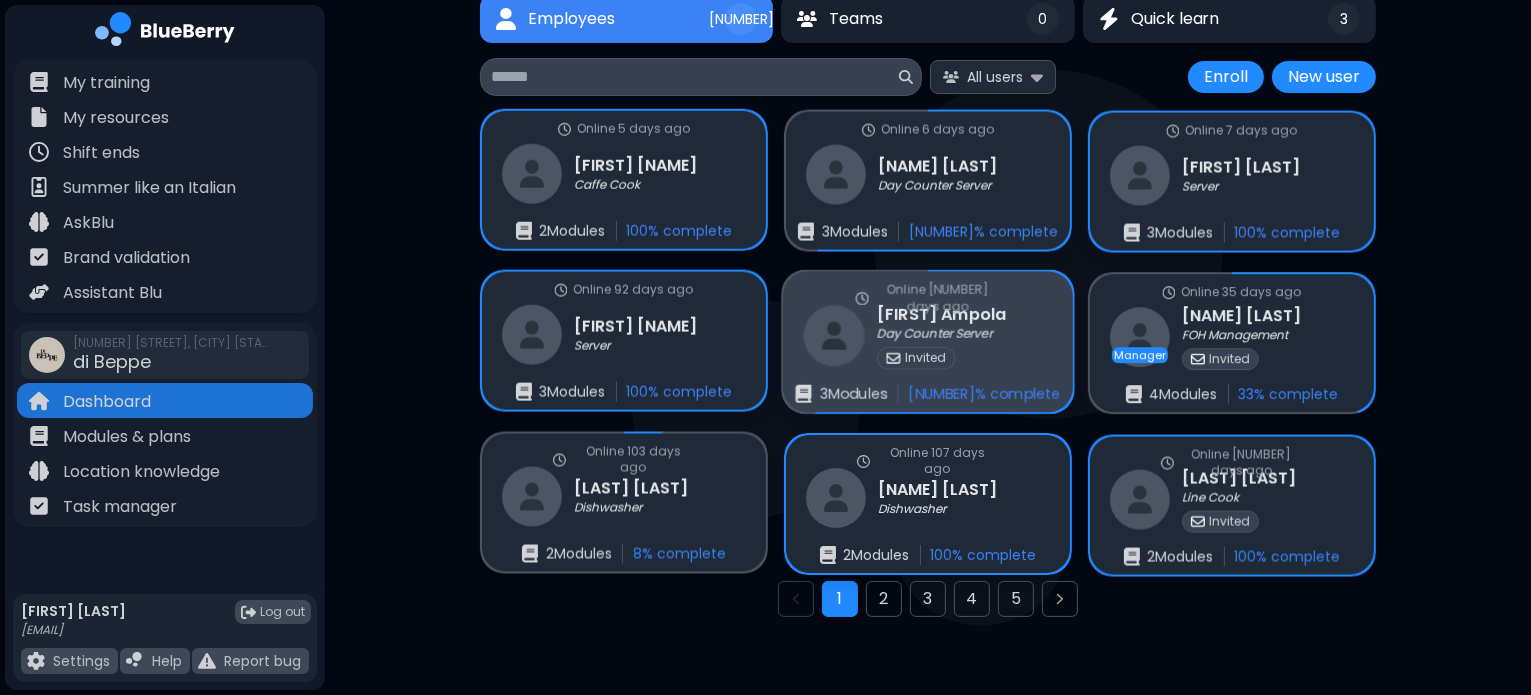 scroll, scrollTop: 164, scrollLeft: 0, axis: vertical 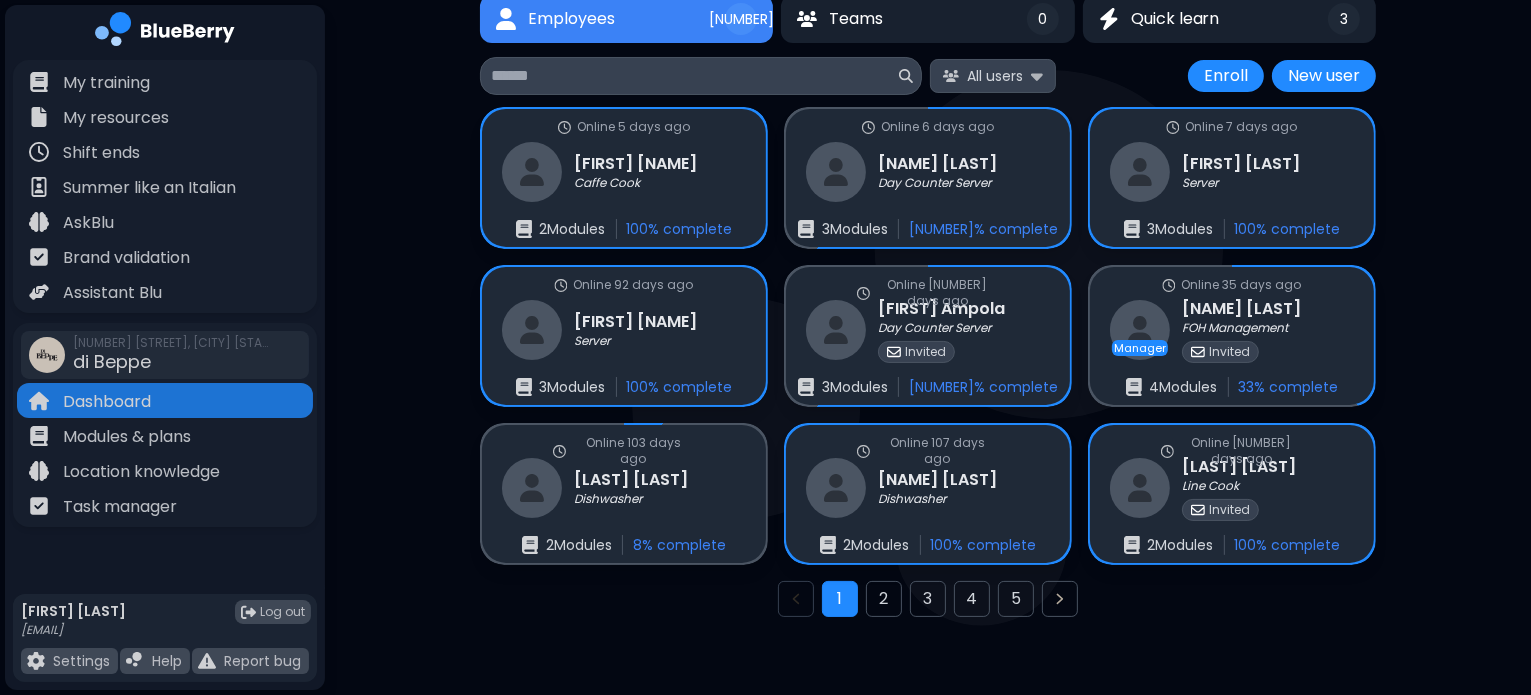 click on "All users" at bounding box center (995, 76) 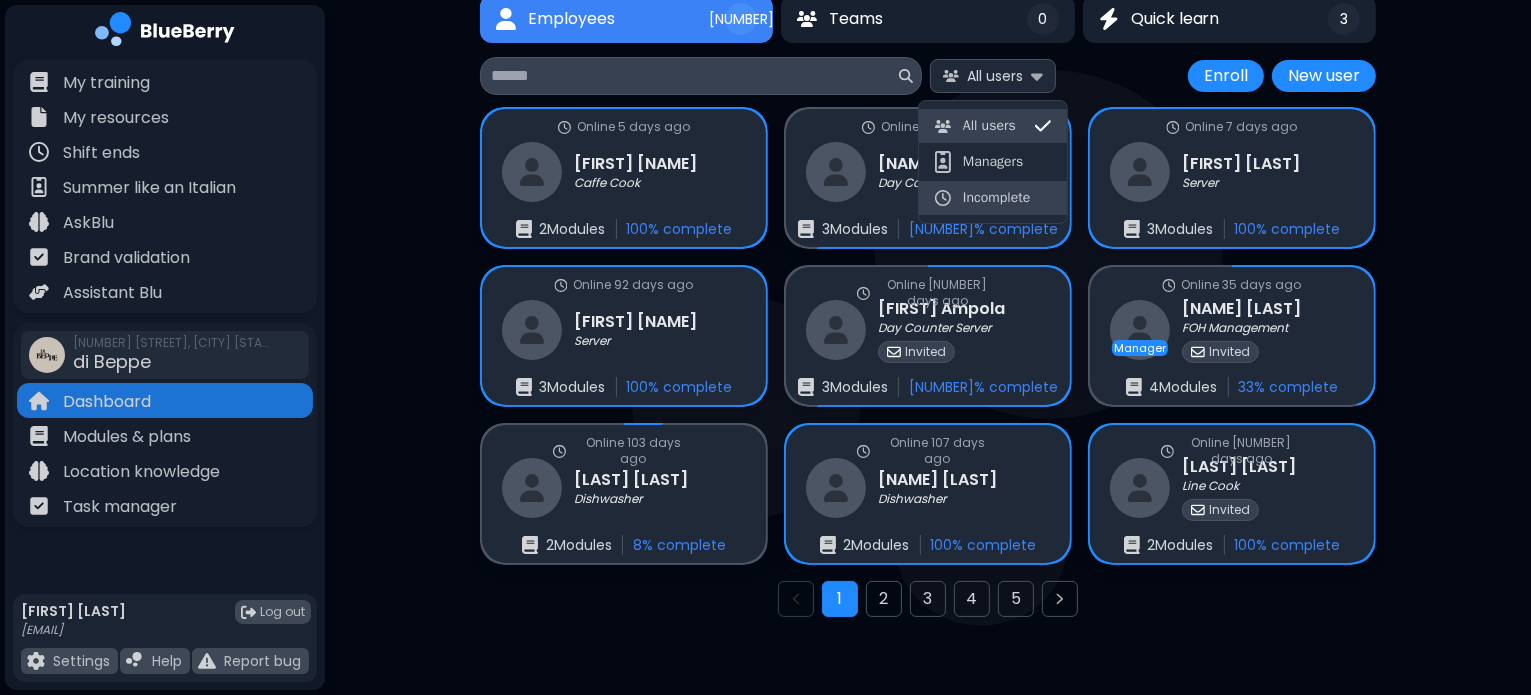 click on "Incomplete" at bounding box center [993, 198] 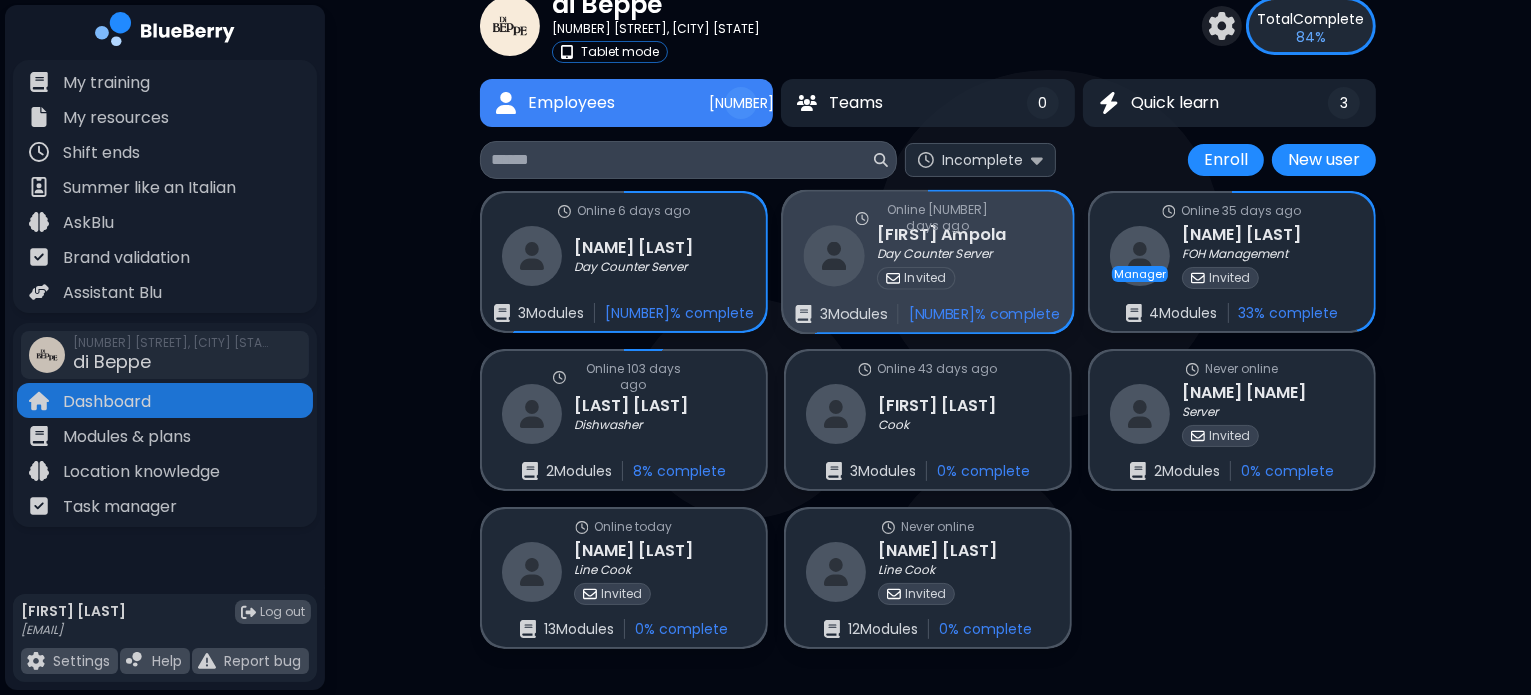 scroll, scrollTop: 80, scrollLeft: 0, axis: vertical 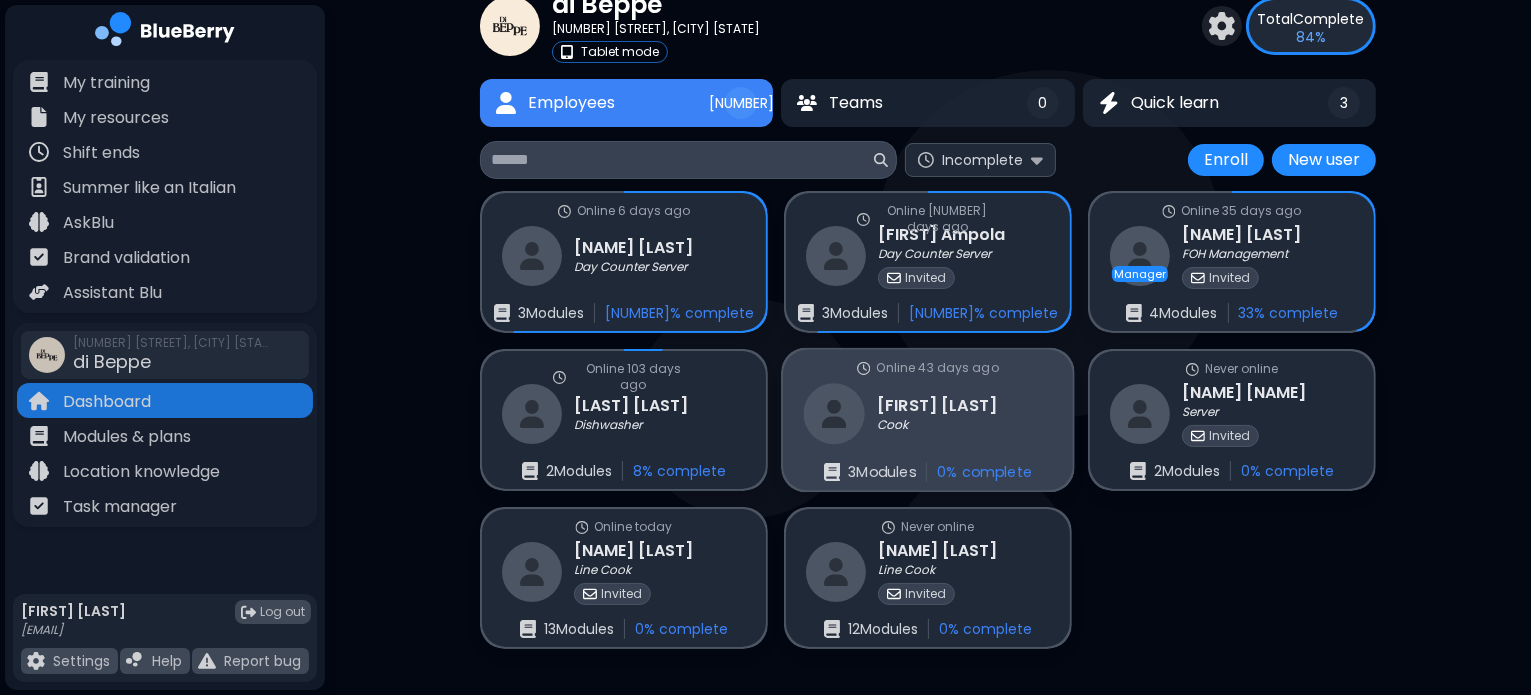 click on "[NAME] [LAST] Cook" at bounding box center (901, 413) 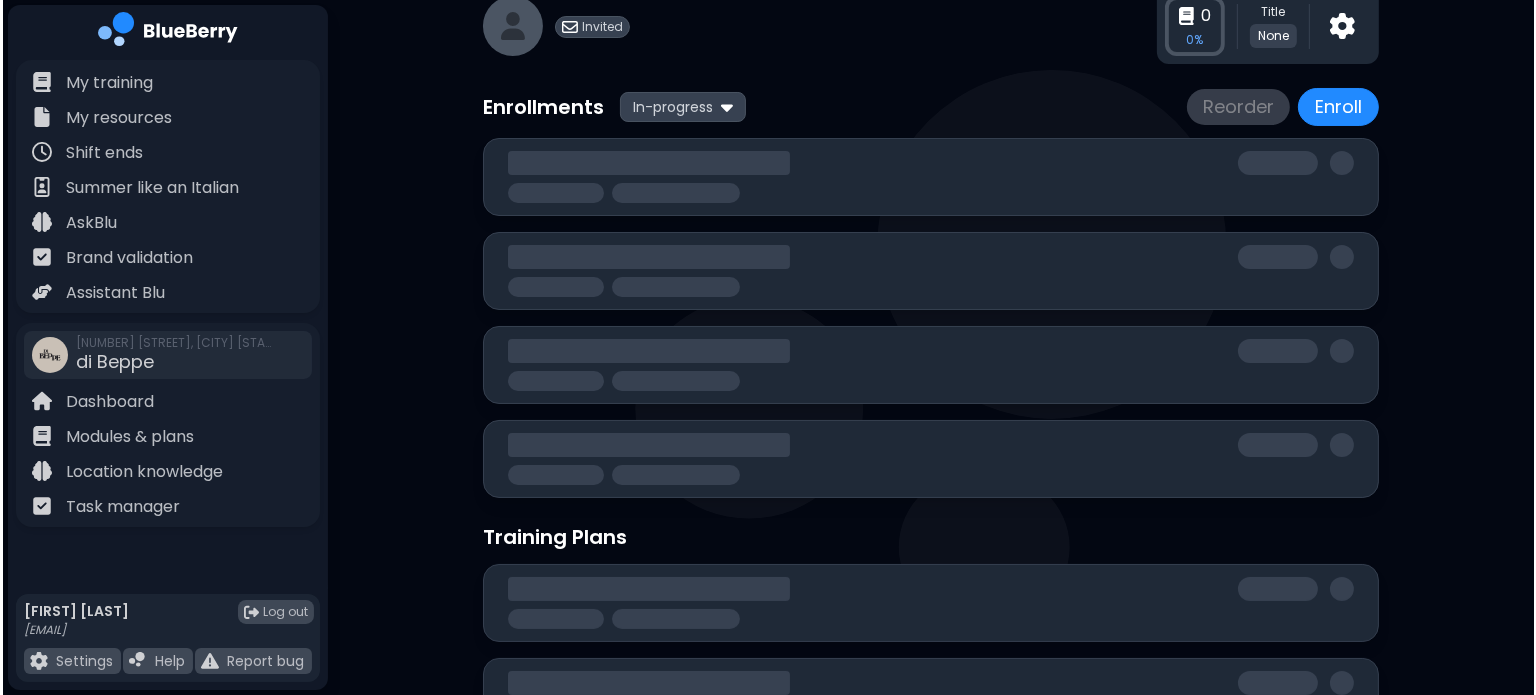 scroll, scrollTop: 0, scrollLeft: 0, axis: both 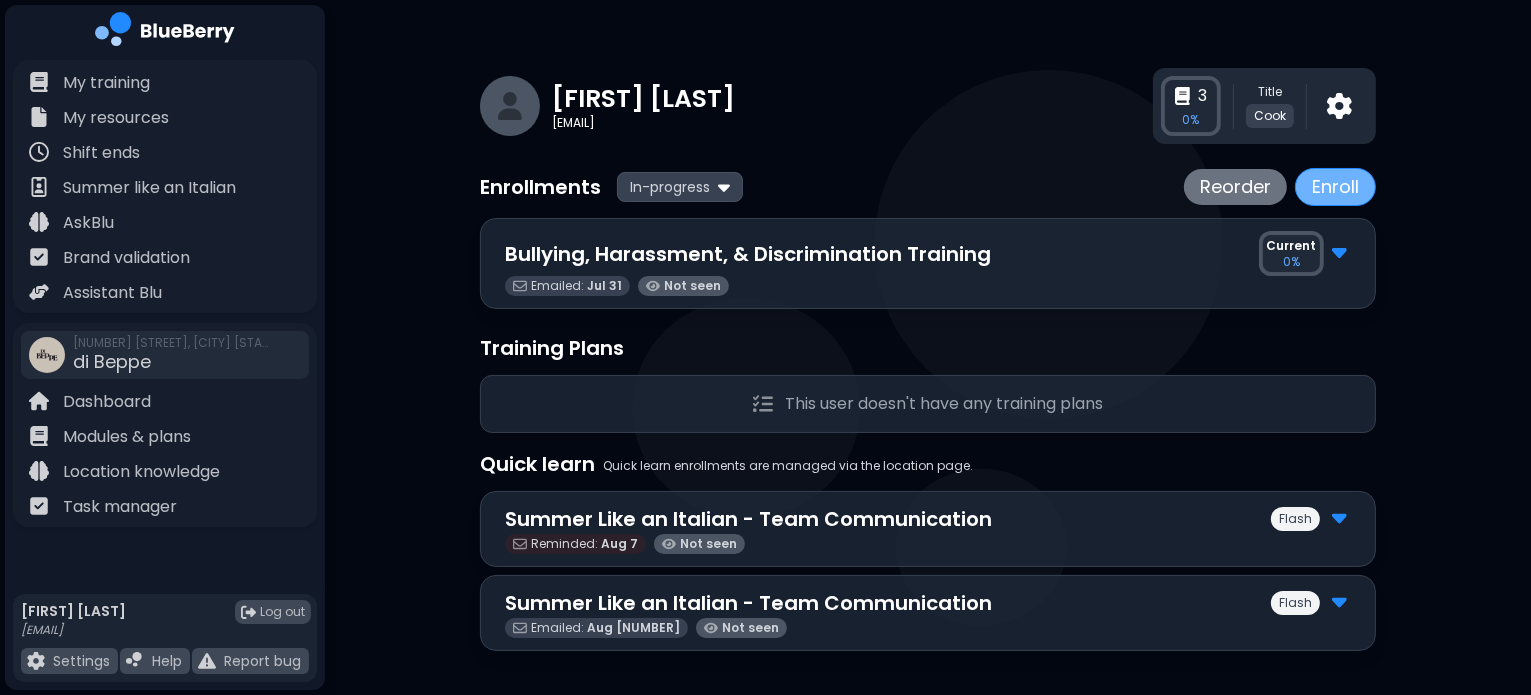 click on "Enroll" at bounding box center (1335, 187) 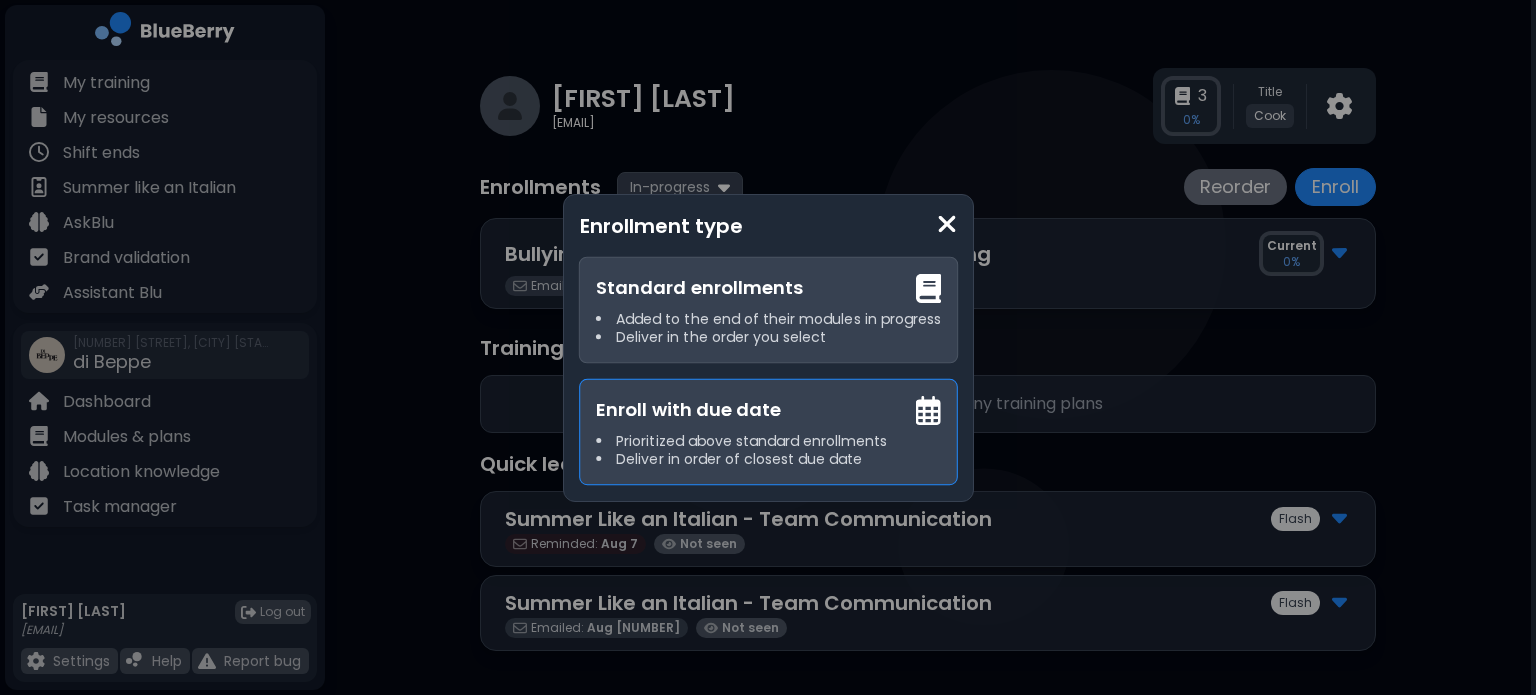 click on "Enroll with due date" at bounding box center (768, 409) 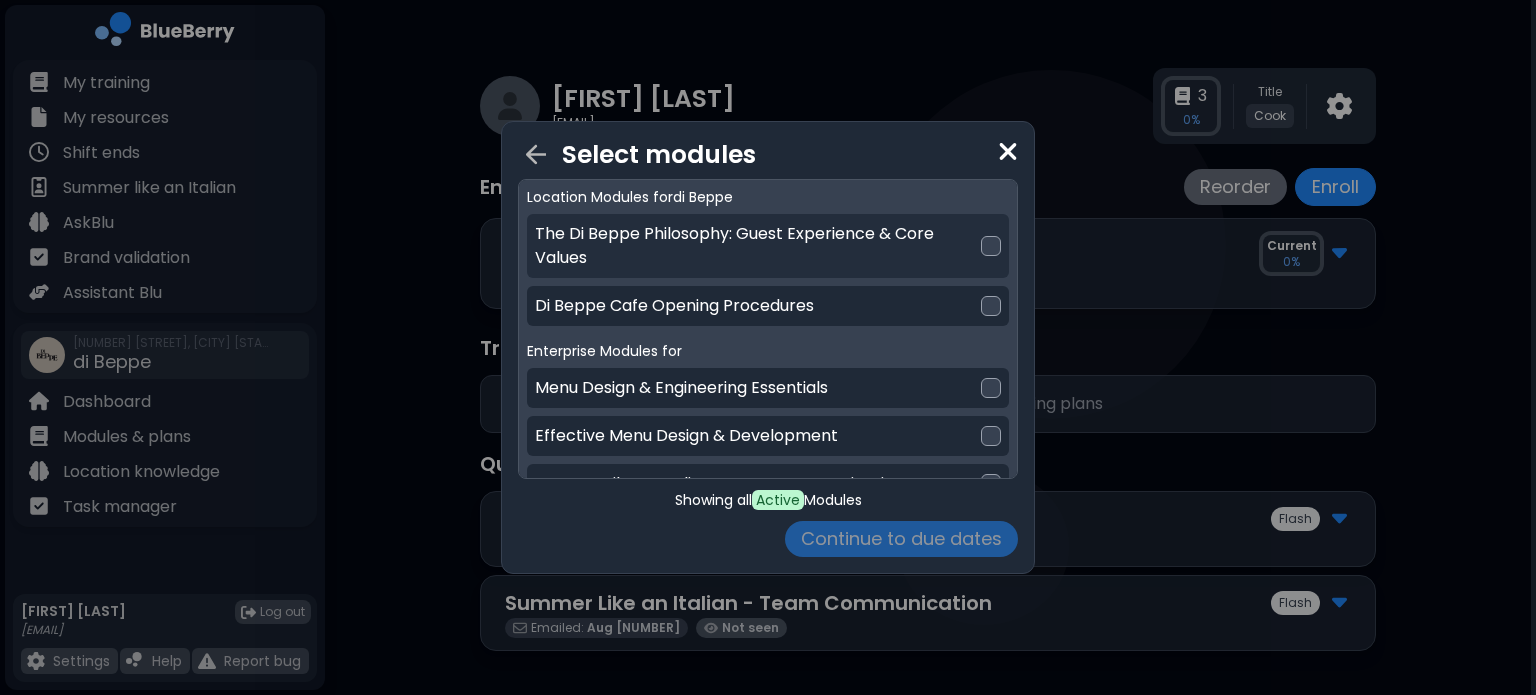 click at bounding box center [991, 246] 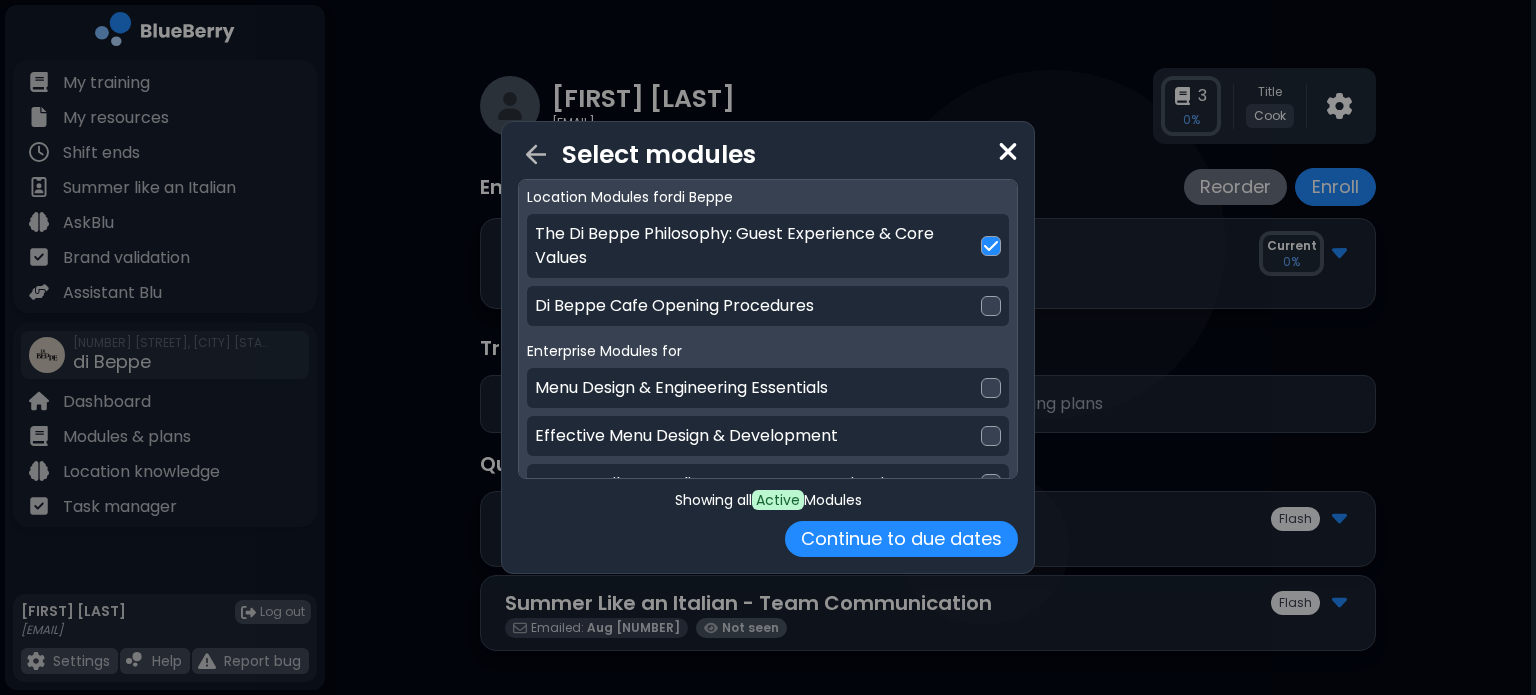 click on "Enterprise Modules for" at bounding box center (768, 351) 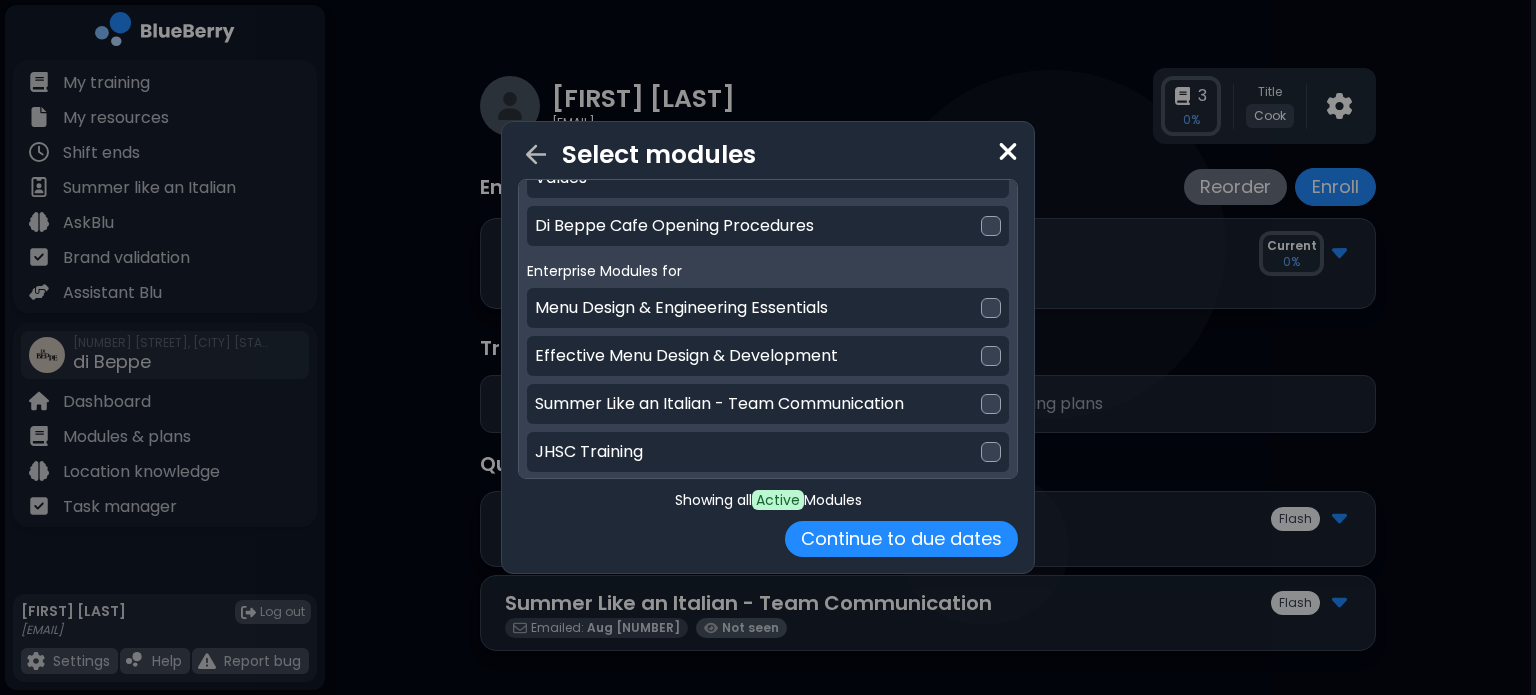 scroll, scrollTop: 80, scrollLeft: 0, axis: vertical 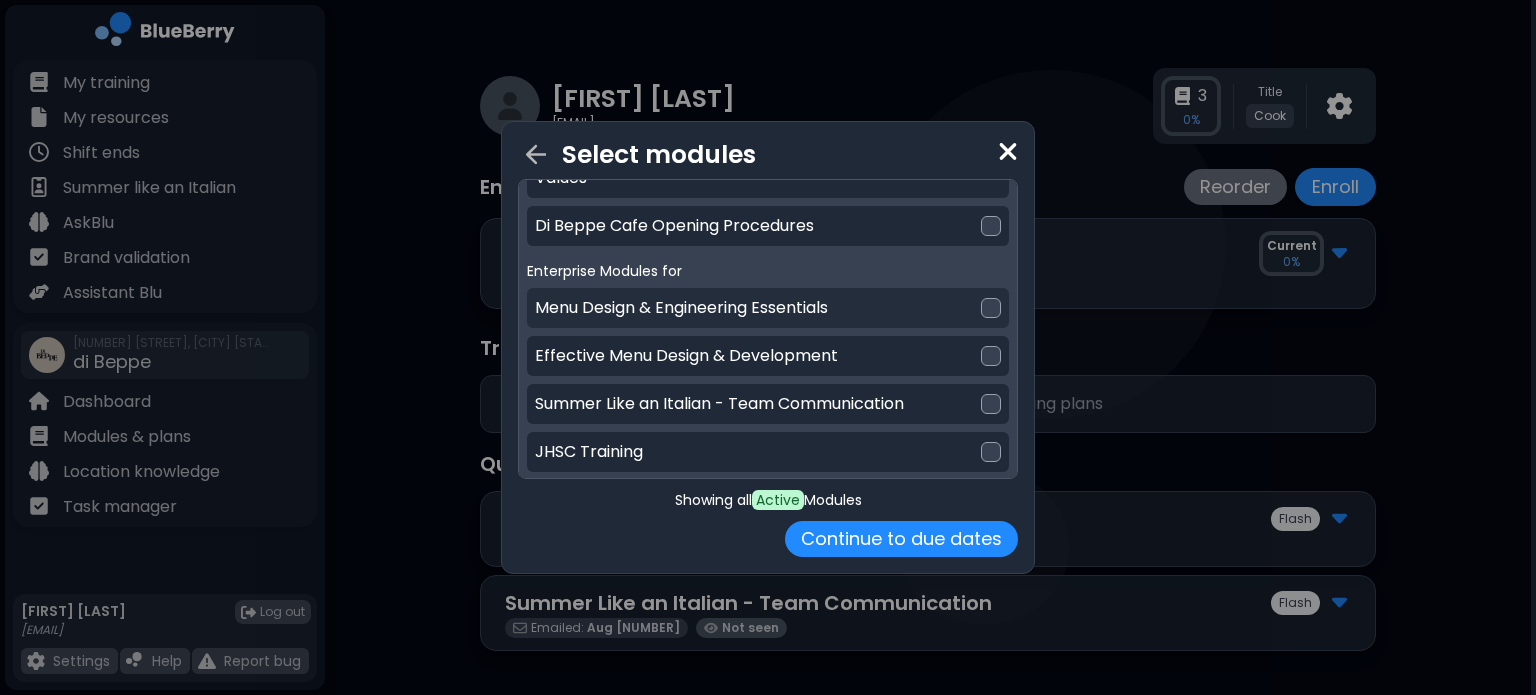 click at bounding box center [991, 308] 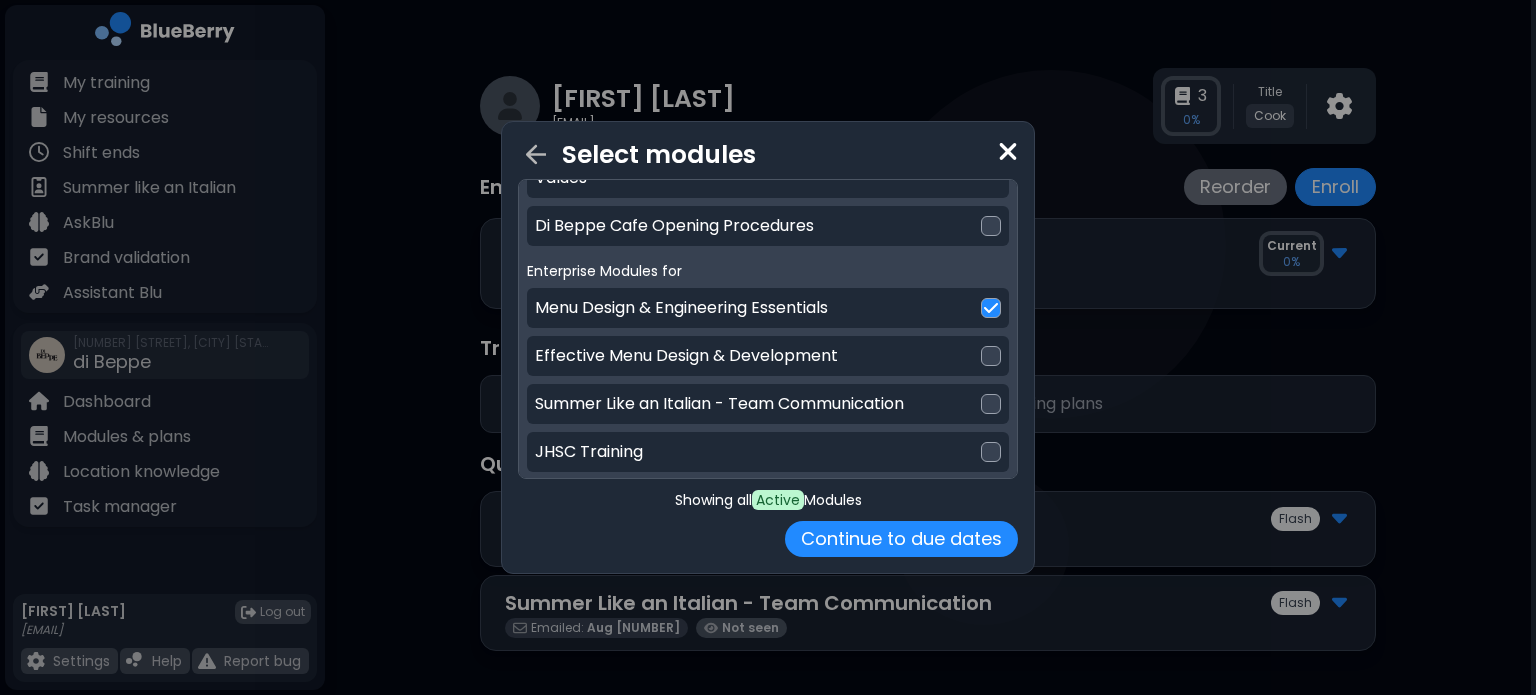 click on "Enterprise Modules for Menu Design & Engineering Essentials Effective Menu Design & Development Summer Like an Italian - Team Communication JHSC Training Bullying, Harassment, & Discrimination Training Manager Blueberry walkthrough Instagram Guidelines for General Managers Kitchen Safety Training Staff - Summer Like an Italian" at bounding box center (768, 487) 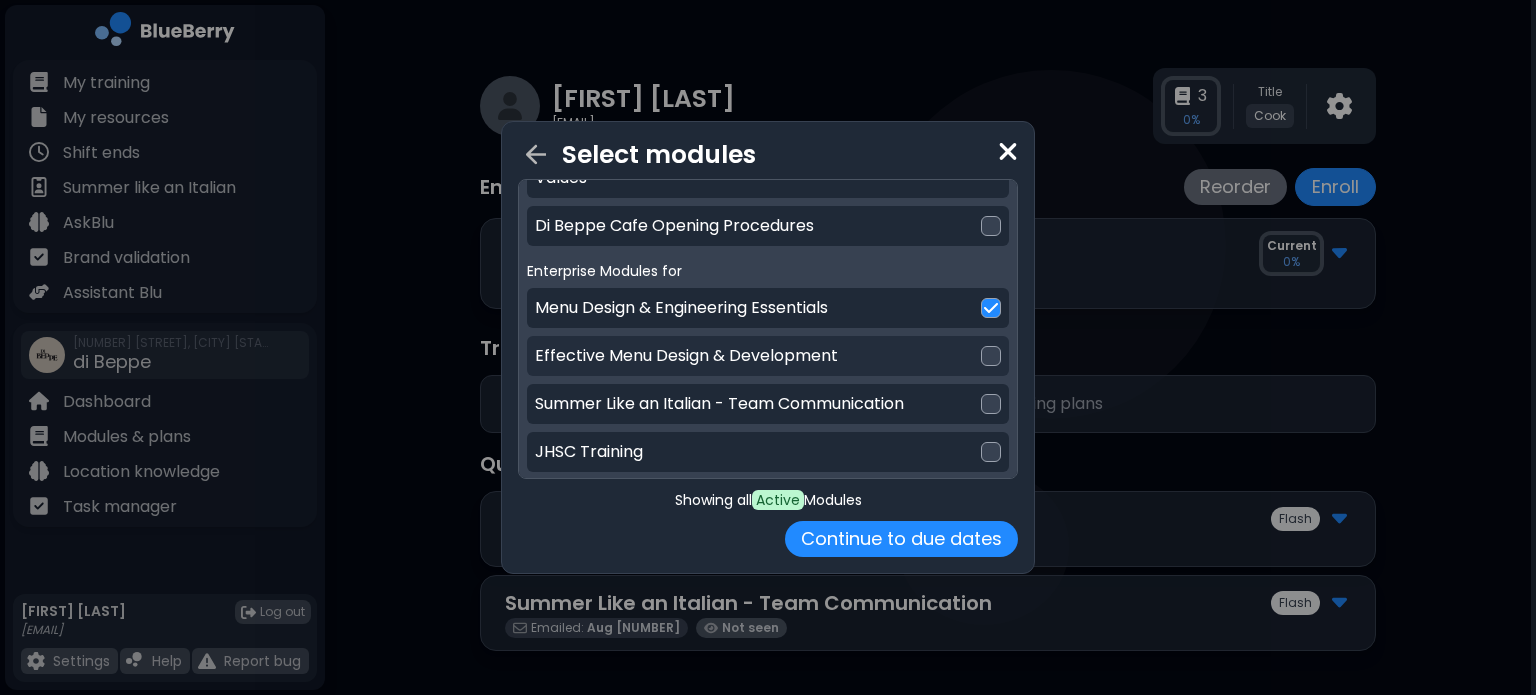 click on "Effective Menu Design & Development" at bounding box center (768, 356) 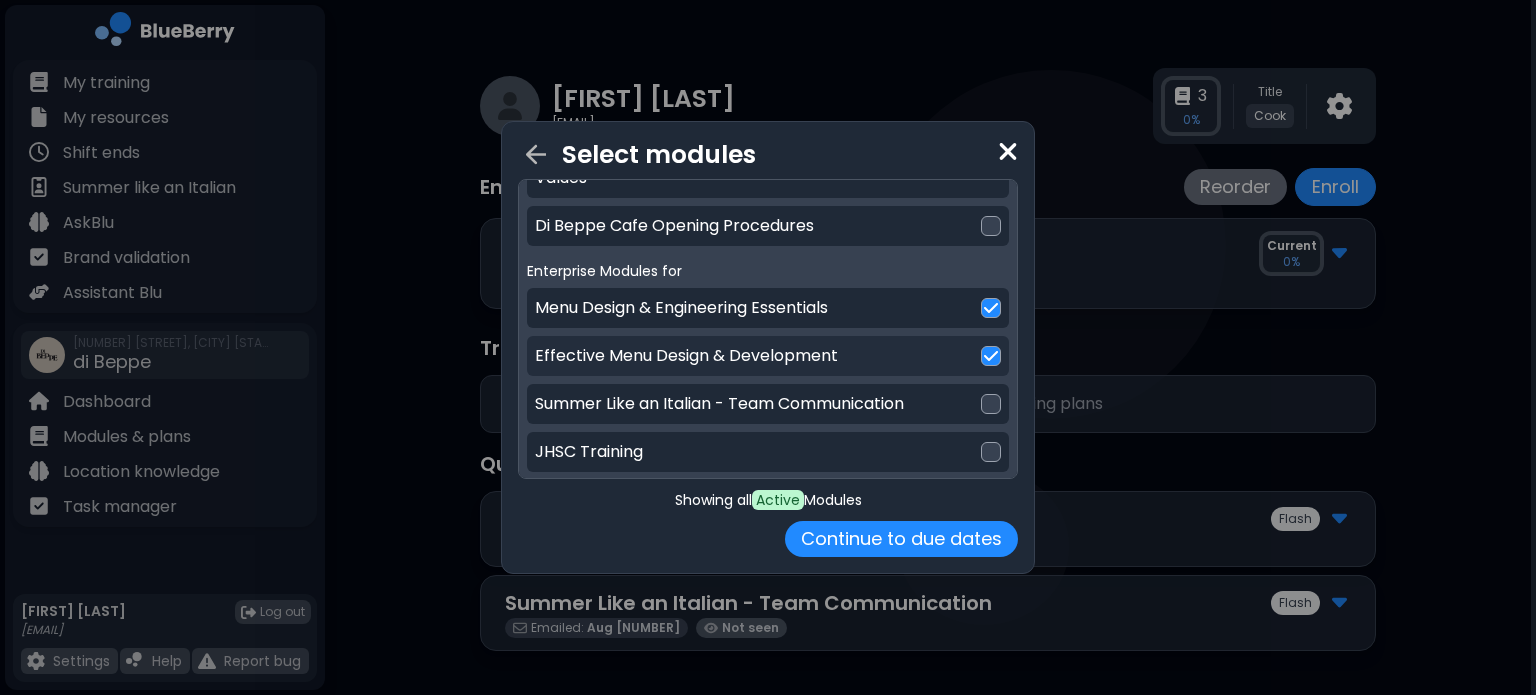 click on "Effective Menu Design & Development" at bounding box center [768, 356] 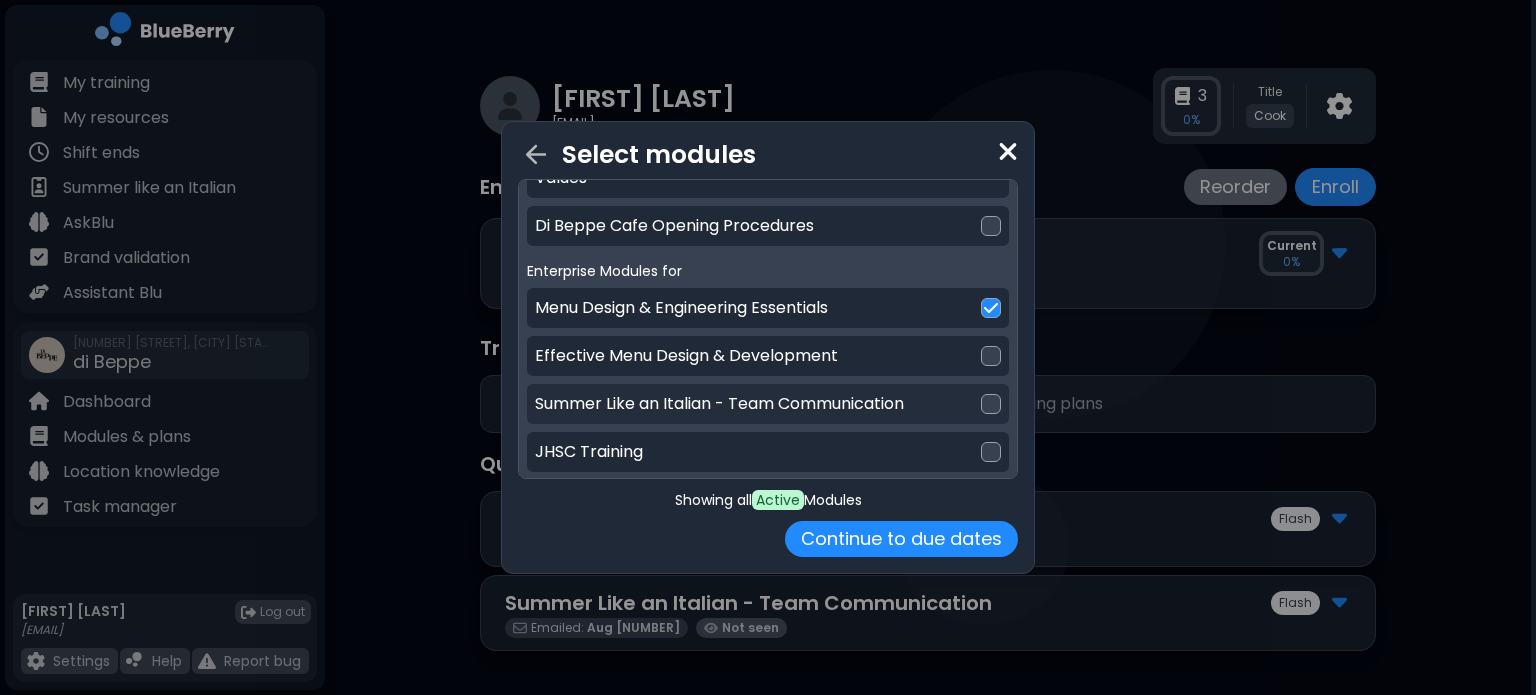 click on "Summer Like an Italian - Team Communication" at bounding box center (768, 404) 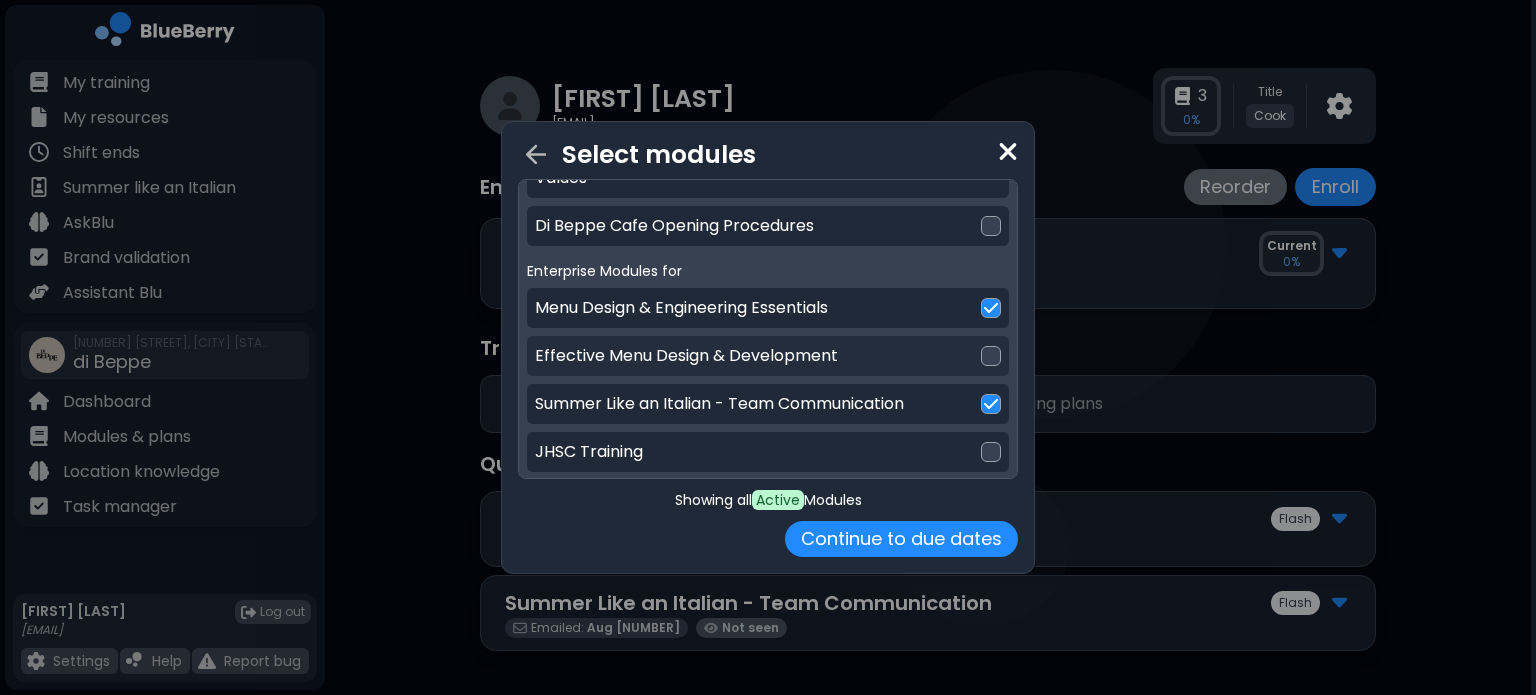 click on "Effective Menu Design & Development" at bounding box center (768, 356) 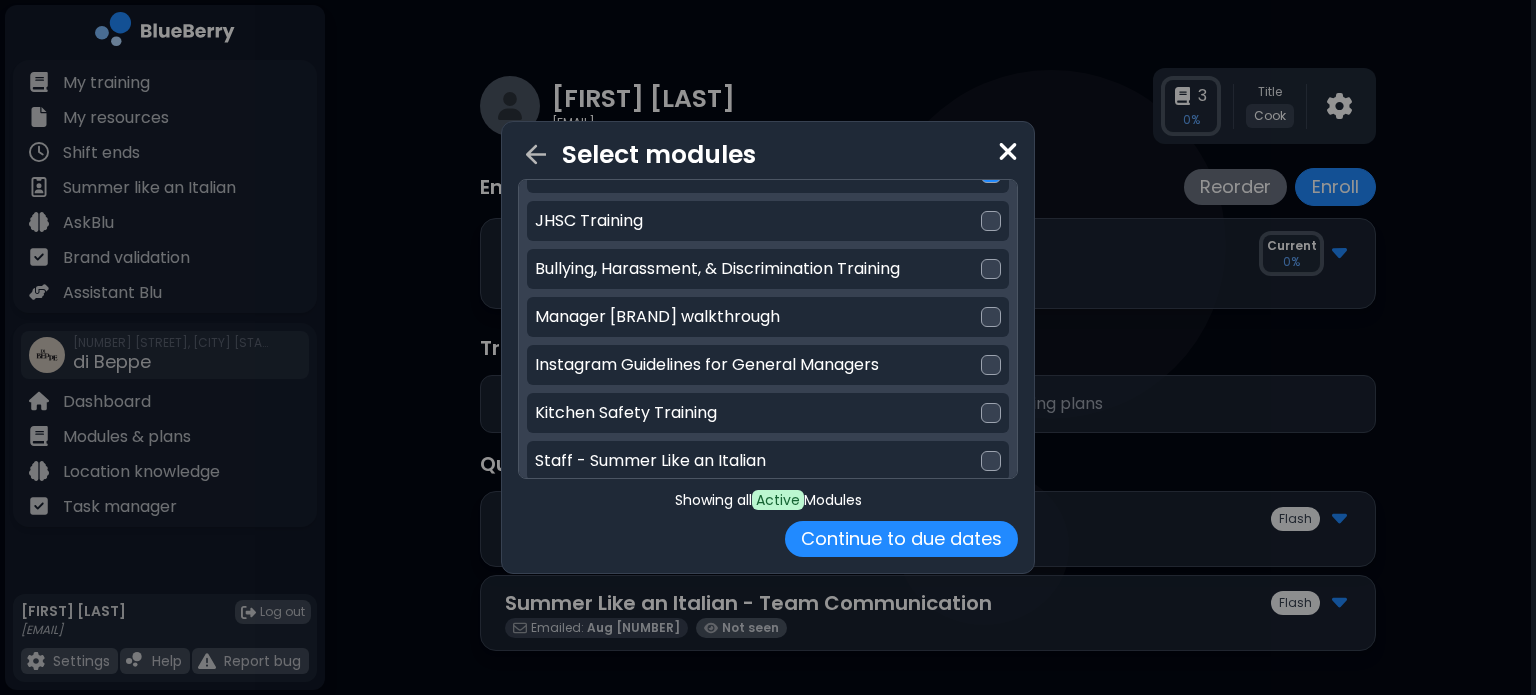 scroll, scrollTop: 310, scrollLeft: 0, axis: vertical 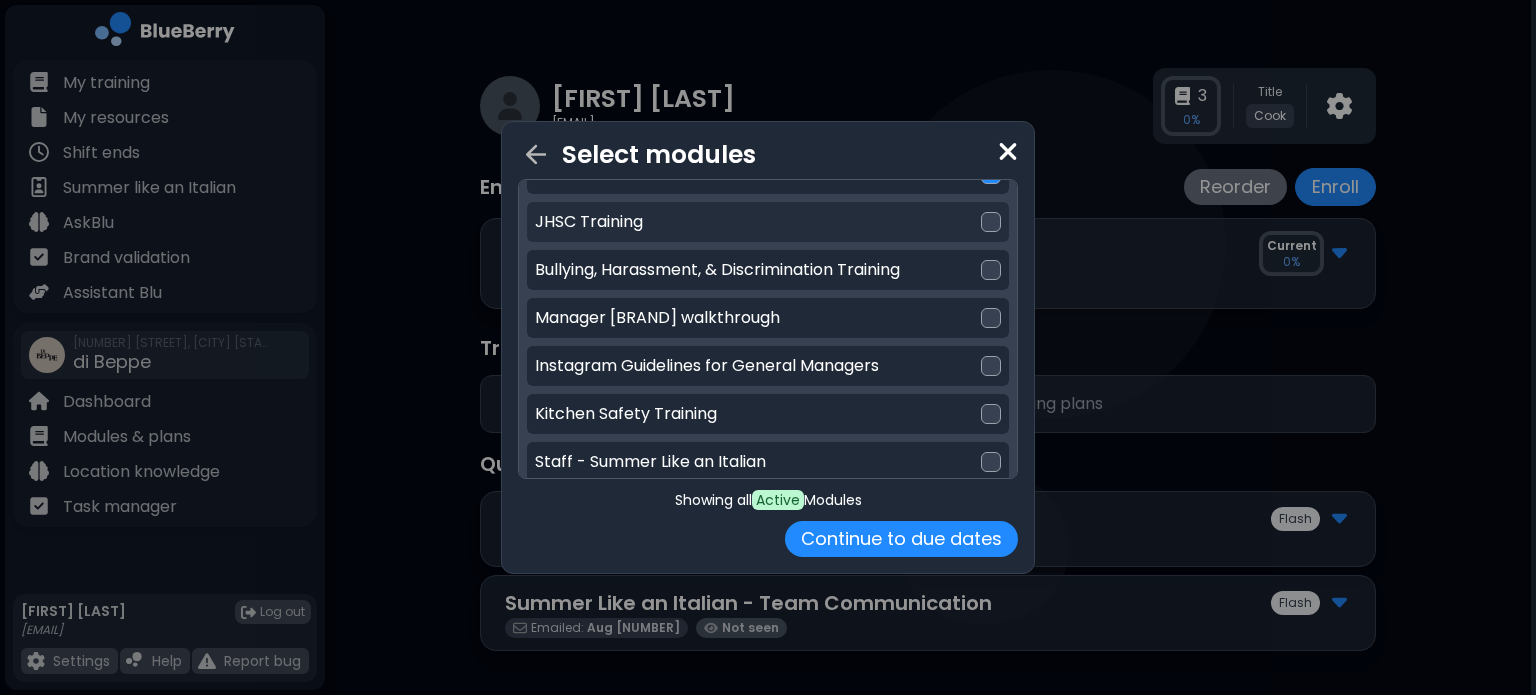 click on "JHSC Training" at bounding box center (768, 222) 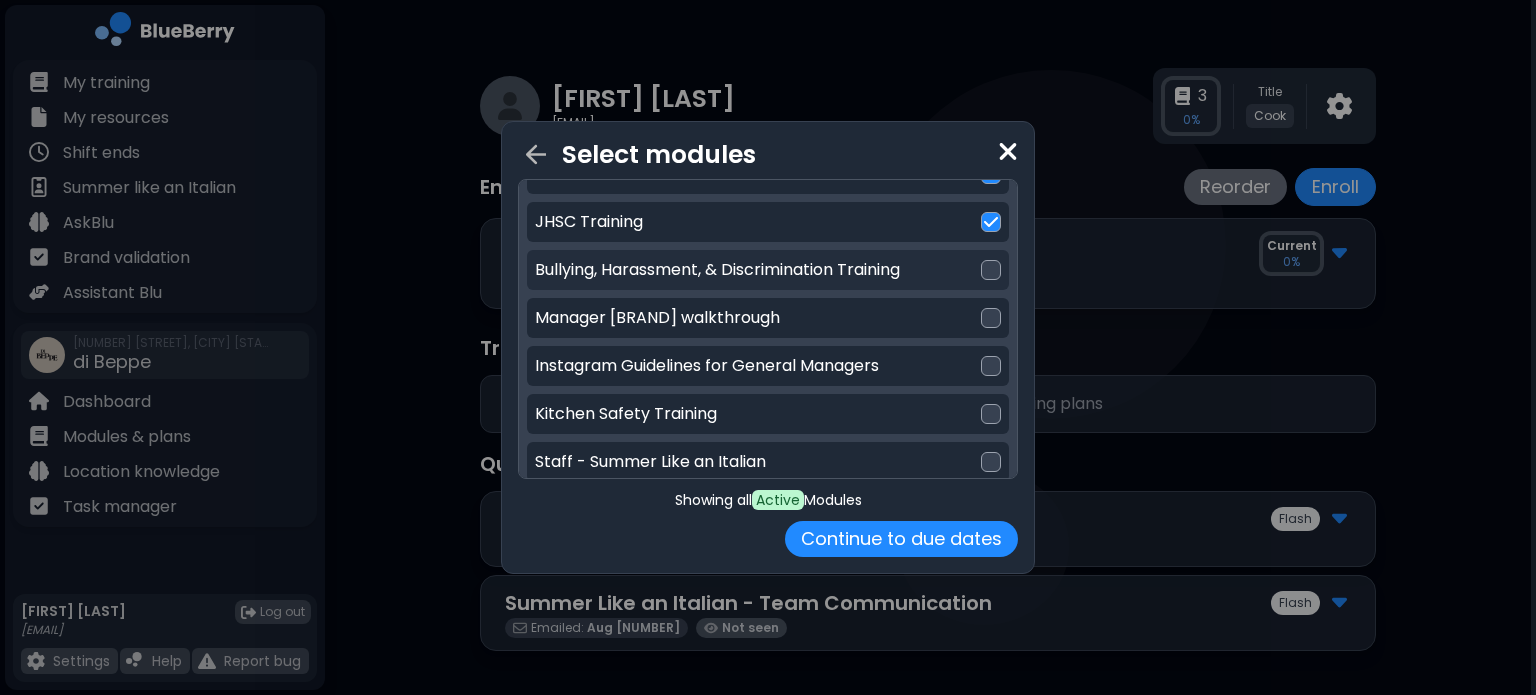click on "Bullying, Harassment, & Discrimination Training" at bounding box center [768, 270] 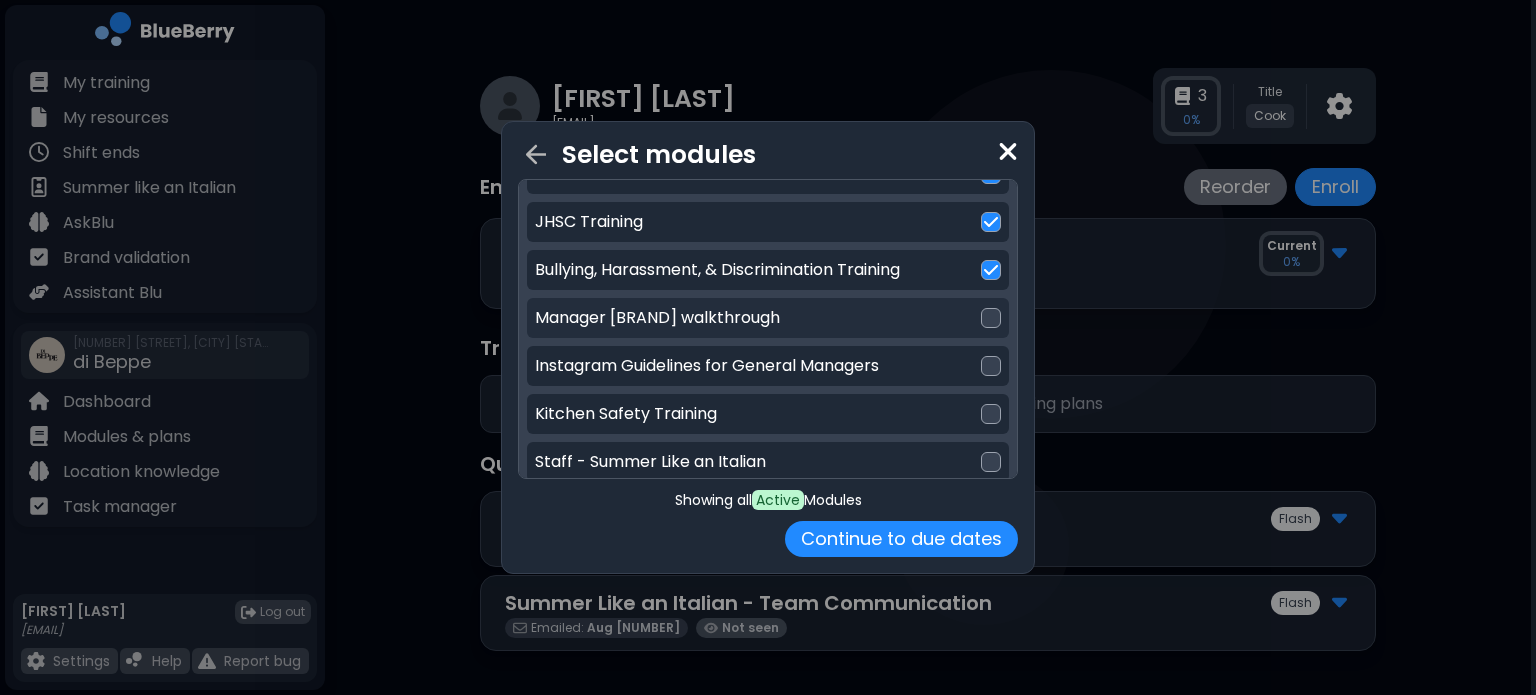 click on "Manager [BRAND] walkthrough" at bounding box center [768, 318] 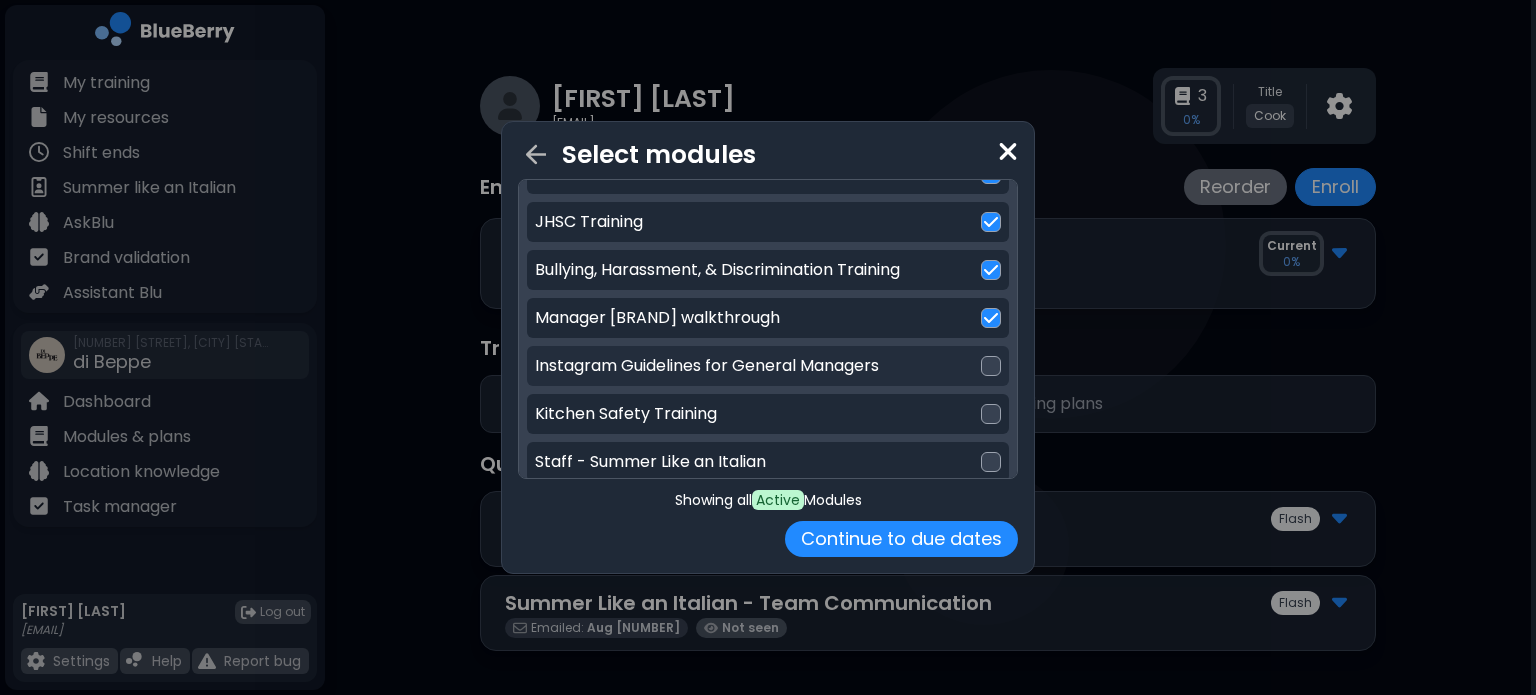 click on "Instagram Guidelines for General Managers" at bounding box center [768, 366] 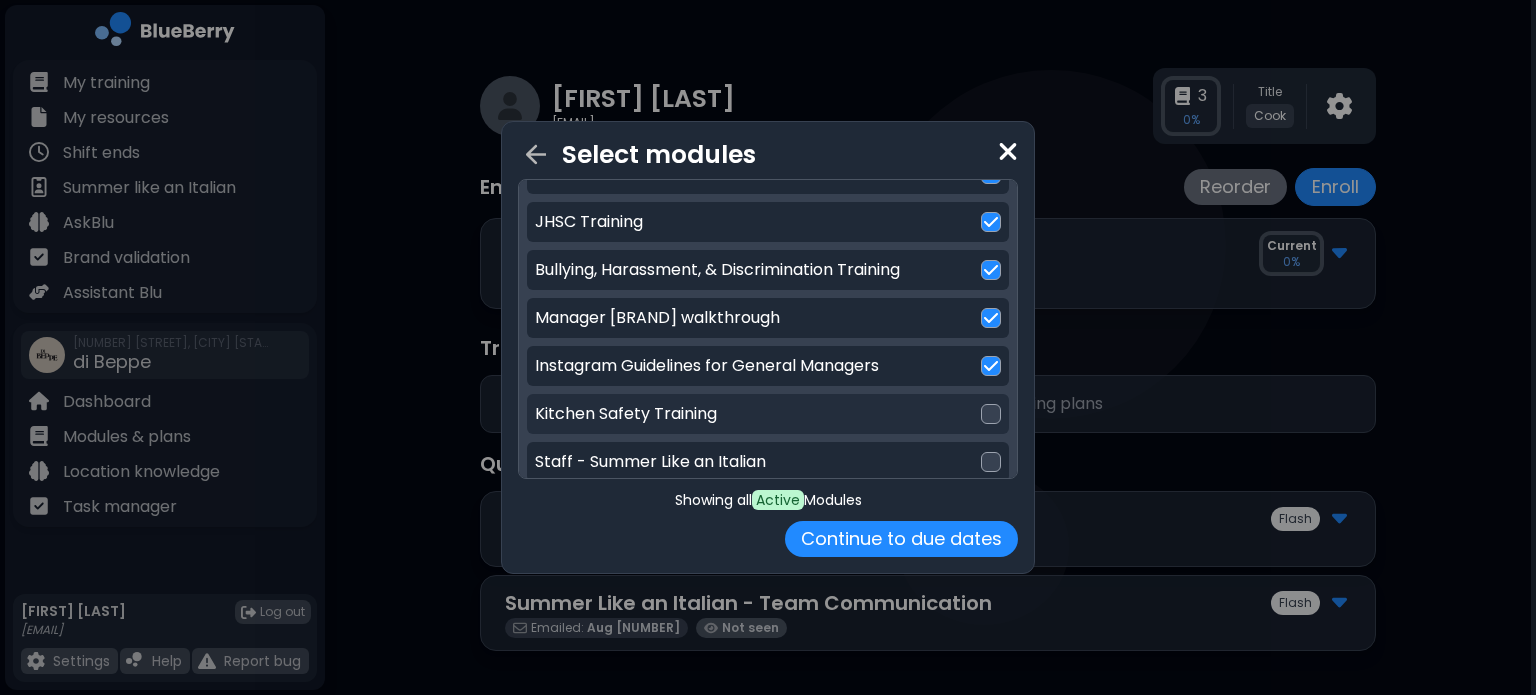 click on "Kitchen Safety Training" at bounding box center [768, 414] 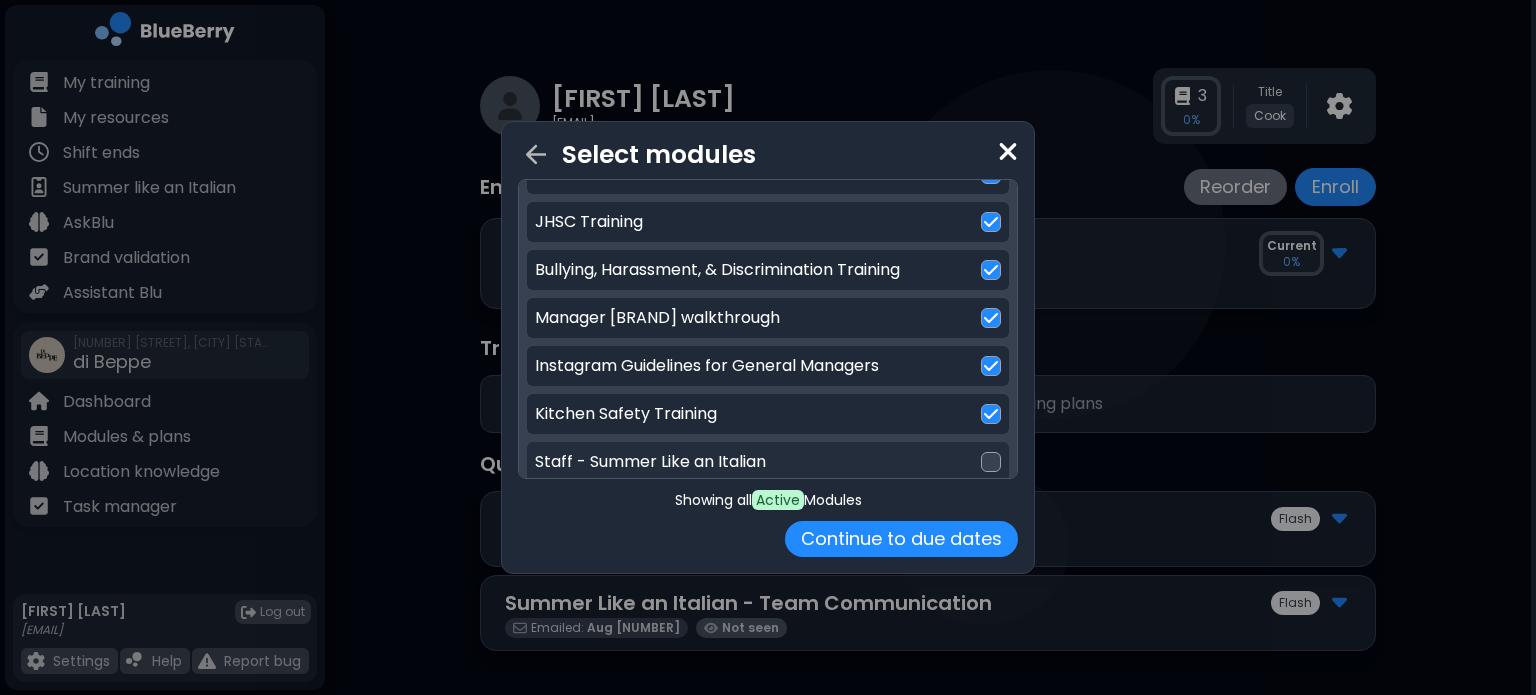 click on "Staff - Summer Like an Italian" at bounding box center (768, 462) 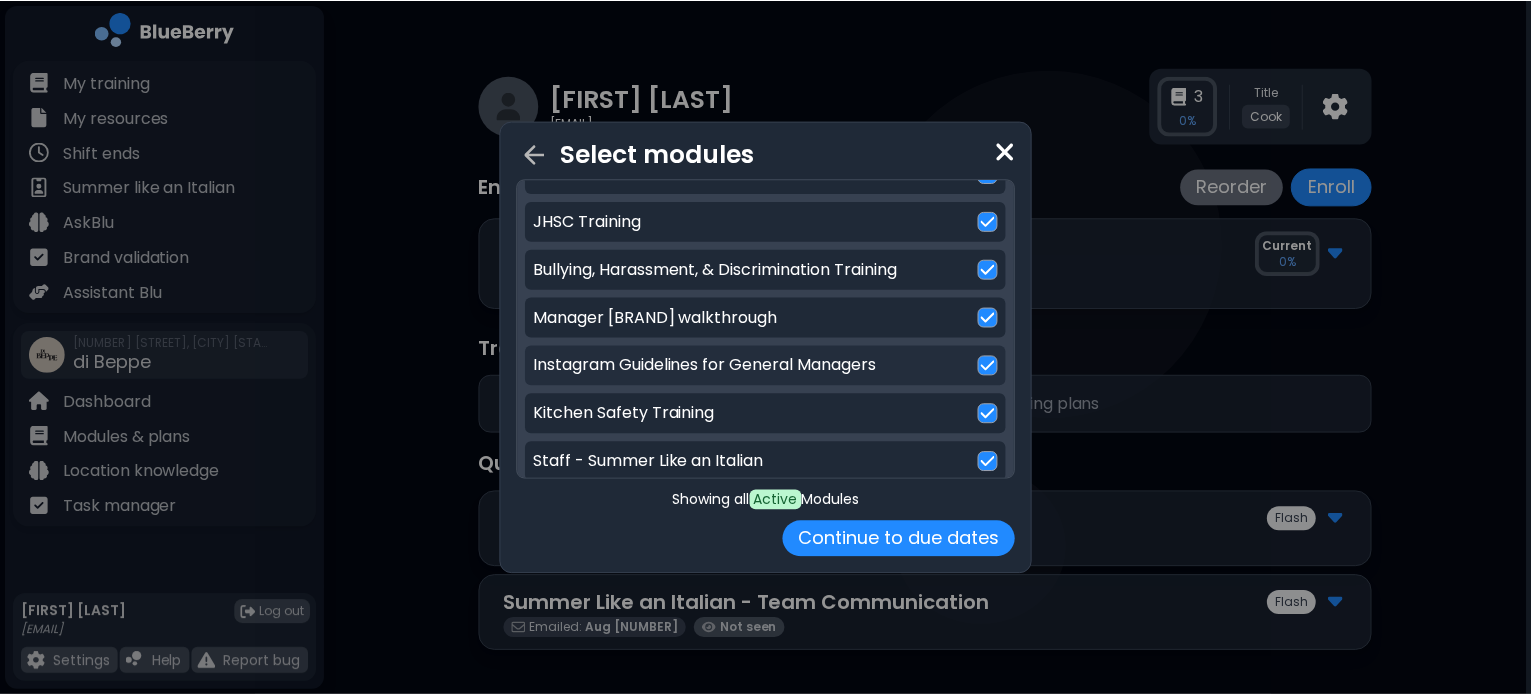 scroll, scrollTop: 356, scrollLeft: 0, axis: vertical 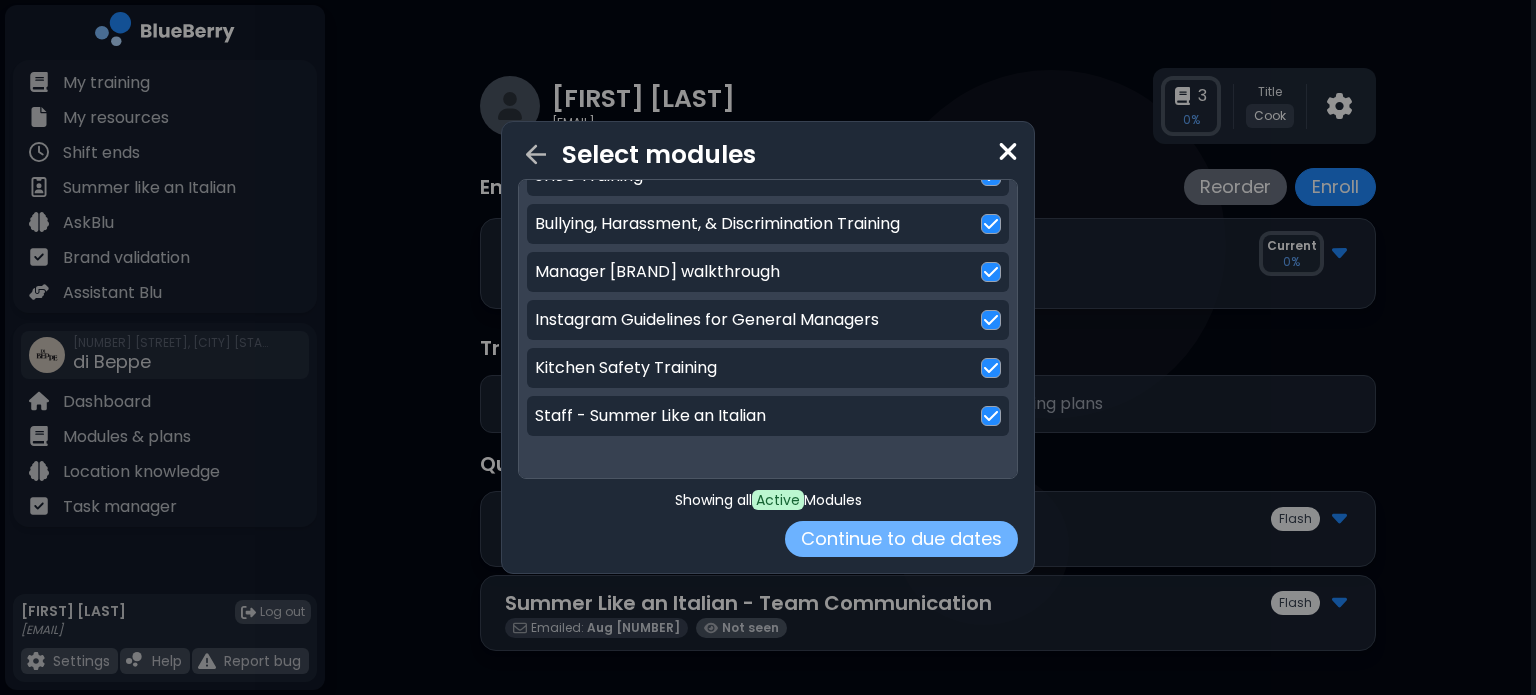click on "Continue to due dates" at bounding box center (901, 539) 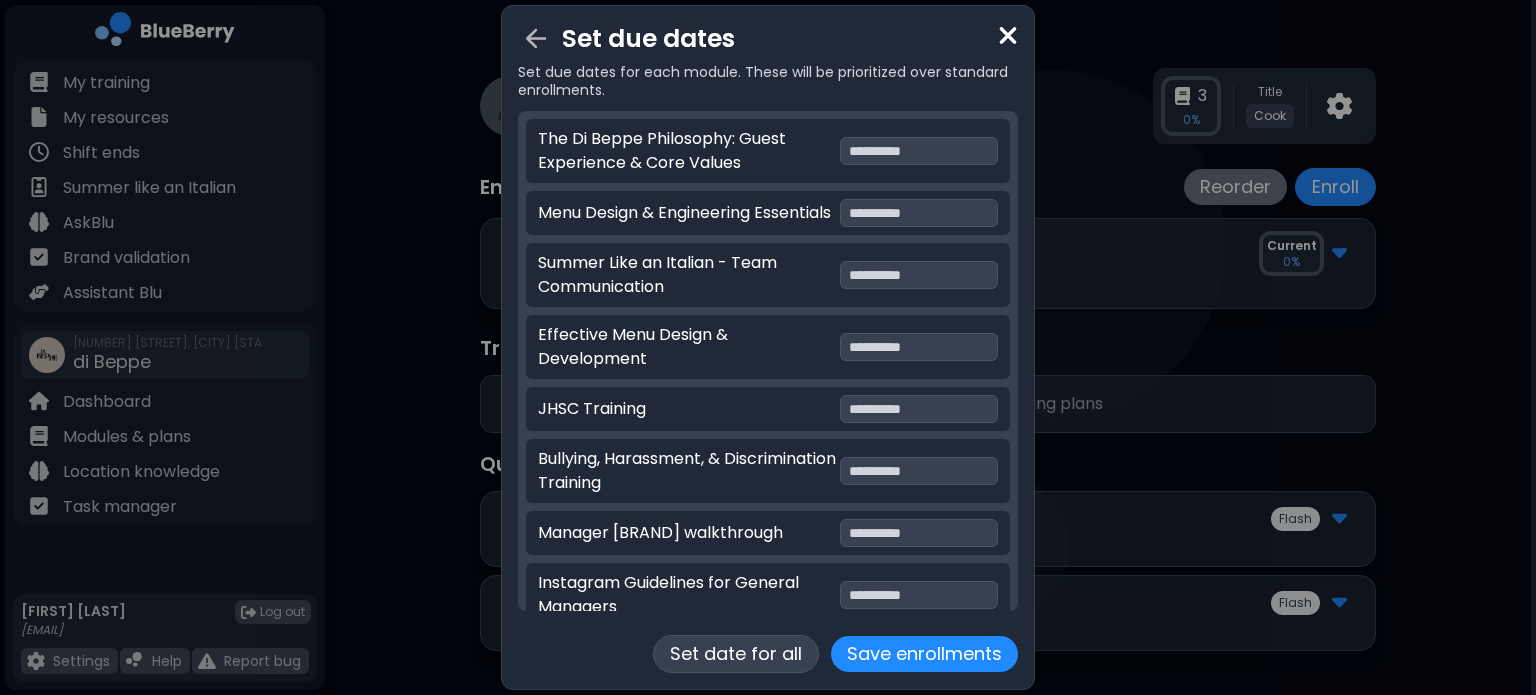 click on "Set date for all" at bounding box center [736, 654] 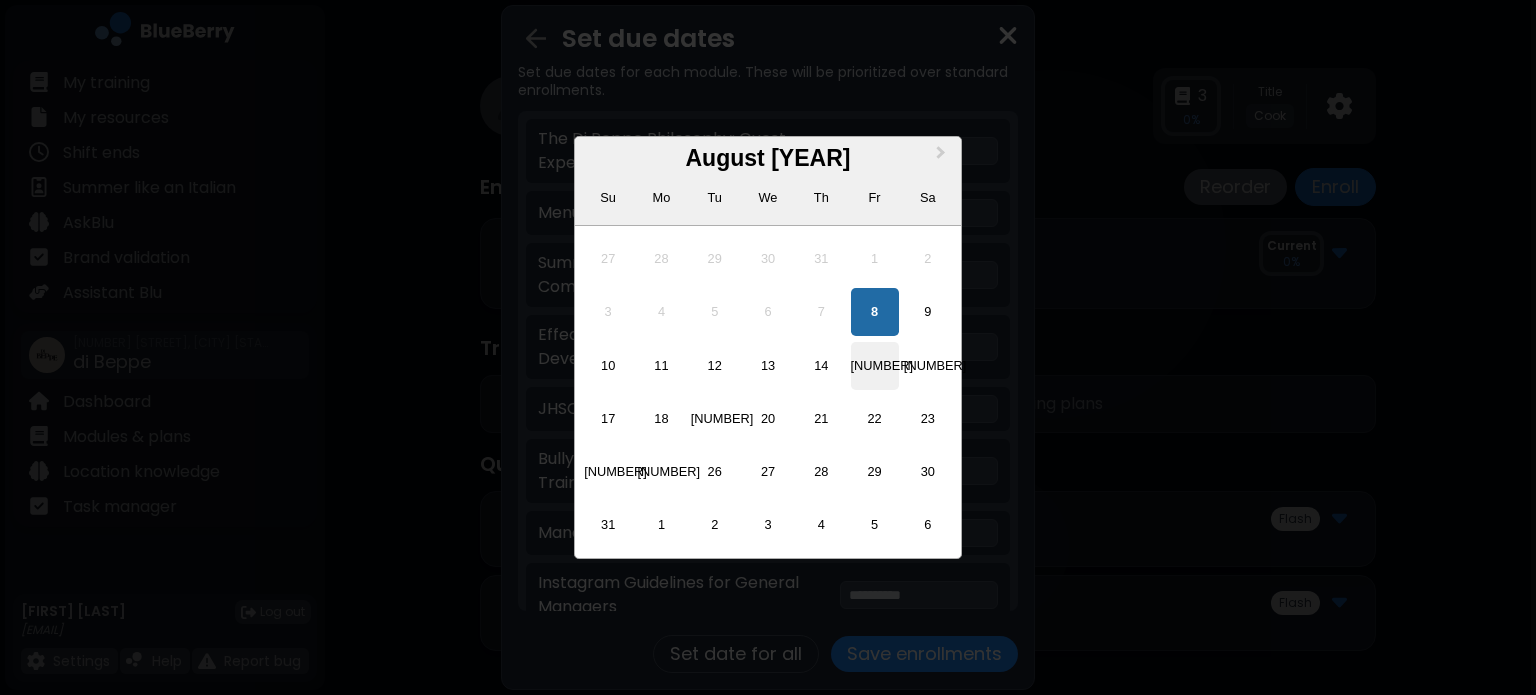 click on "[NUMBER]" at bounding box center [875, 366] 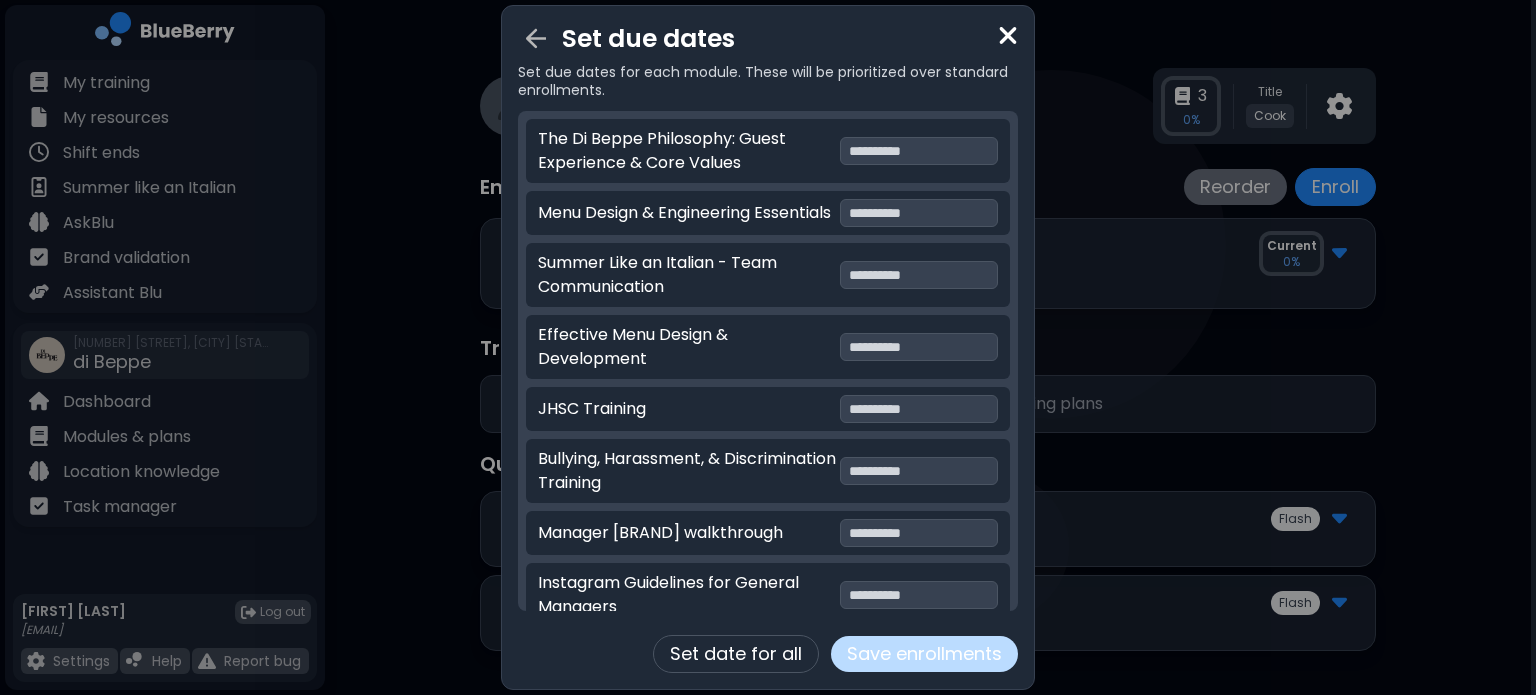 click on "Save enrollments" at bounding box center [924, 654] 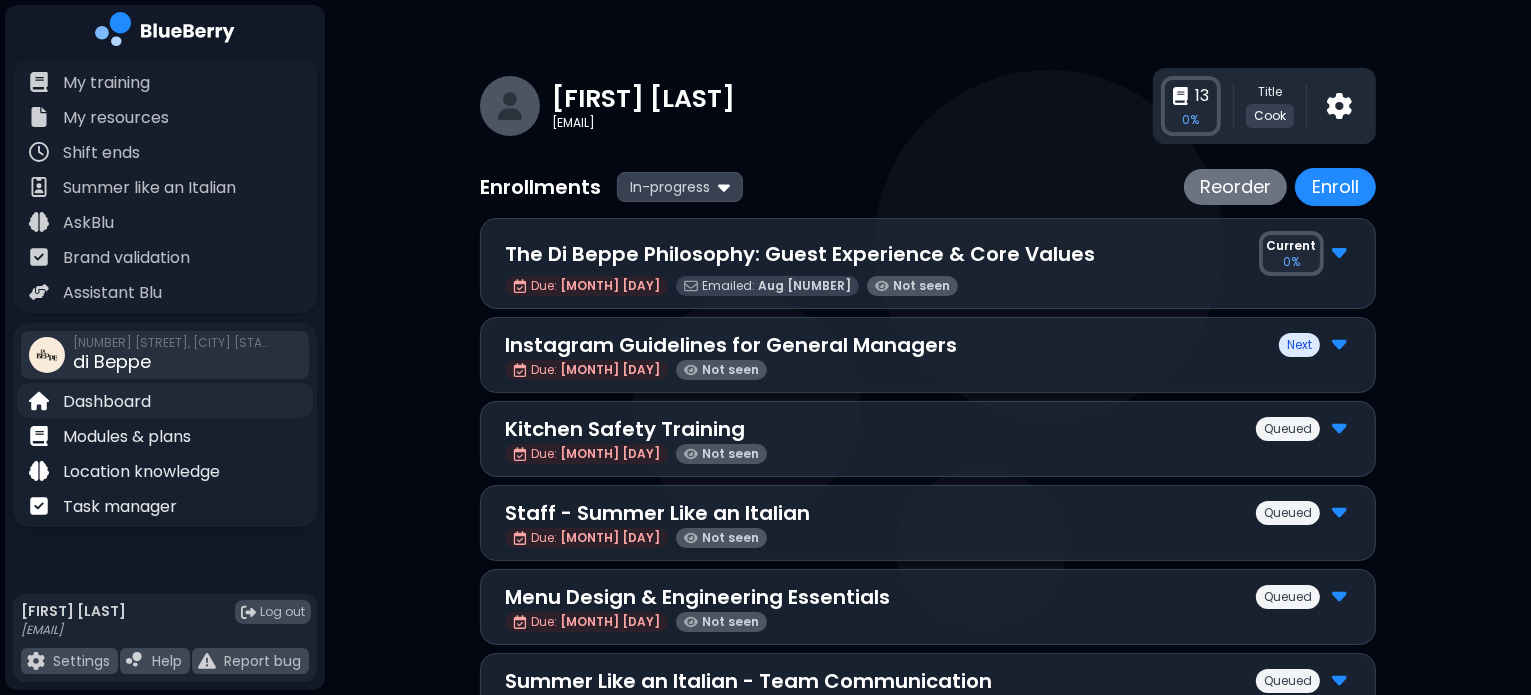 click on "Dashboard" at bounding box center [165, 400] 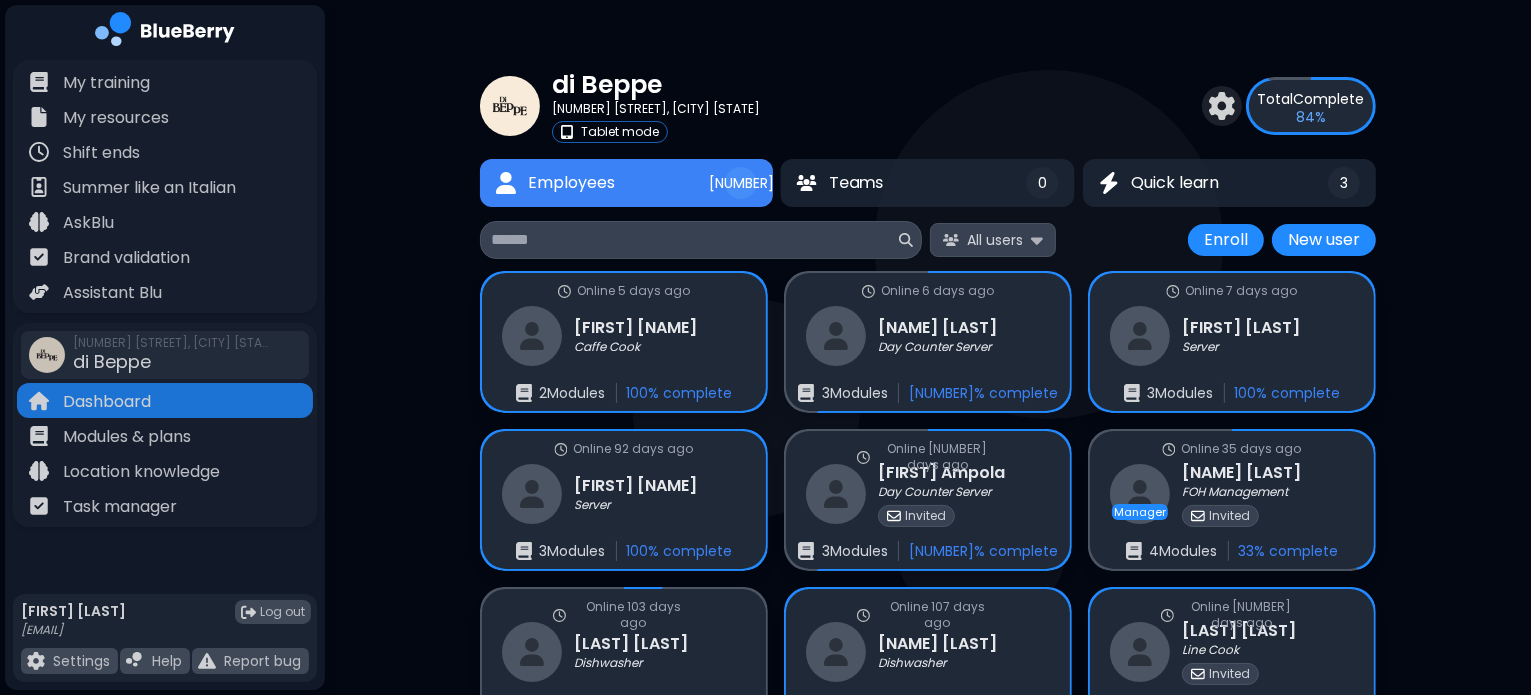 click on "All users" at bounding box center [993, 239] 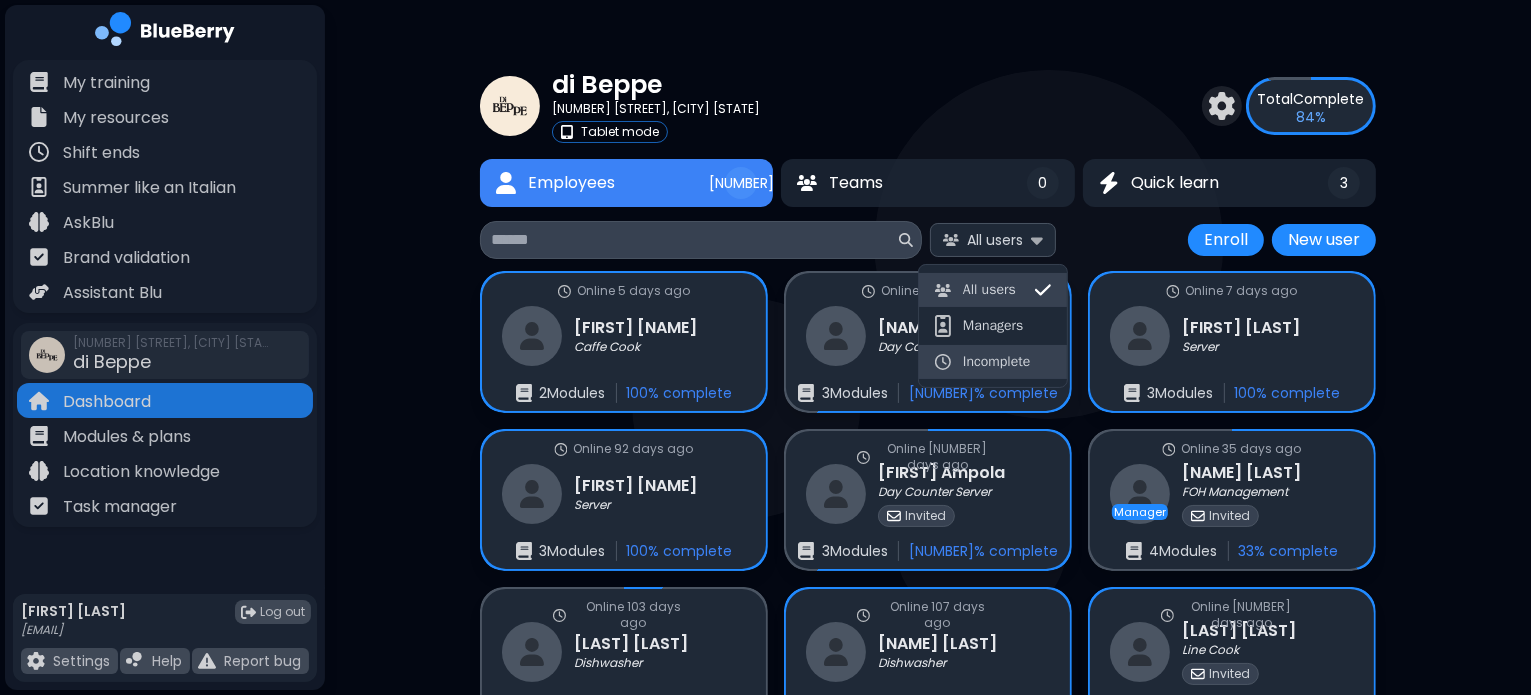 click on "Incomplete" at bounding box center (993, 362) 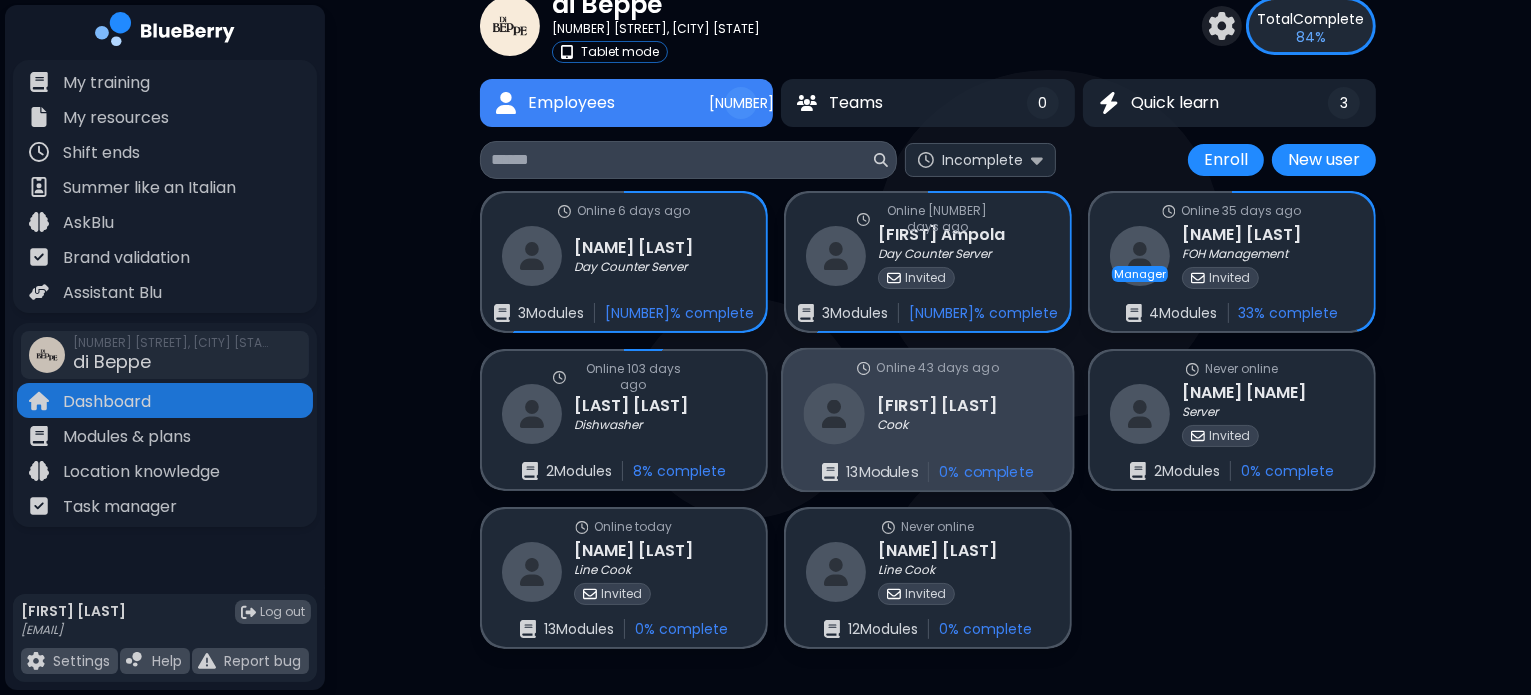 scroll, scrollTop: 79, scrollLeft: 0, axis: vertical 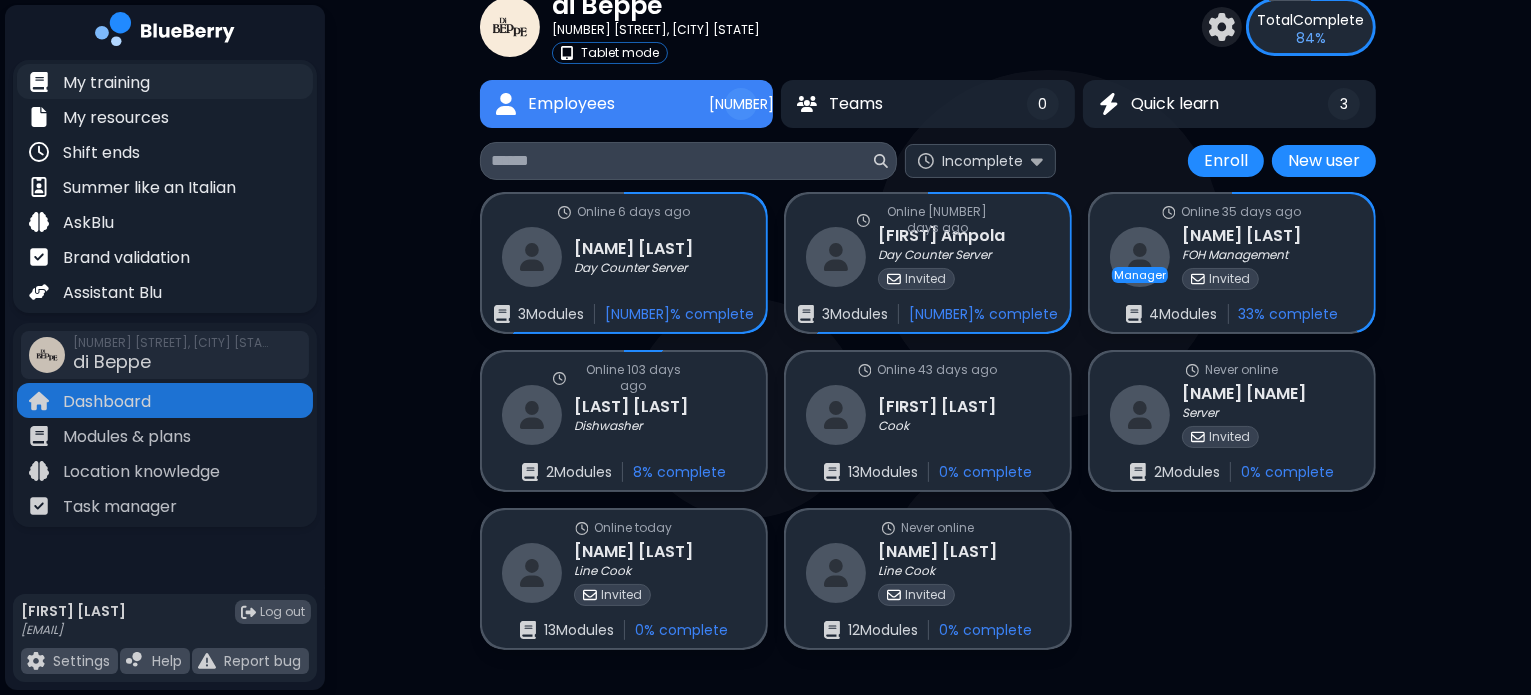 click on "My training" at bounding box center [165, 81] 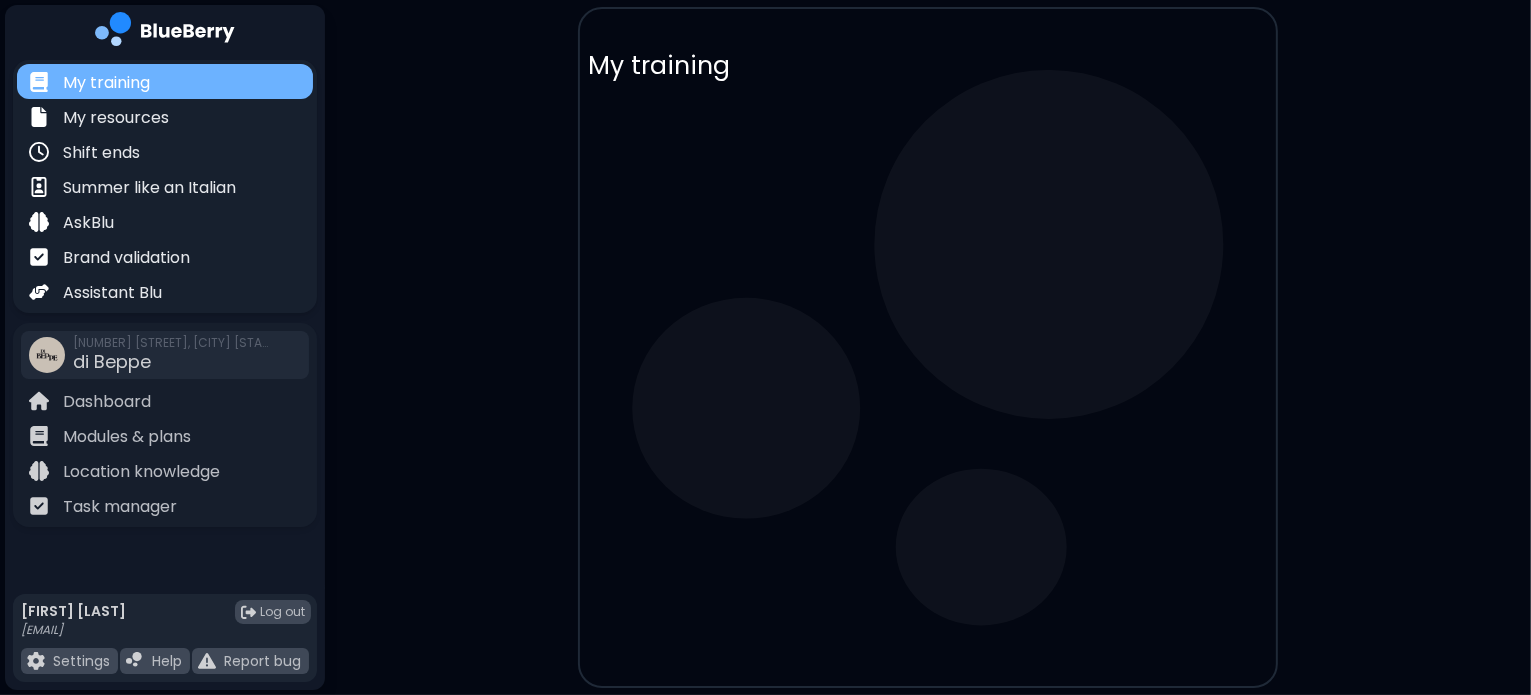 scroll, scrollTop: 0, scrollLeft: 0, axis: both 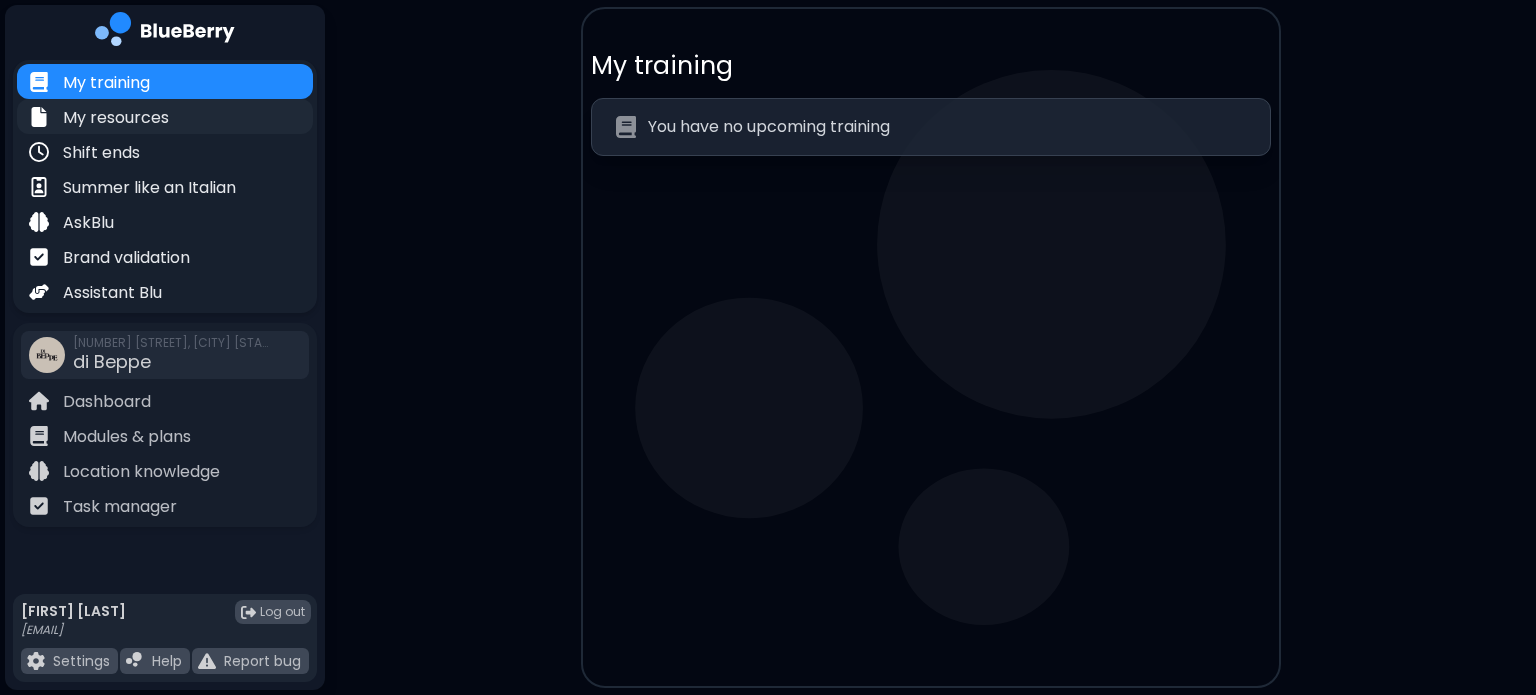 click on "My resources" at bounding box center (116, 118) 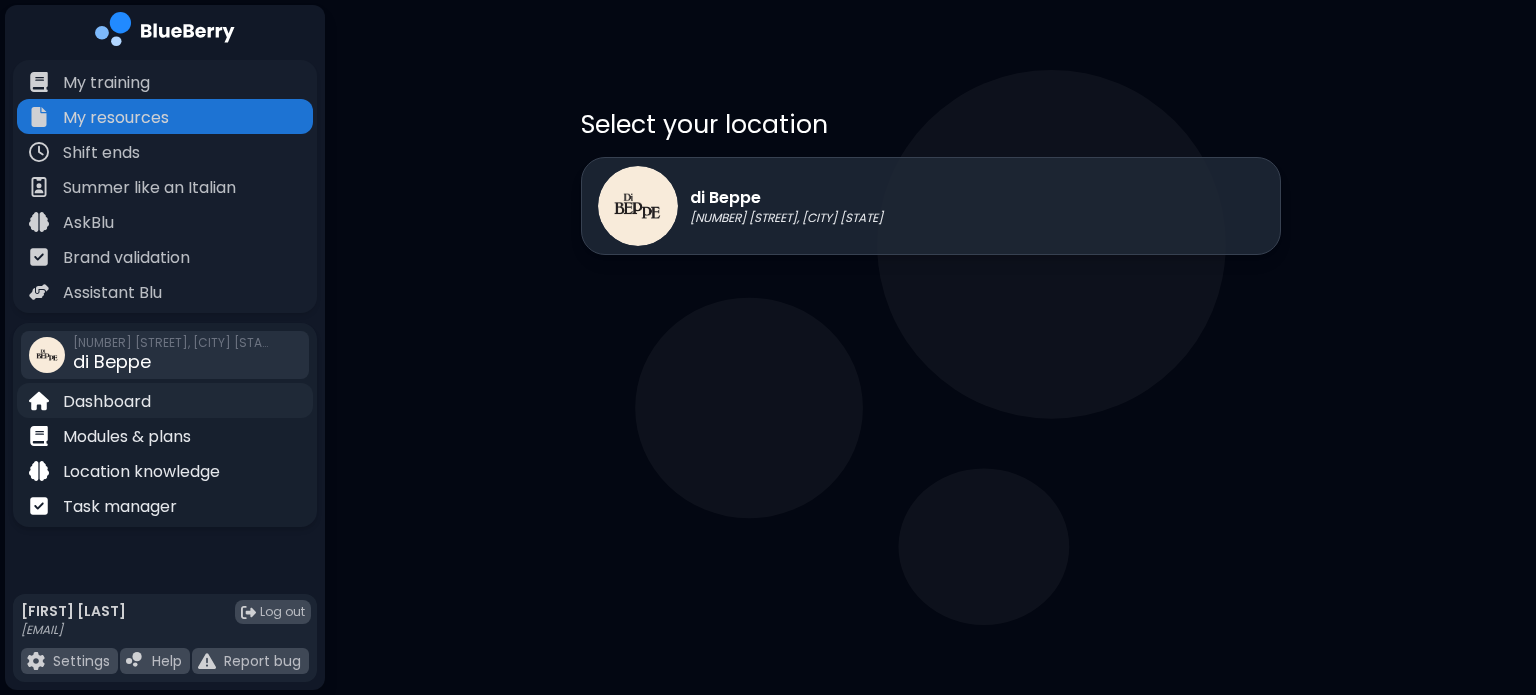 click on "Dashboard" at bounding box center [107, 402] 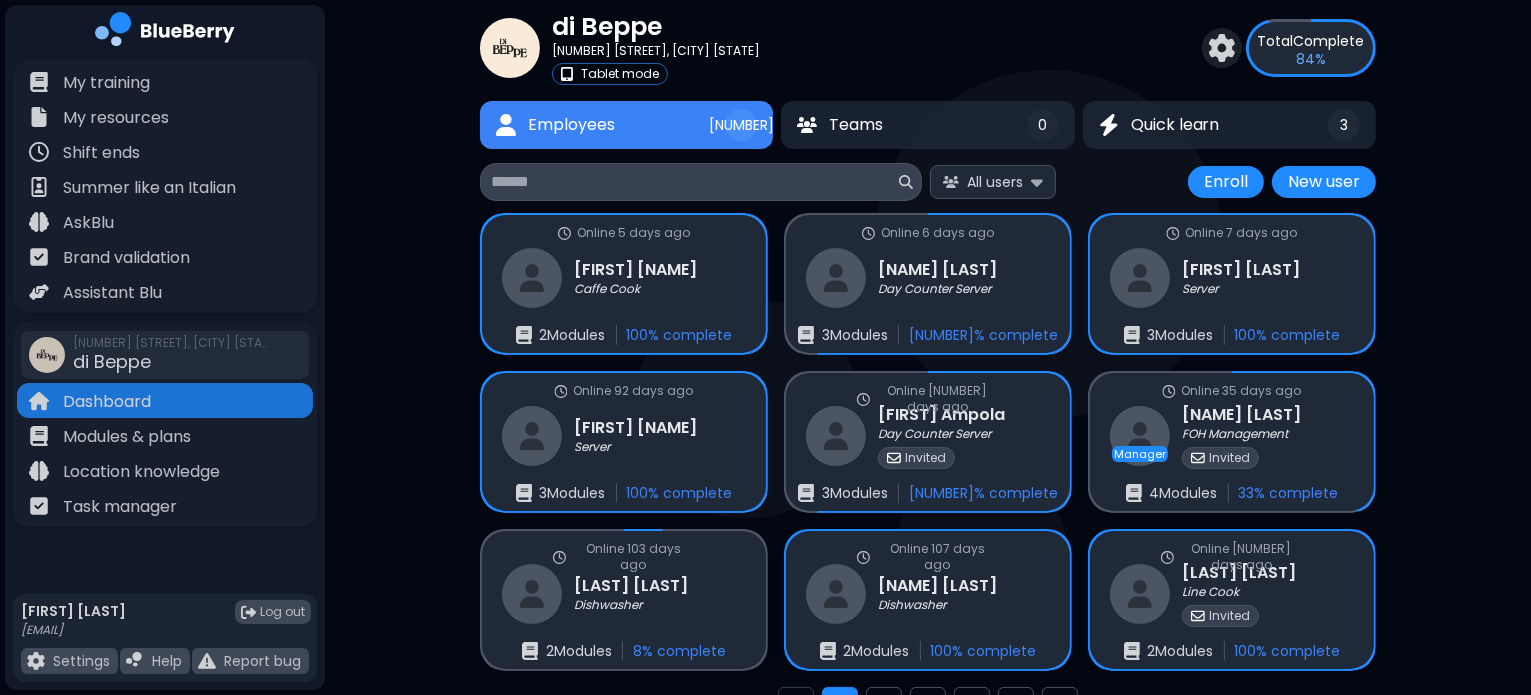 scroll, scrollTop: 144, scrollLeft: 0, axis: vertical 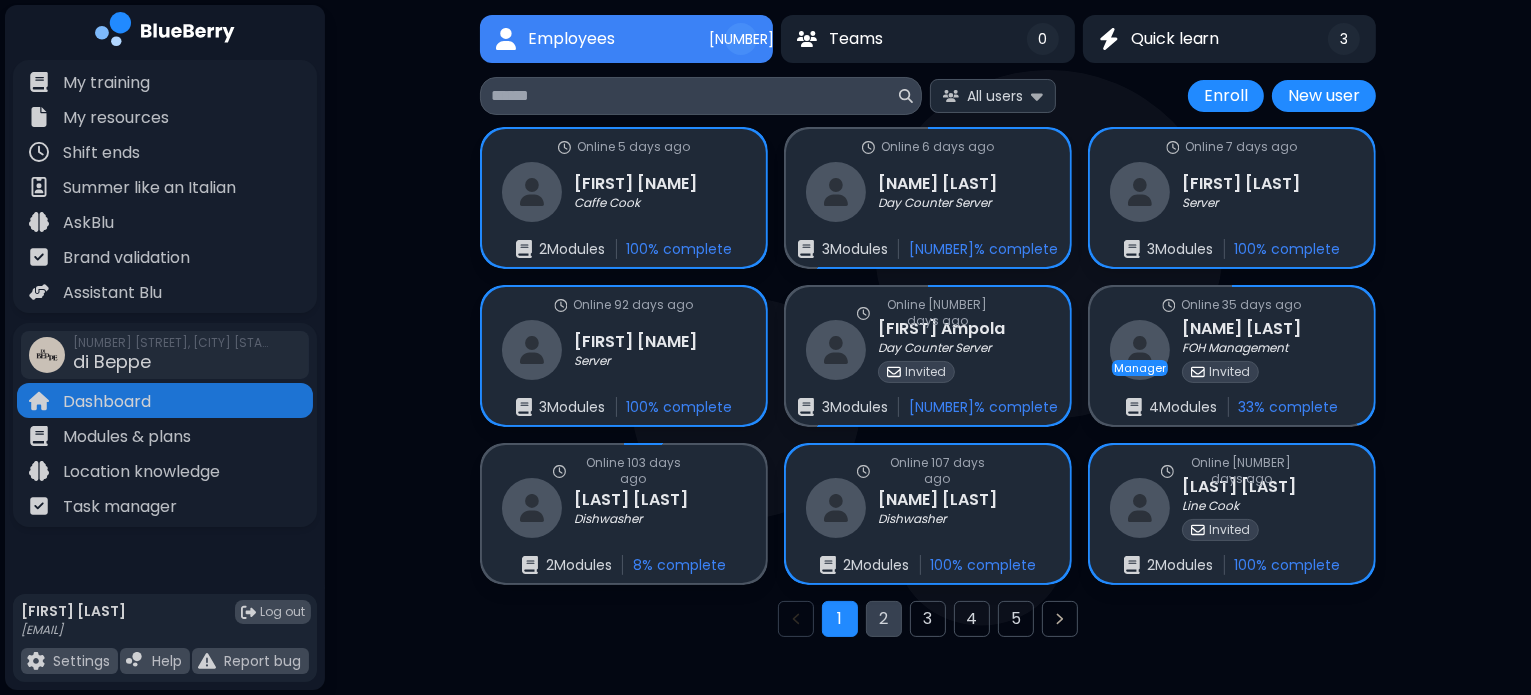 click on "2" at bounding box center [884, 619] 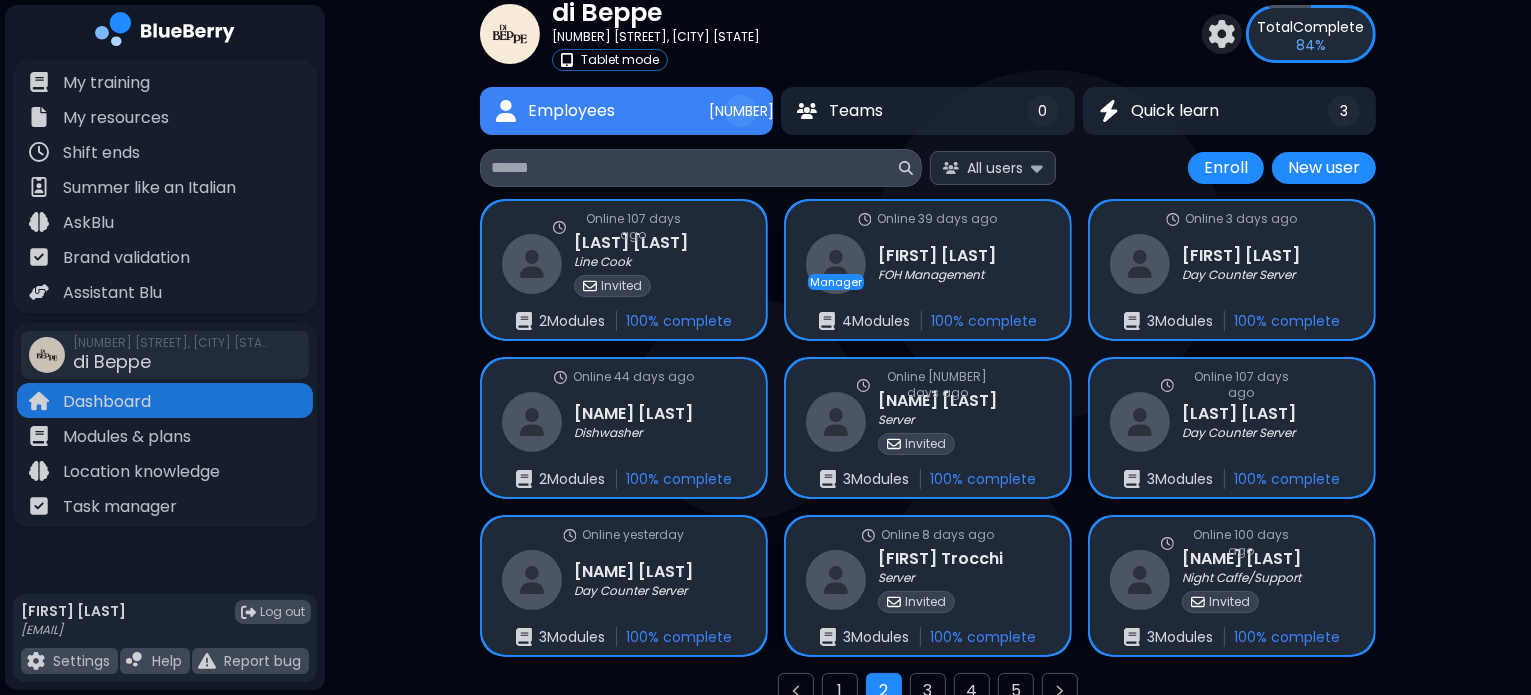 scroll, scrollTop: 164, scrollLeft: 0, axis: vertical 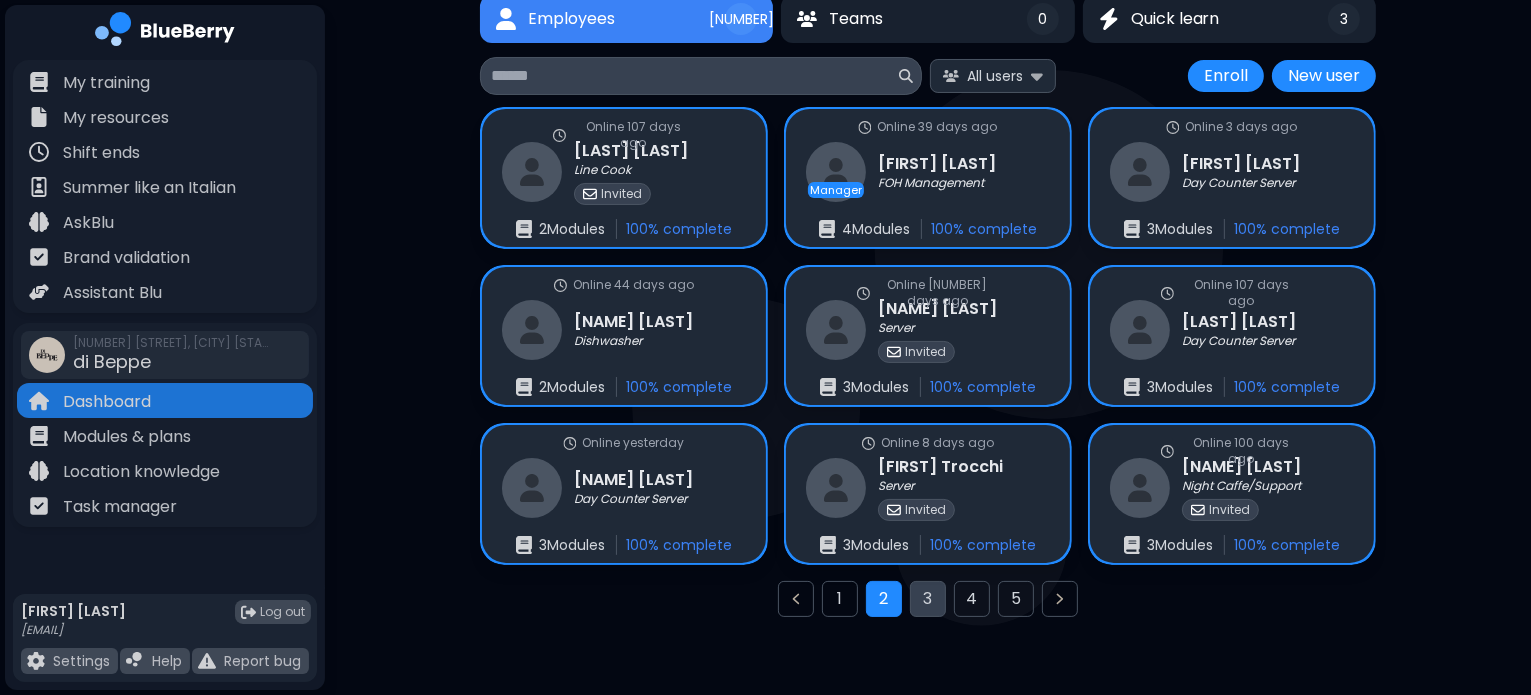 click on "3" at bounding box center (928, 599) 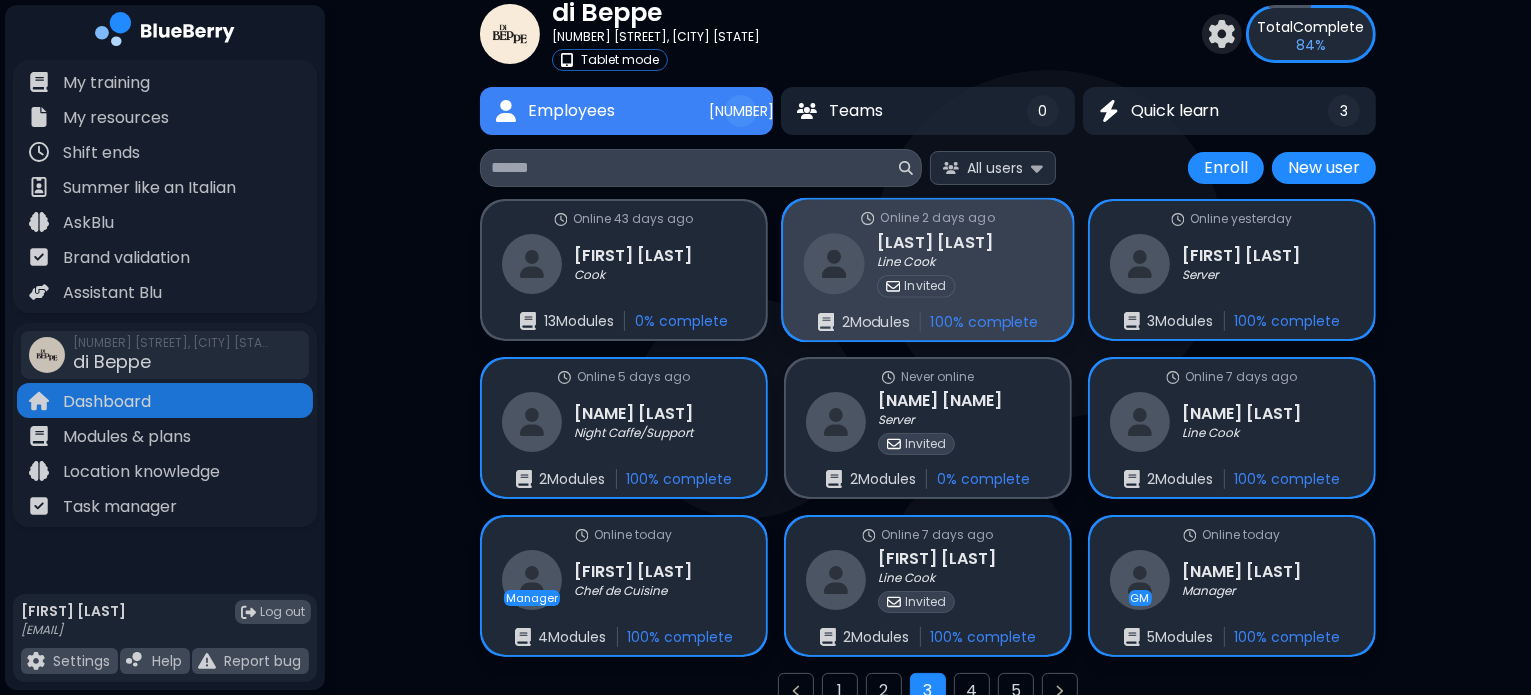 scroll, scrollTop: 149, scrollLeft: 0, axis: vertical 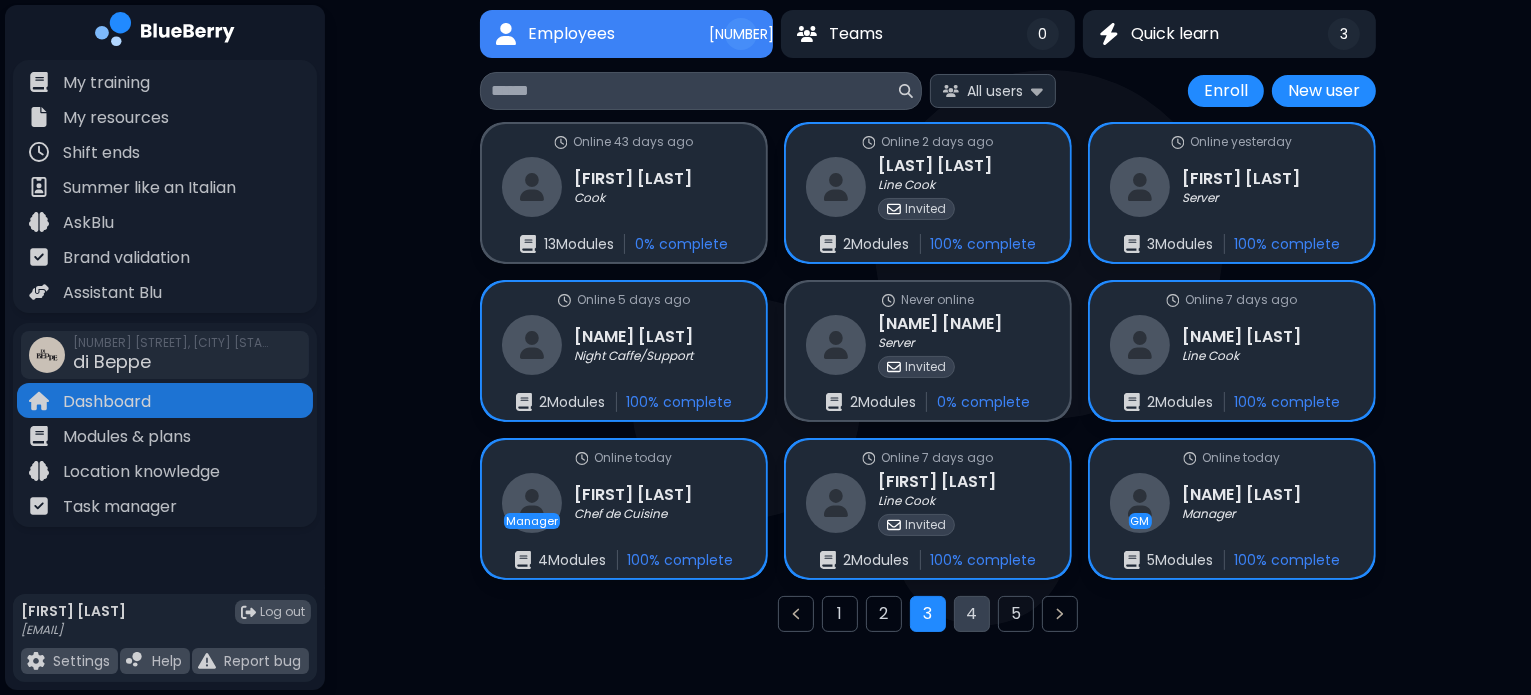 click on "4" at bounding box center [972, 614] 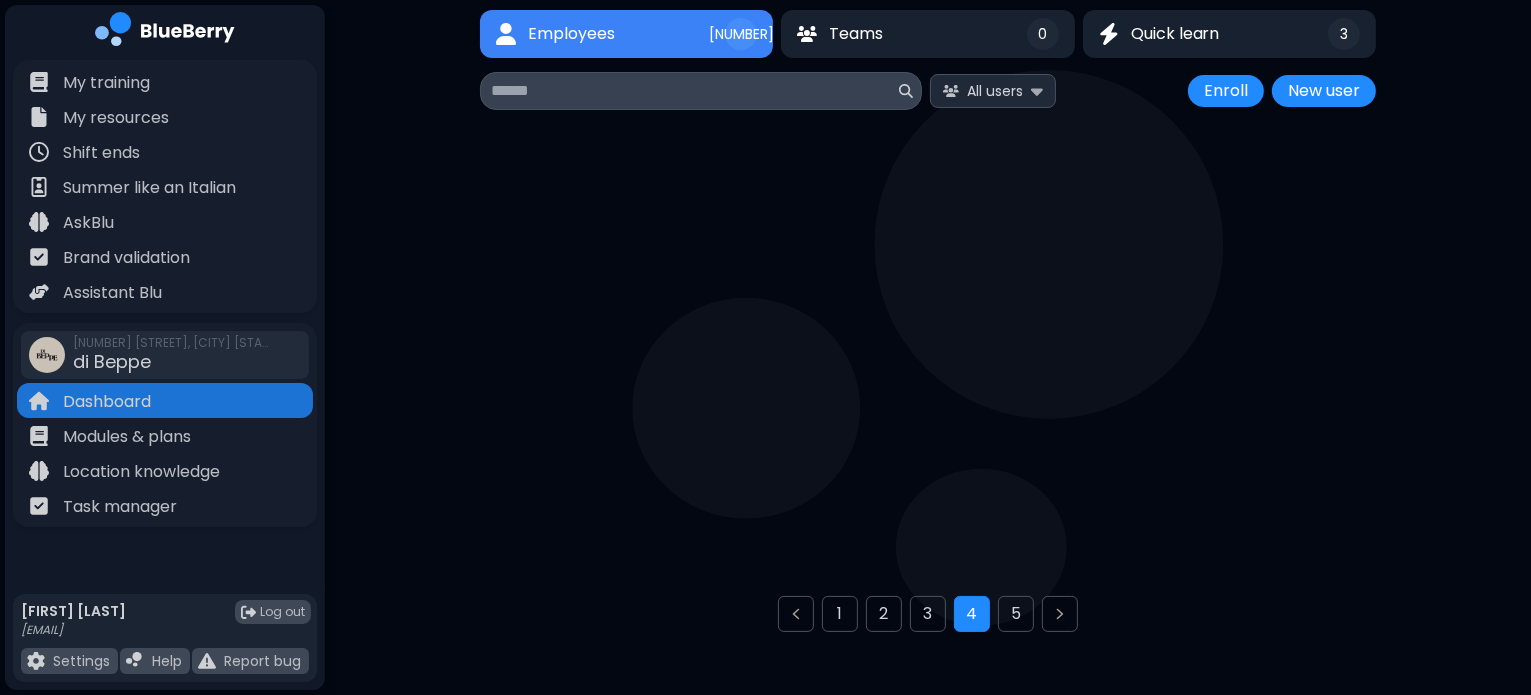 scroll, scrollTop: 72, scrollLeft: 0, axis: vertical 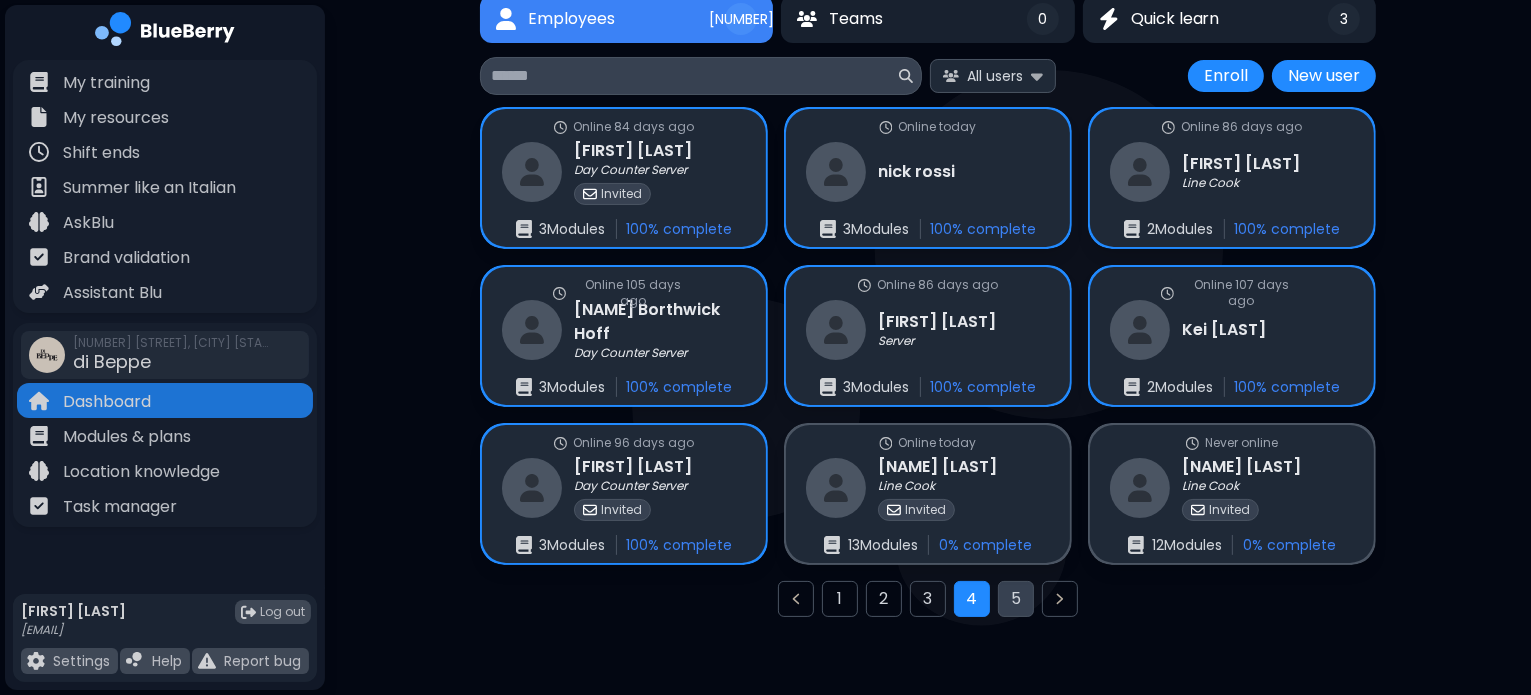 click on "5" at bounding box center (1016, 599) 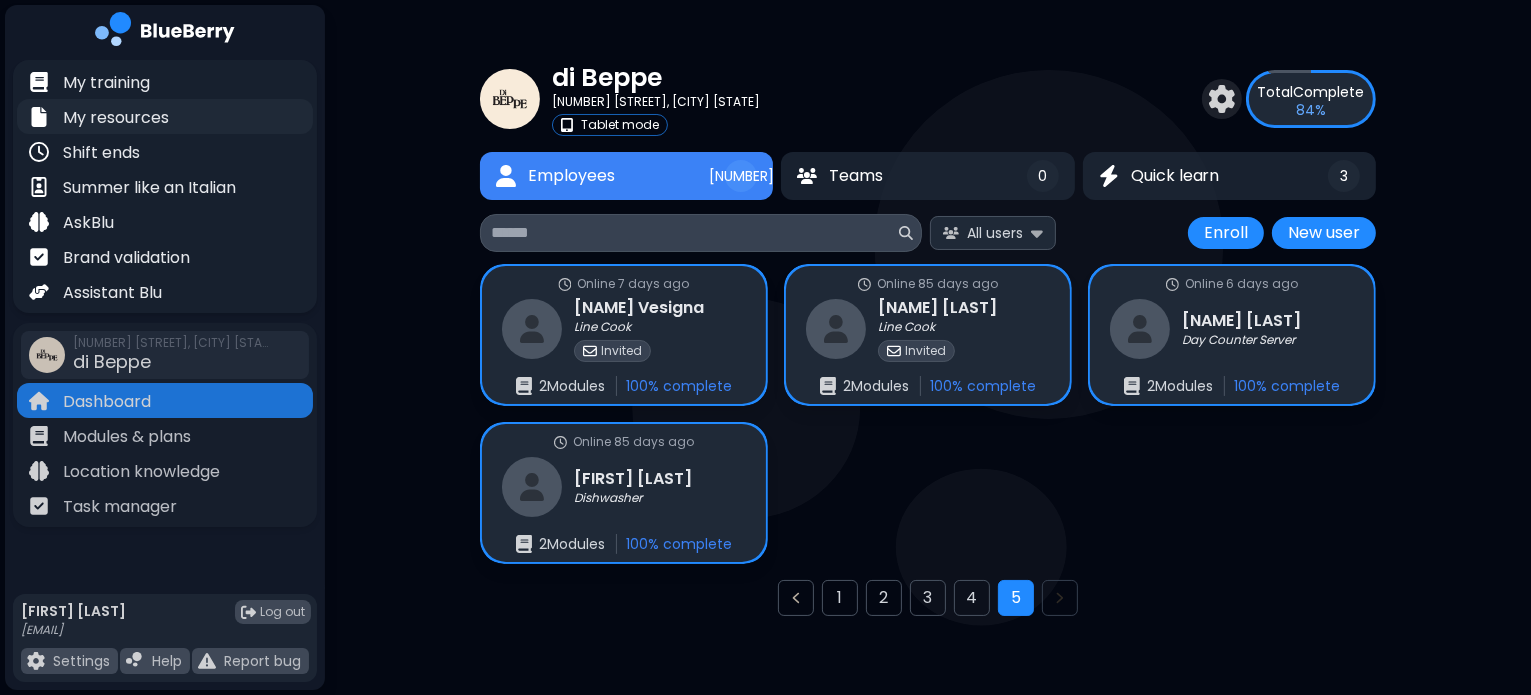 click on "My resources" at bounding box center [116, 118] 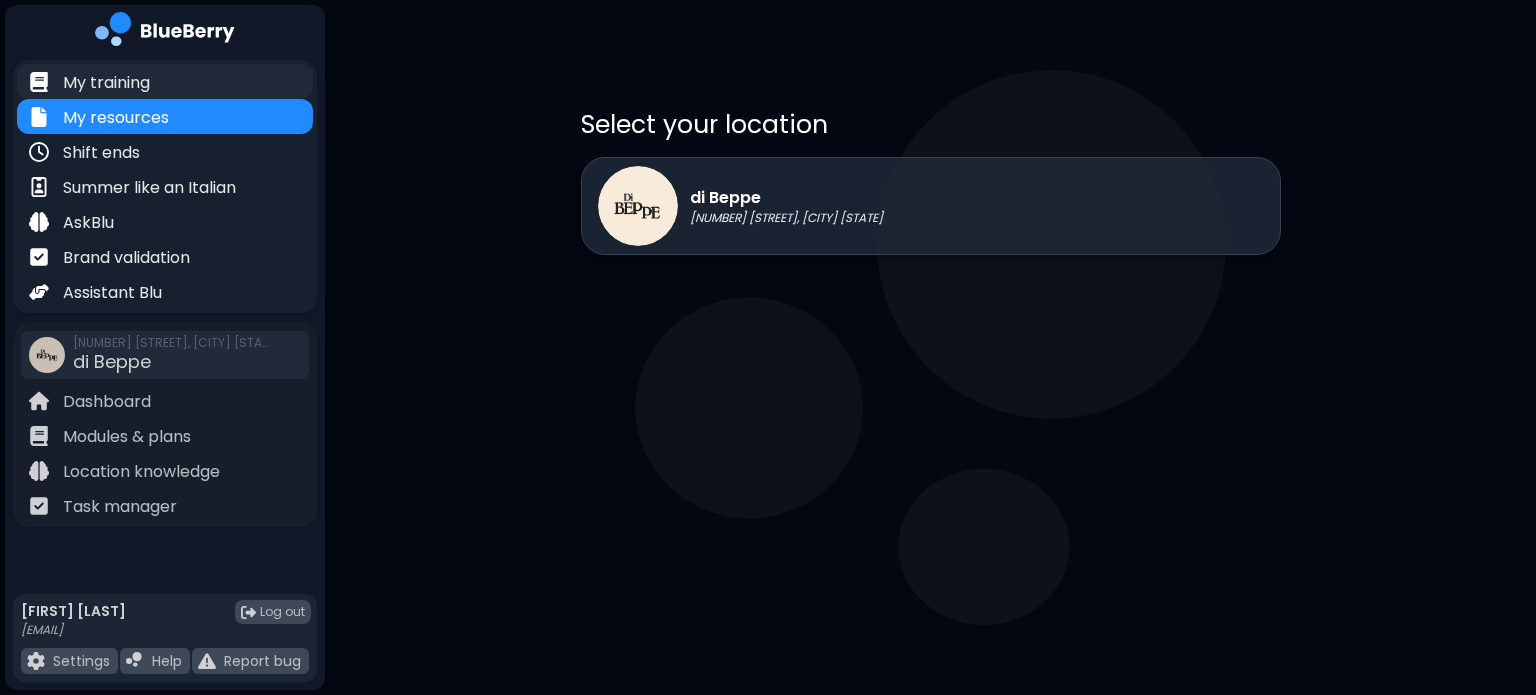 click on "My training" at bounding box center (106, 83) 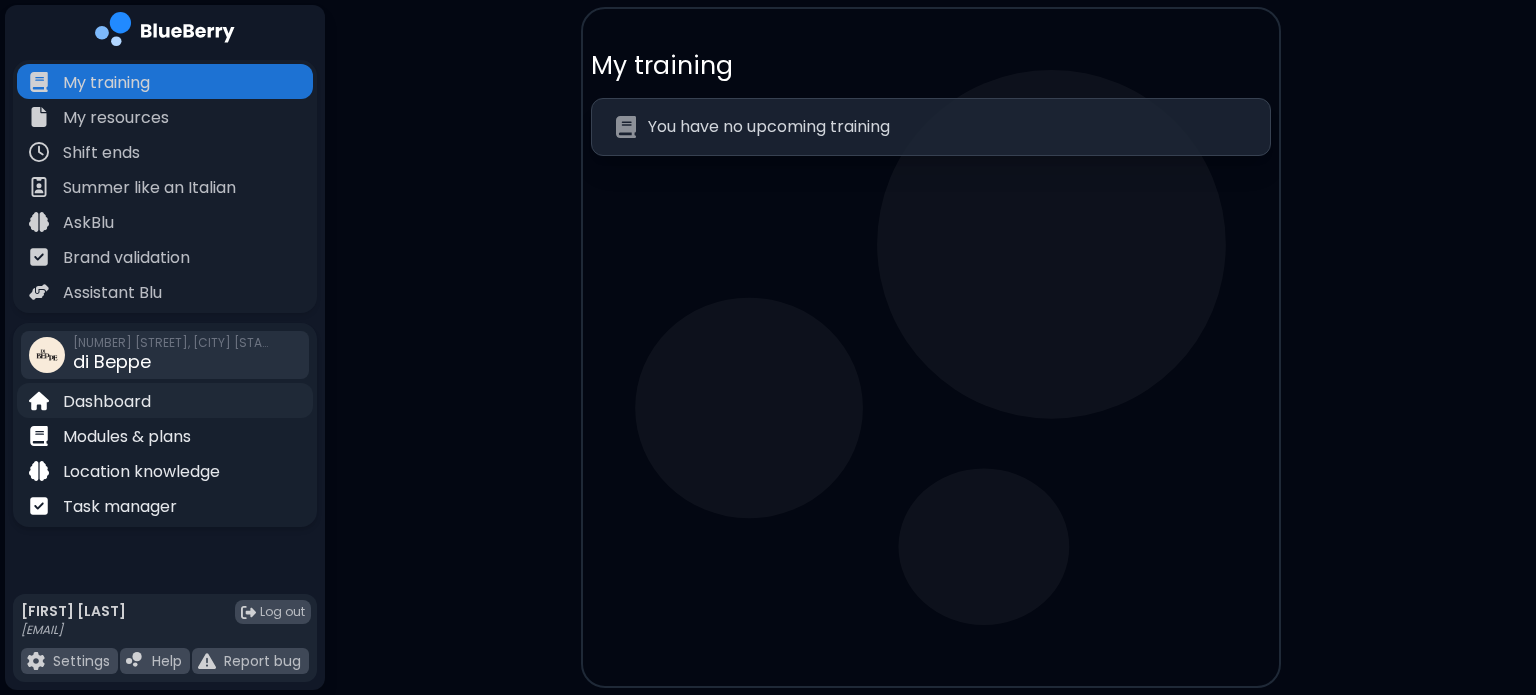 click on "Dashboard" at bounding box center [107, 402] 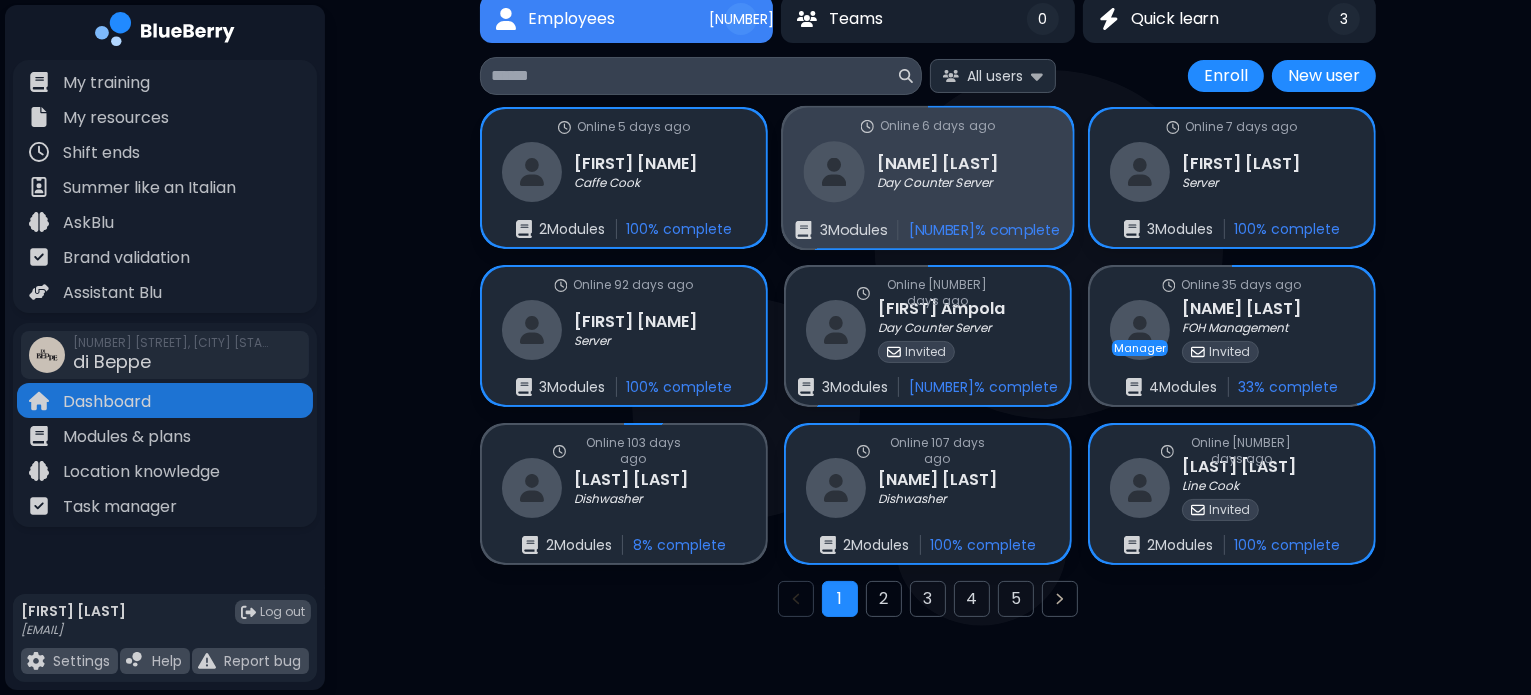 scroll, scrollTop: 164, scrollLeft: 0, axis: vertical 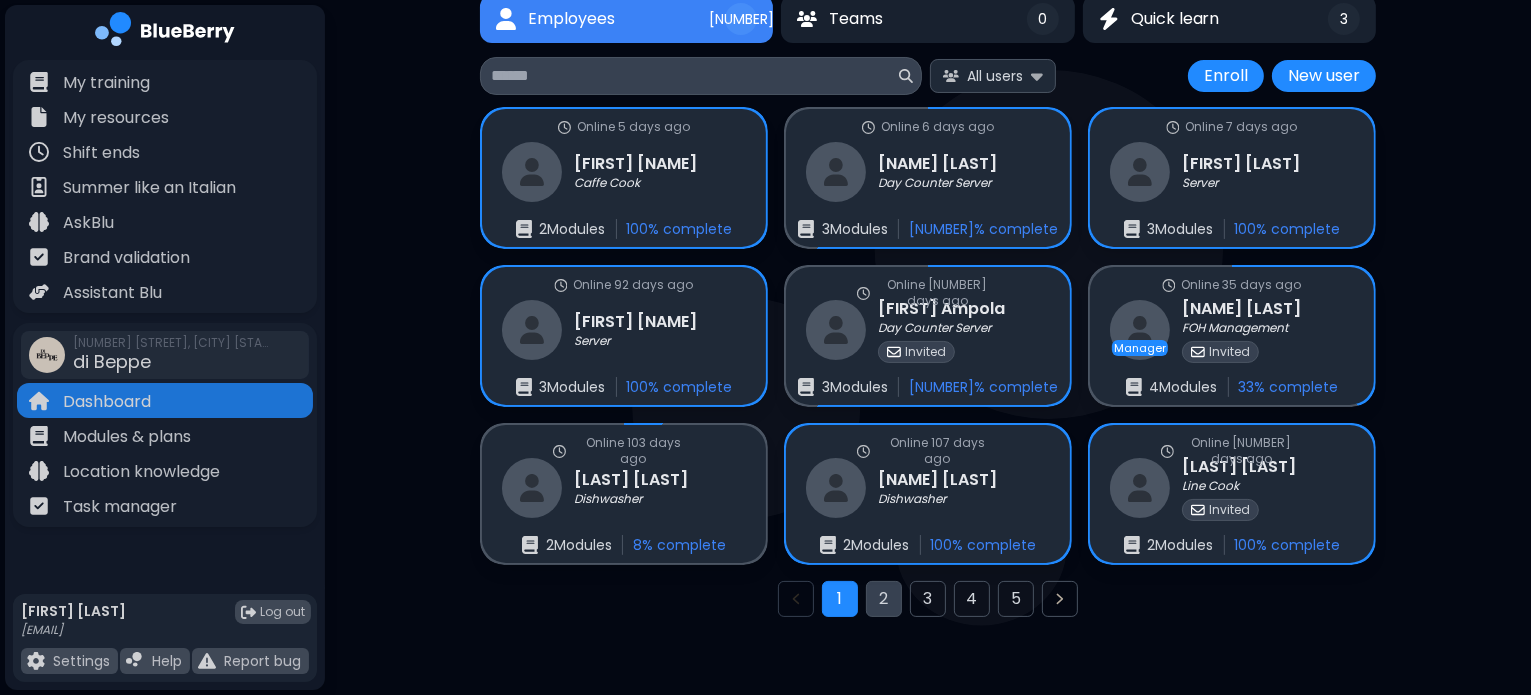 click on "2" at bounding box center [884, 599] 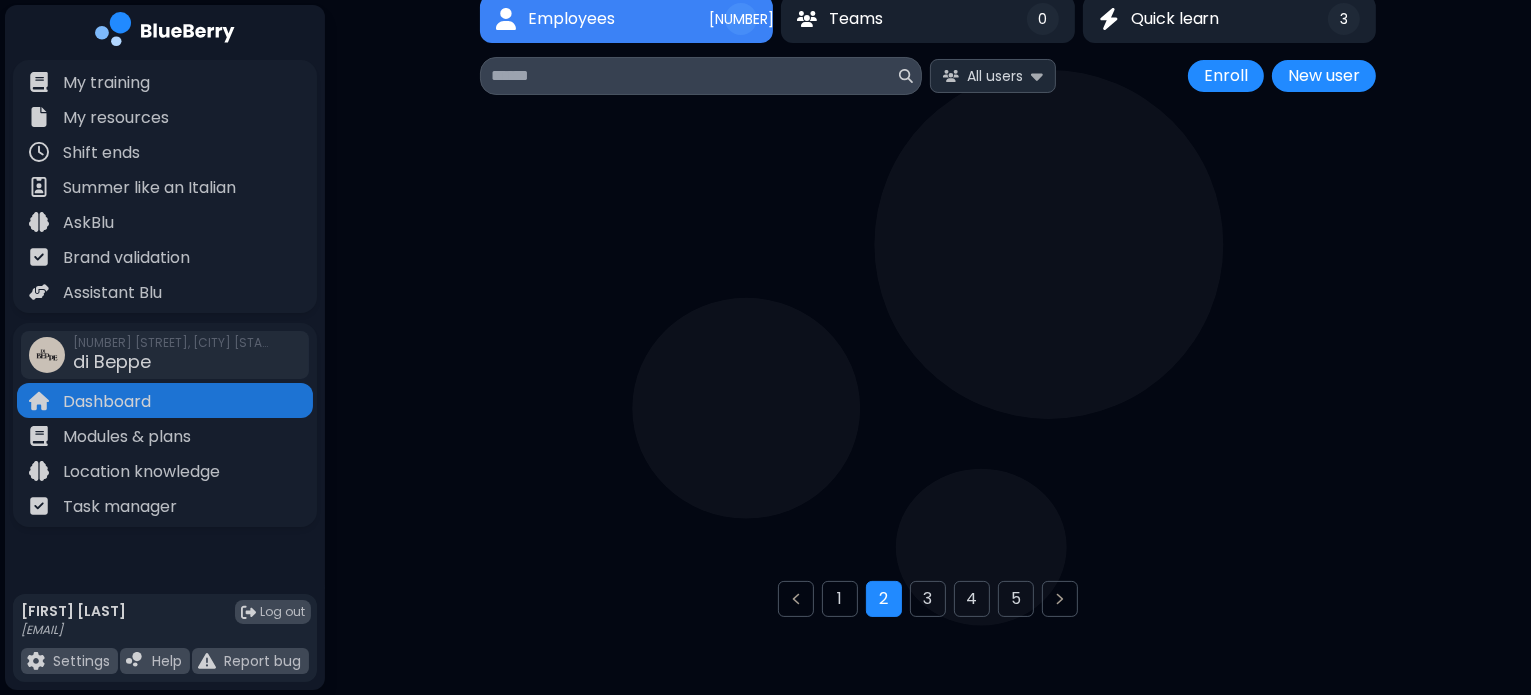scroll, scrollTop: 72, scrollLeft: 0, axis: vertical 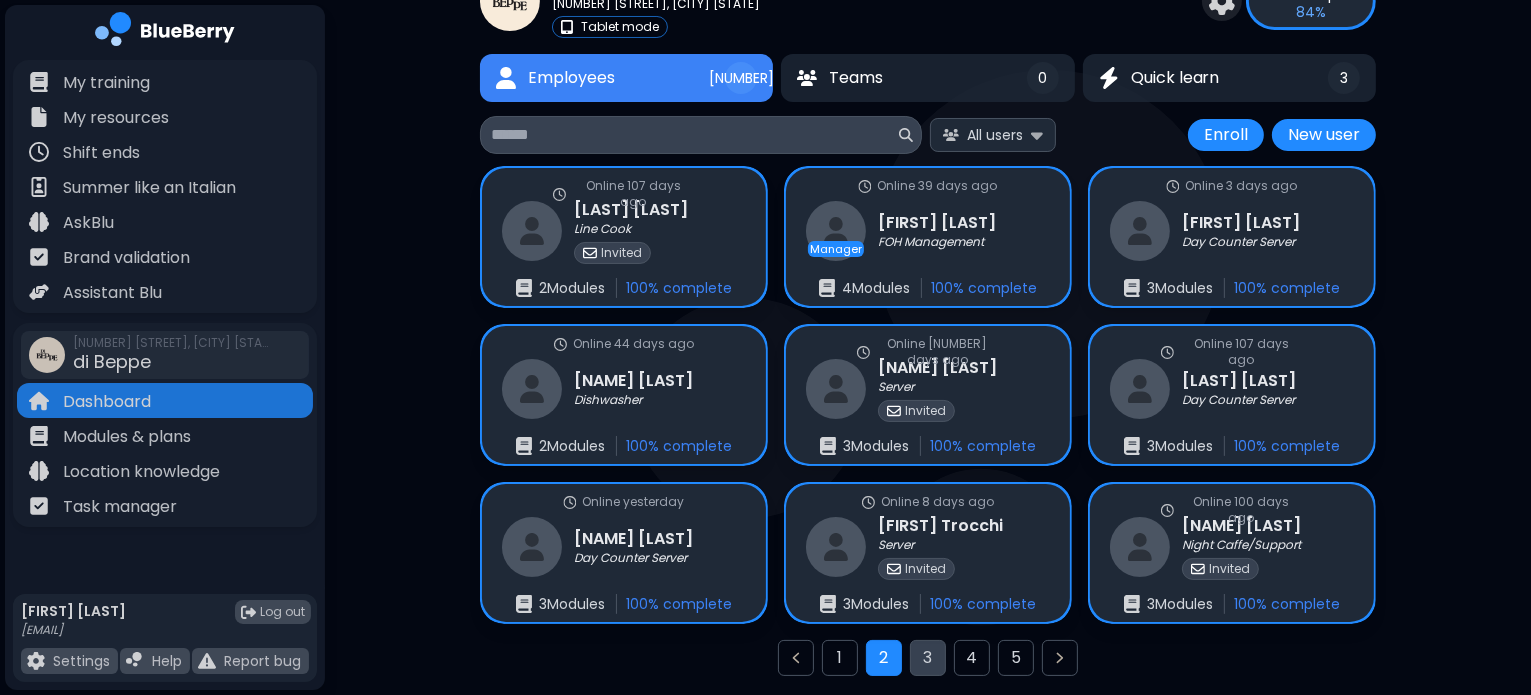 click on "3" at bounding box center [928, 658] 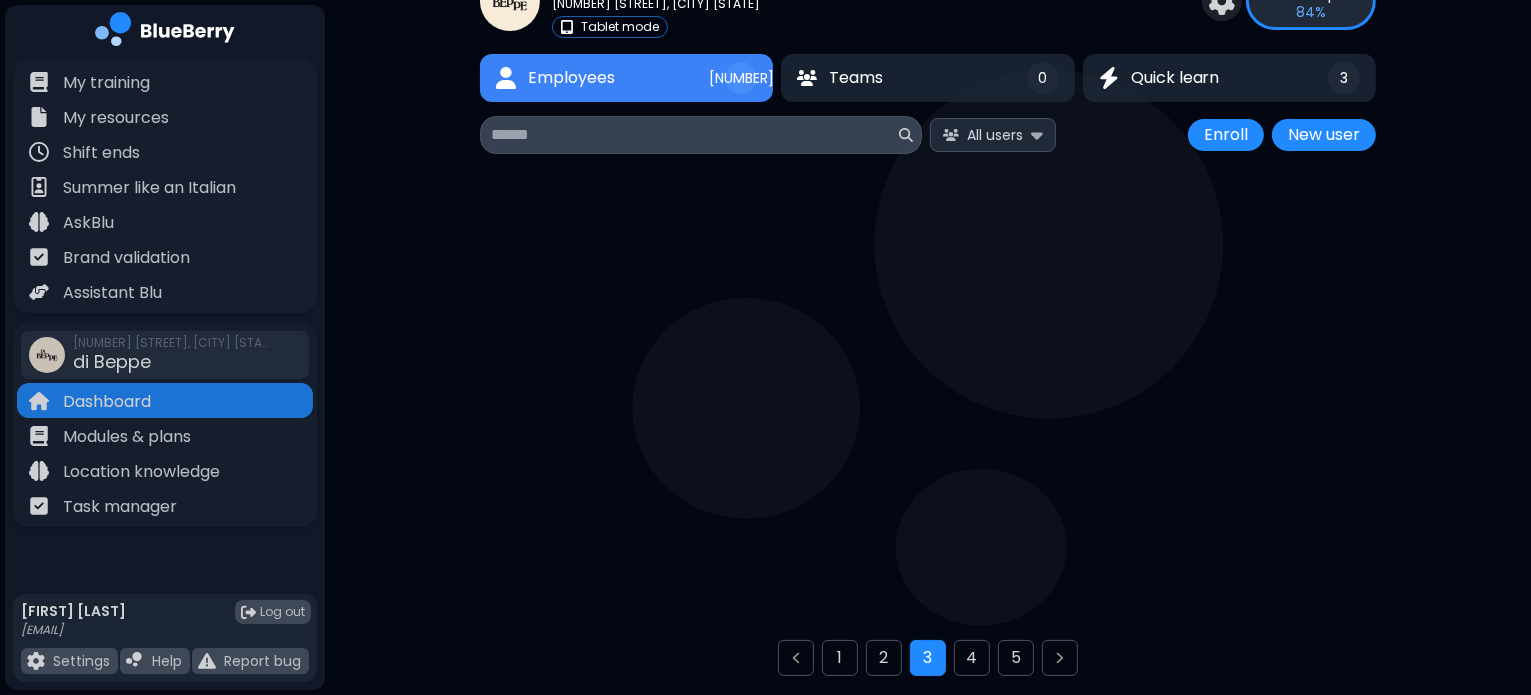 scroll, scrollTop: 72, scrollLeft: 0, axis: vertical 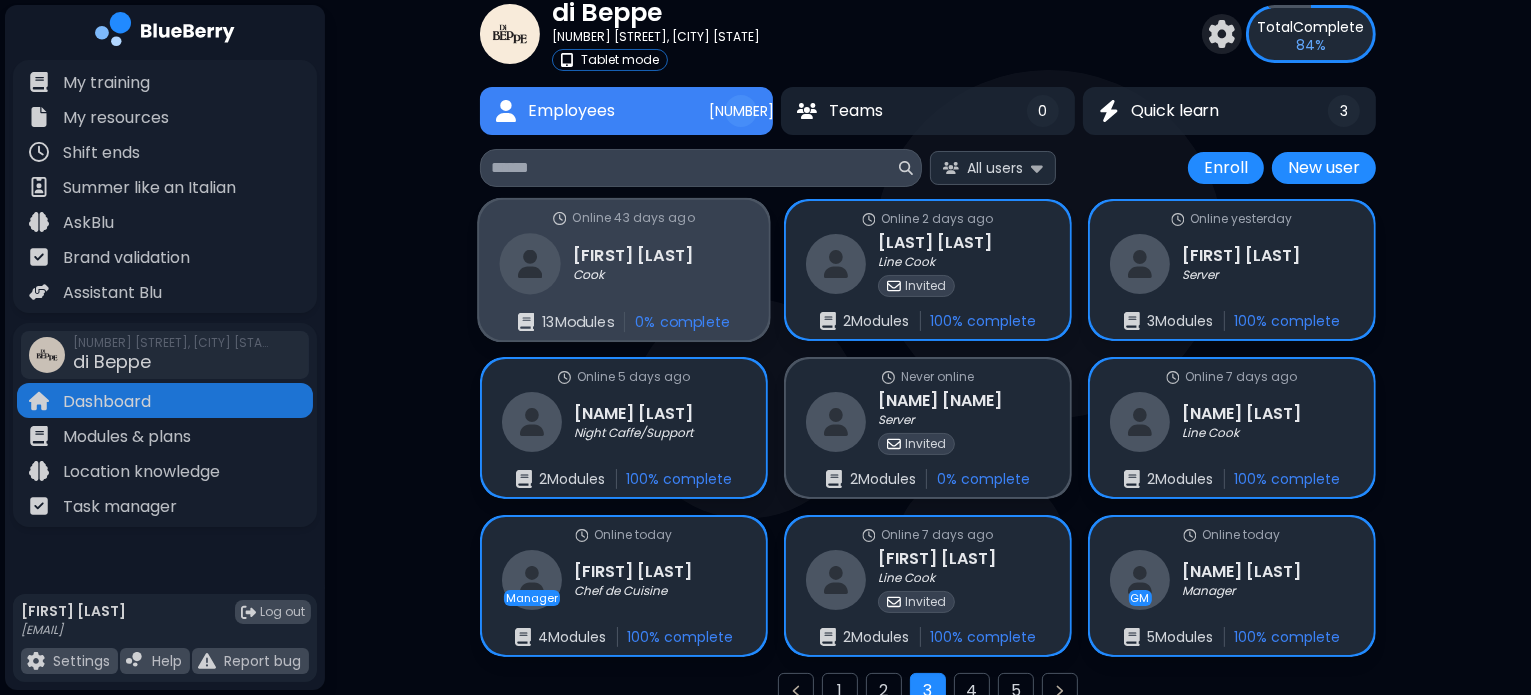 click on "Online 43 days ago Anna Chou Cook 13 Module s 0 % complete" at bounding box center (624, 270) 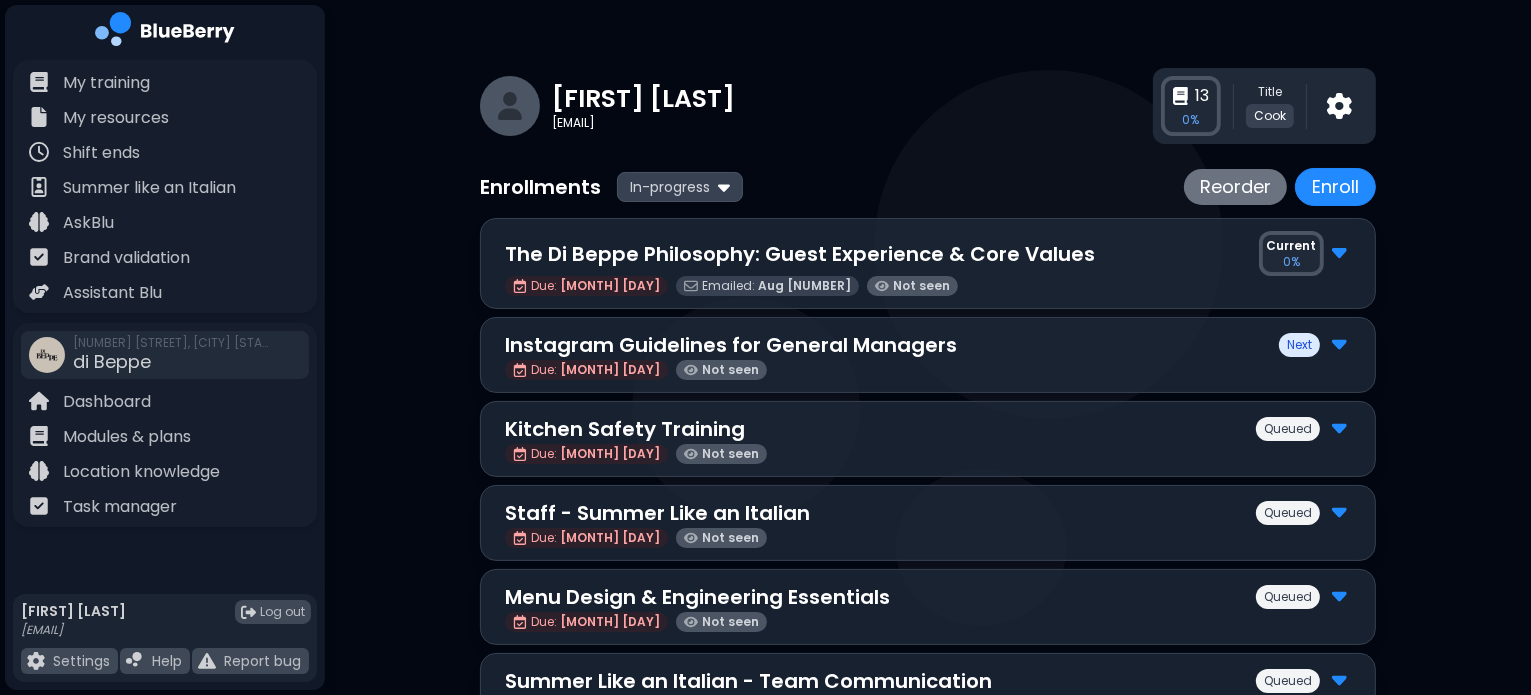 scroll, scrollTop: 118, scrollLeft: 0, axis: vertical 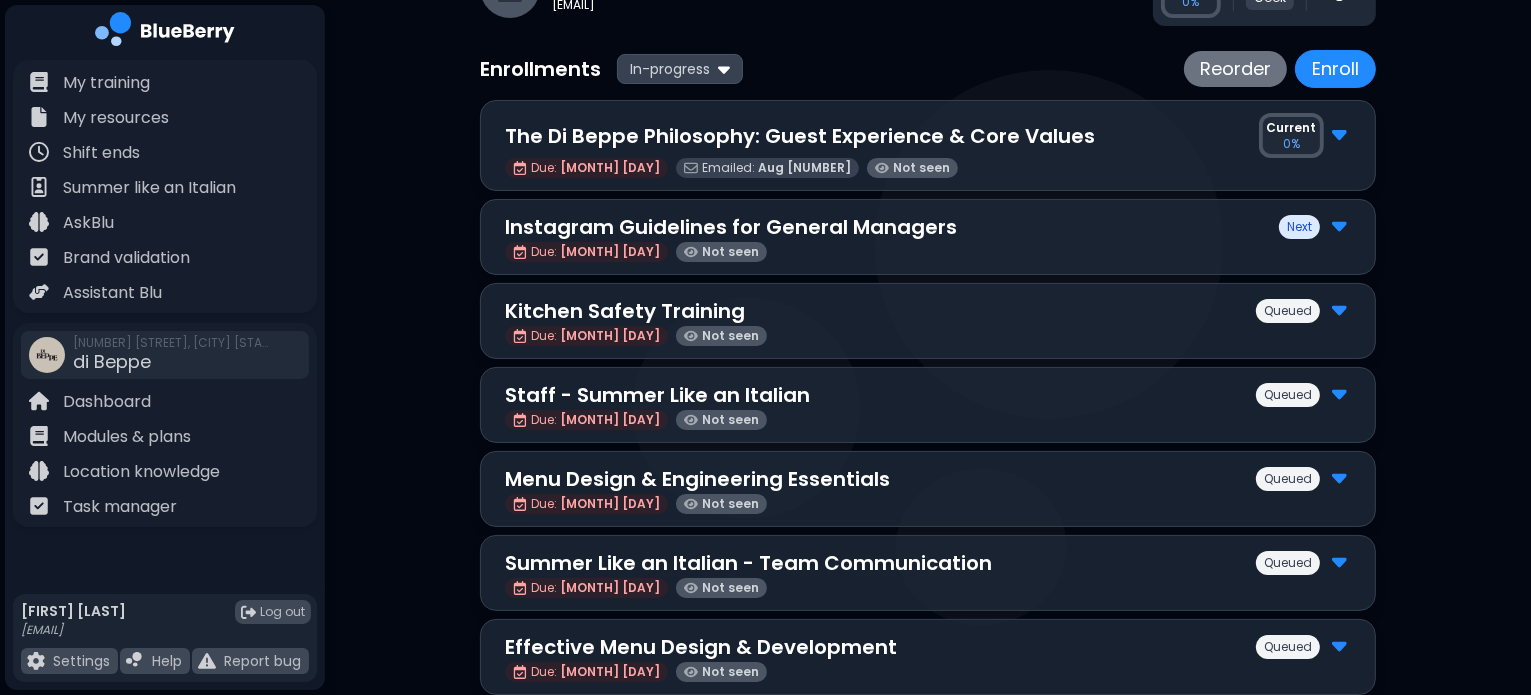 click at bounding box center (1339, 309) 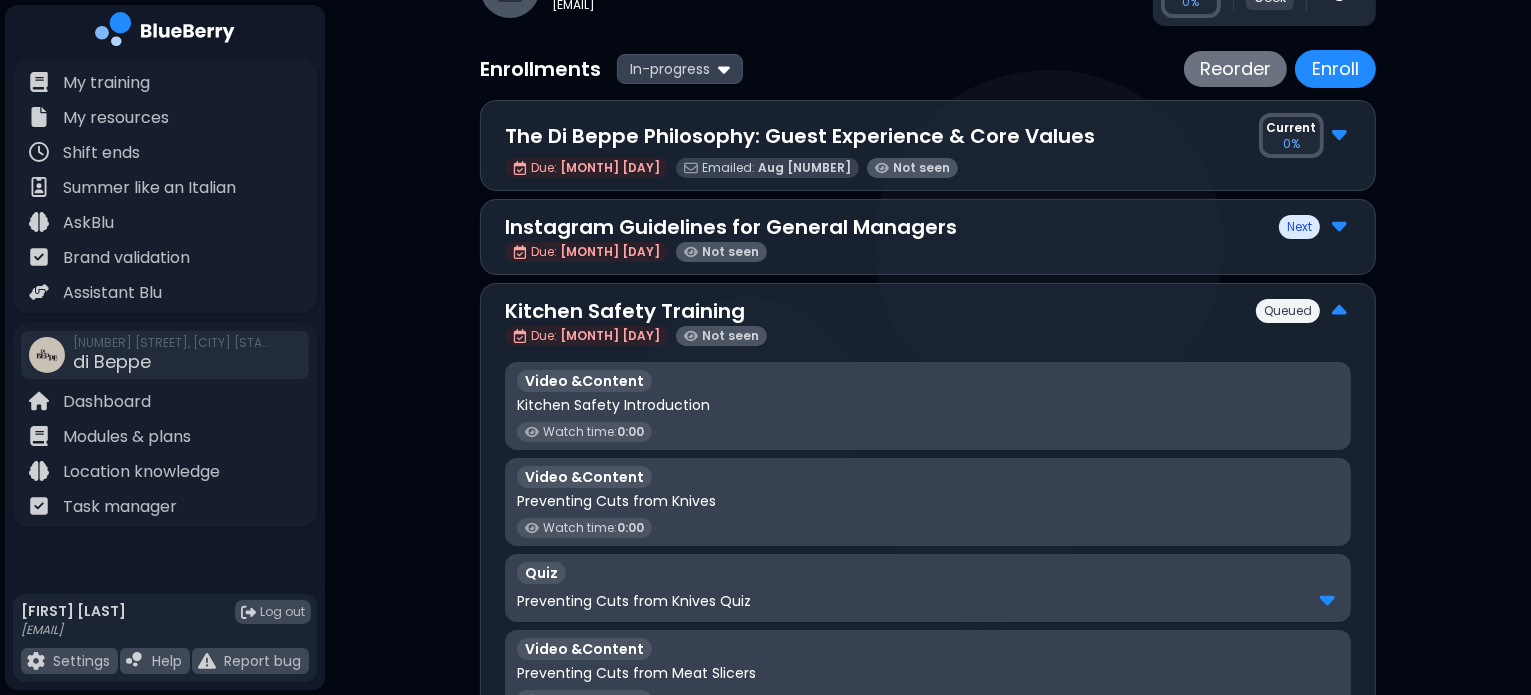 click at bounding box center [1339, 311] 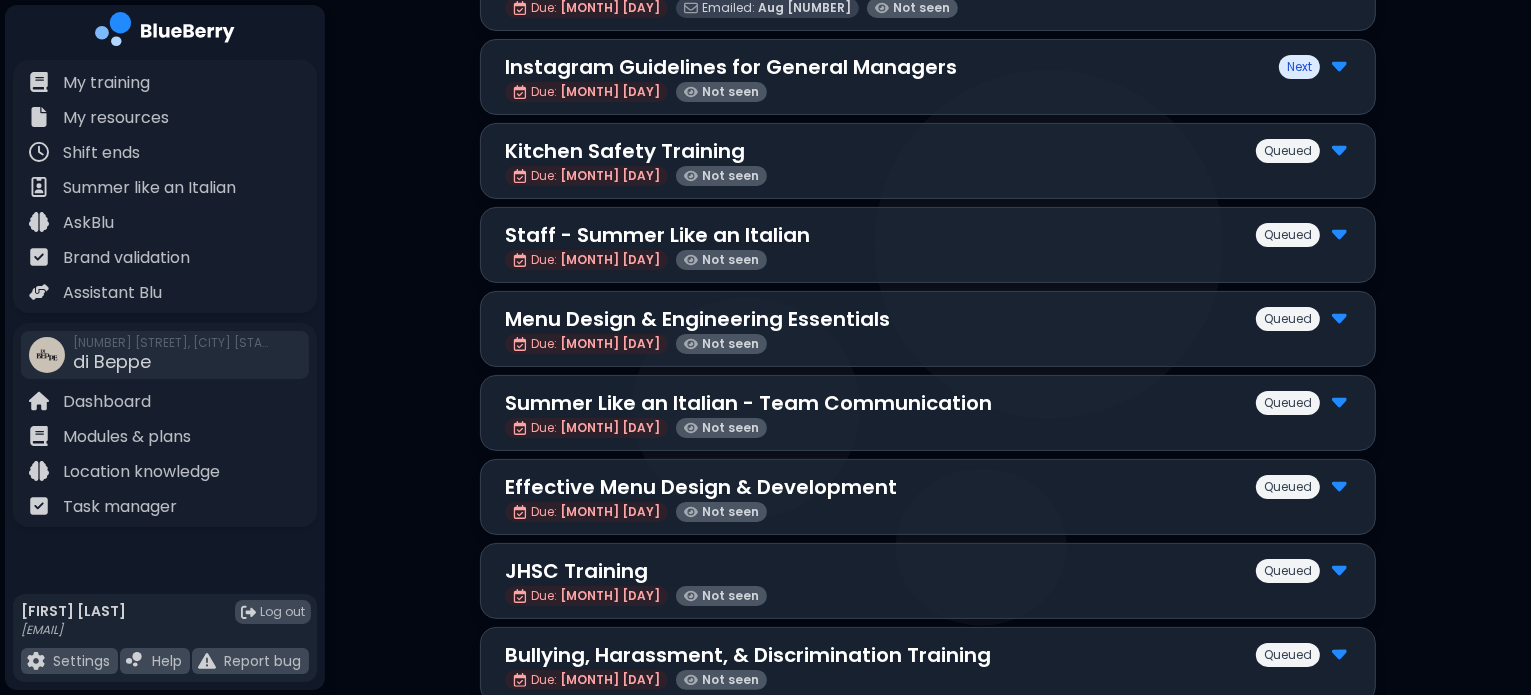 scroll, scrollTop: 276, scrollLeft: 0, axis: vertical 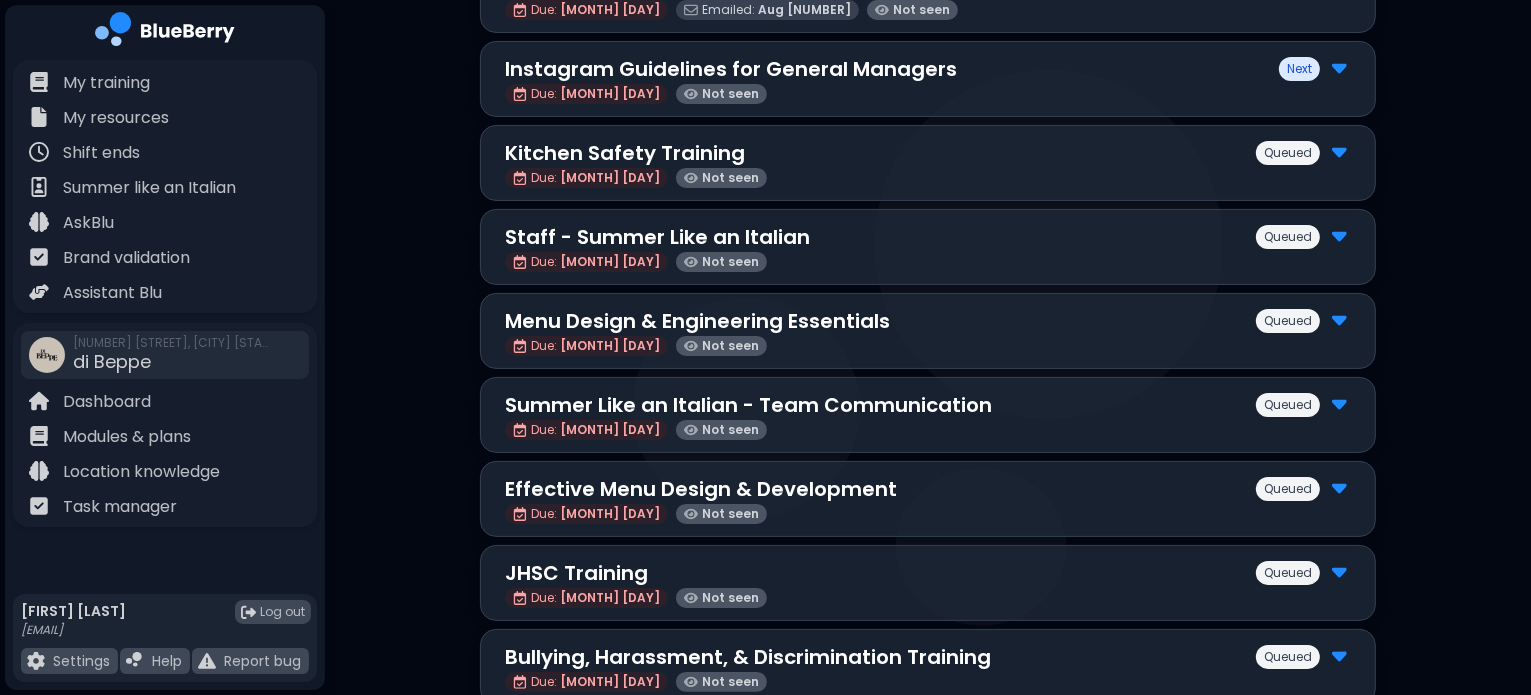 click on "Due: Aug 15 Not seen" at bounding box center [928, 346] 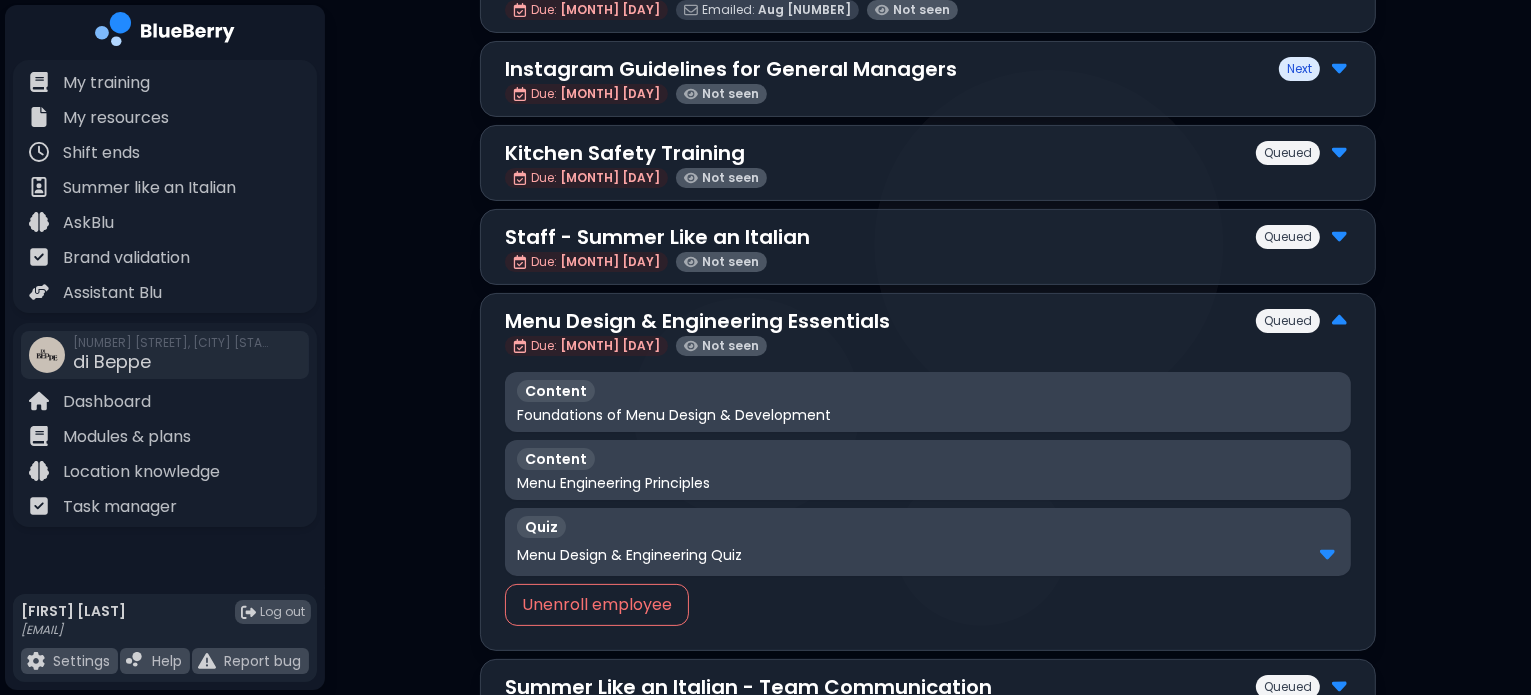 click on "Content" at bounding box center [928, 459] 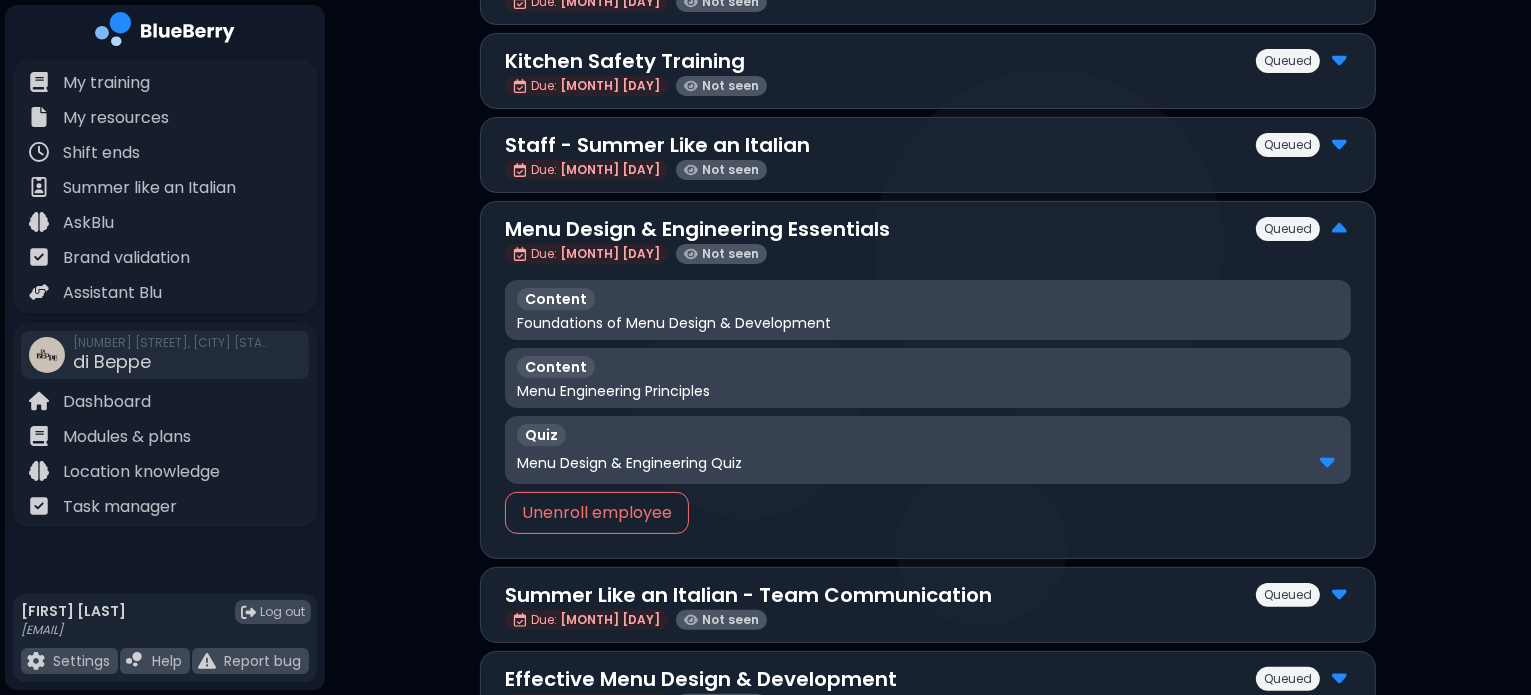 scroll, scrollTop: 366, scrollLeft: 0, axis: vertical 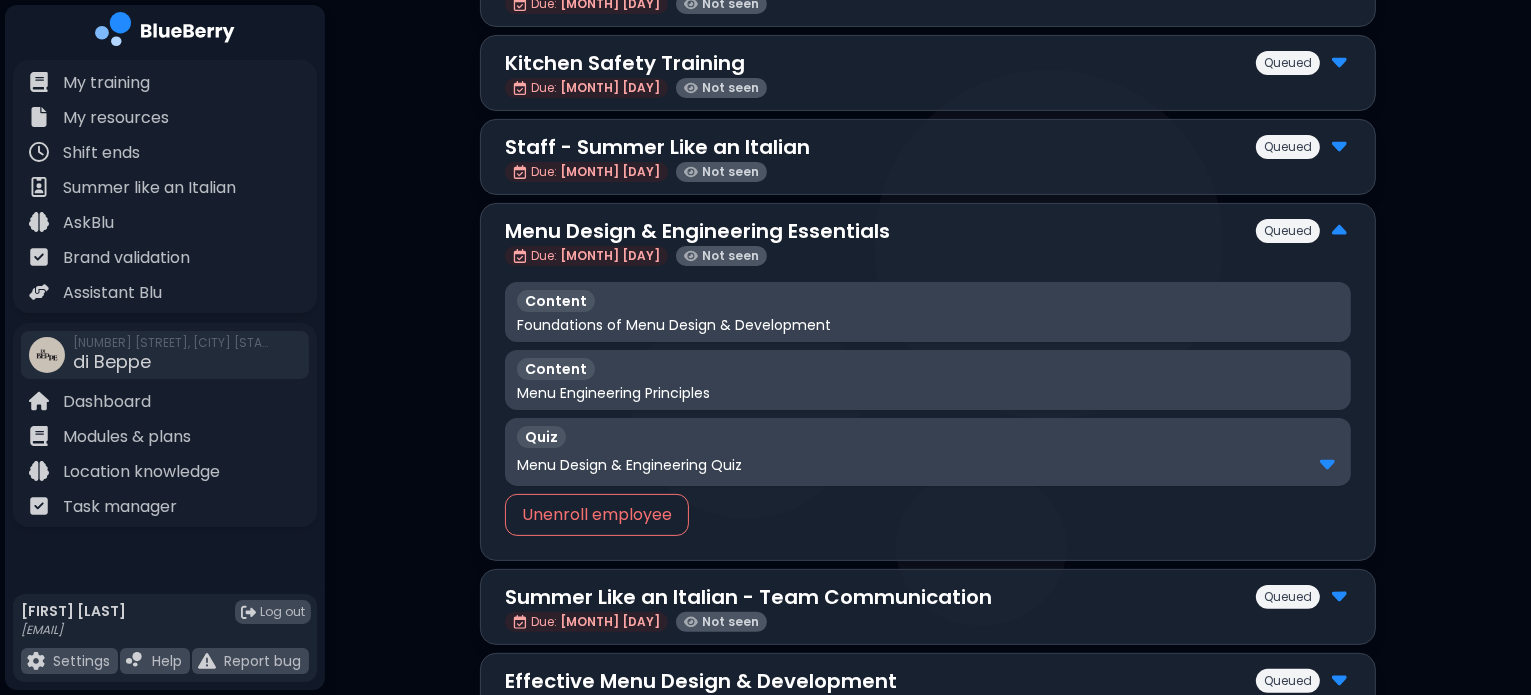 click at bounding box center (1339, 231) 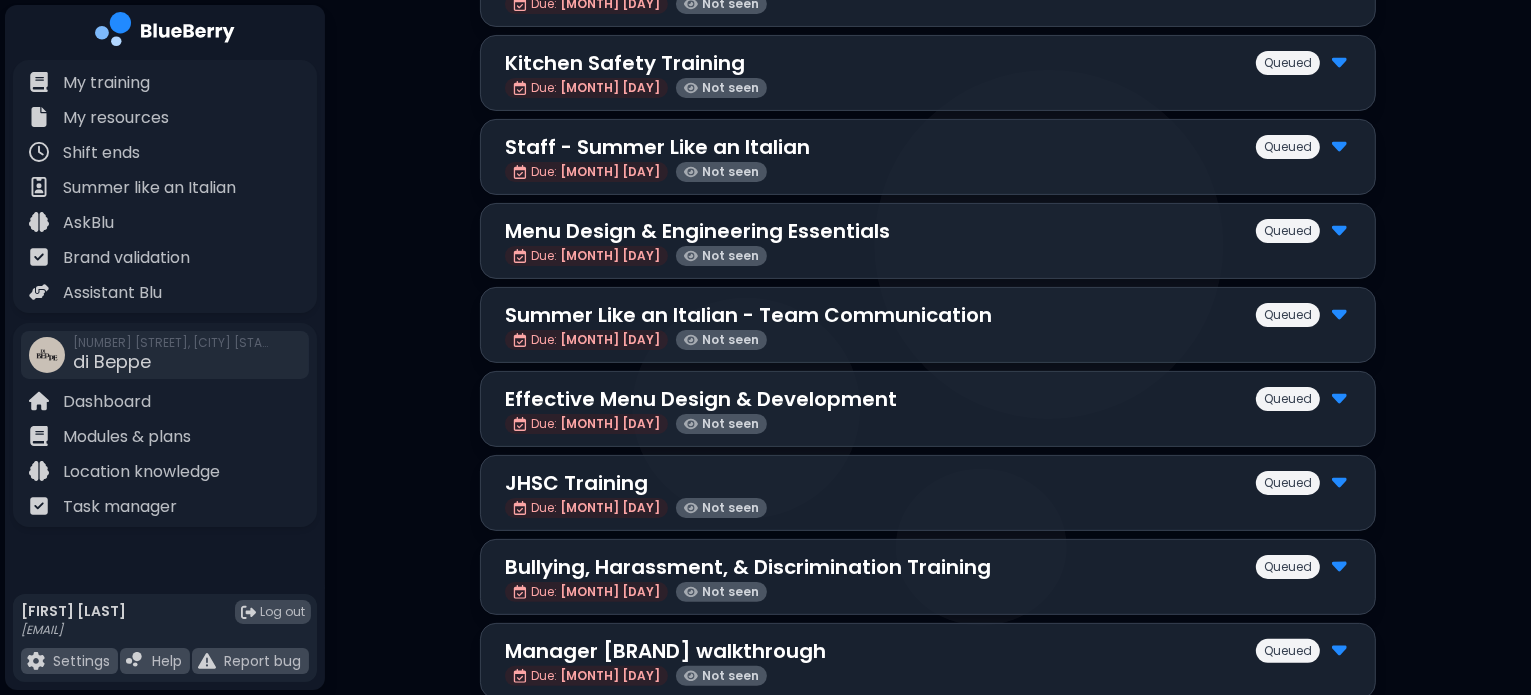 scroll, scrollTop: 0, scrollLeft: 0, axis: both 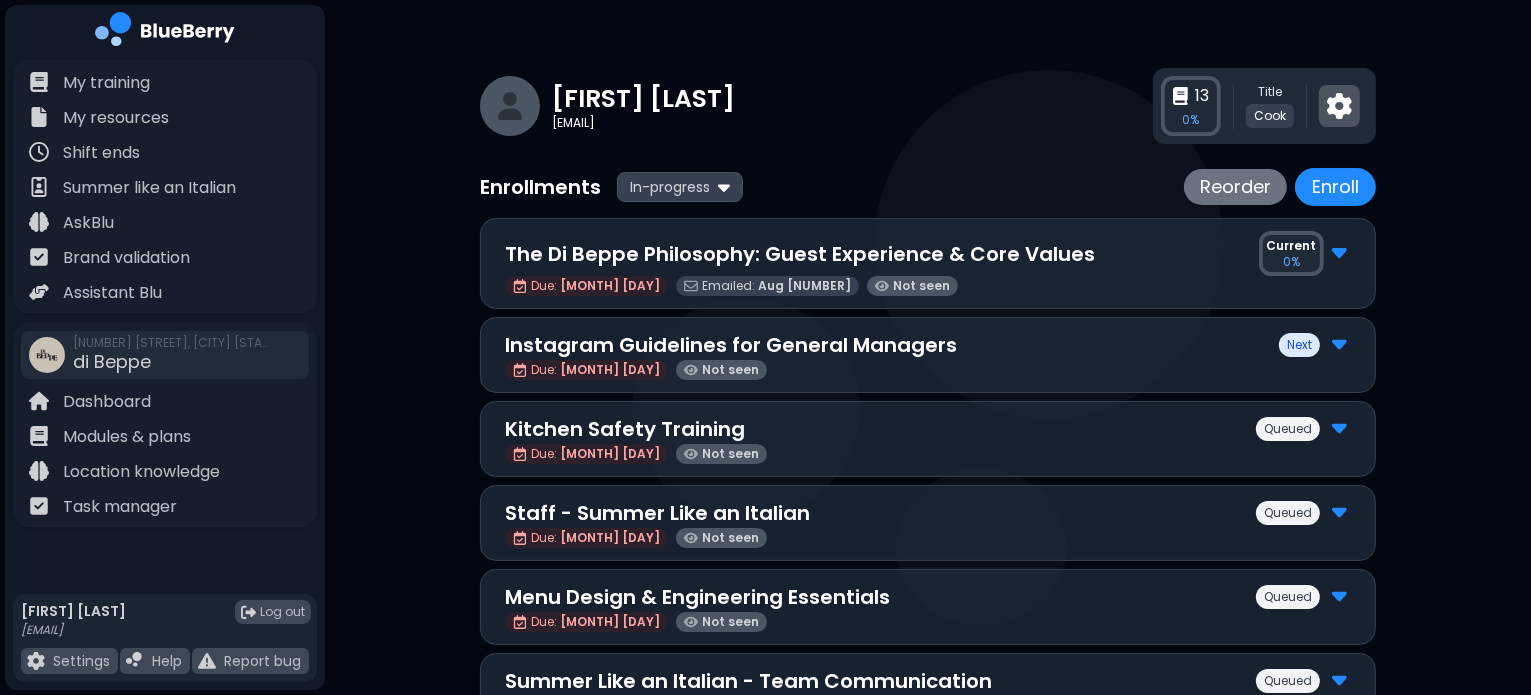click at bounding box center (1339, 106) 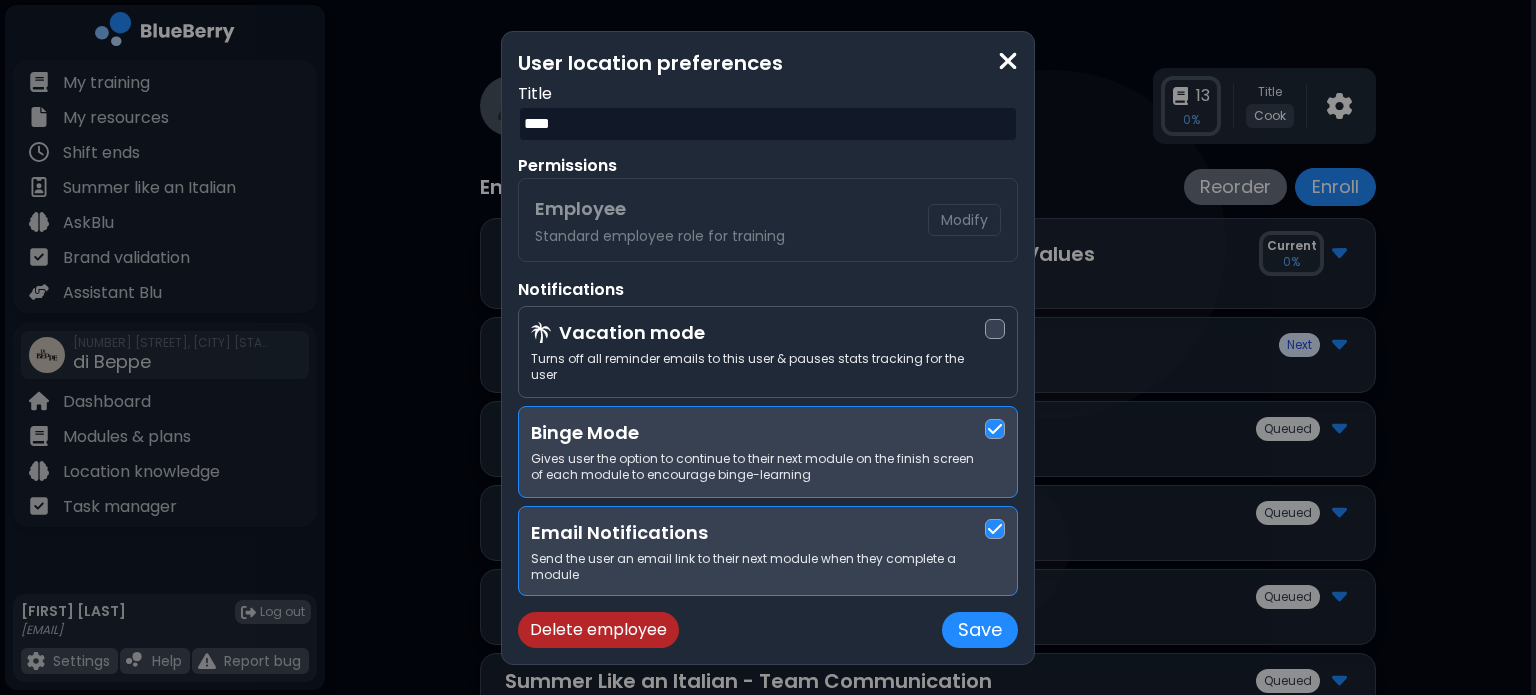 click at bounding box center [1008, 61] 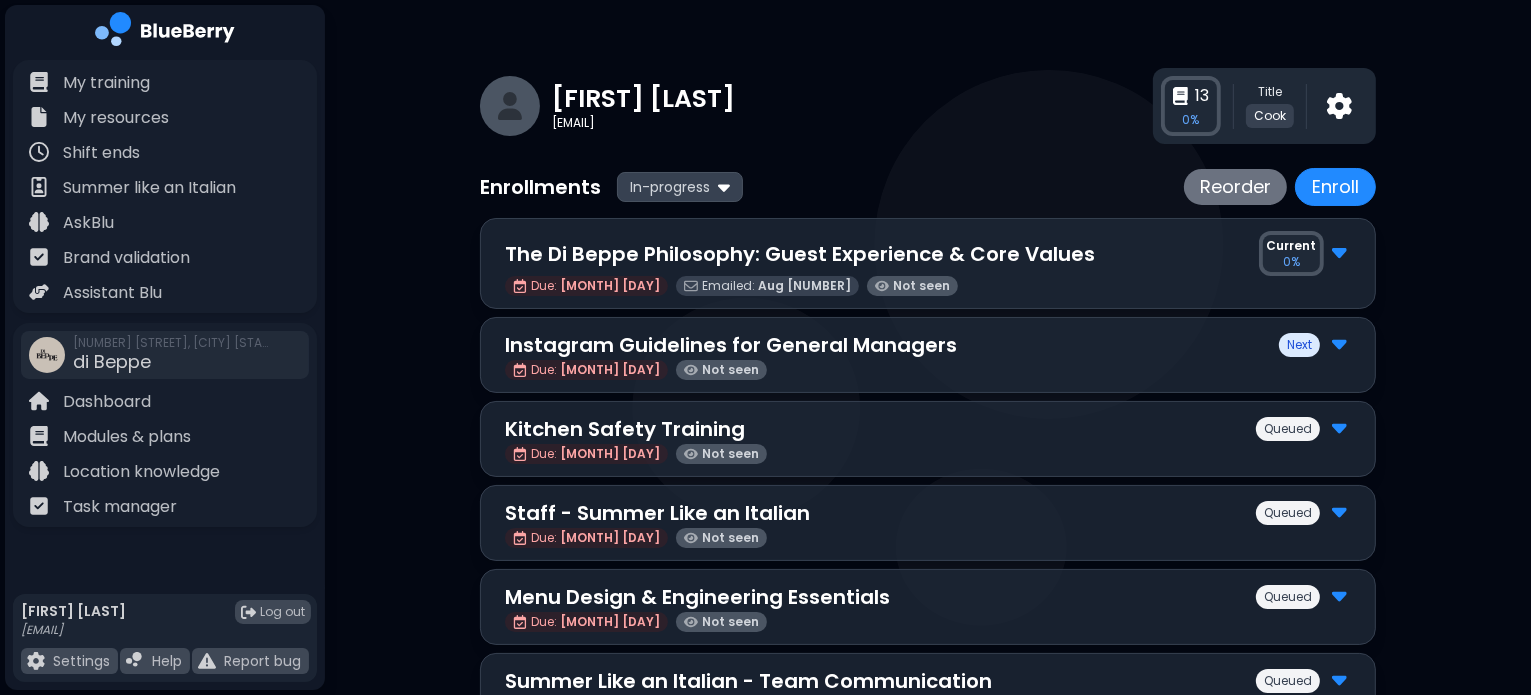 click on "Queued" at bounding box center (1288, 429) 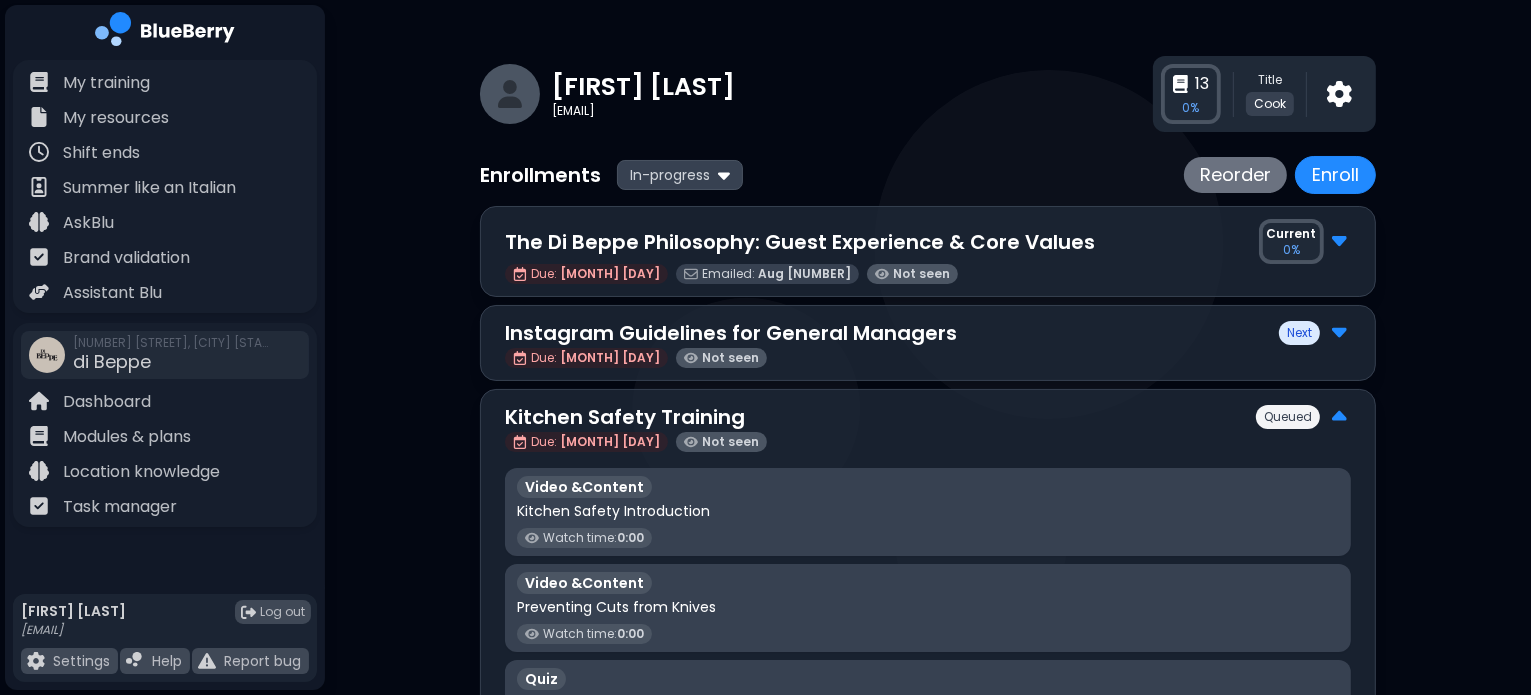 scroll, scrollTop: 0, scrollLeft: 0, axis: both 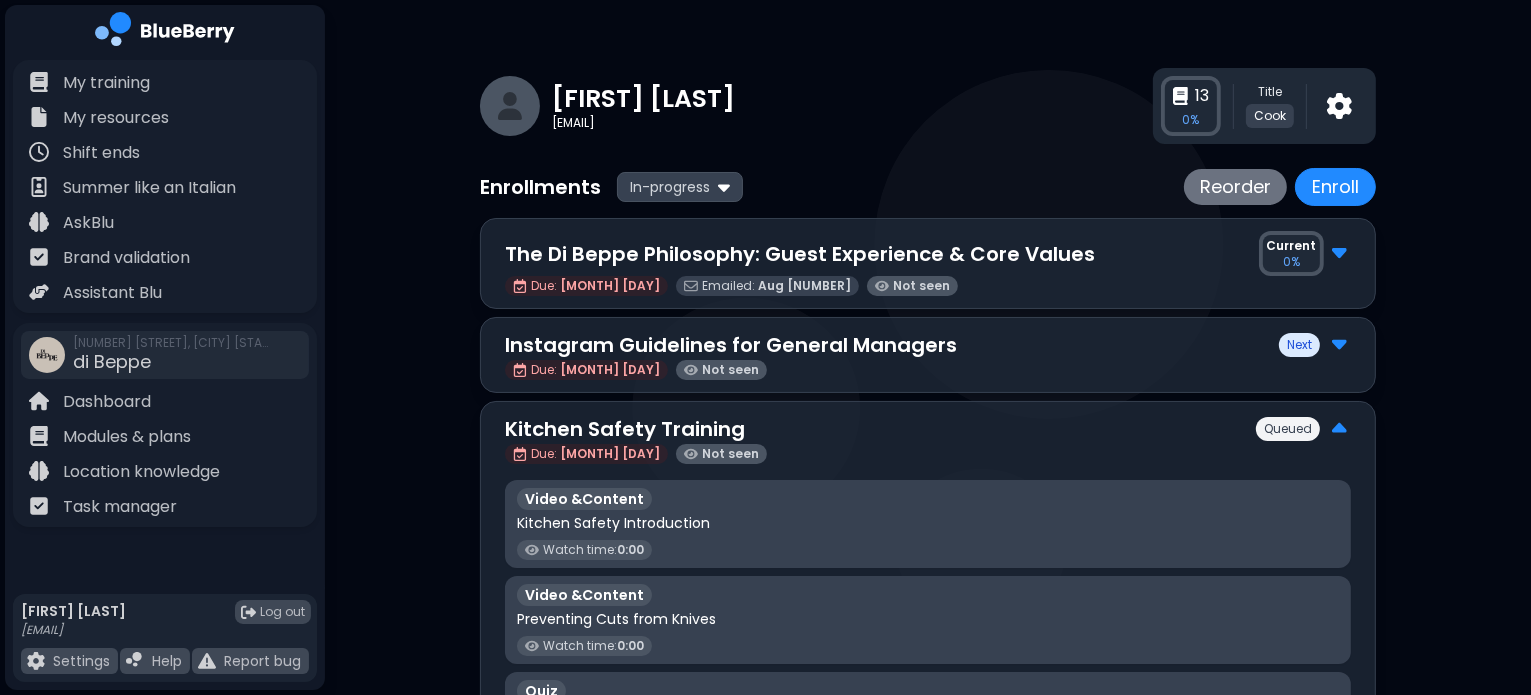 click at bounding box center (1339, 429) 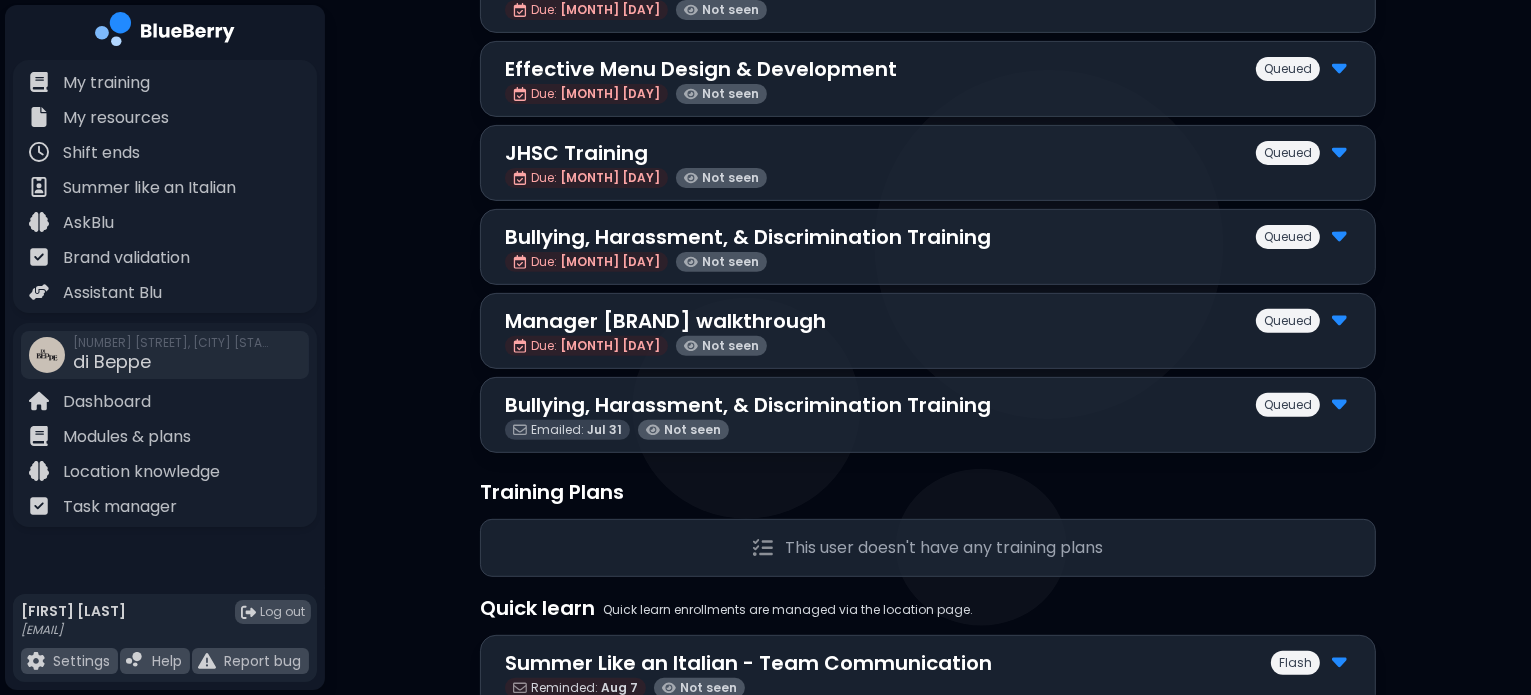 scroll, scrollTop: 696, scrollLeft: 0, axis: vertical 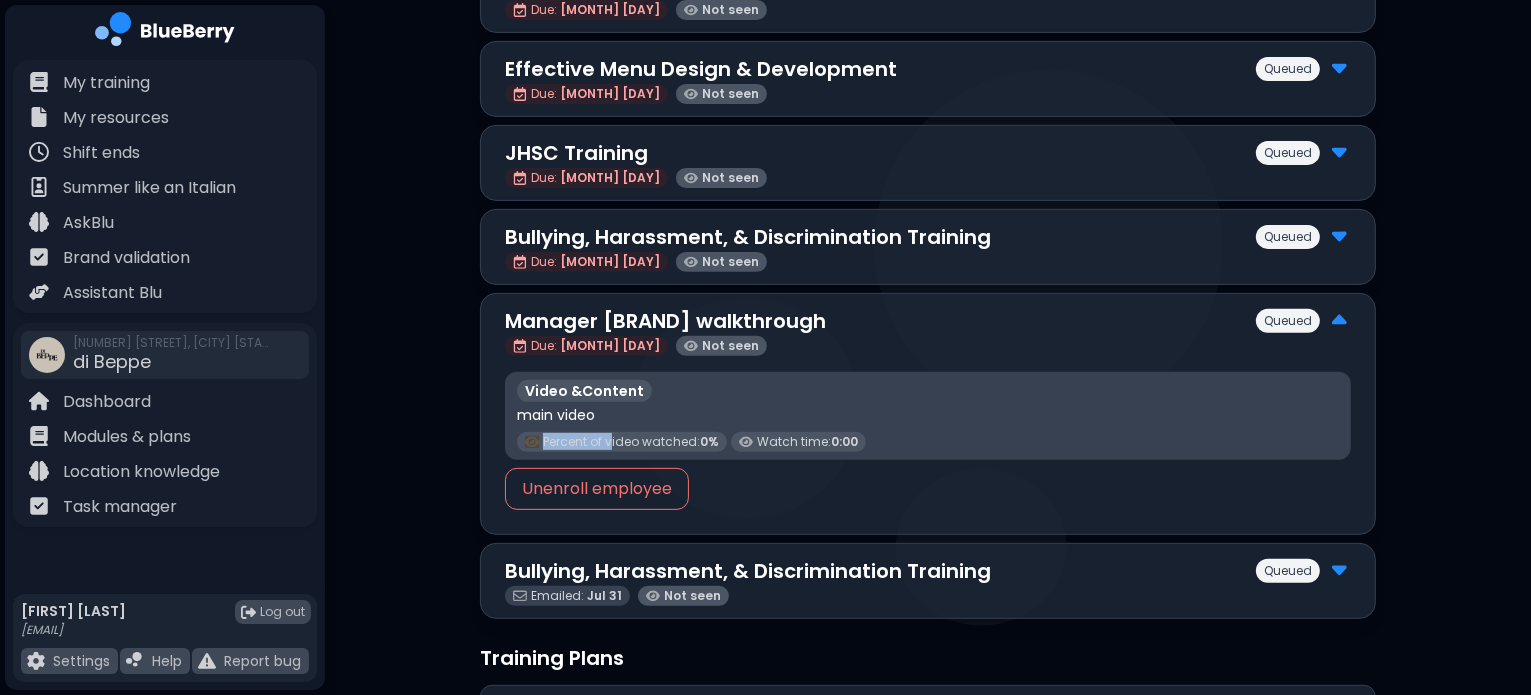 drag, startPoint x: 614, startPoint y: 437, endPoint x: 881, endPoint y: 413, distance: 268.07648 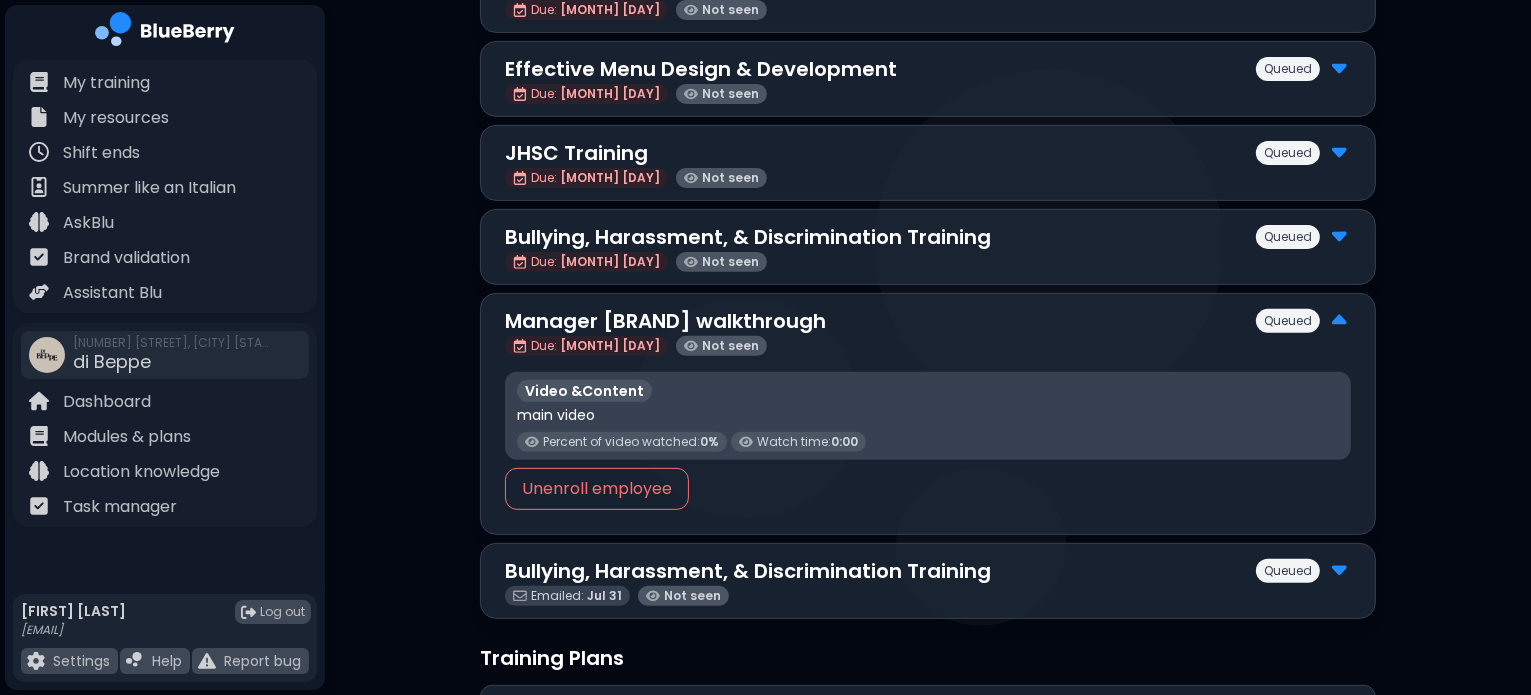 click on "Video & Content" at bounding box center [928, 391] 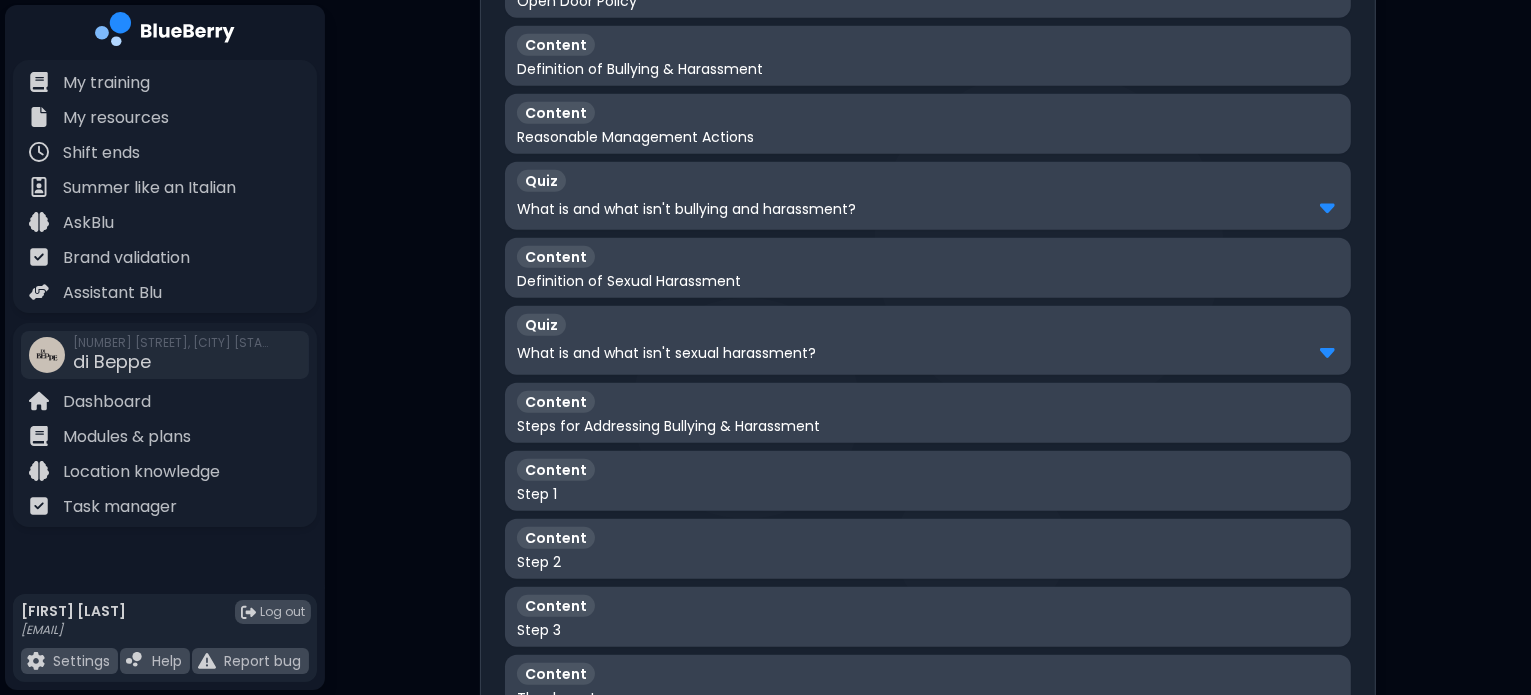 scroll, scrollTop: 1426, scrollLeft: 0, axis: vertical 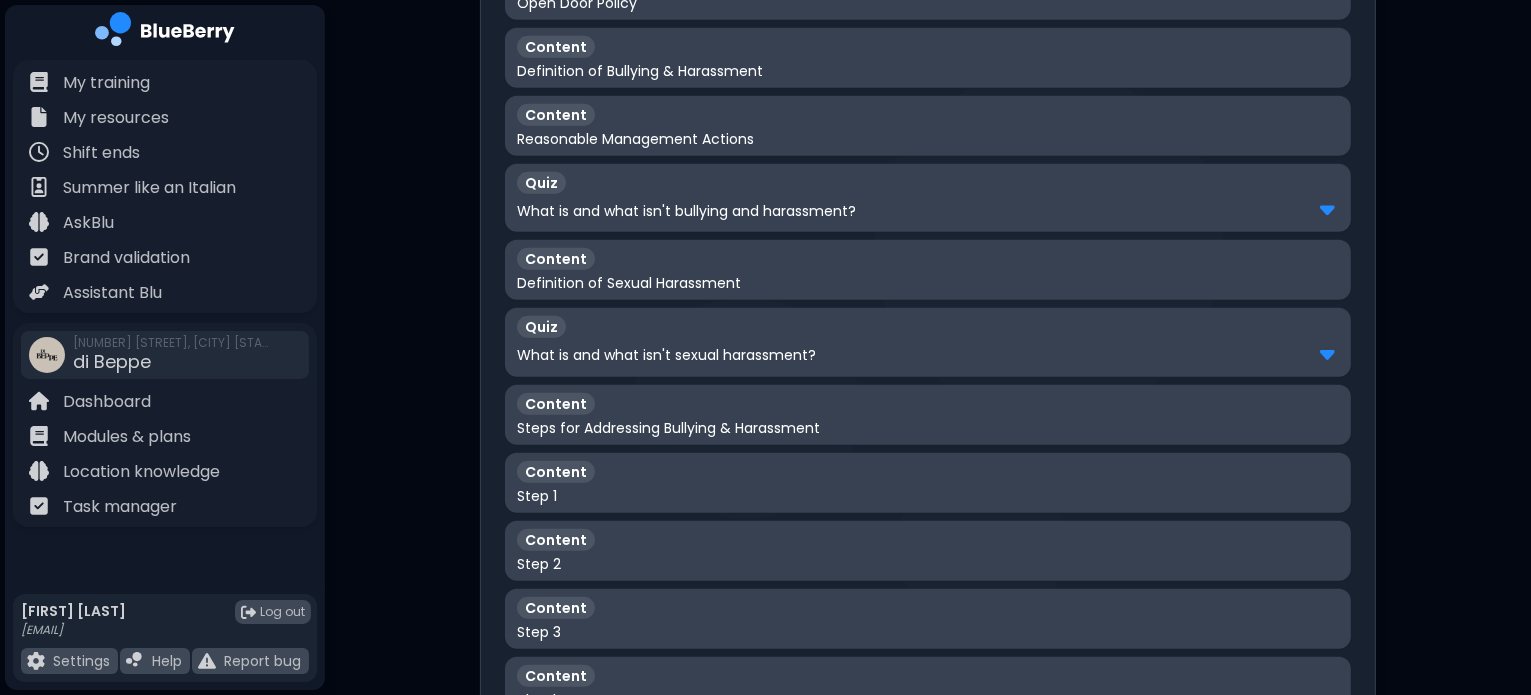 click on "What is and what isn't sexual harassment?" at bounding box center [928, 355] 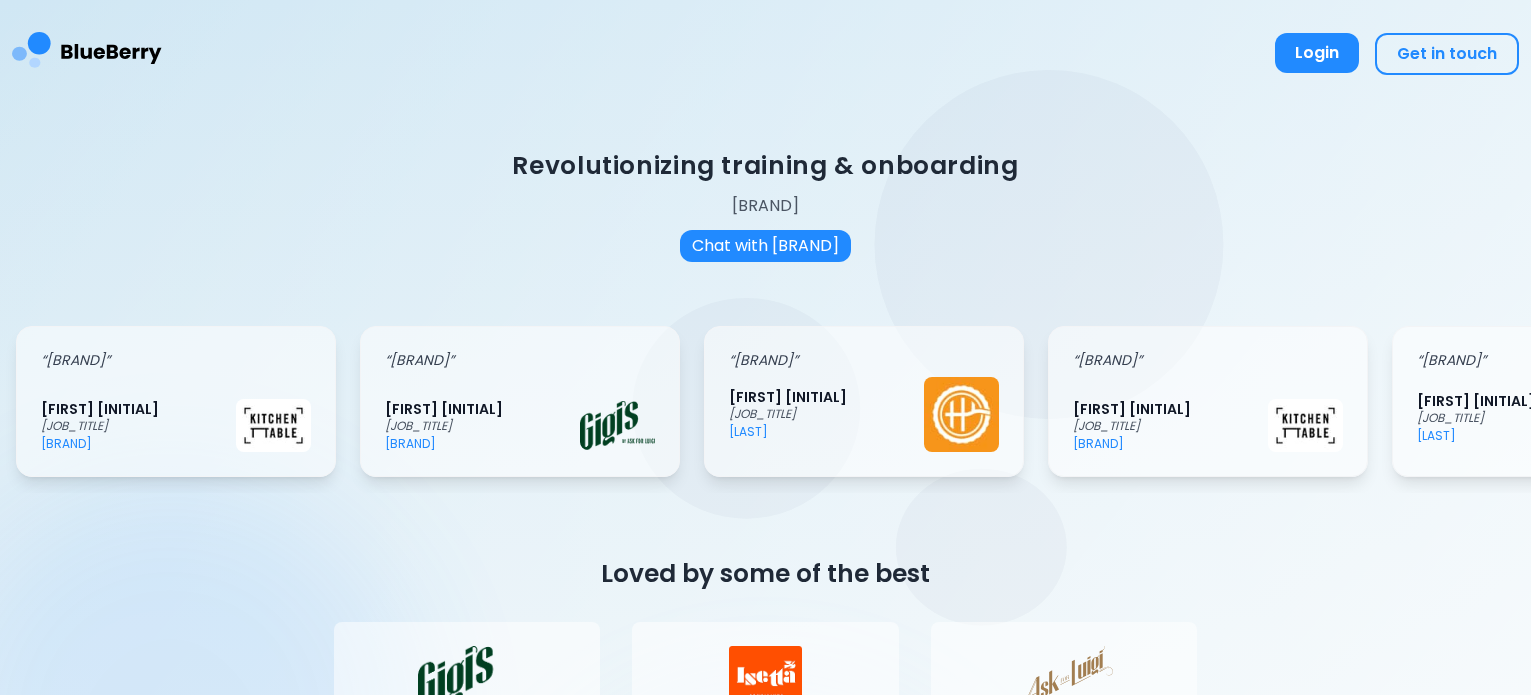 scroll, scrollTop: 0, scrollLeft: 0, axis: both 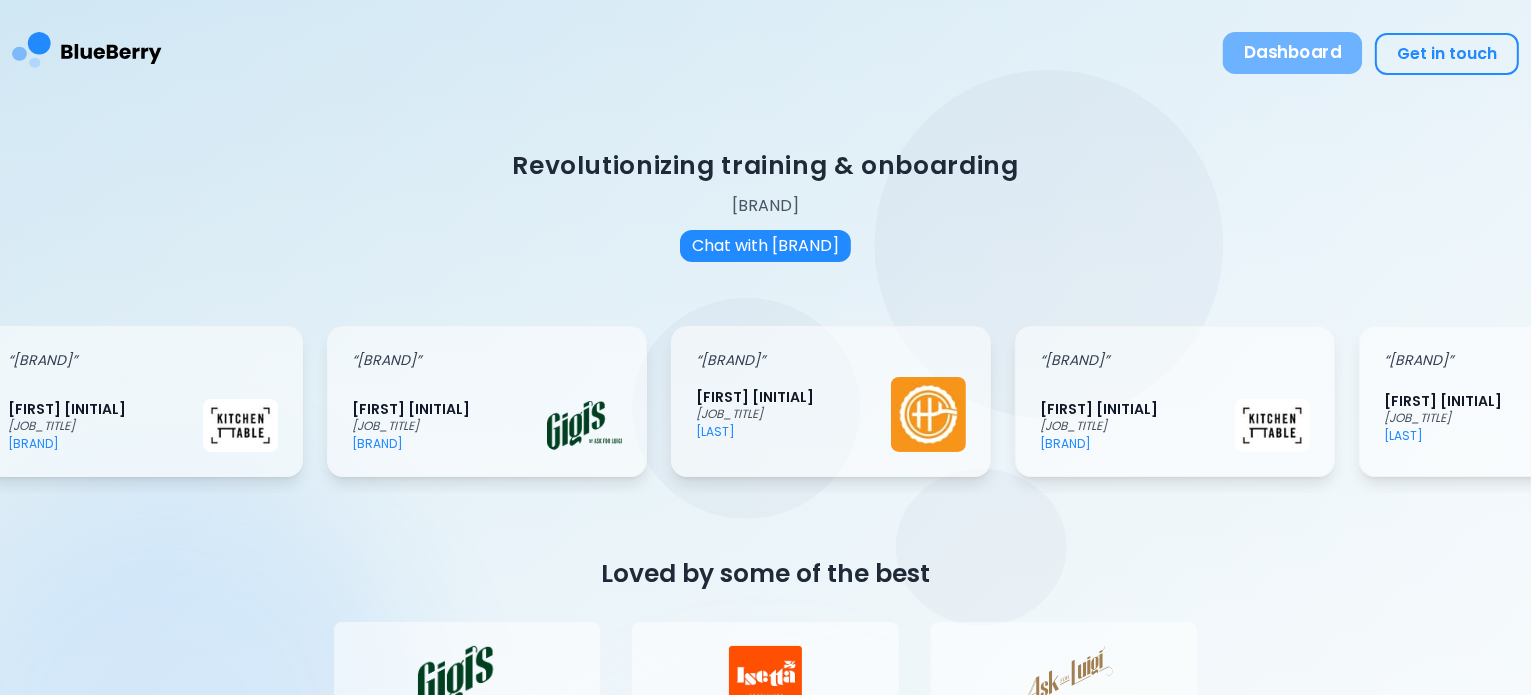 click on "Dashboard" at bounding box center [1293, 53] 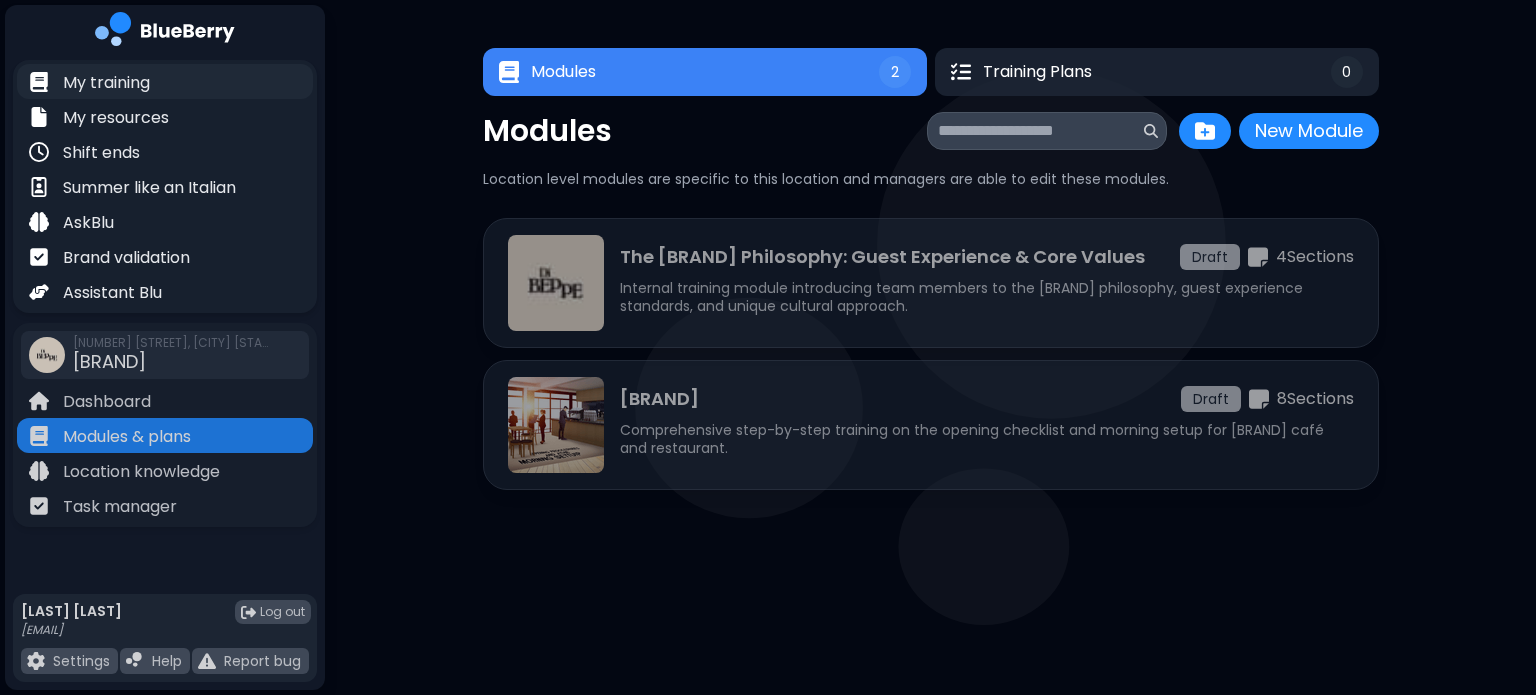 click on "My training" at bounding box center [106, 83] 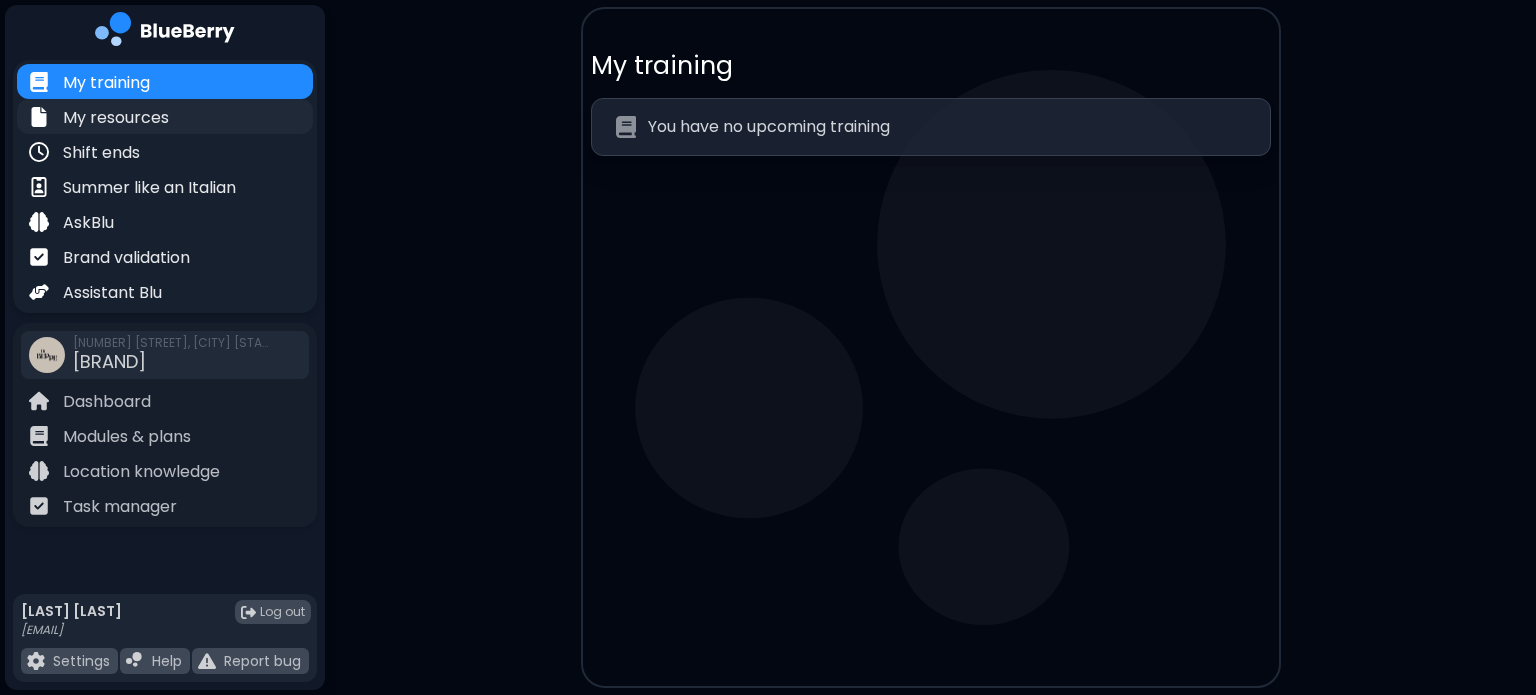 click on "My resources" at bounding box center (116, 118) 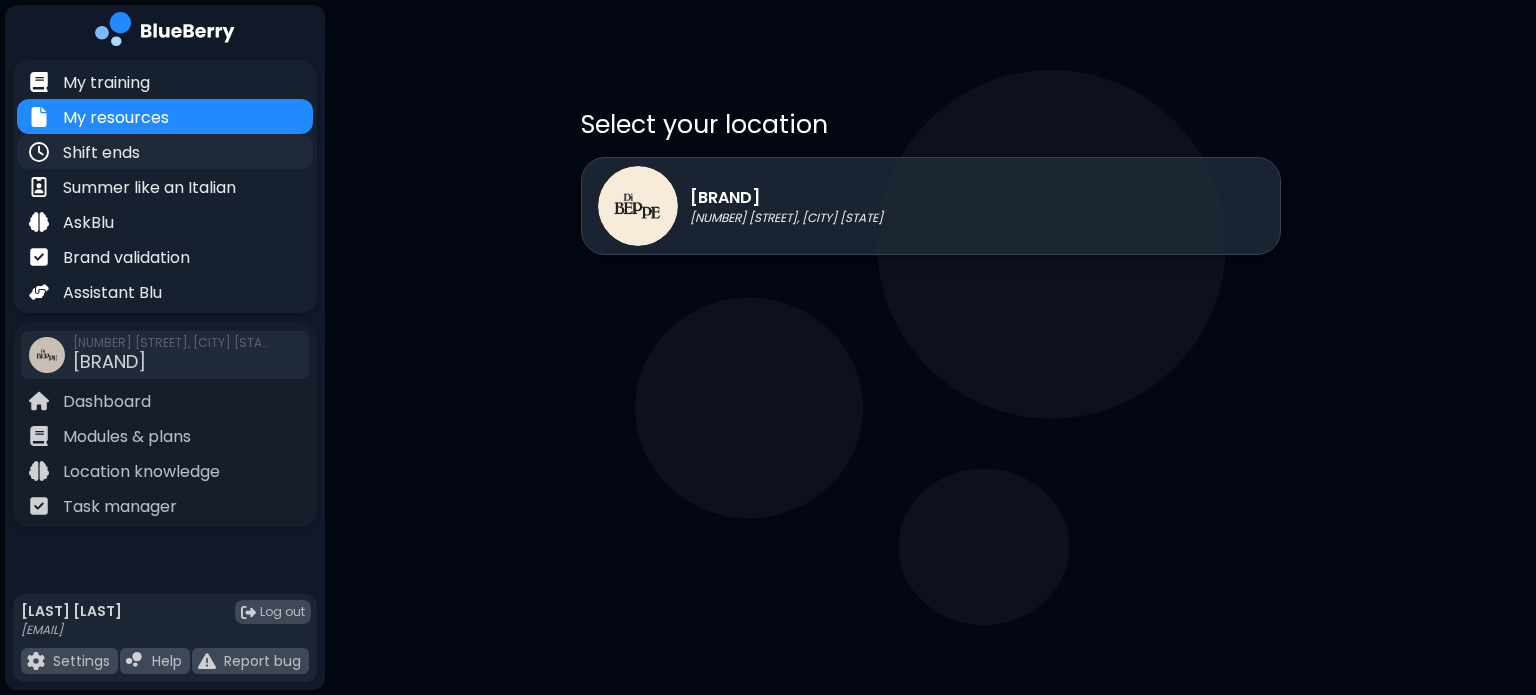 click on "Shift ends" at bounding box center [101, 153] 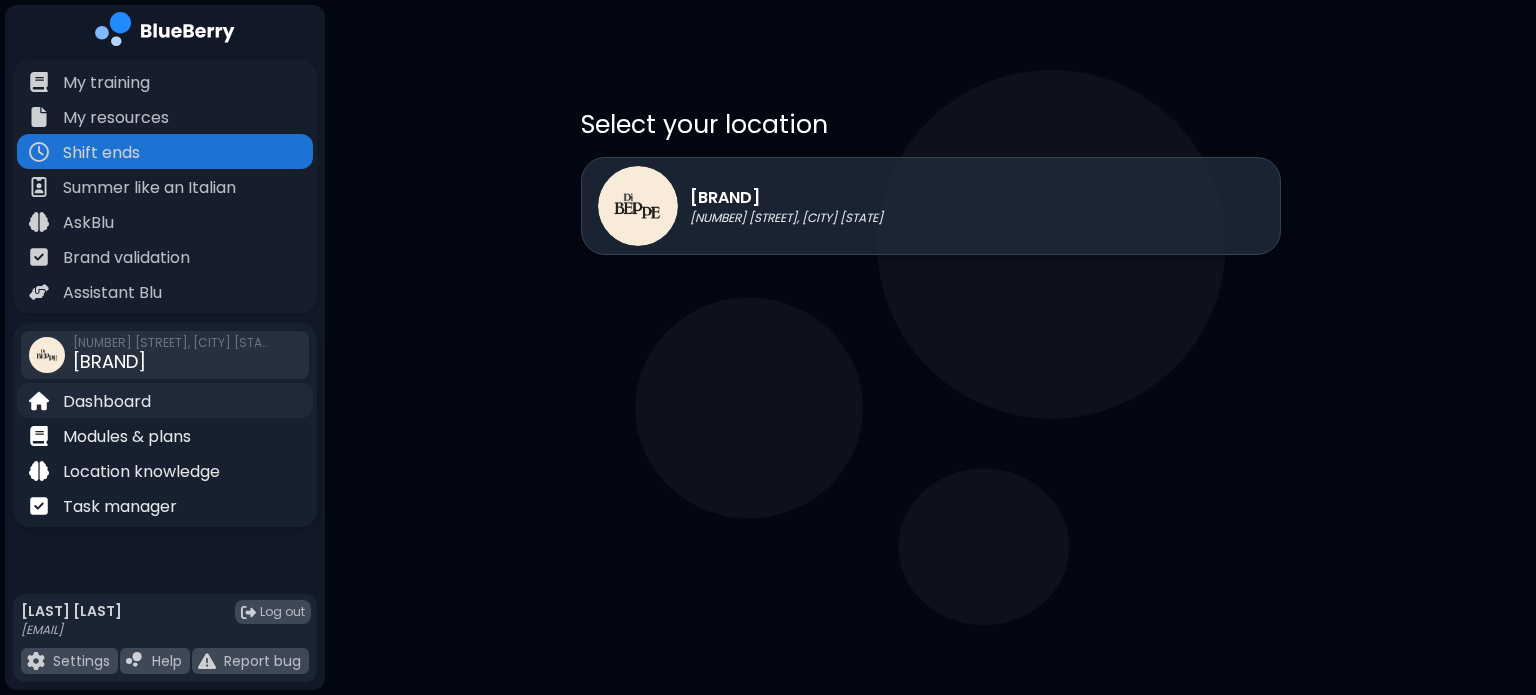 click on "Dashboard" at bounding box center (107, 402) 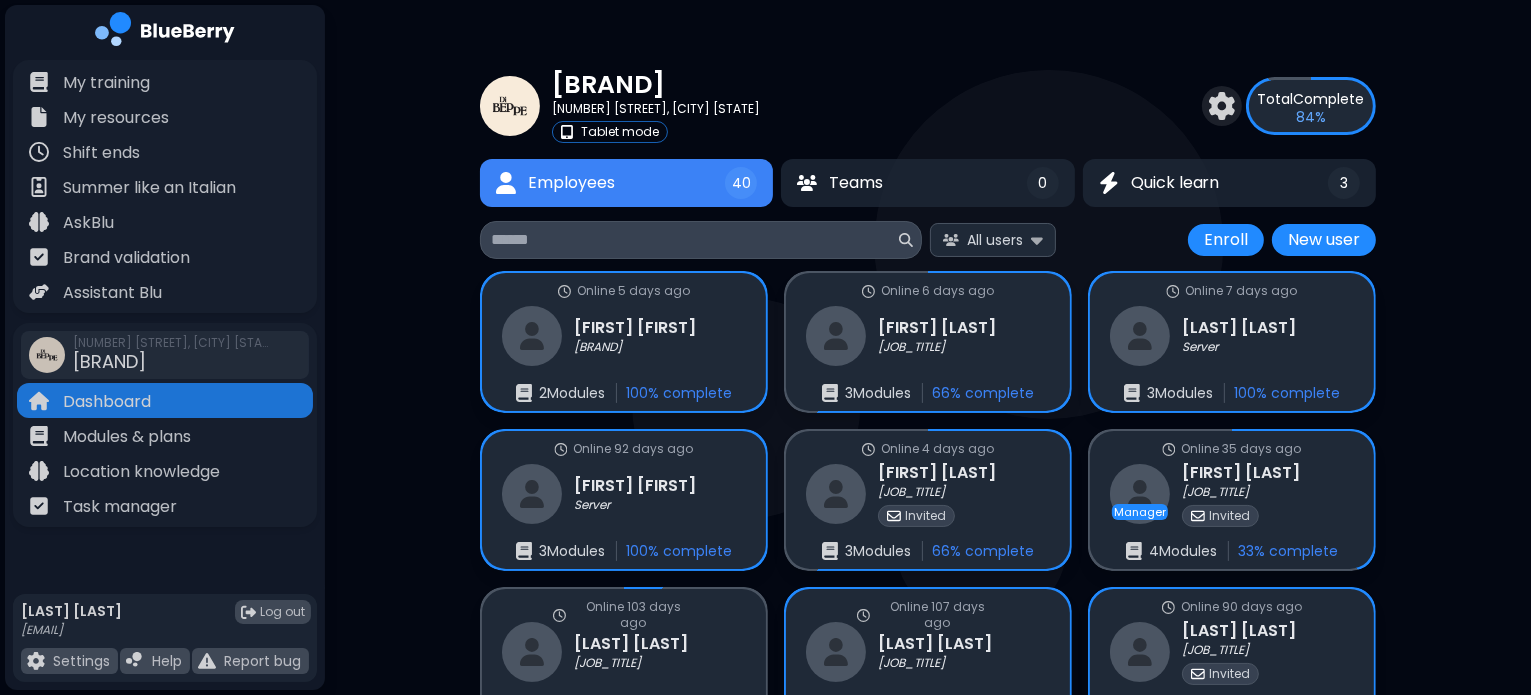 click on "Total  Complete" at bounding box center (1311, 99) 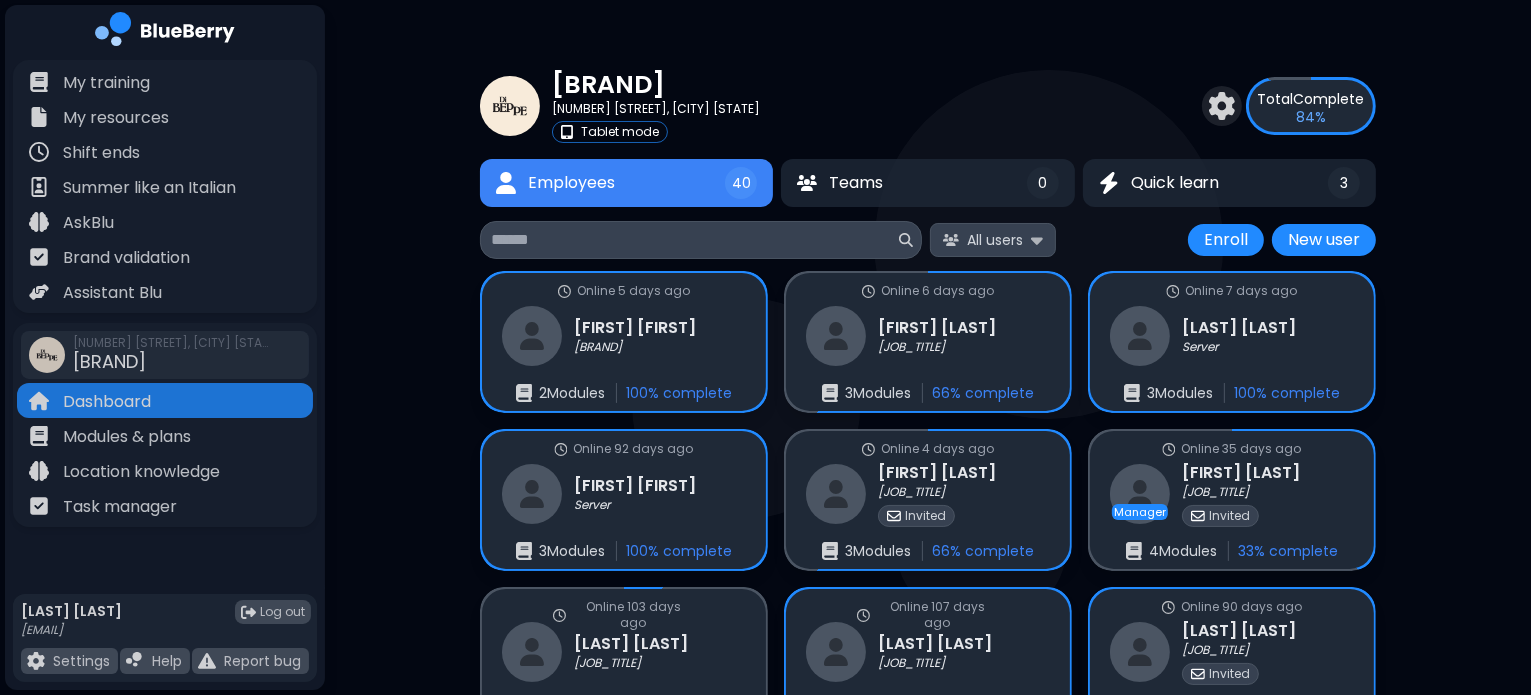 click on "All users" at bounding box center [993, 239] 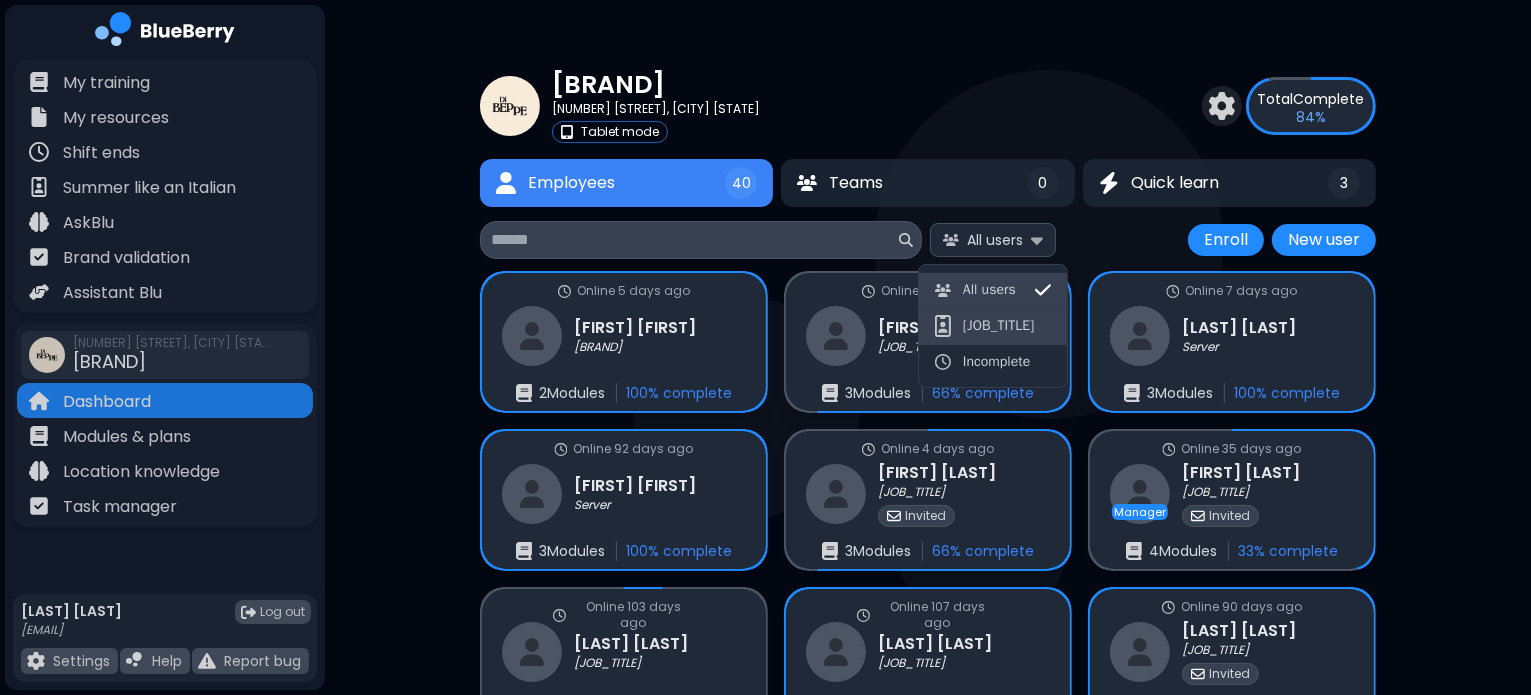 click on "Incomplete" at bounding box center (993, 362) 